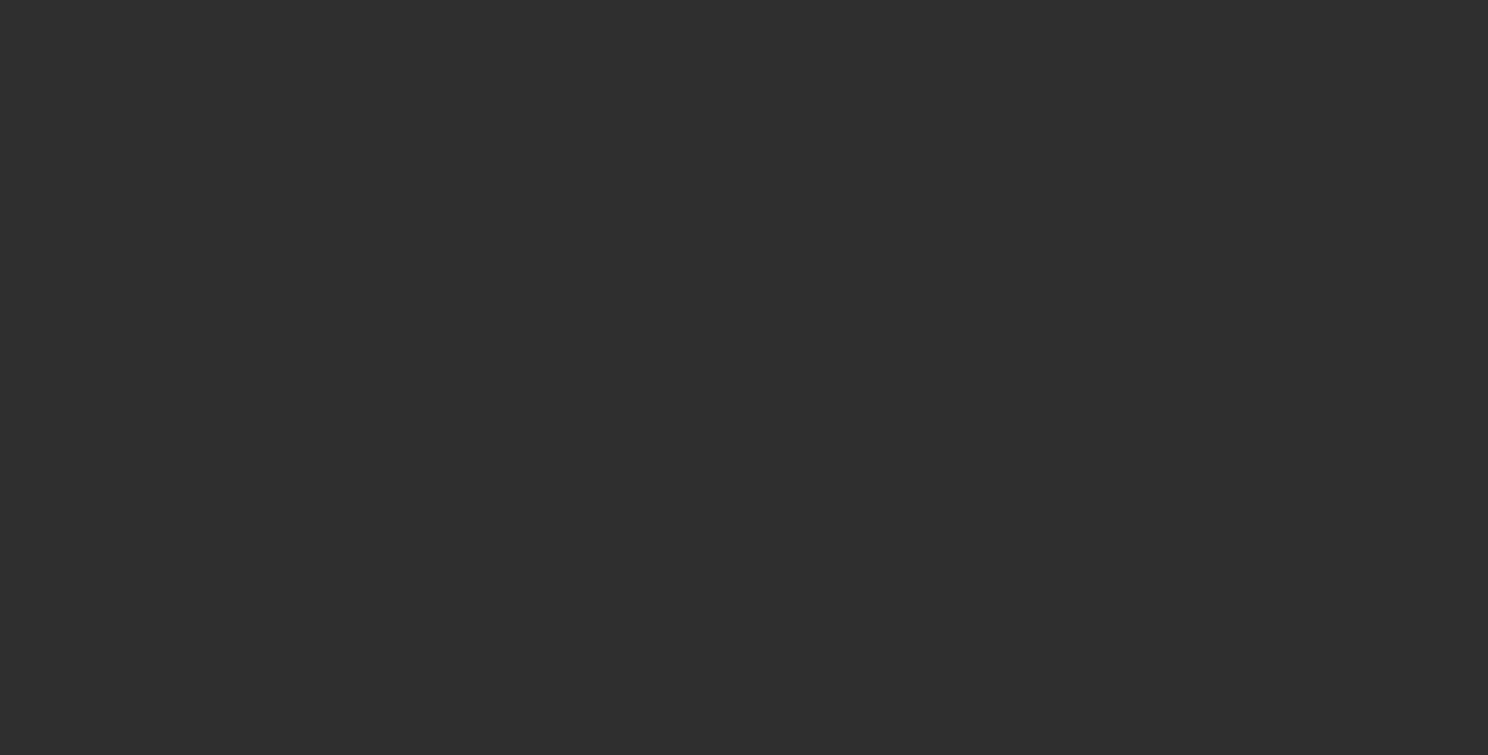 scroll, scrollTop: 0, scrollLeft: 0, axis: both 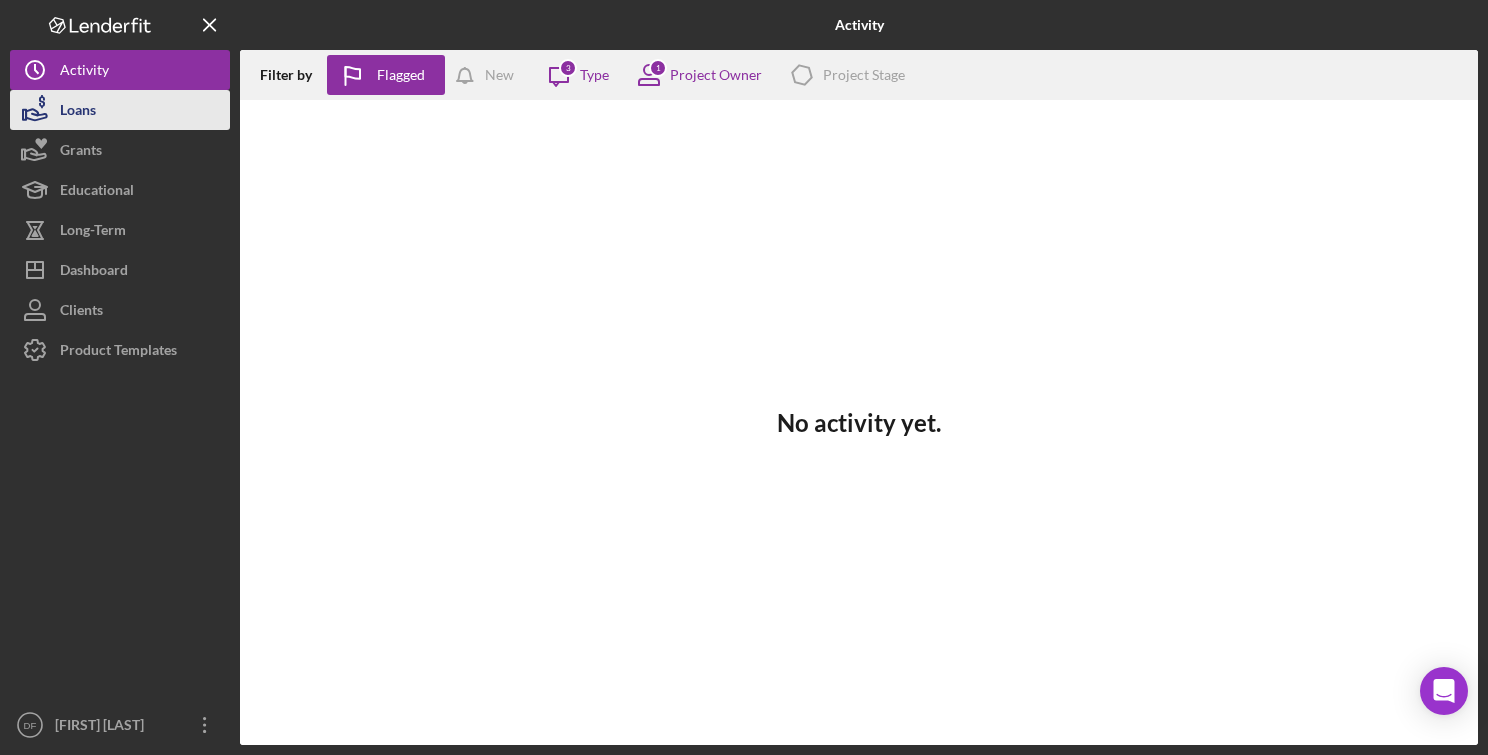 click on "Loans" at bounding box center (120, 110) 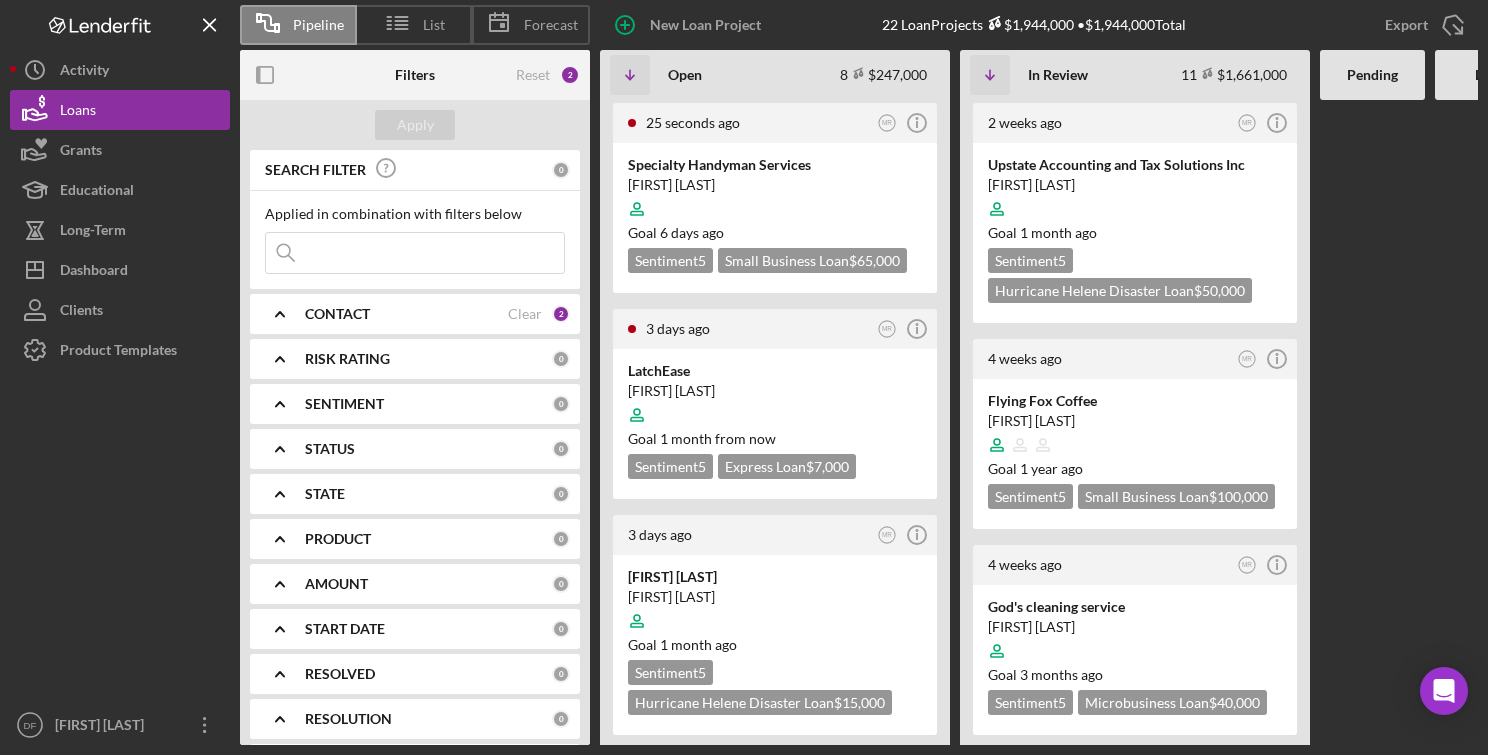 click at bounding box center (415, 253) 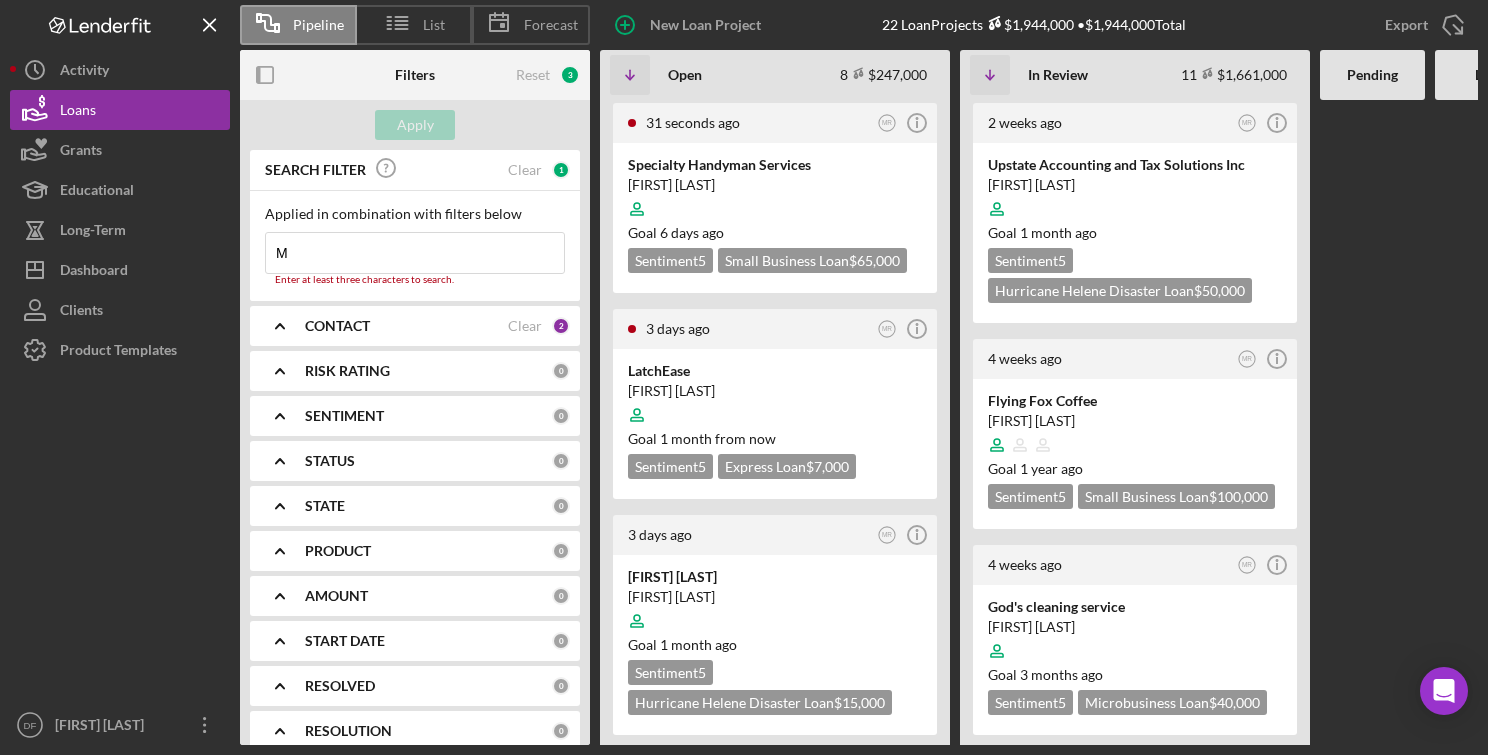 type on "M" 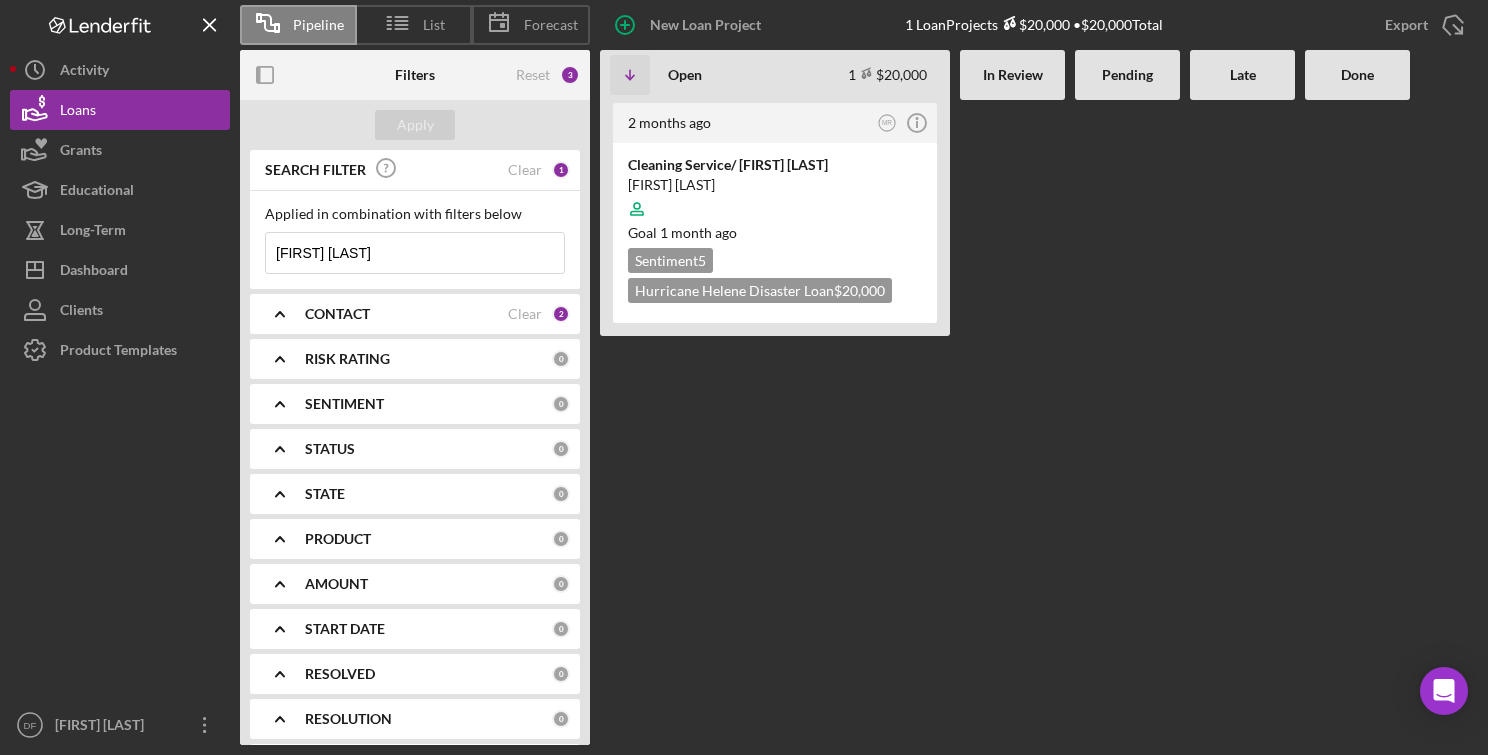 type on "[FIRST] [LAST]" 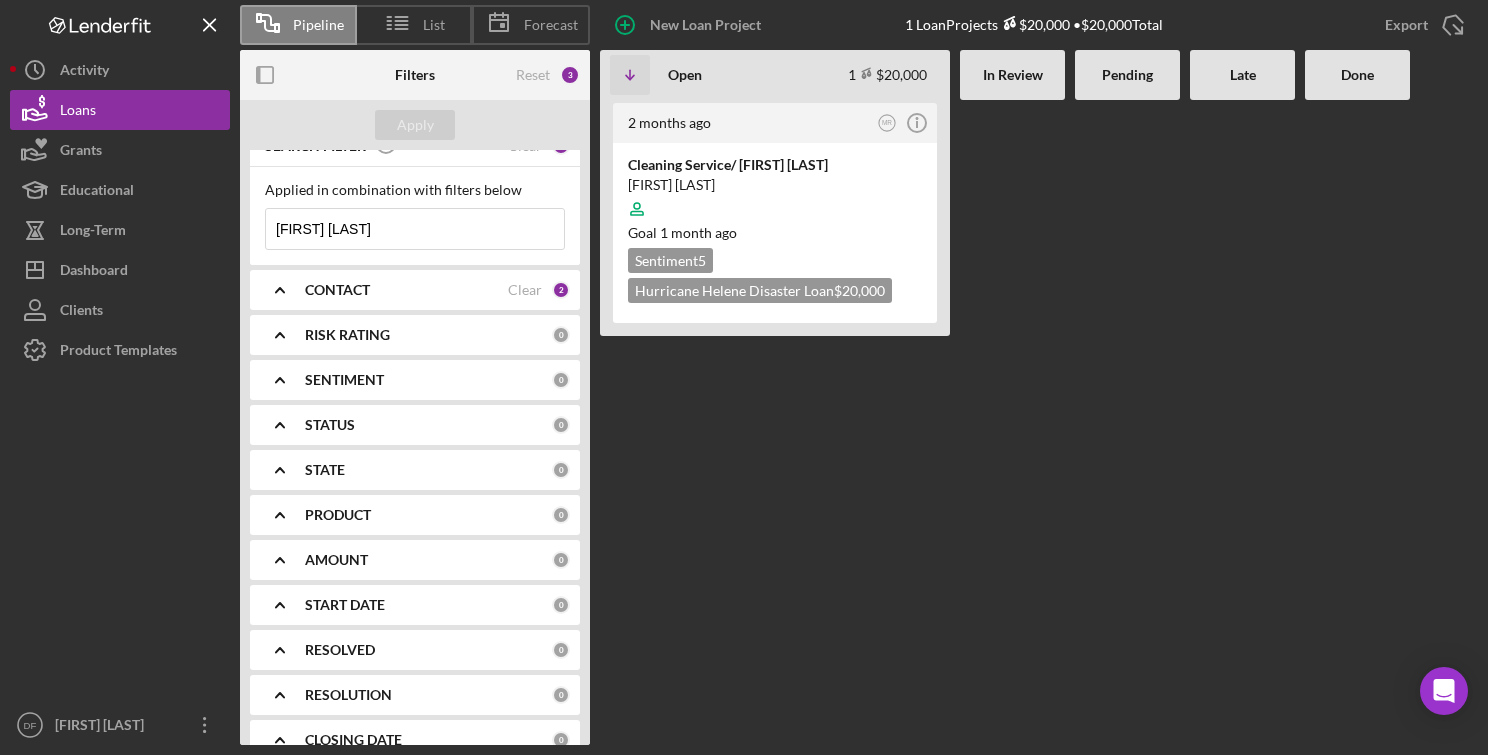 scroll, scrollTop: 0, scrollLeft: 0, axis: both 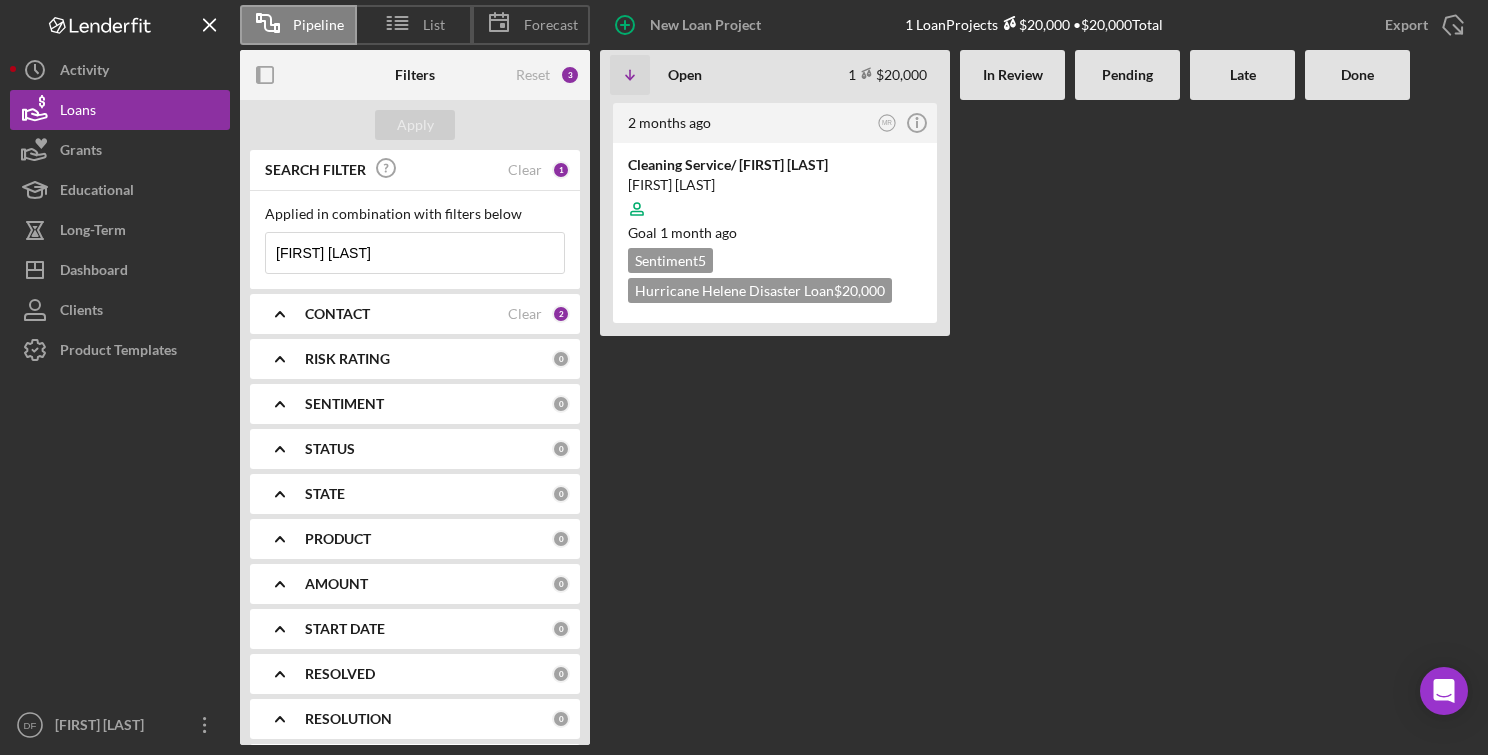 click on "CONTACT" at bounding box center (406, 314) 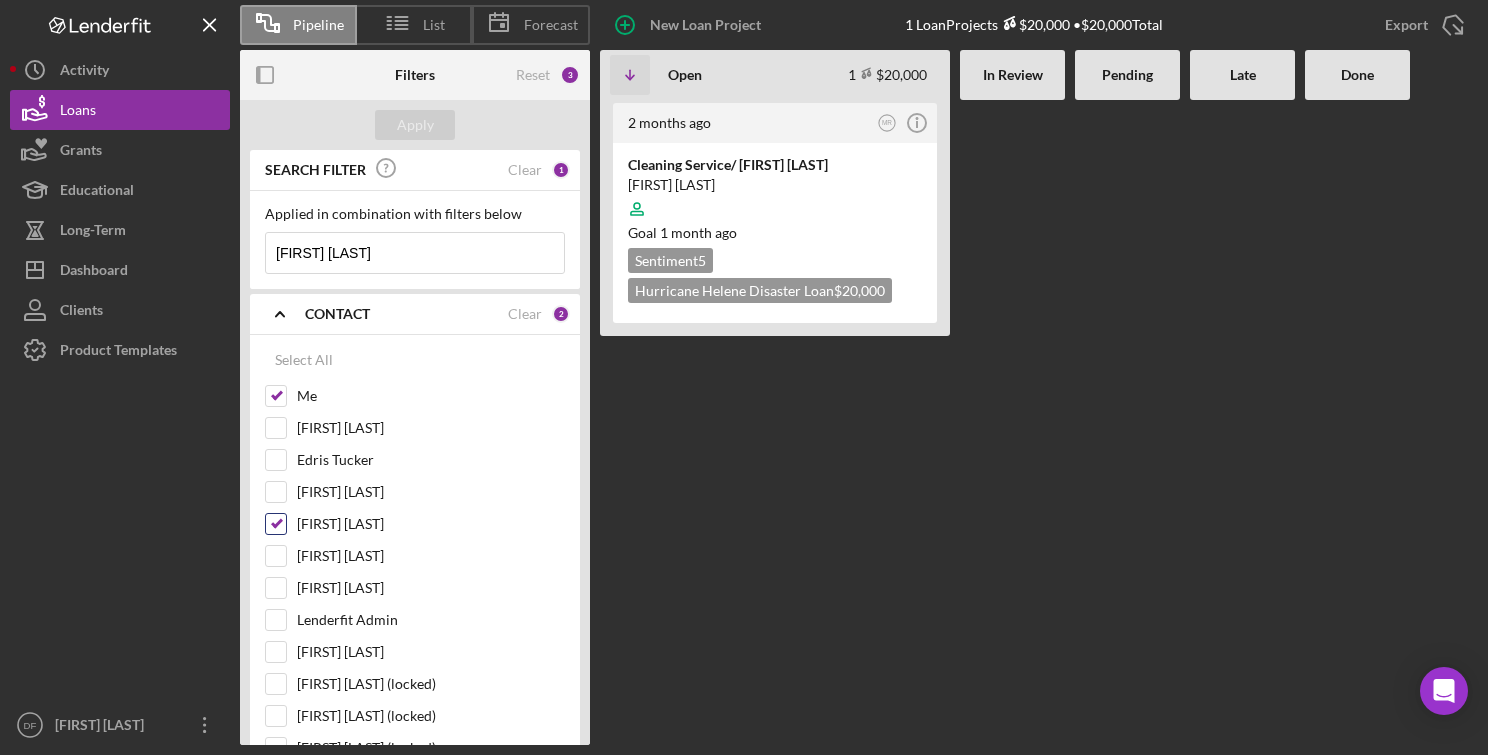 click on "[FIRST] [LAST]" at bounding box center (276, 524) 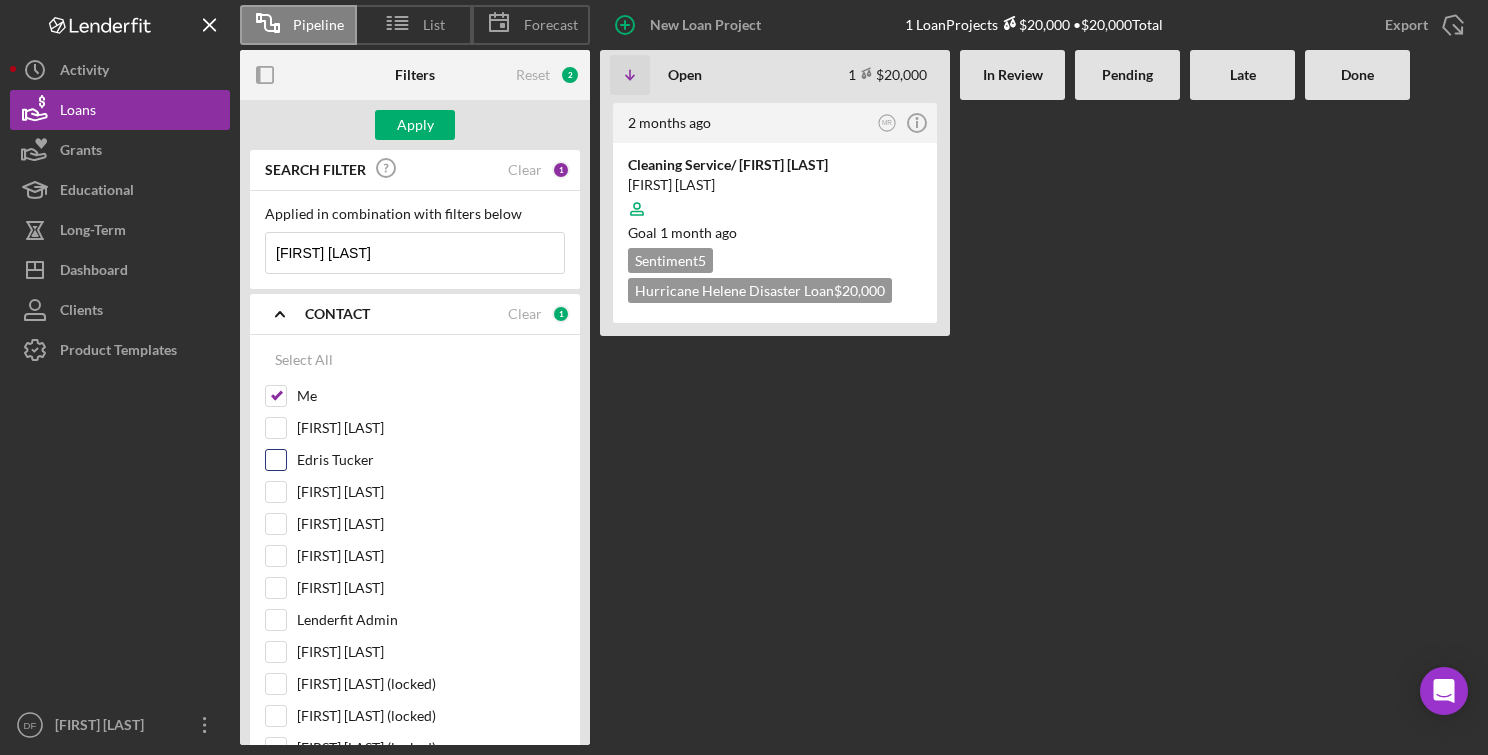 click on "Edris Tucker" at bounding box center [276, 460] 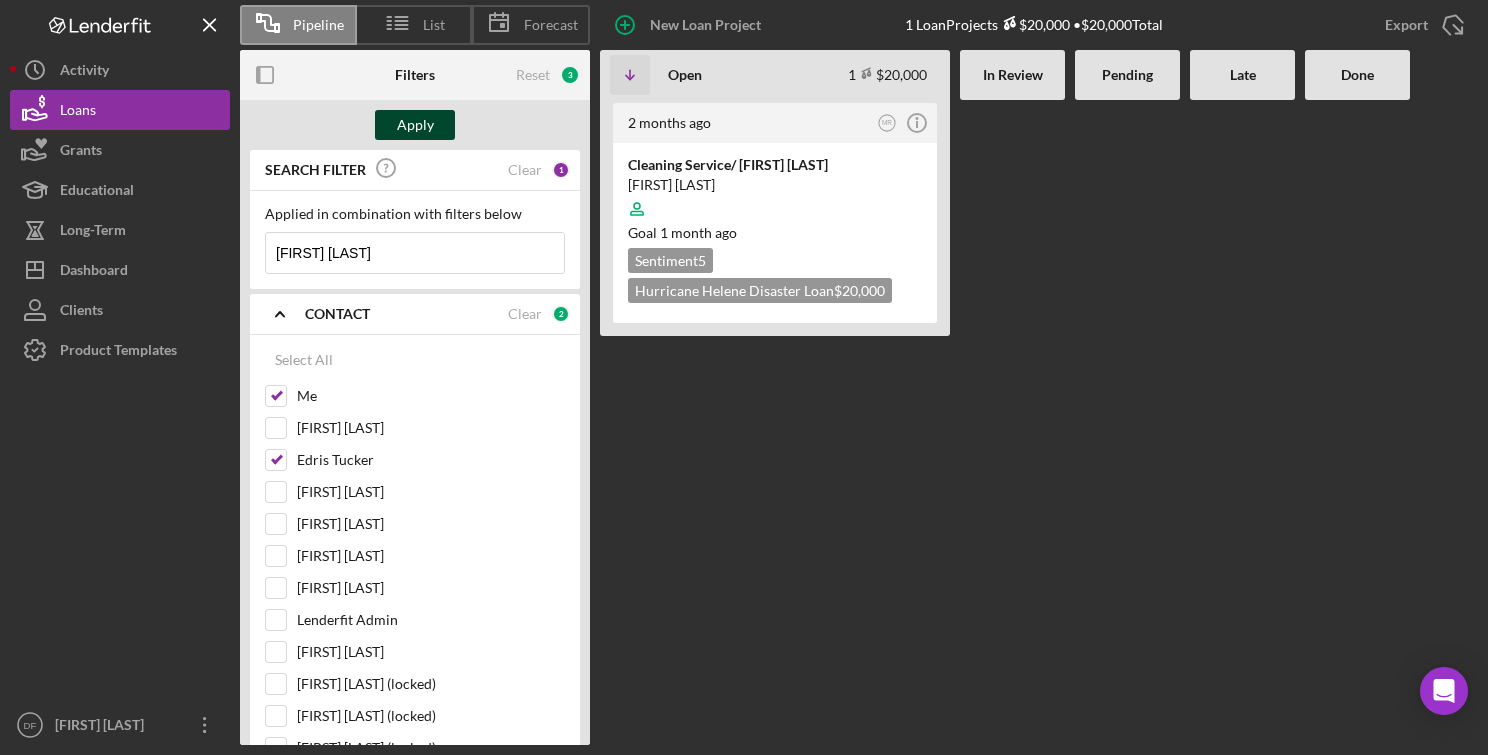 click on "Apply" at bounding box center (415, 125) 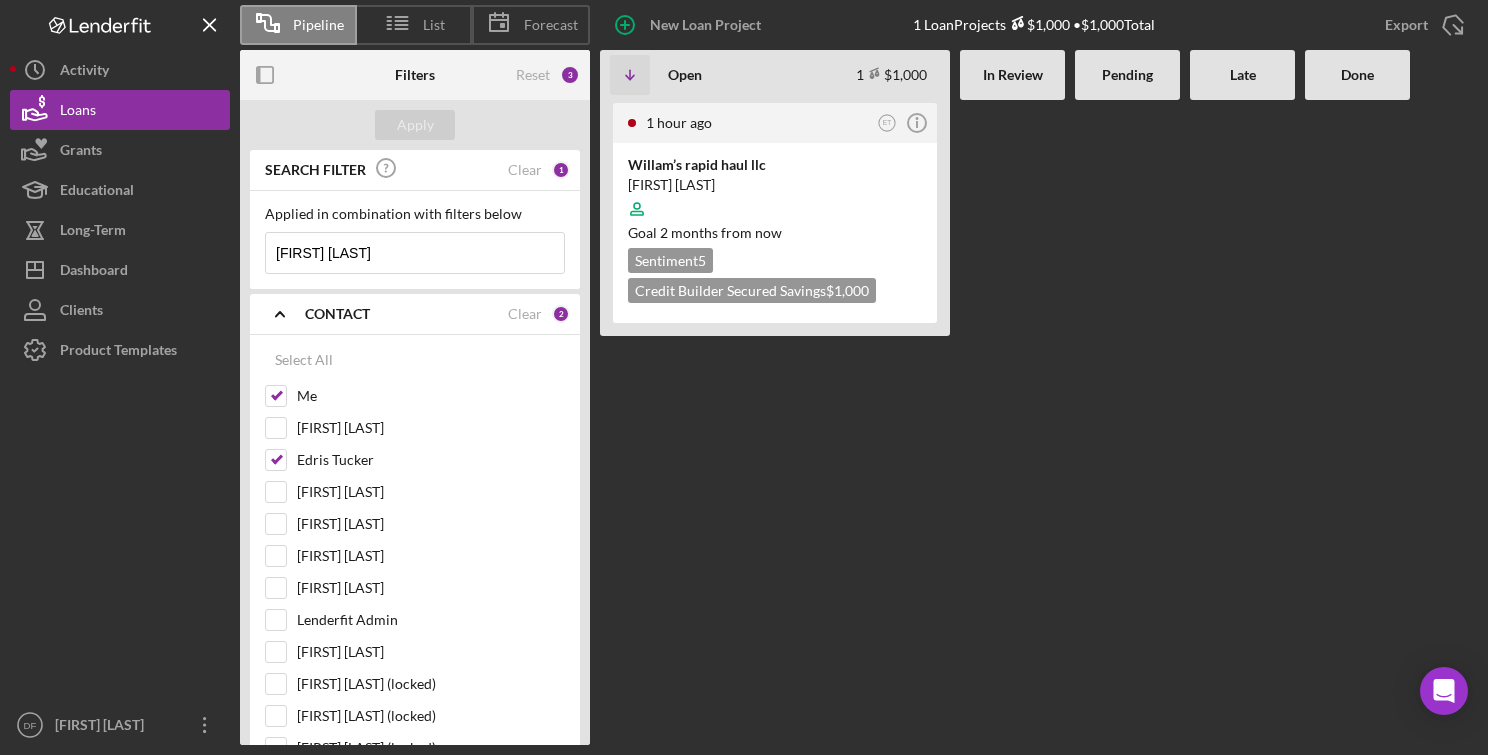 click on "In Review" at bounding box center (1013, 75) 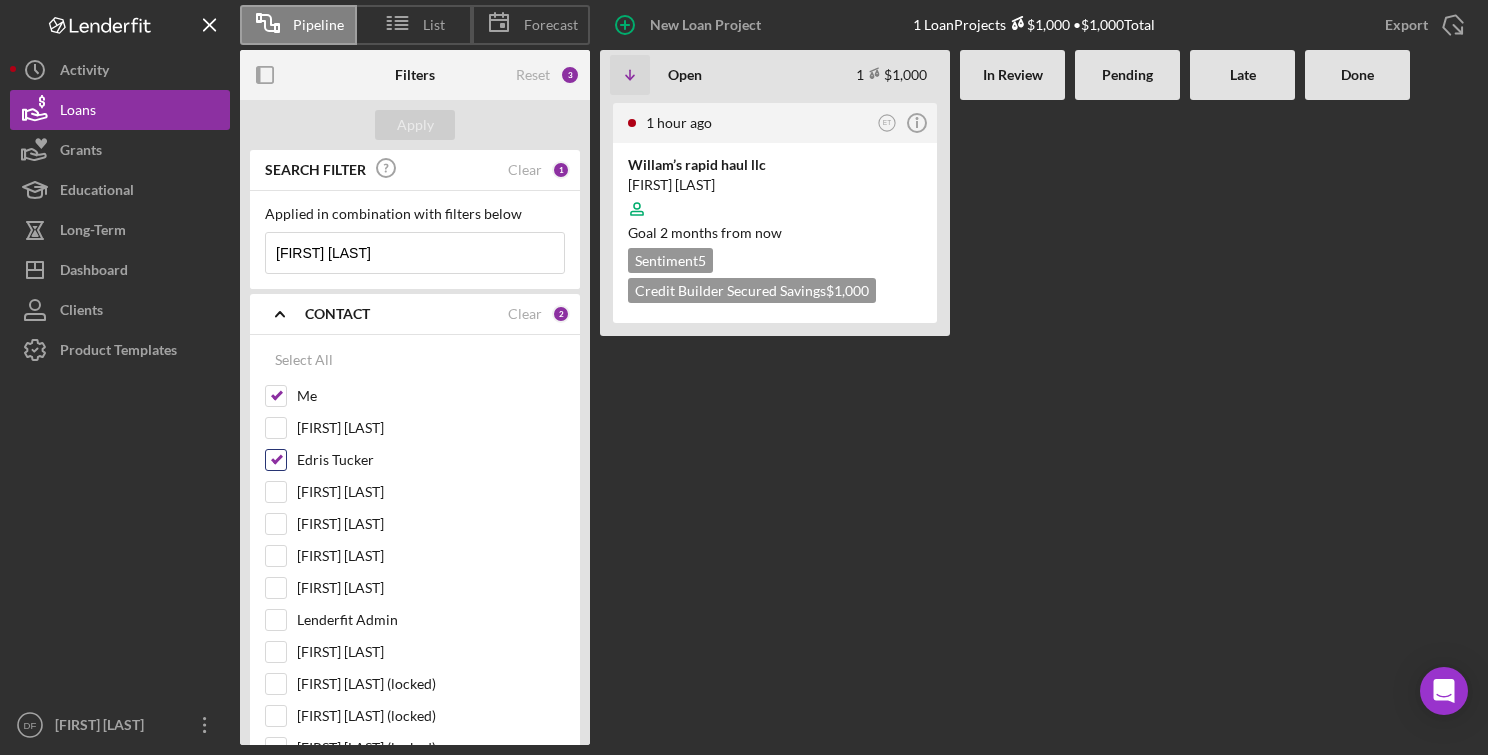 click on "Edris Tucker" at bounding box center [276, 460] 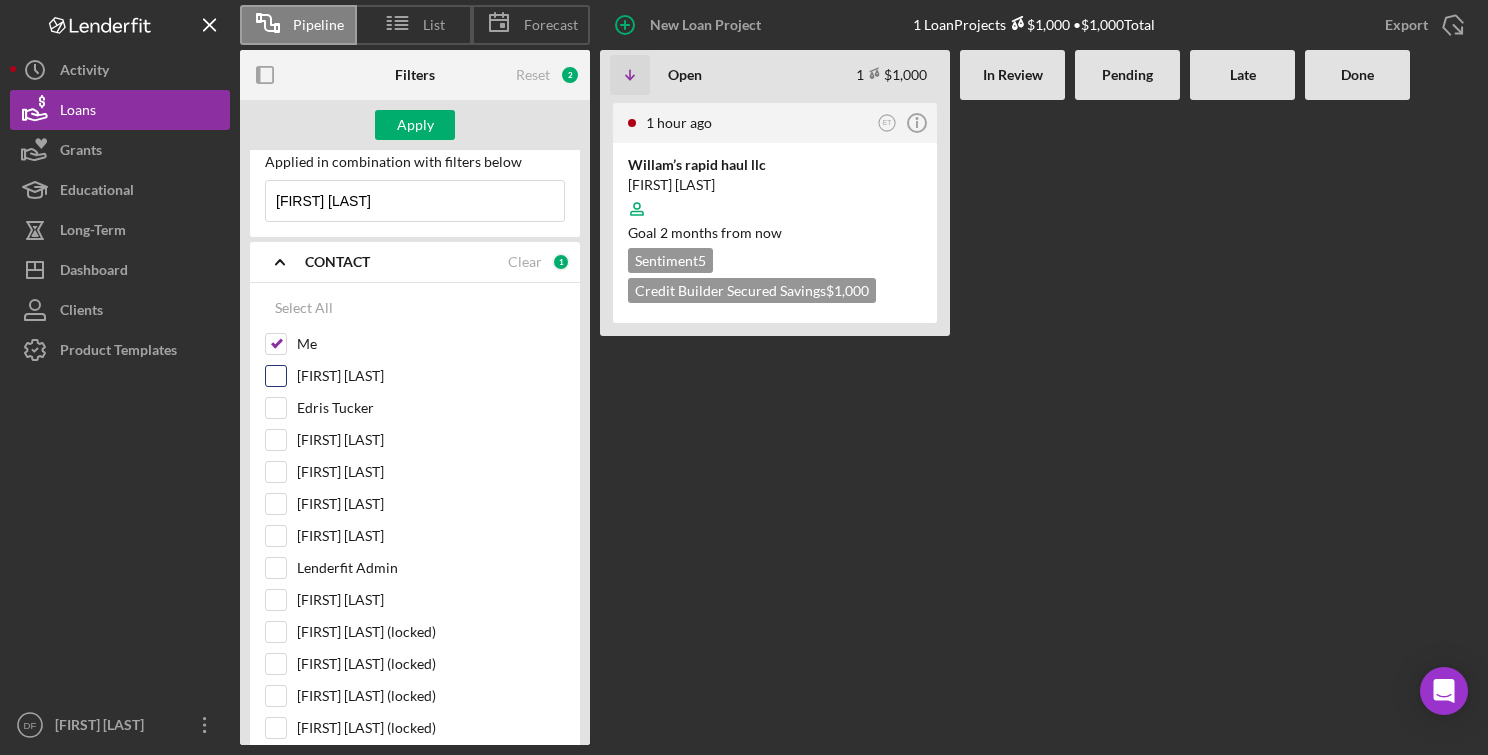 scroll, scrollTop: 0, scrollLeft: 0, axis: both 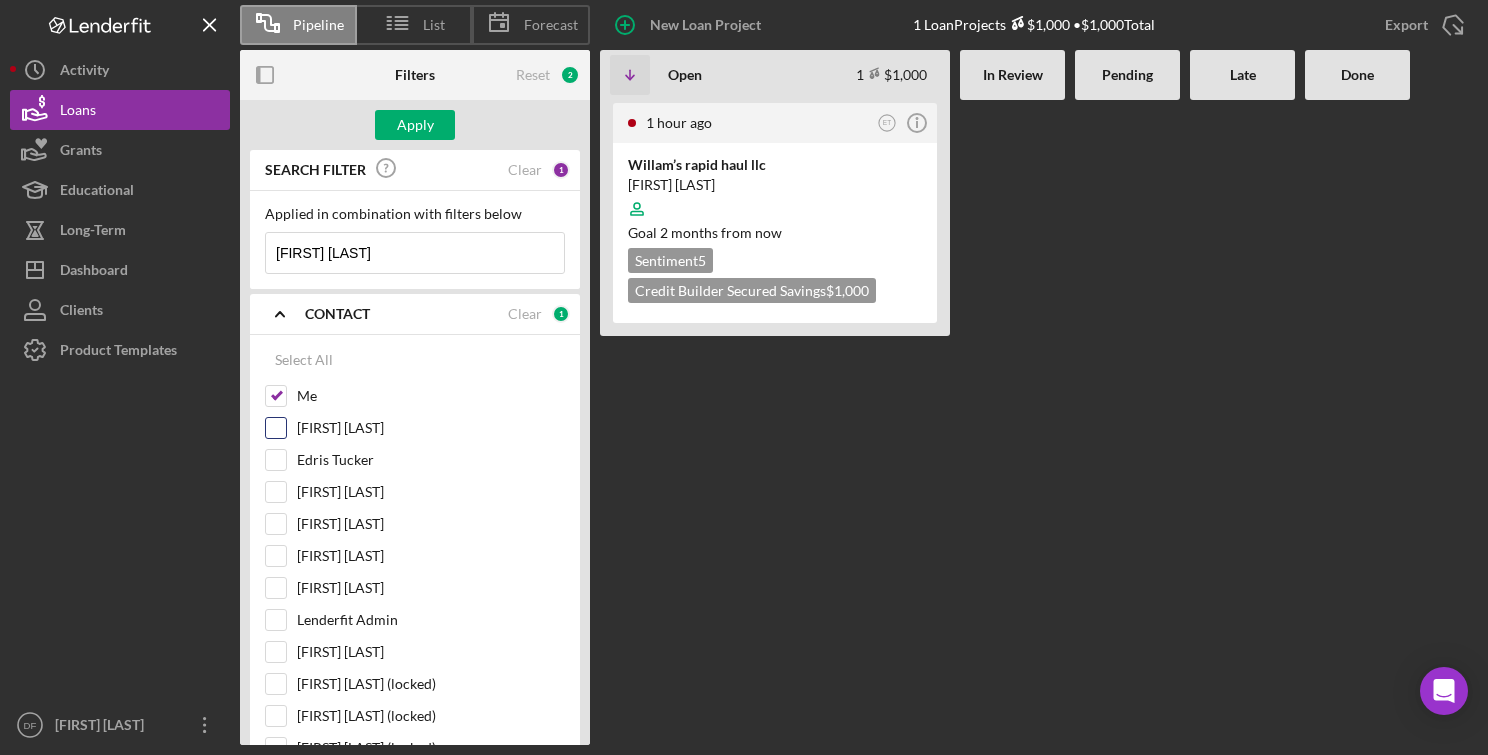 click on "[FIRST] [LAST]" at bounding box center [276, 428] 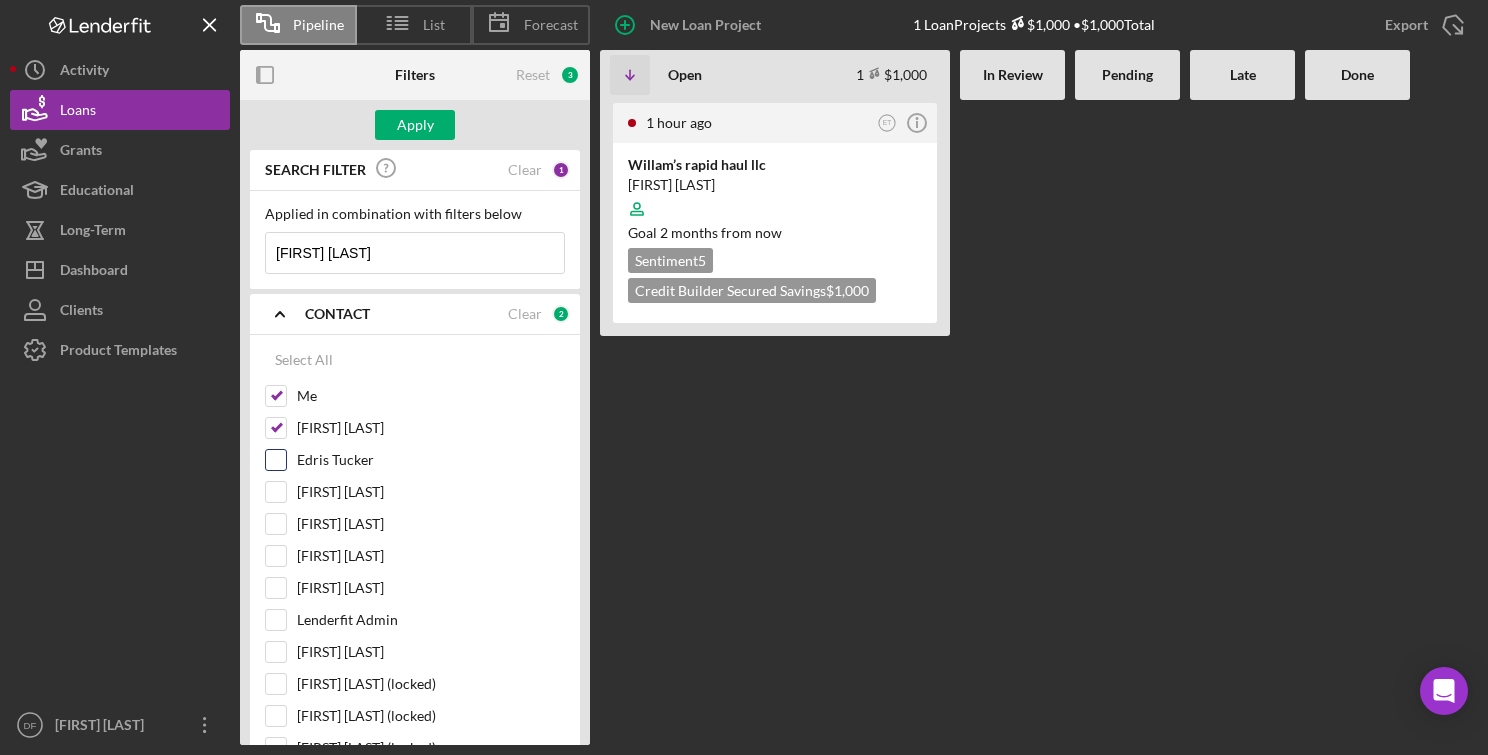 click on "Edris Tucker" at bounding box center (276, 460) 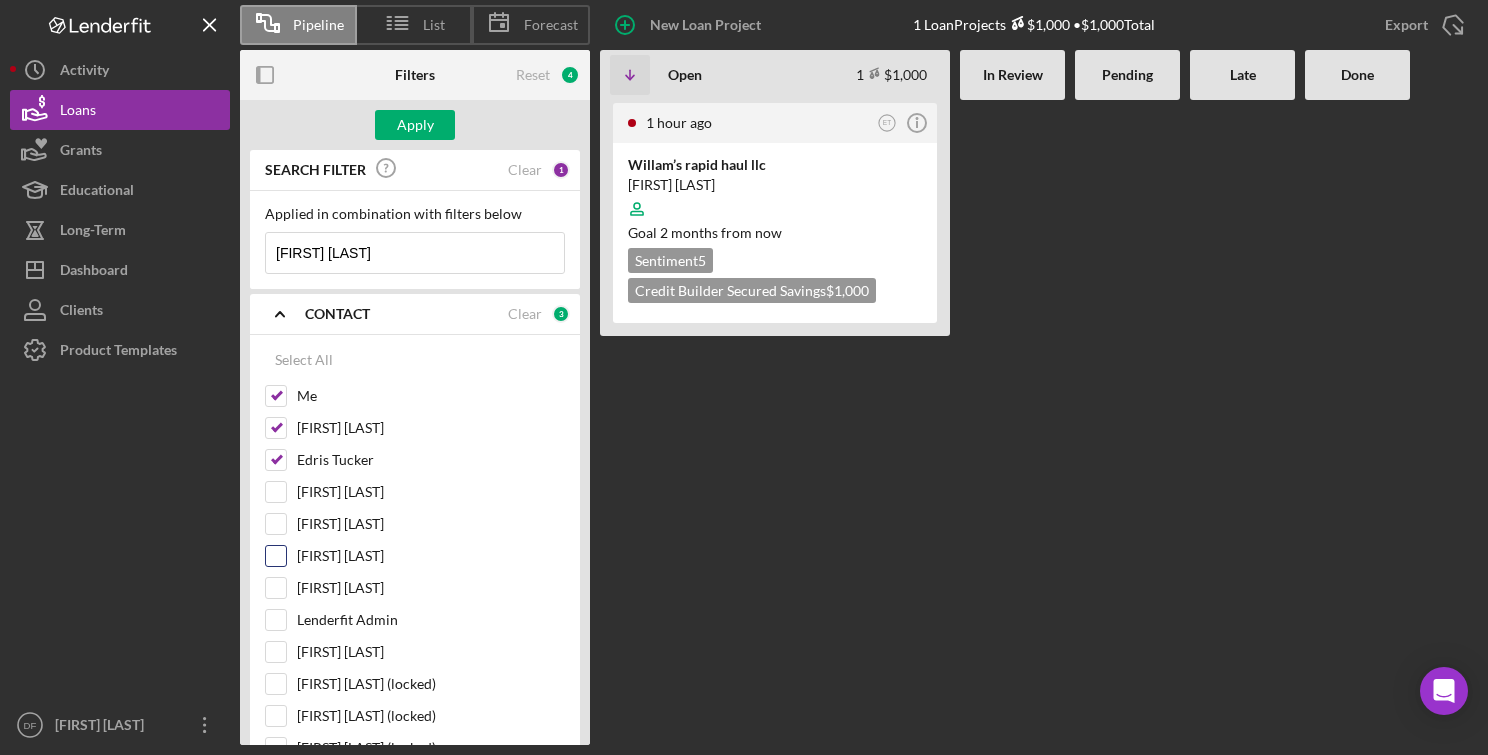 click on "[FIRST] [LAST]" at bounding box center (276, 556) 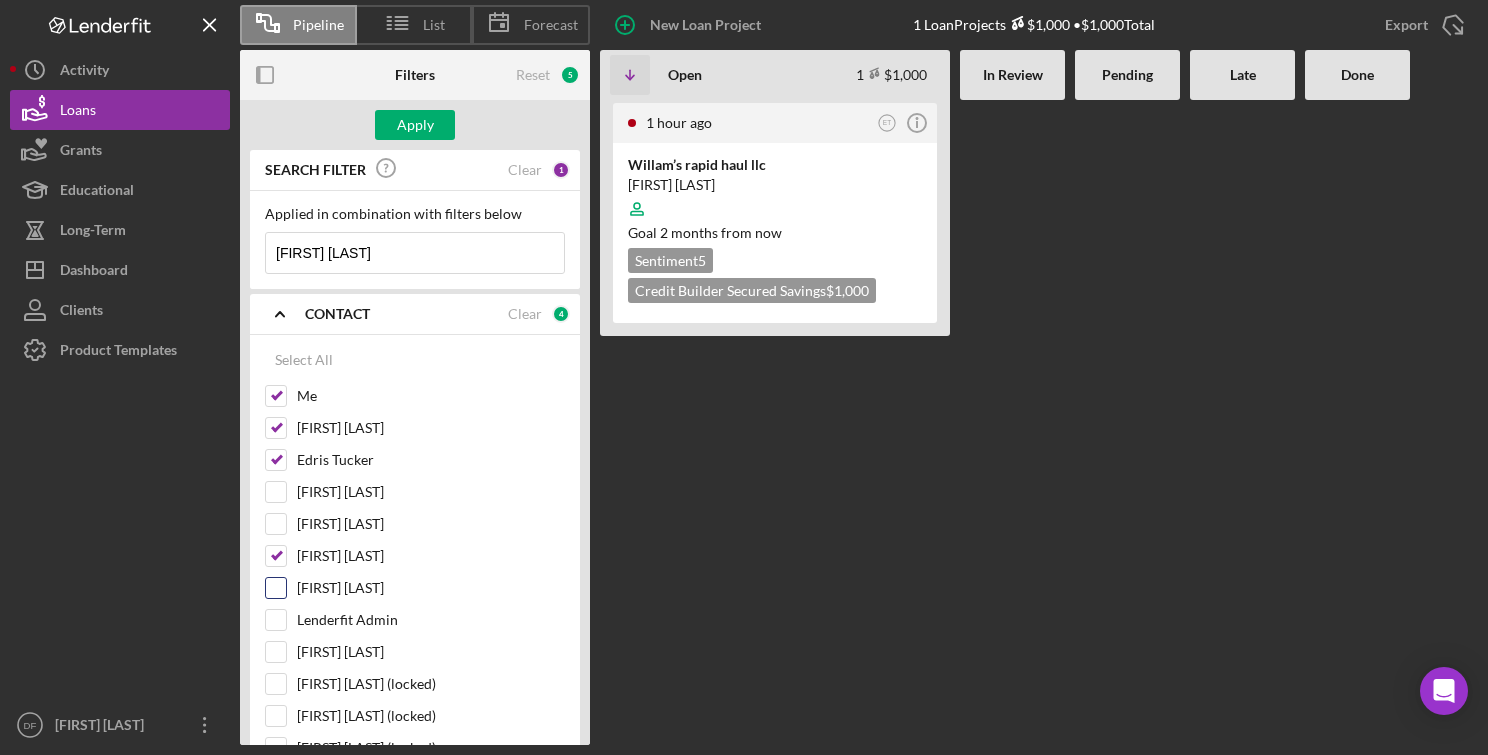 click on "[FIRST] [LAST]" at bounding box center [276, 588] 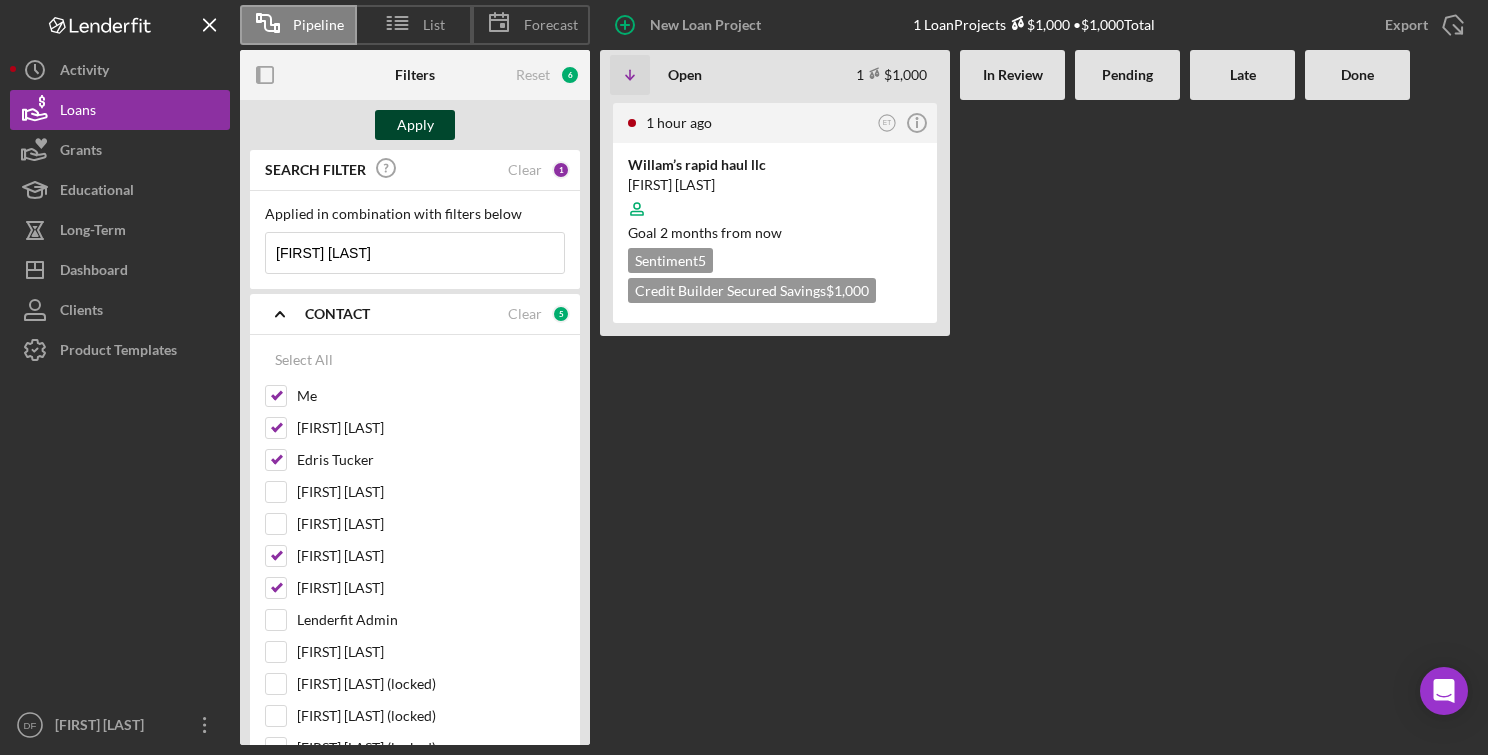 click on "Apply" at bounding box center [415, 125] 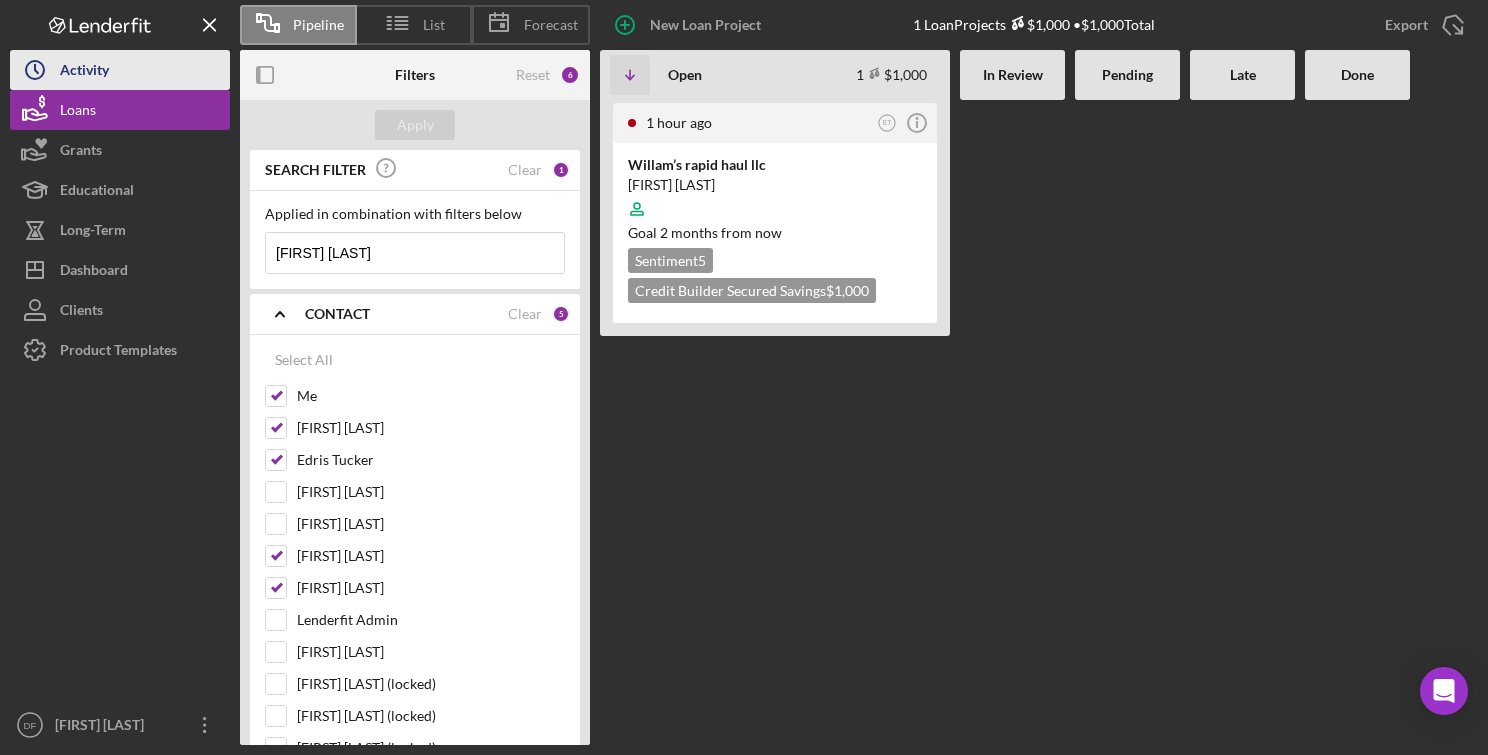 click on "Icon/History Activity" at bounding box center (120, 70) 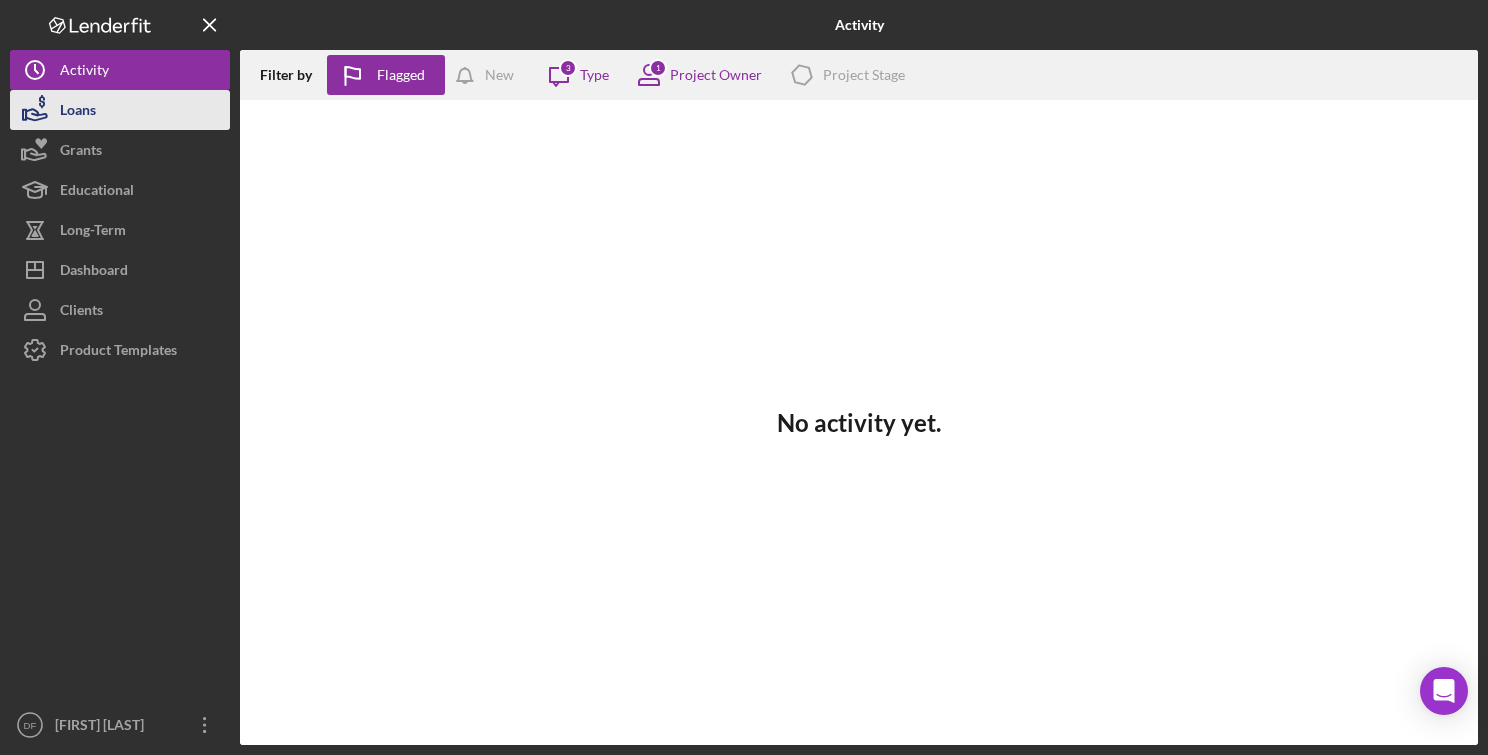 click on "Loans" at bounding box center [120, 110] 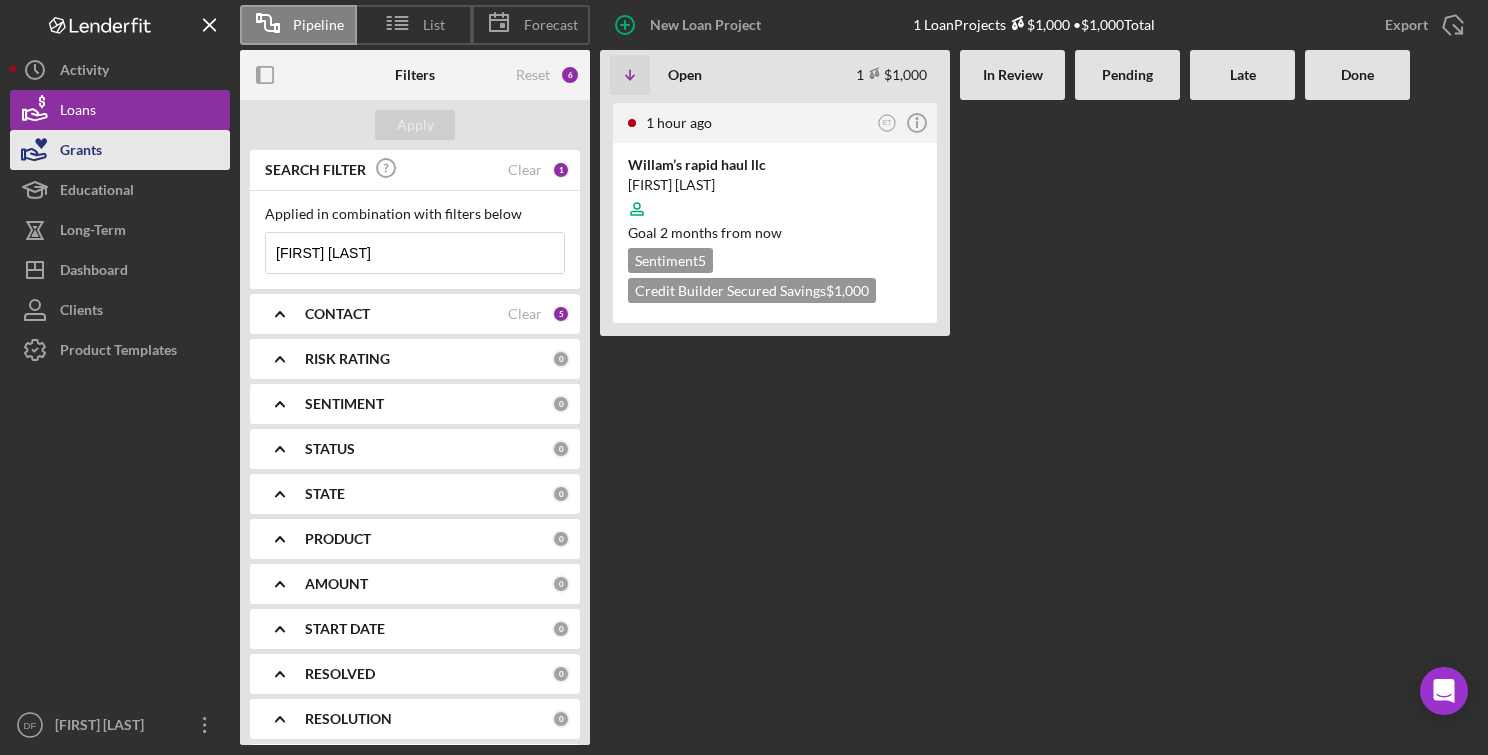 click on "Grants" at bounding box center [120, 150] 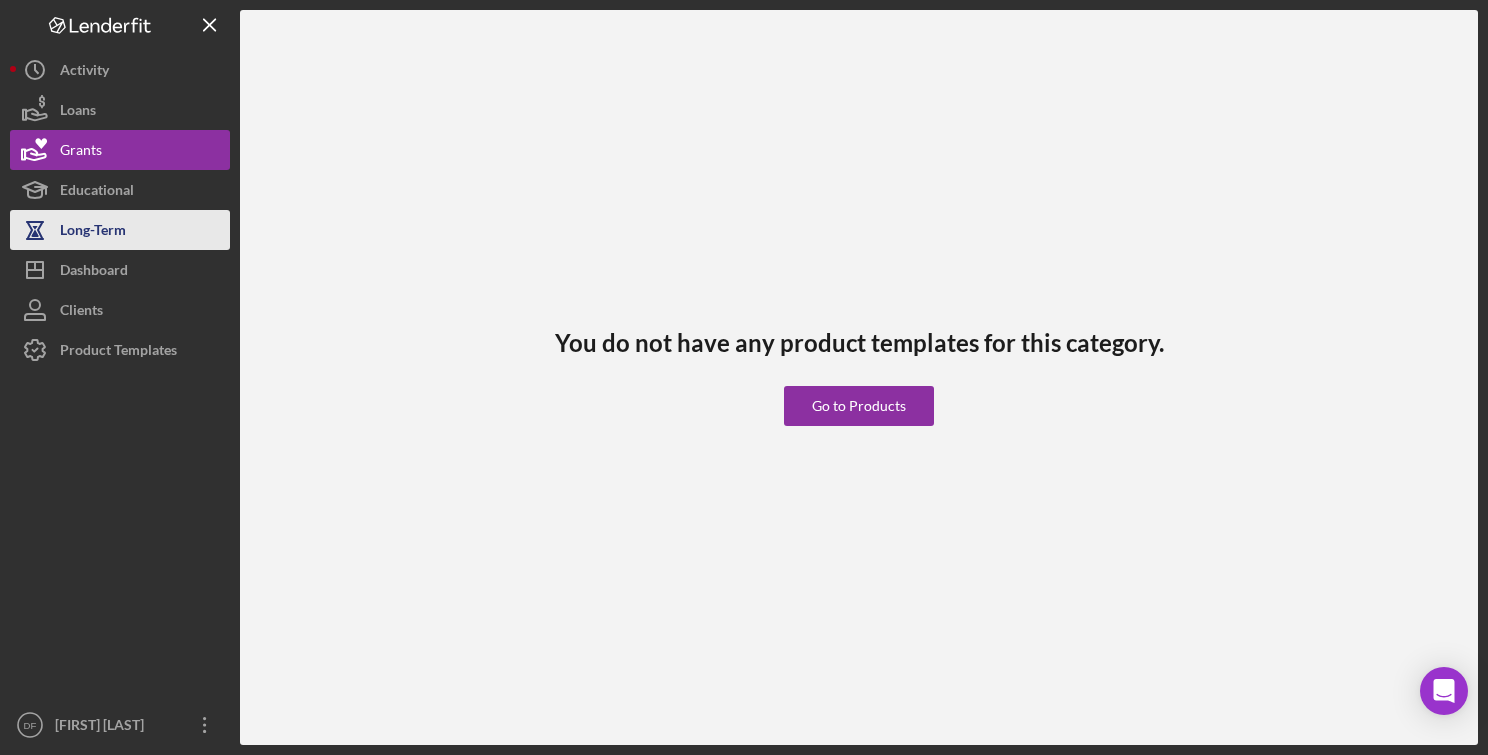 click on "Long-Term" at bounding box center [120, 230] 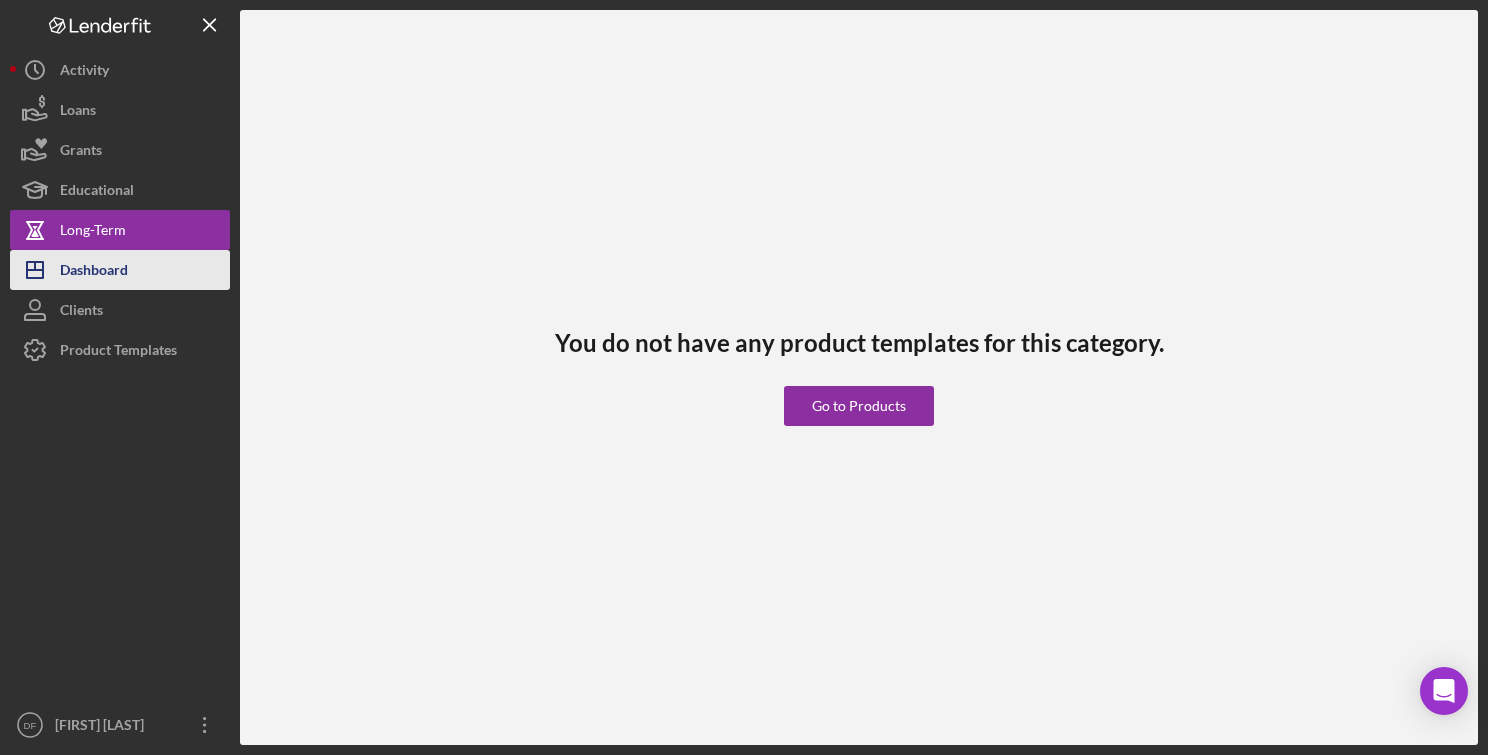 click on "Icon/Dashboard Dashboard" at bounding box center (120, 270) 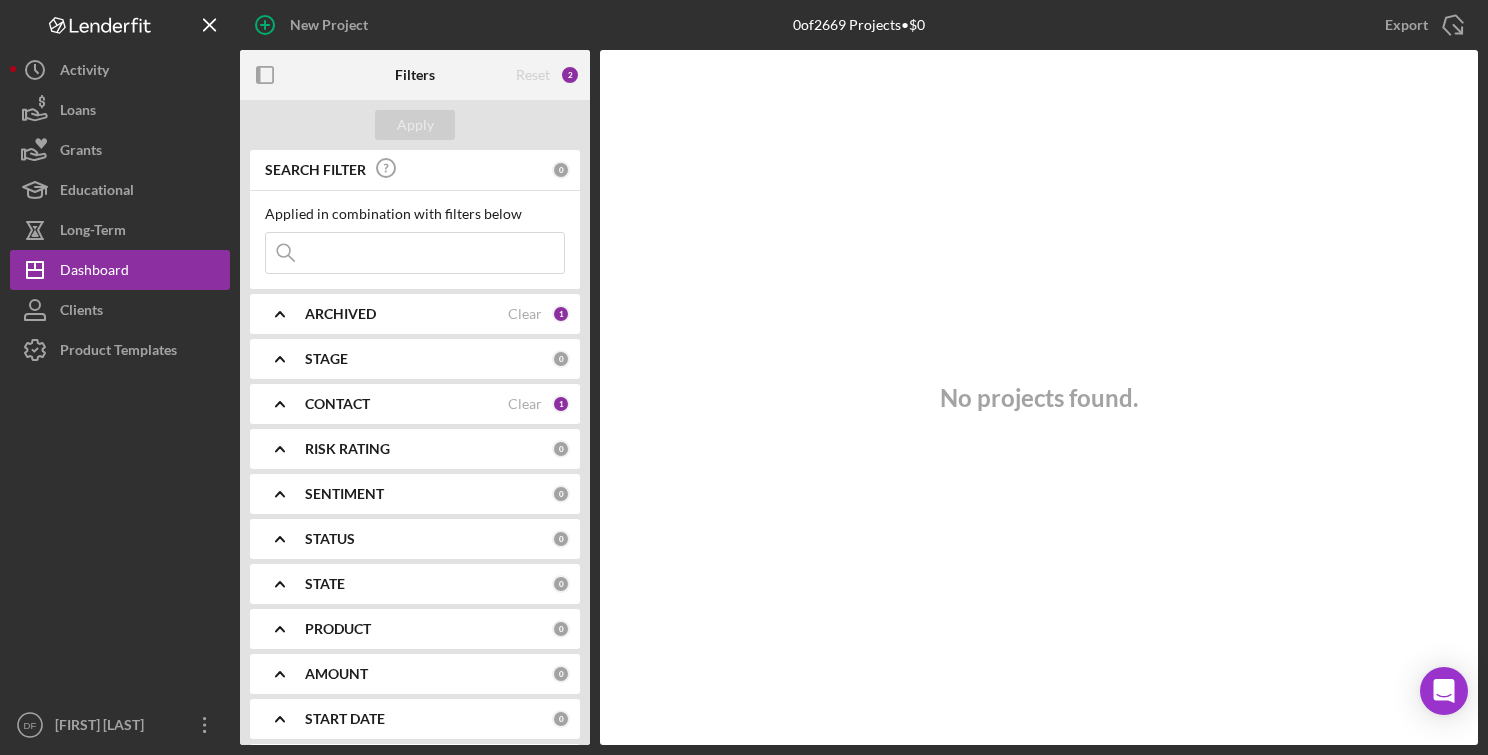 click at bounding box center (415, 253) 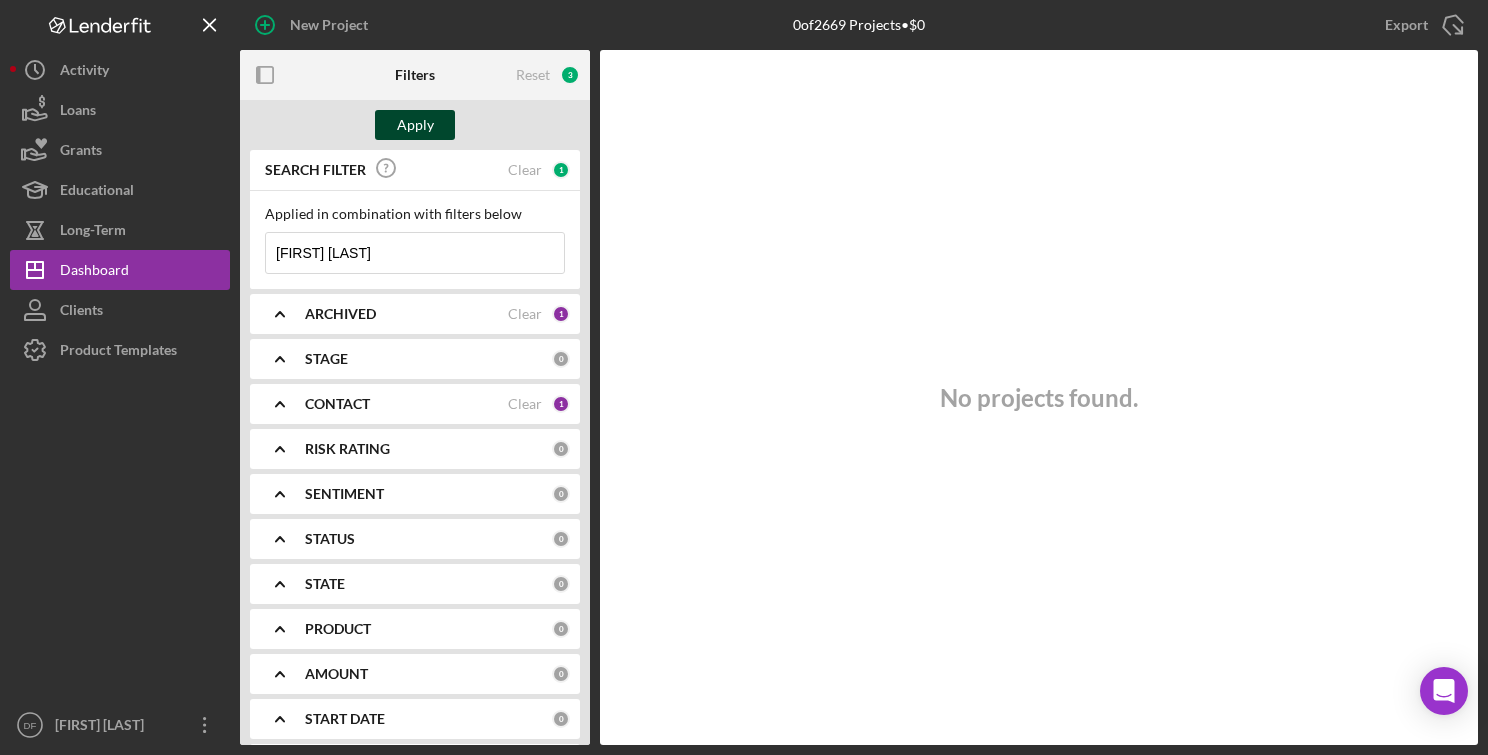 click on "Apply" at bounding box center (415, 125) 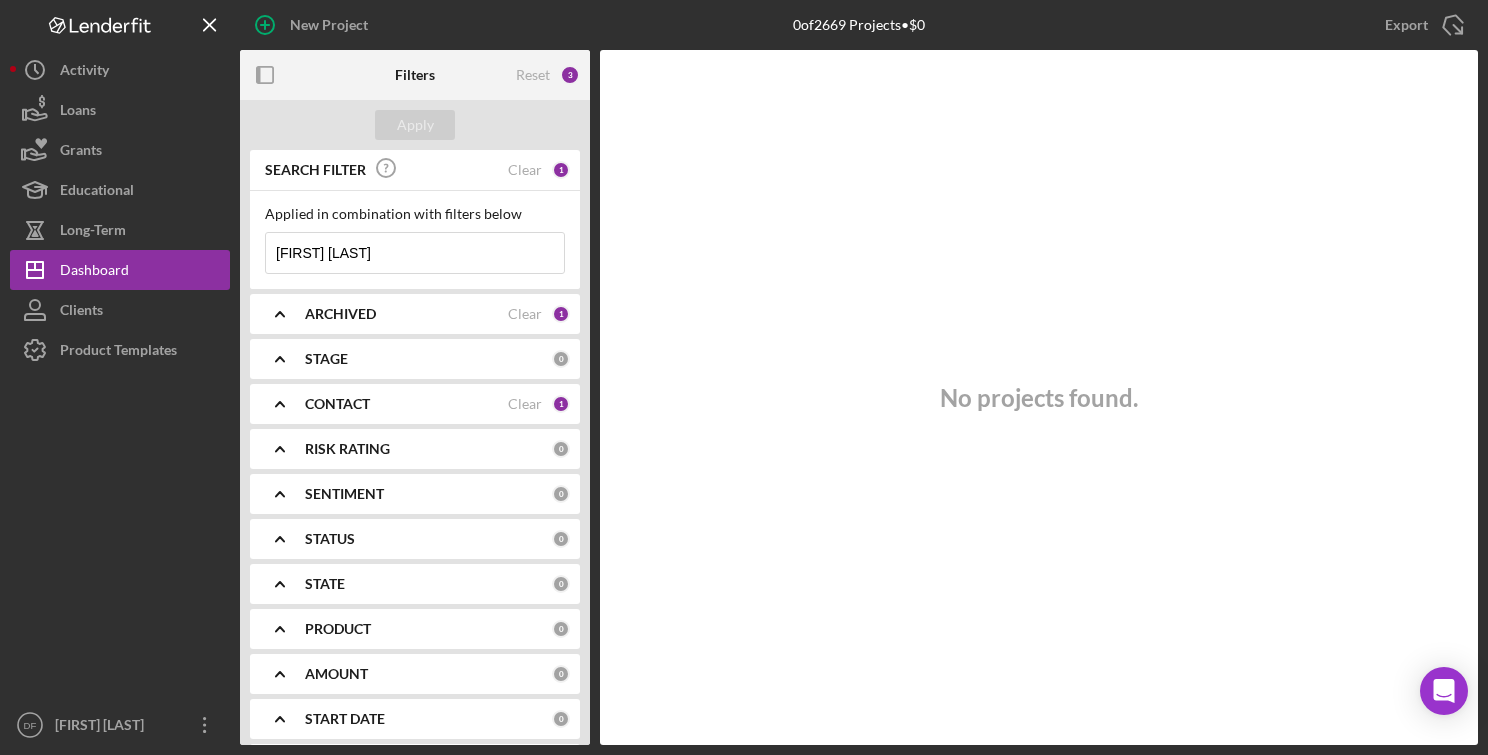 drag, startPoint x: 401, startPoint y: 282, endPoint x: 398, endPoint y: 264, distance: 18.248287 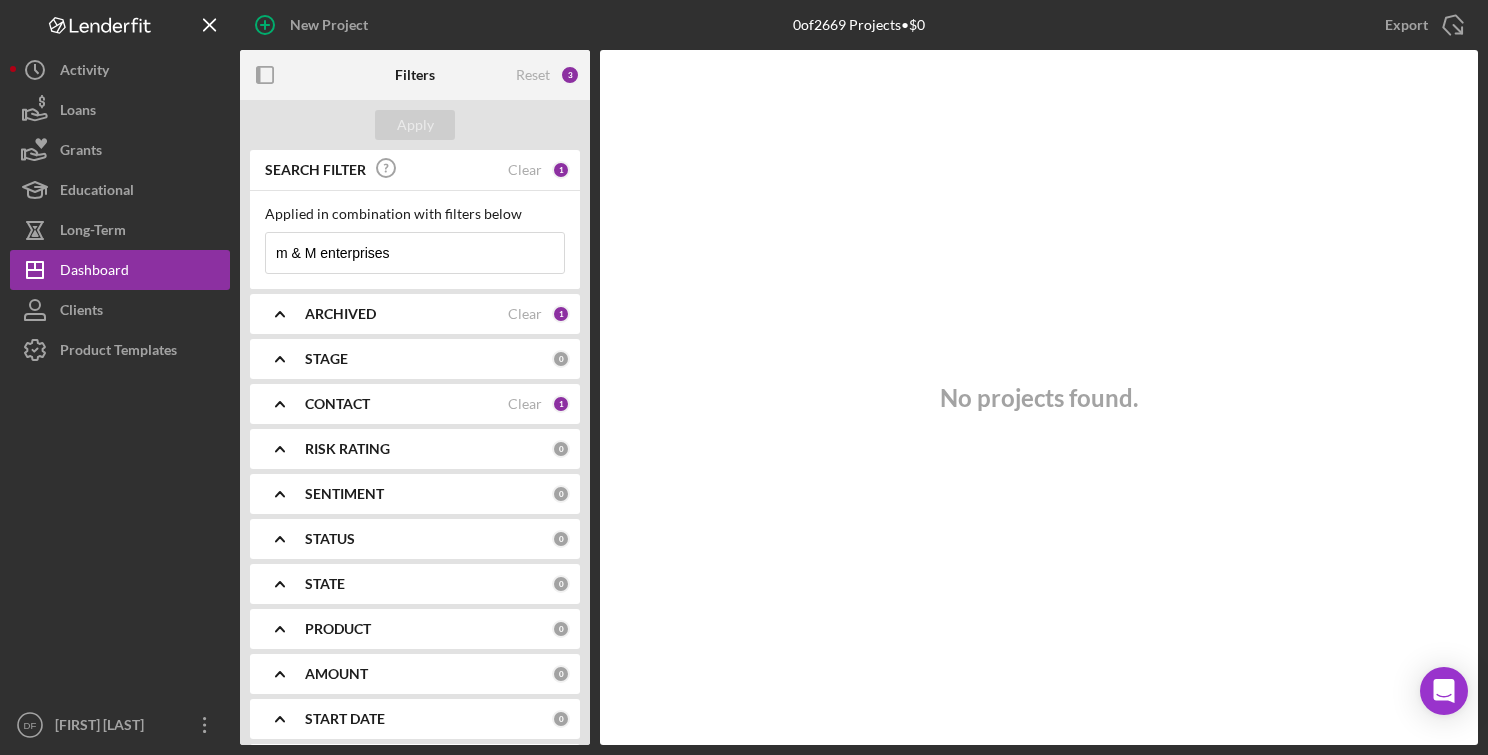 drag, startPoint x: 319, startPoint y: 252, endPoint x: 260, endPoint y: 275, distance: 63.324562 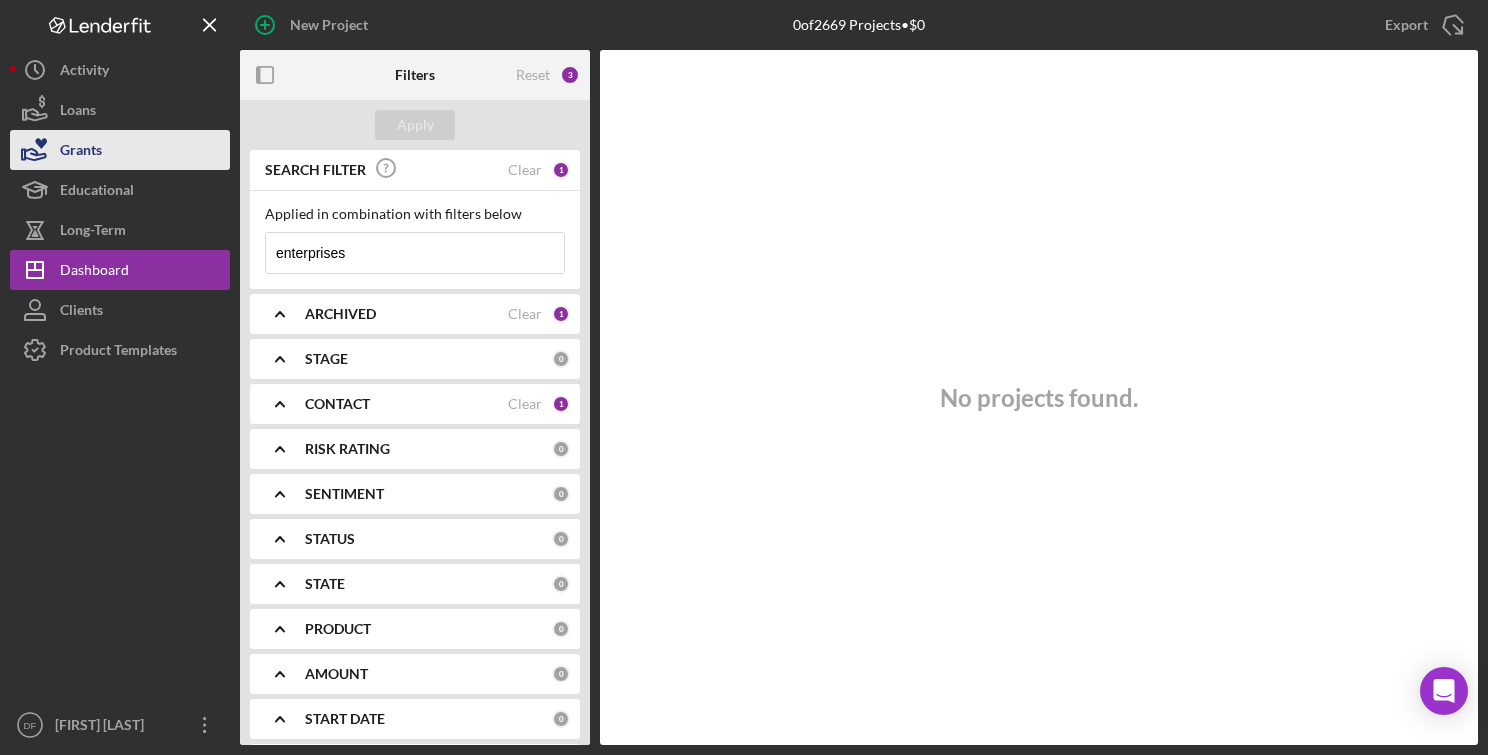 type on "enterprises" 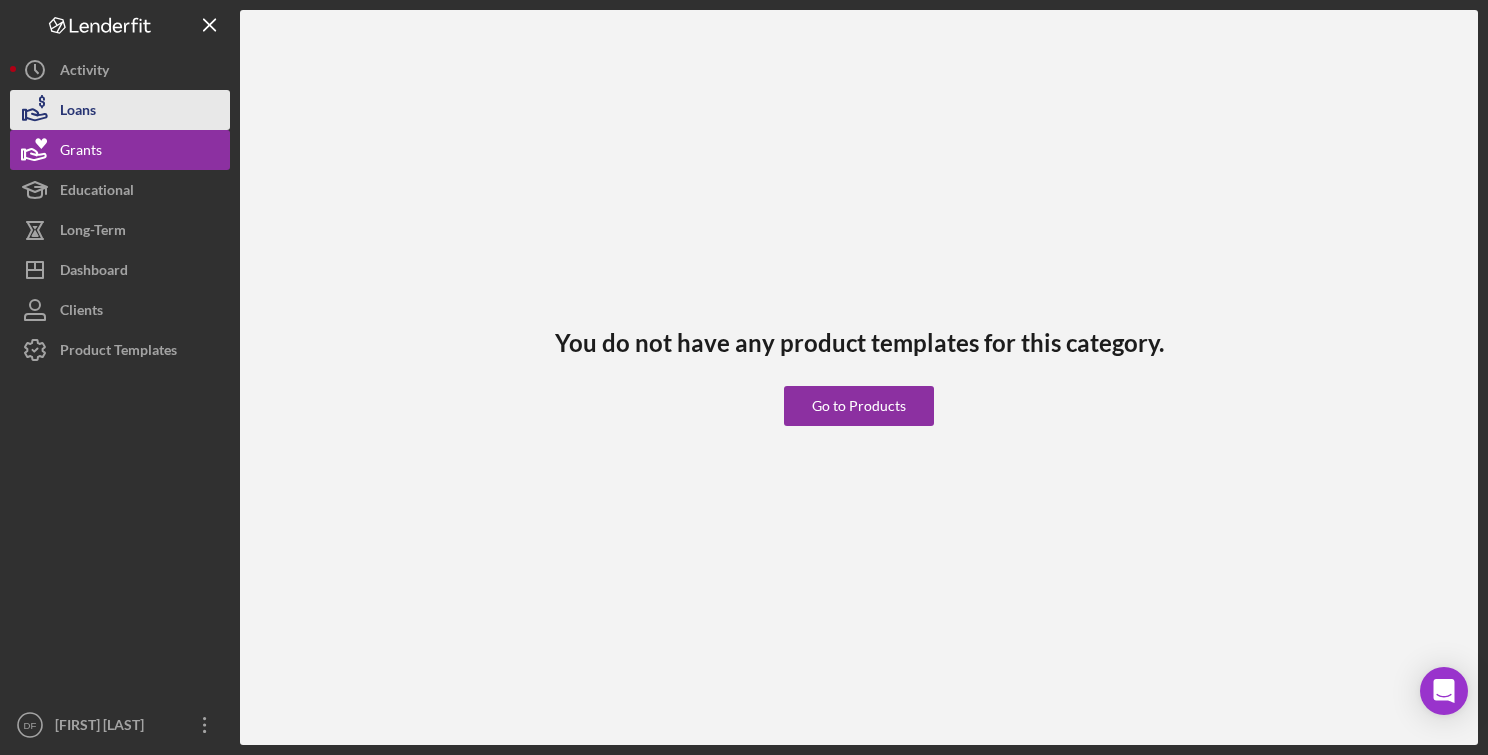 click on "Loans" at bounding box center (120, 110) 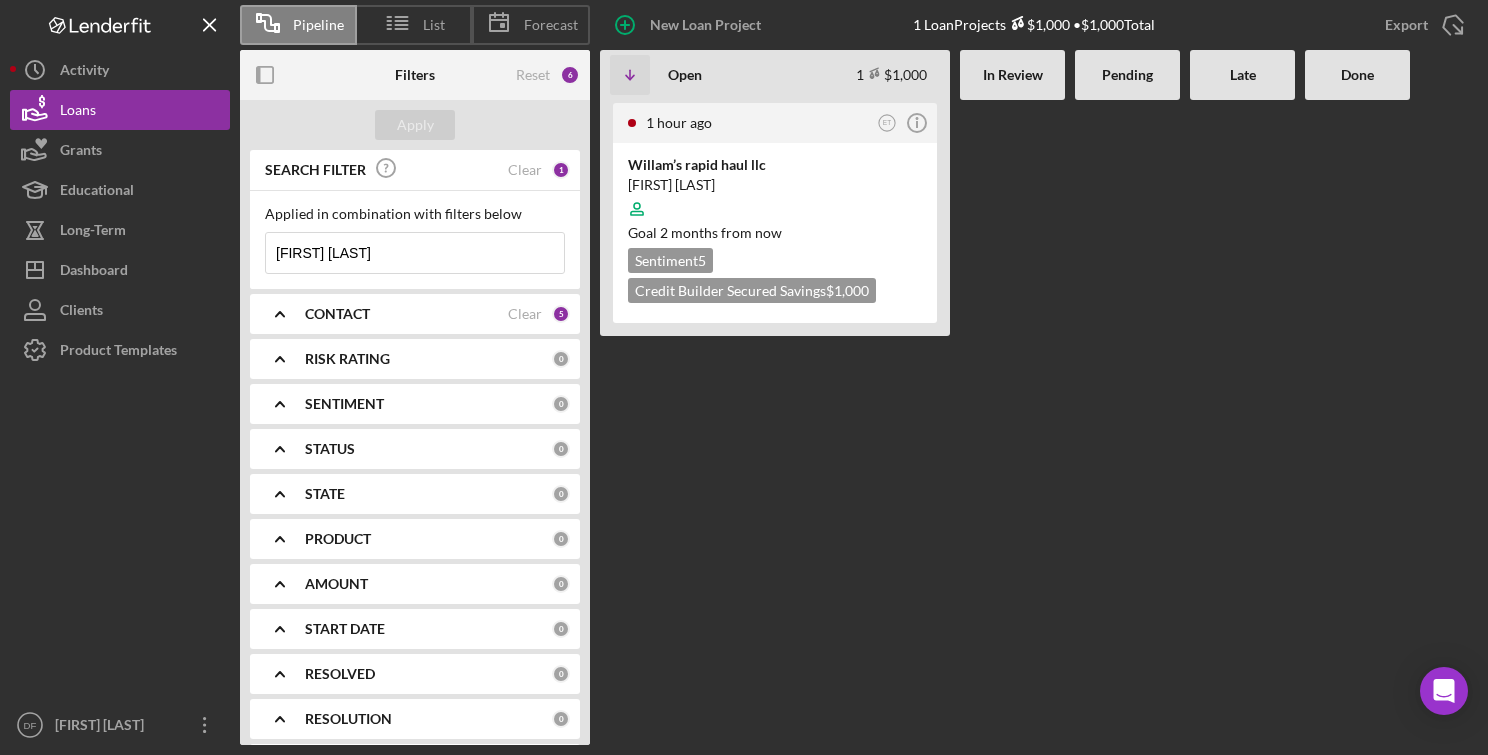 click on "[FIRST] [LAST]" at bounding box center [415, 253] 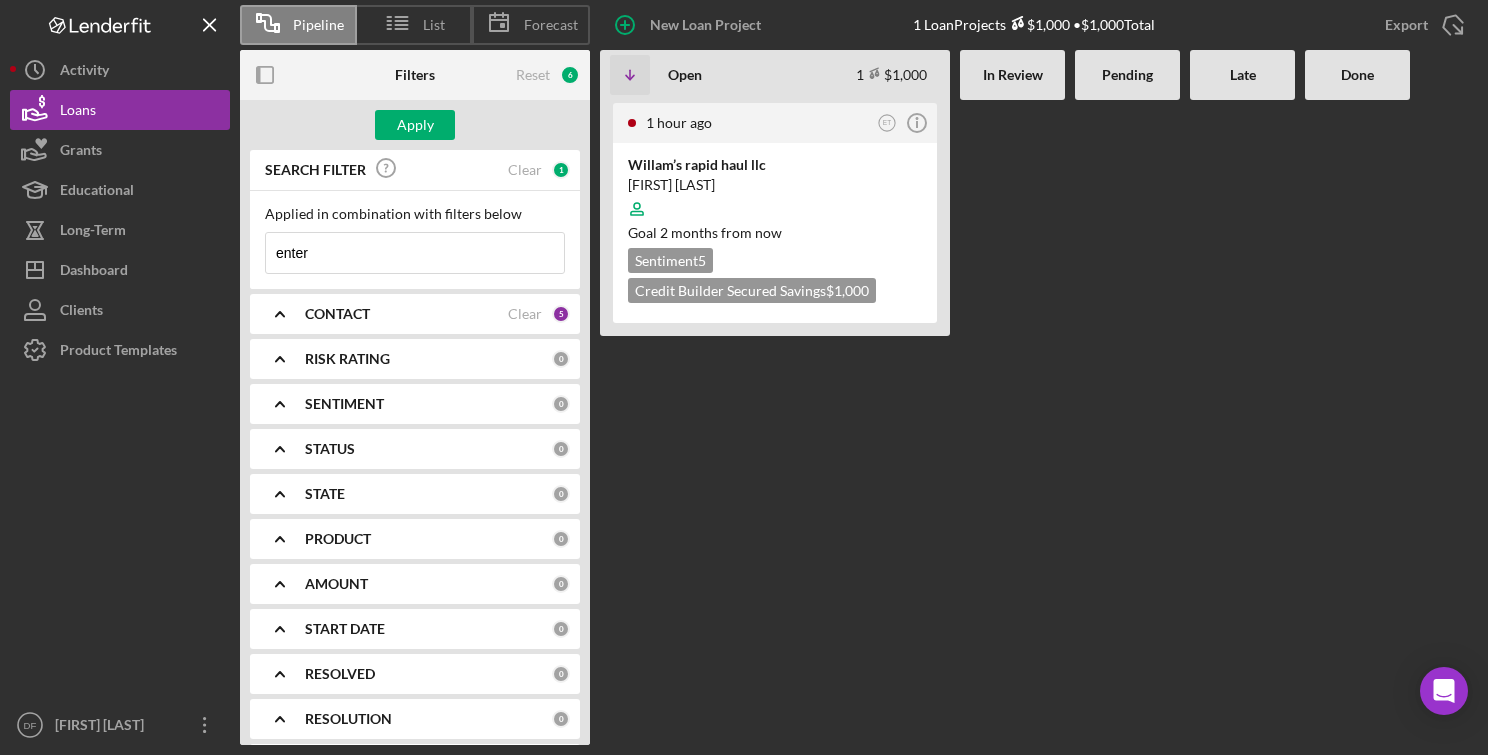 type on "enterprises" 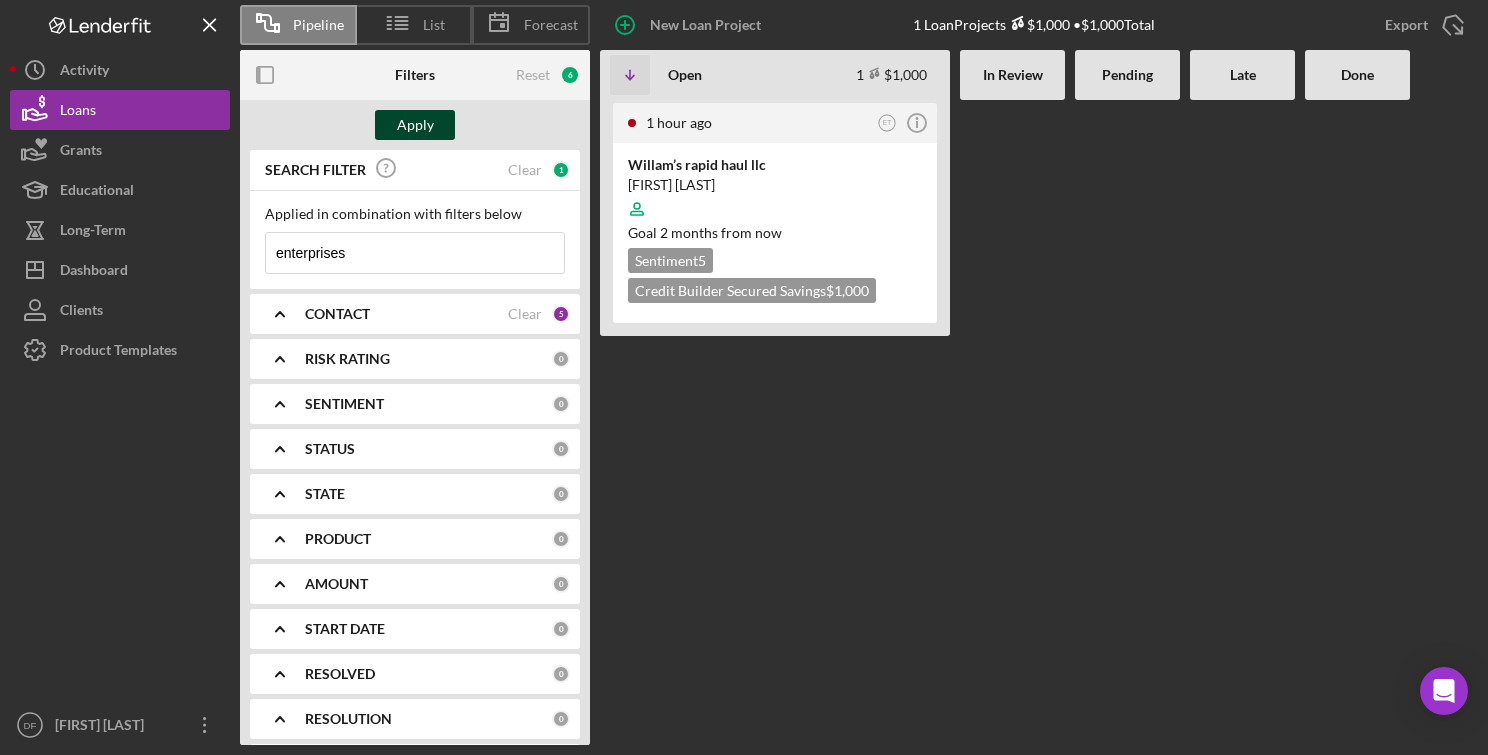 click on "Apply" at bounding box center [415, 125] 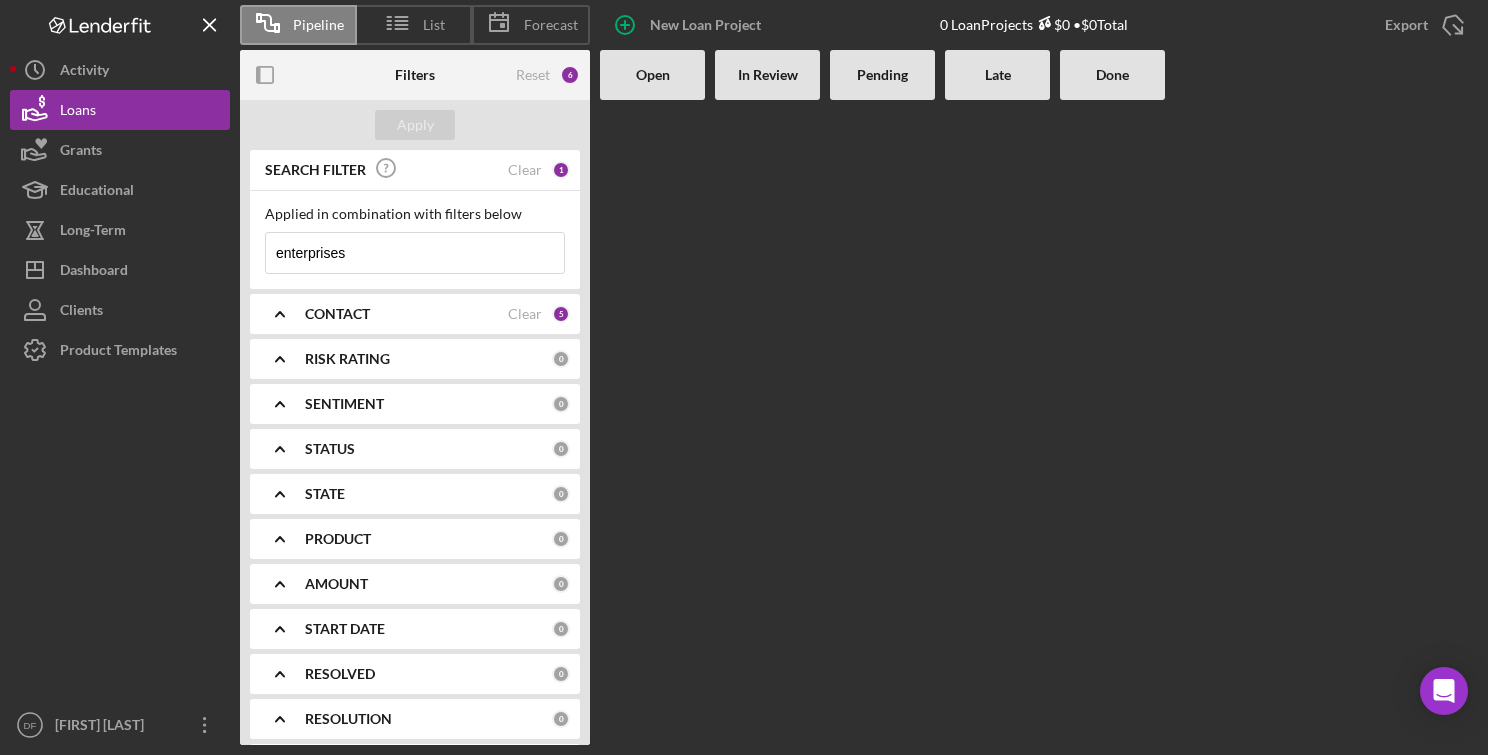 click on "Open" at bounding box center [652, 75] 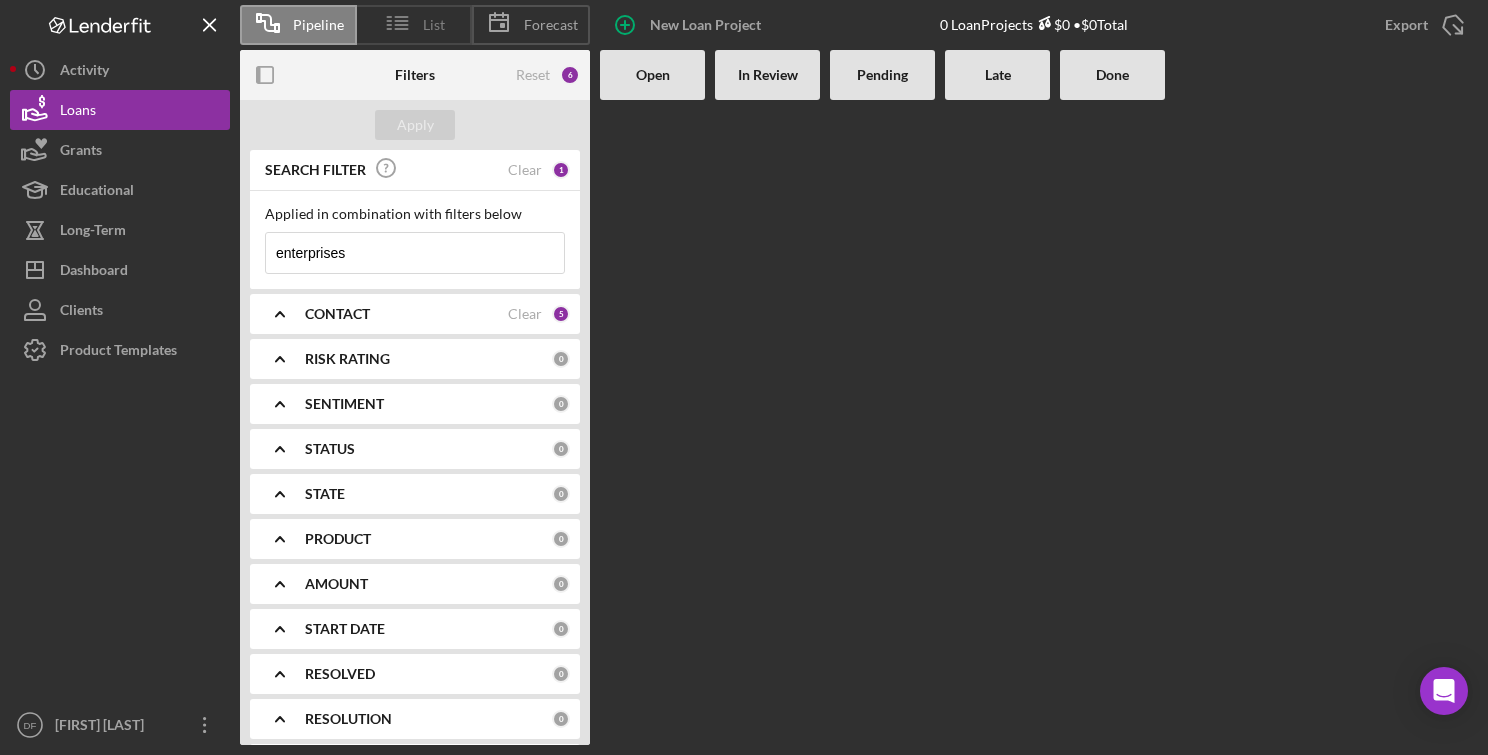 click 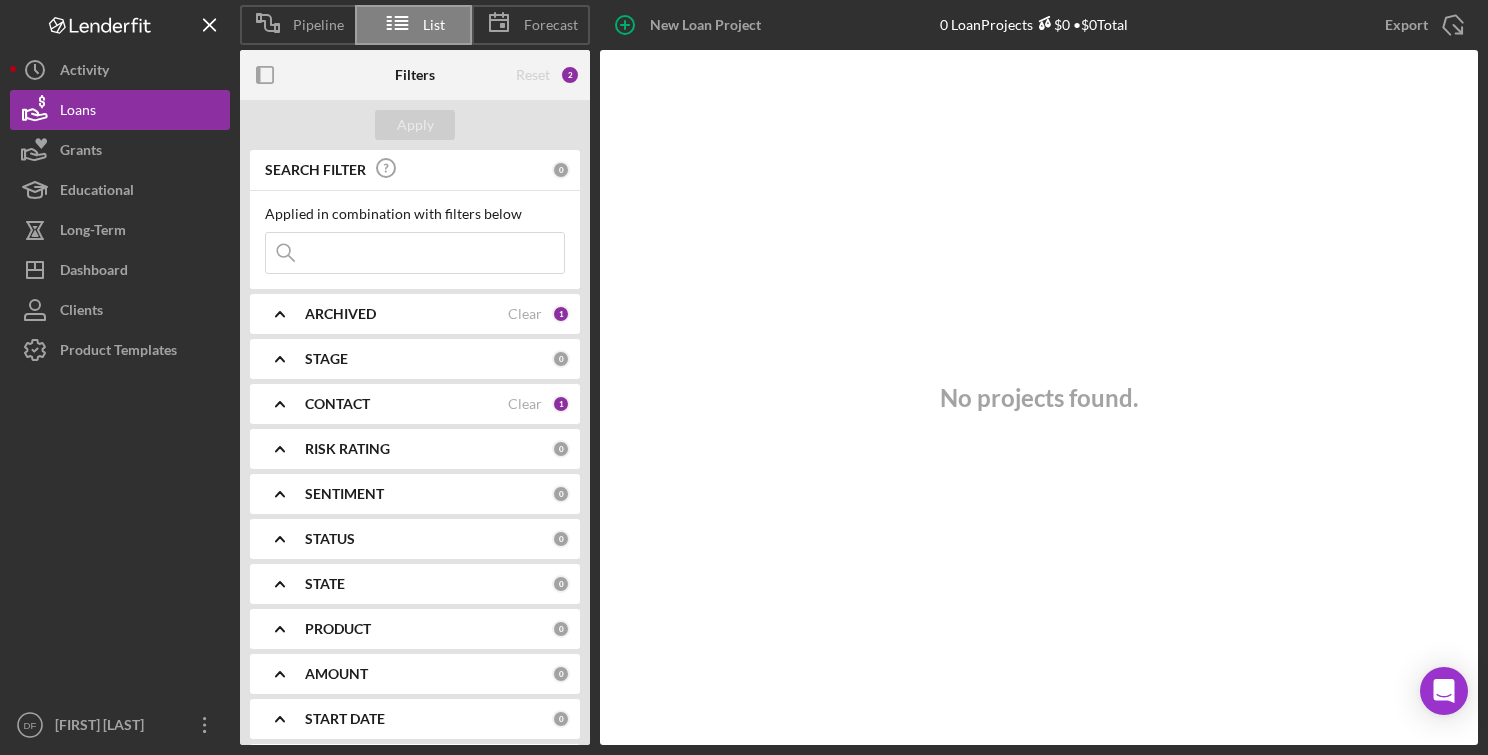 click at bounding box center (415, 253) 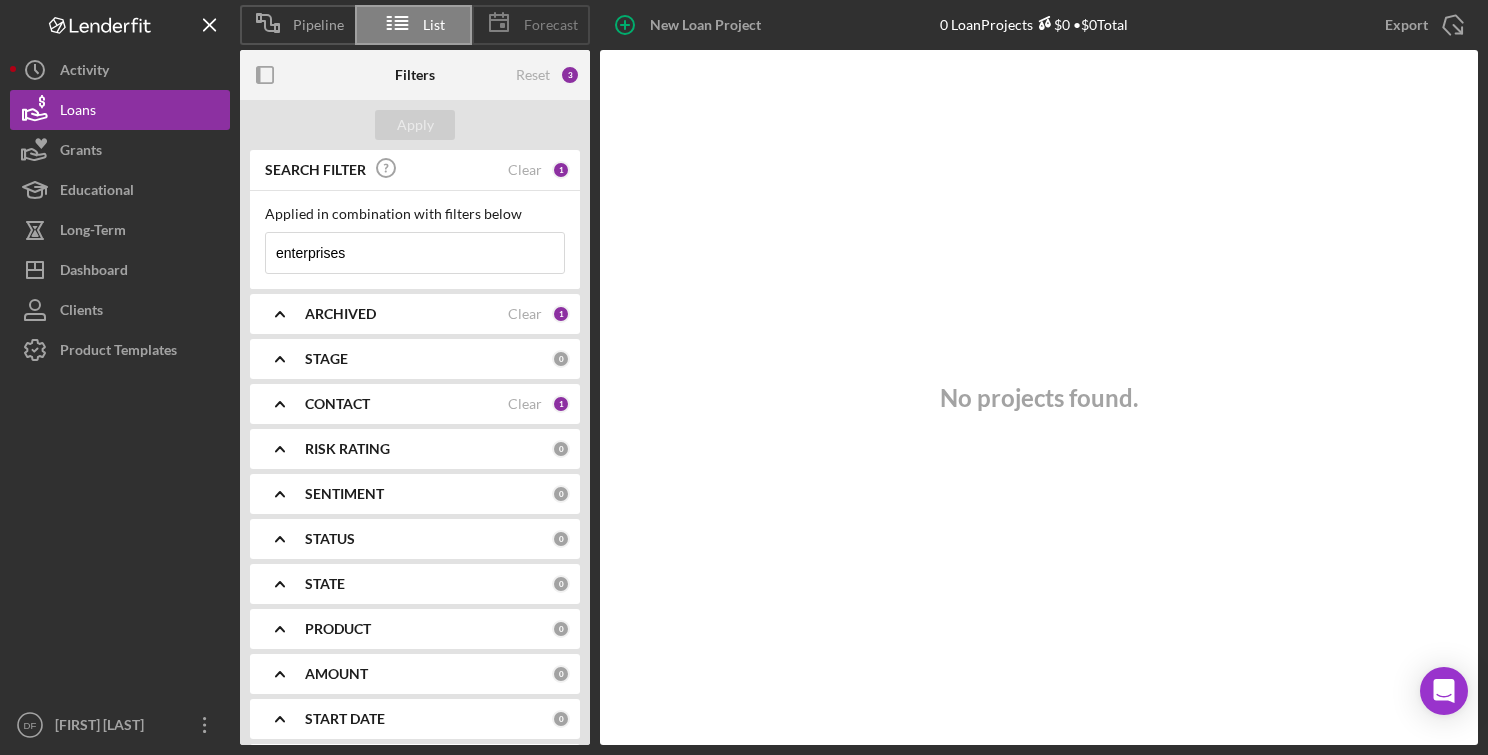 click 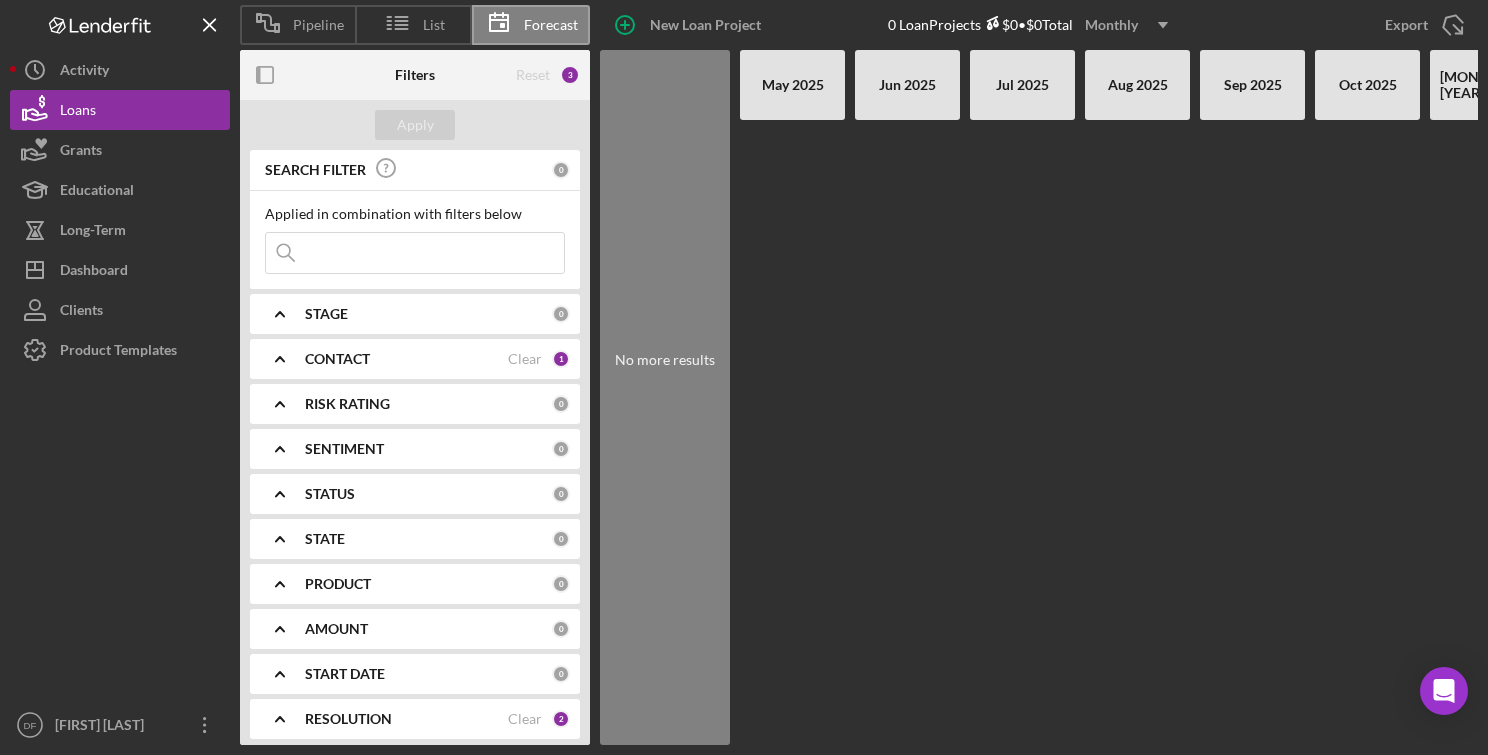 click at bounding box center [415, 253] 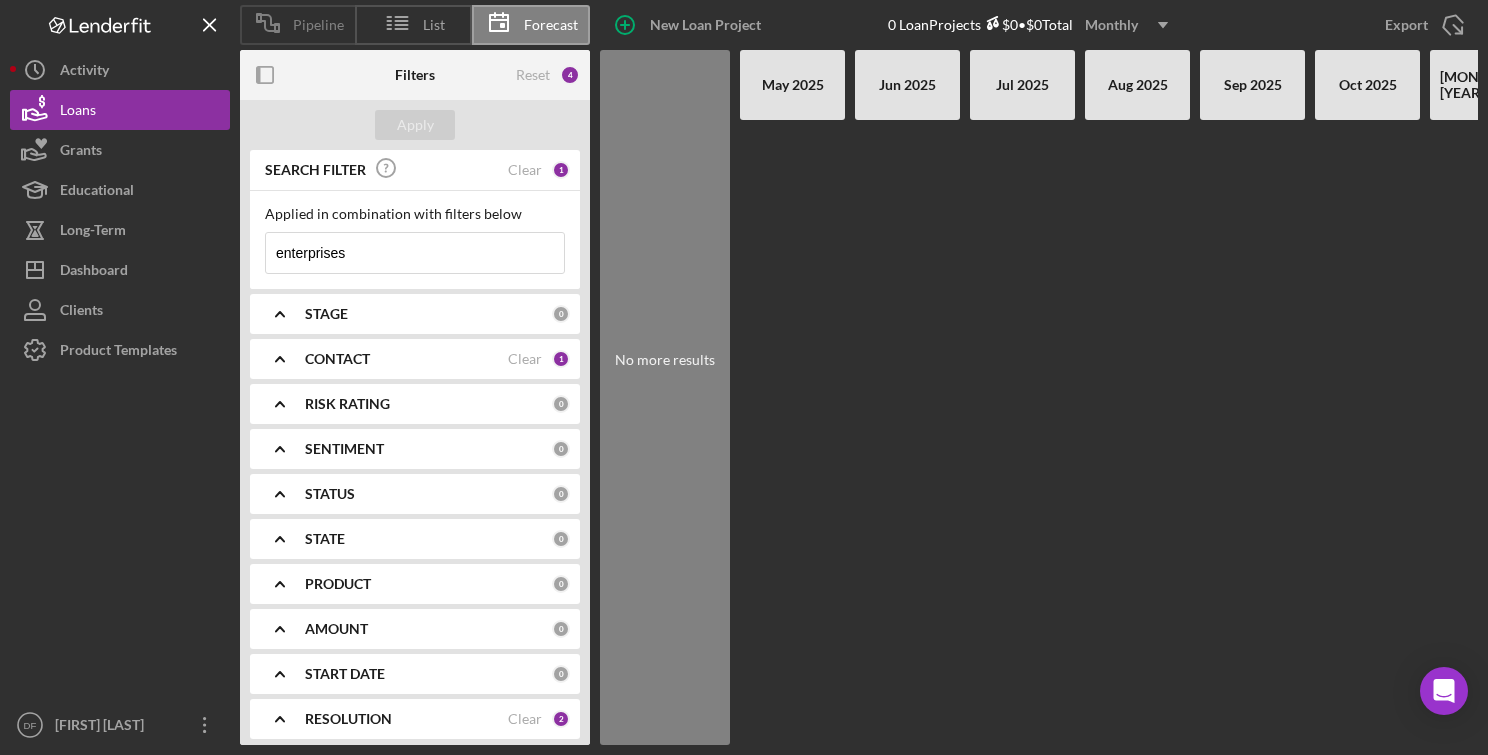 click 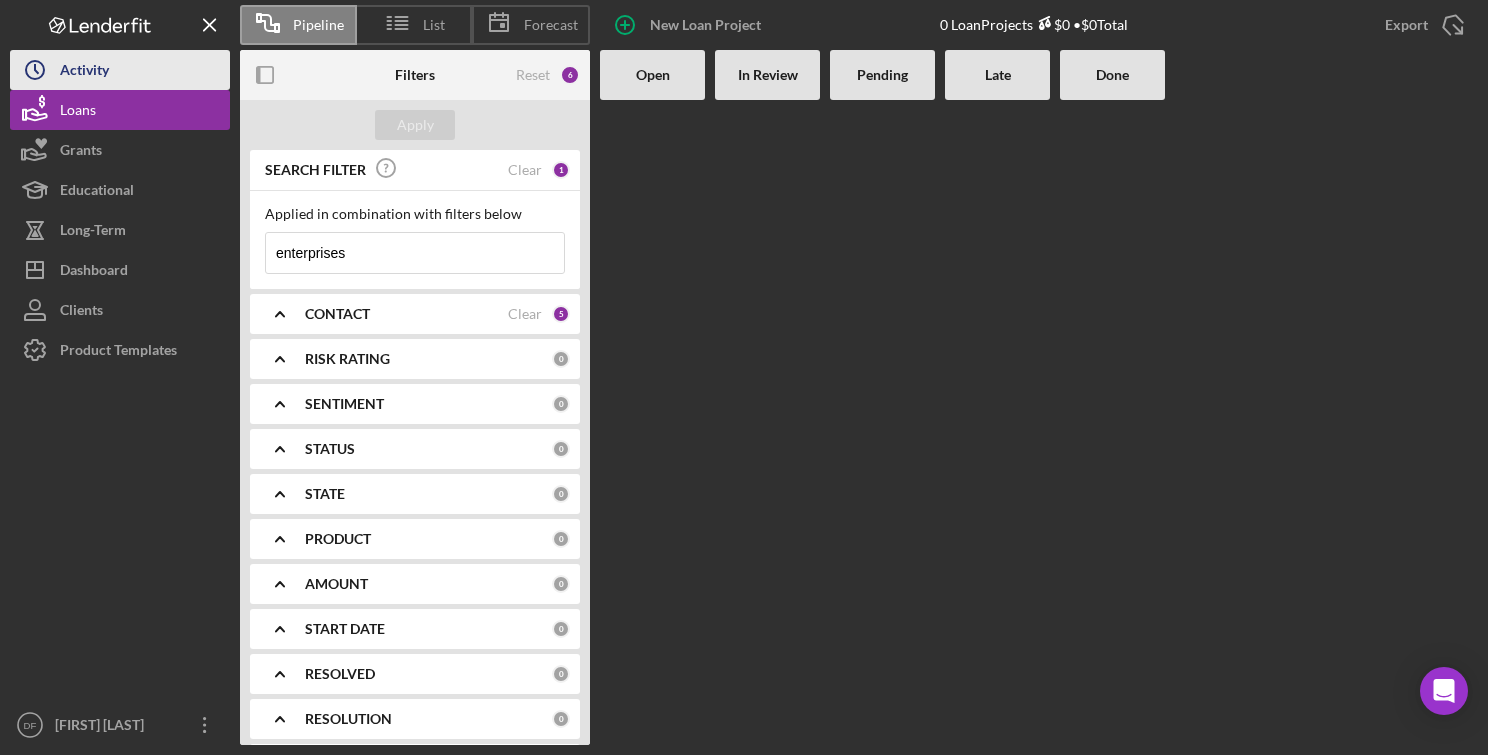click on "Icon/History Activity" at bounding box center [120, 70] 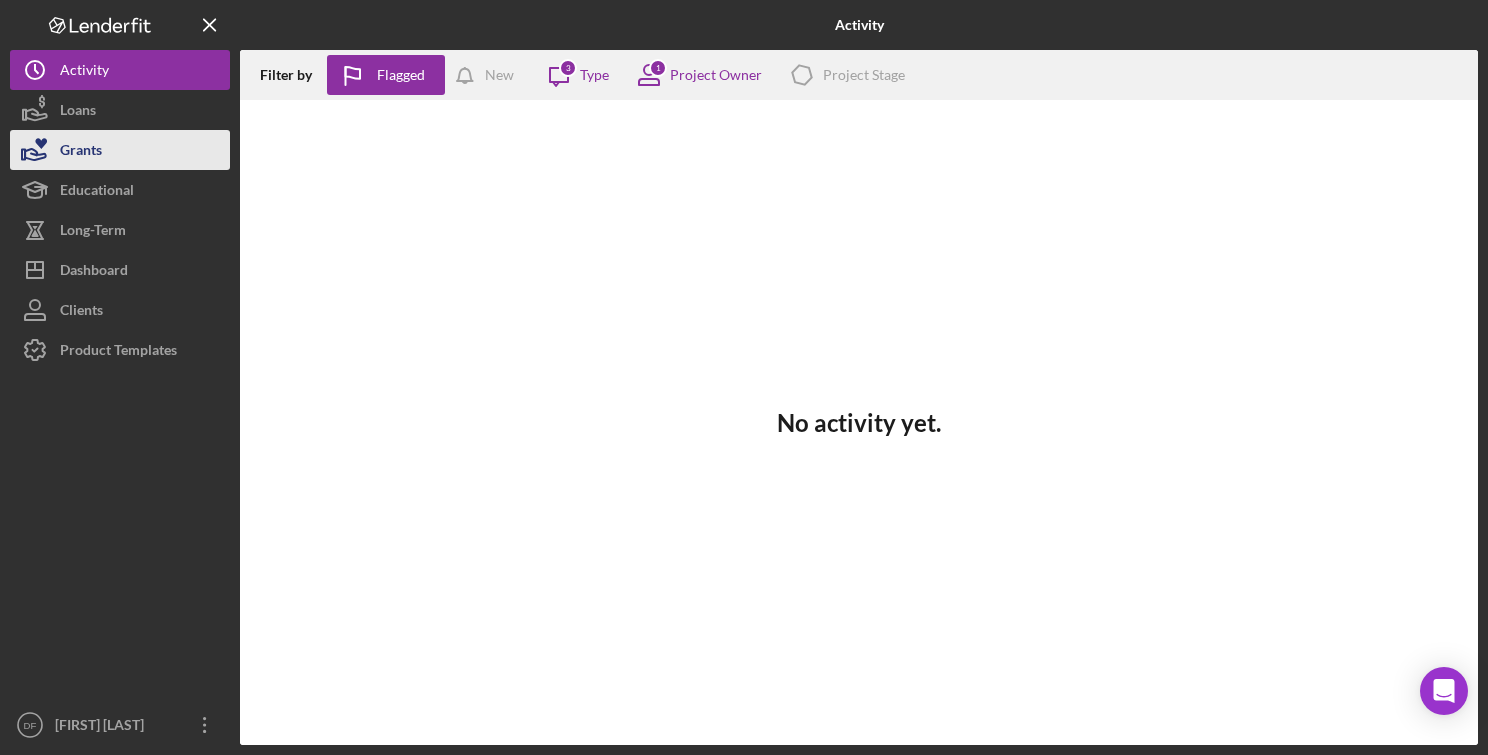 click on "Grants" at bounding box center (120, 150) 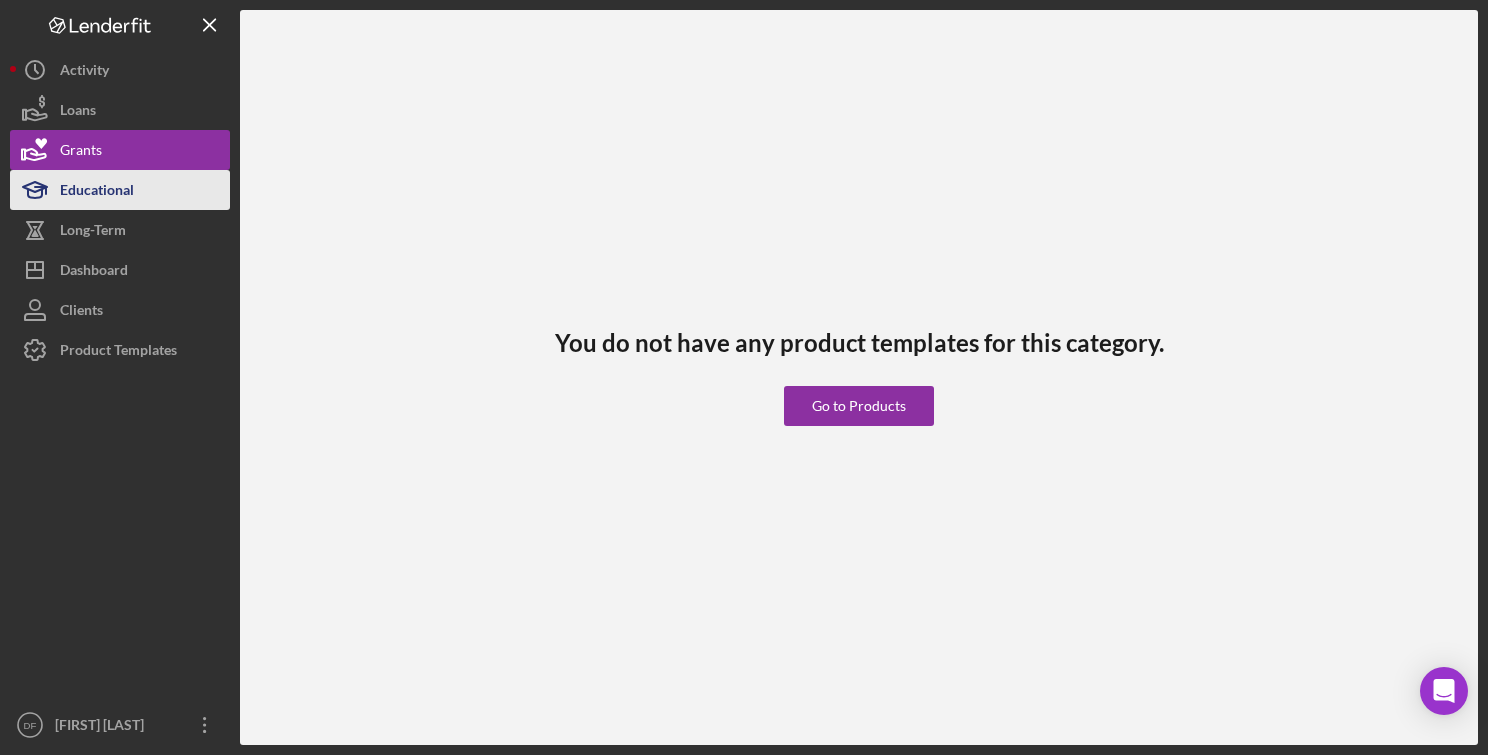 click on "Educational" at bounding box center (97, 192) 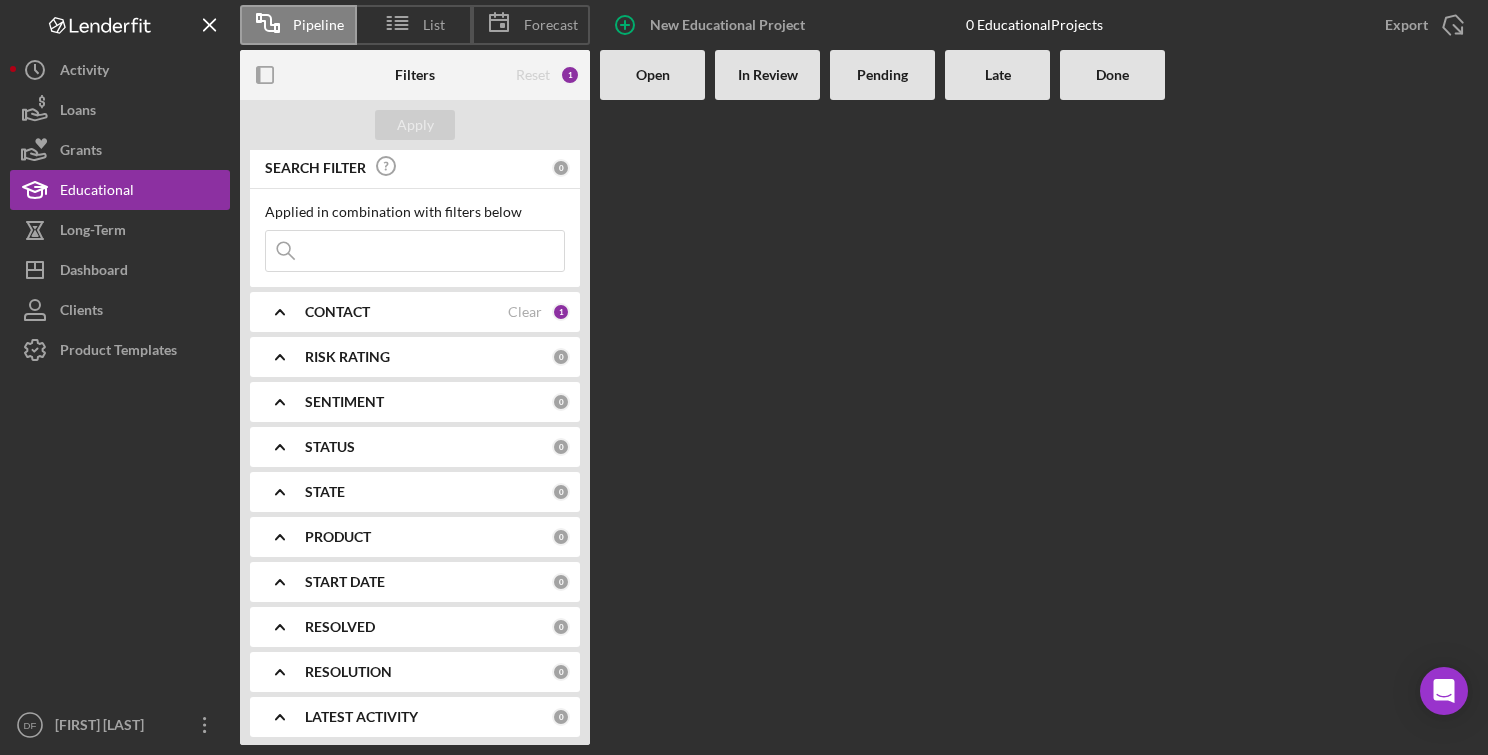 scroll, scrollTop: 0, scrollLeft: 0, axis: both 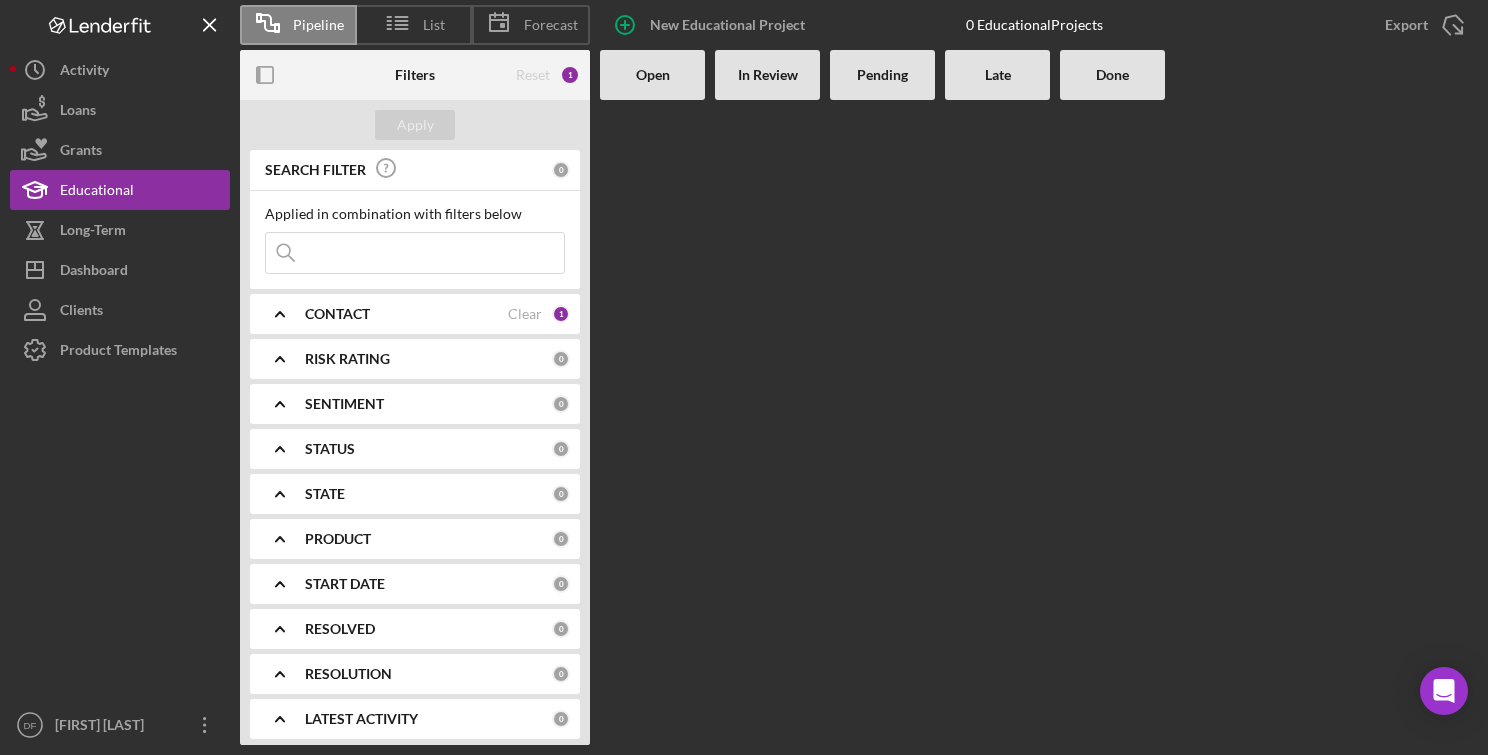 click on "RISK RATING" at bounding box center (347, 359) 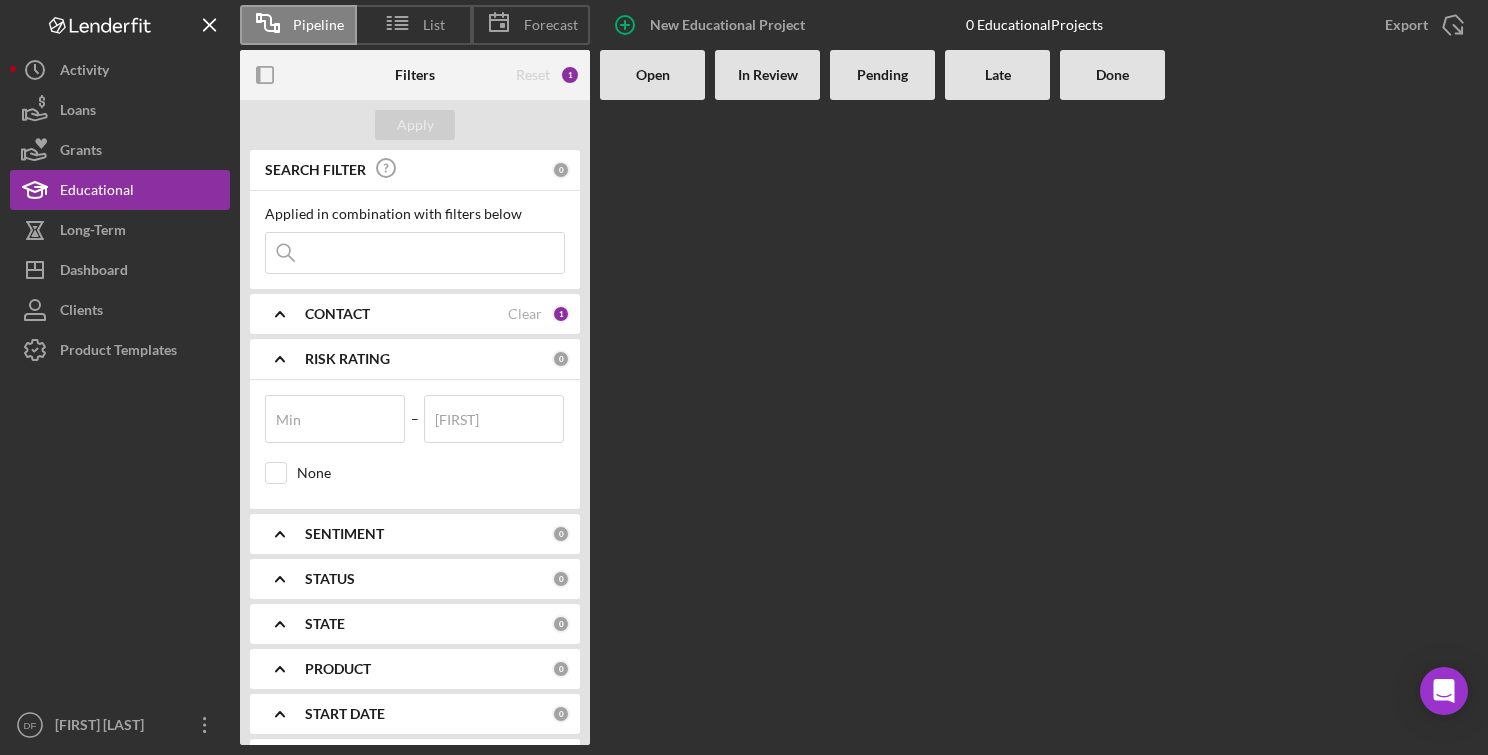 click on "RISK RATING" at bounding box center (347, 359) 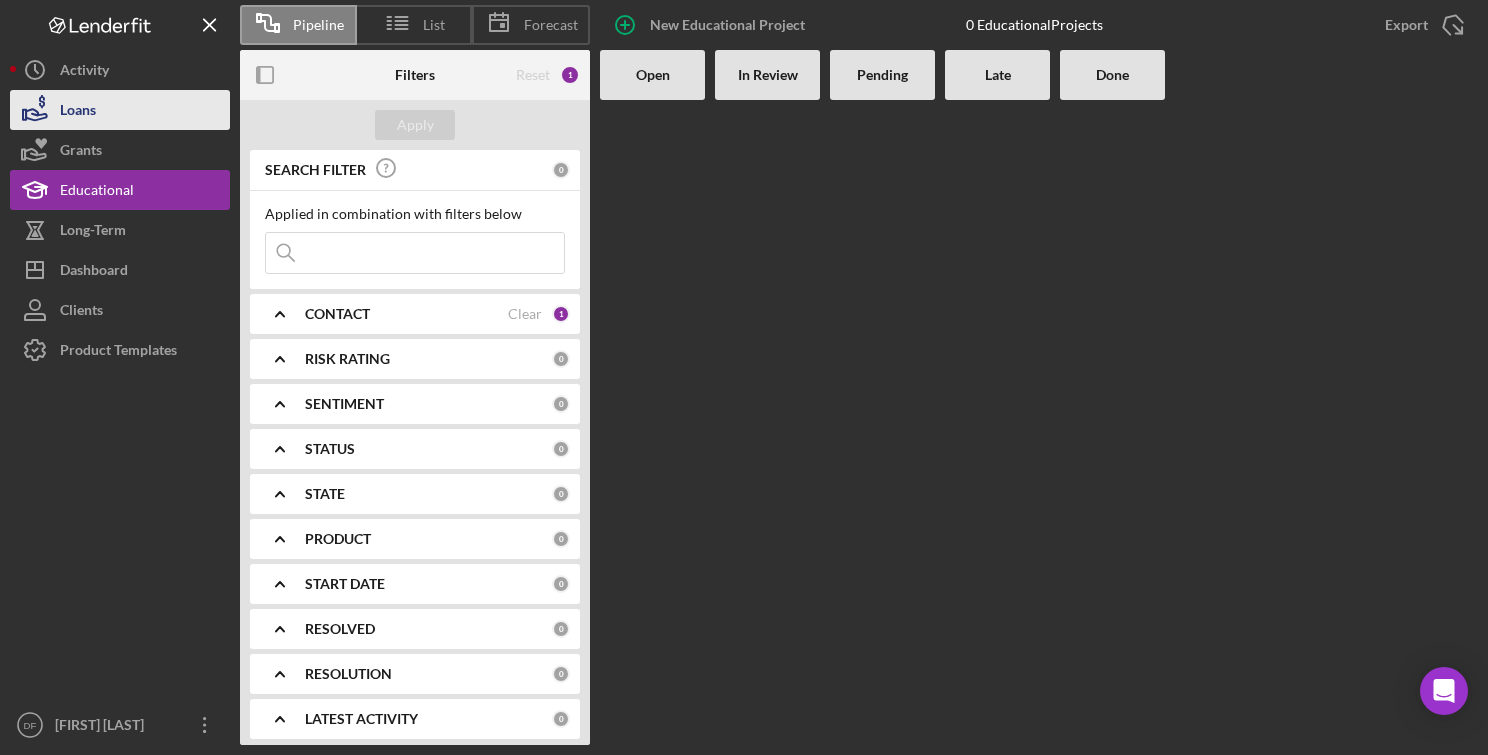 click on "Loans" at bounding box center [78, 112] 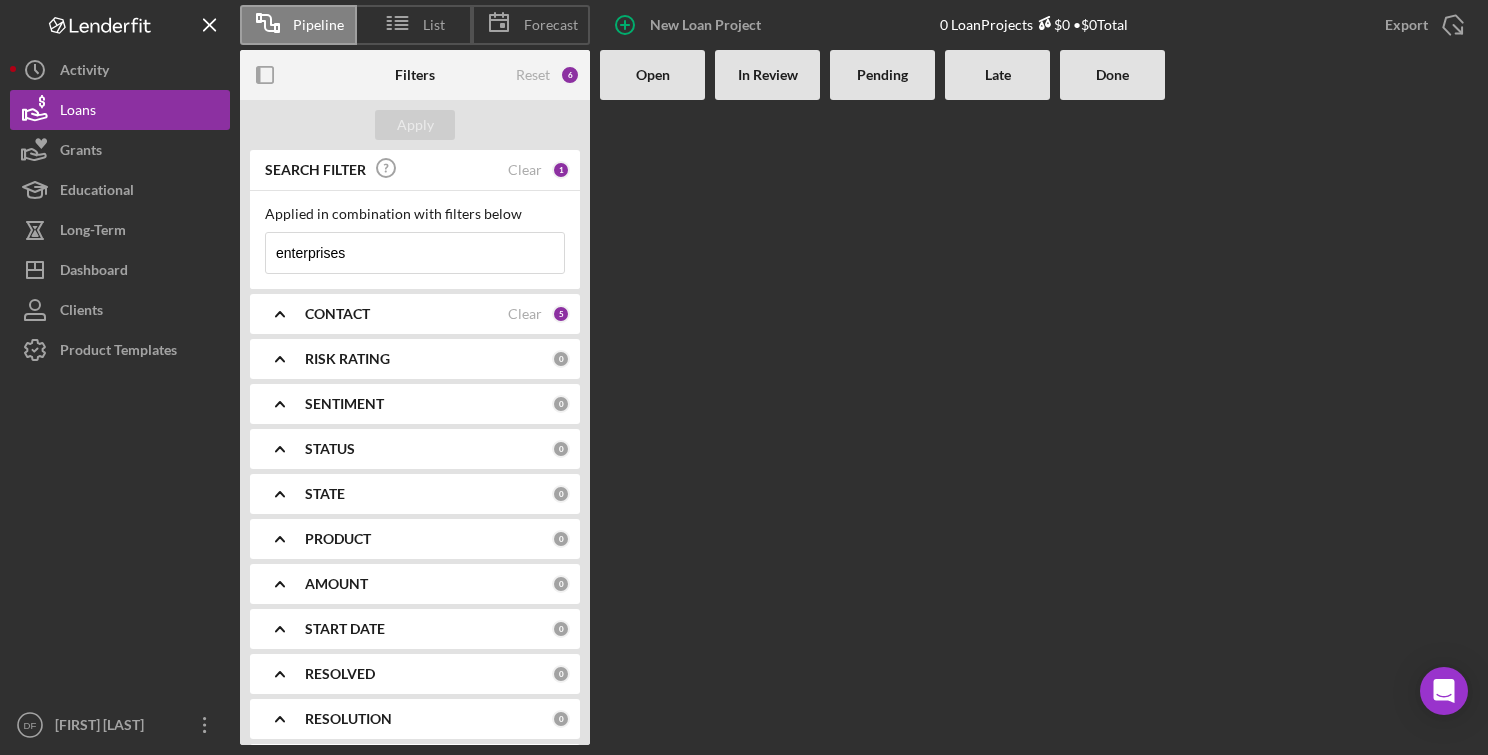 click on "enterprises" at bounding box center (415, 253) 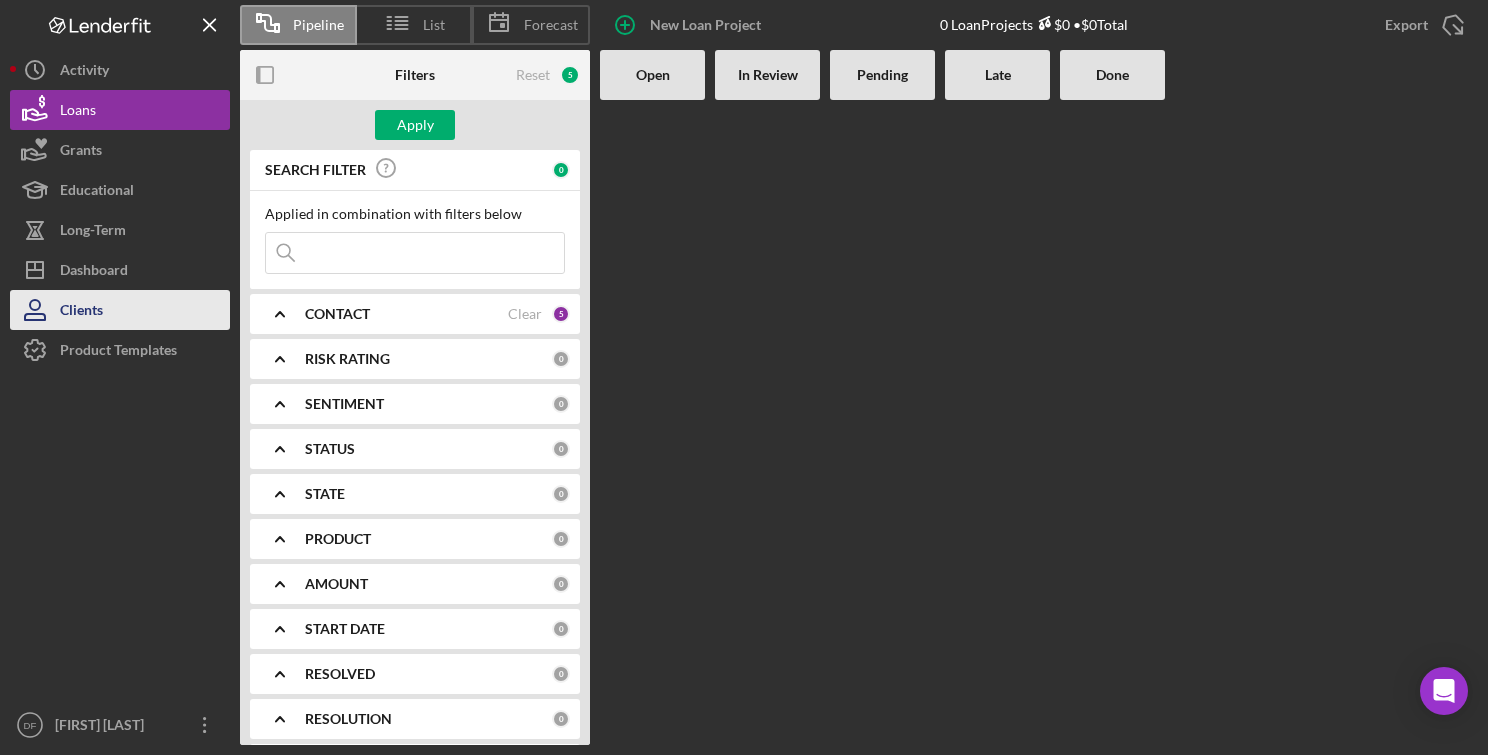 type 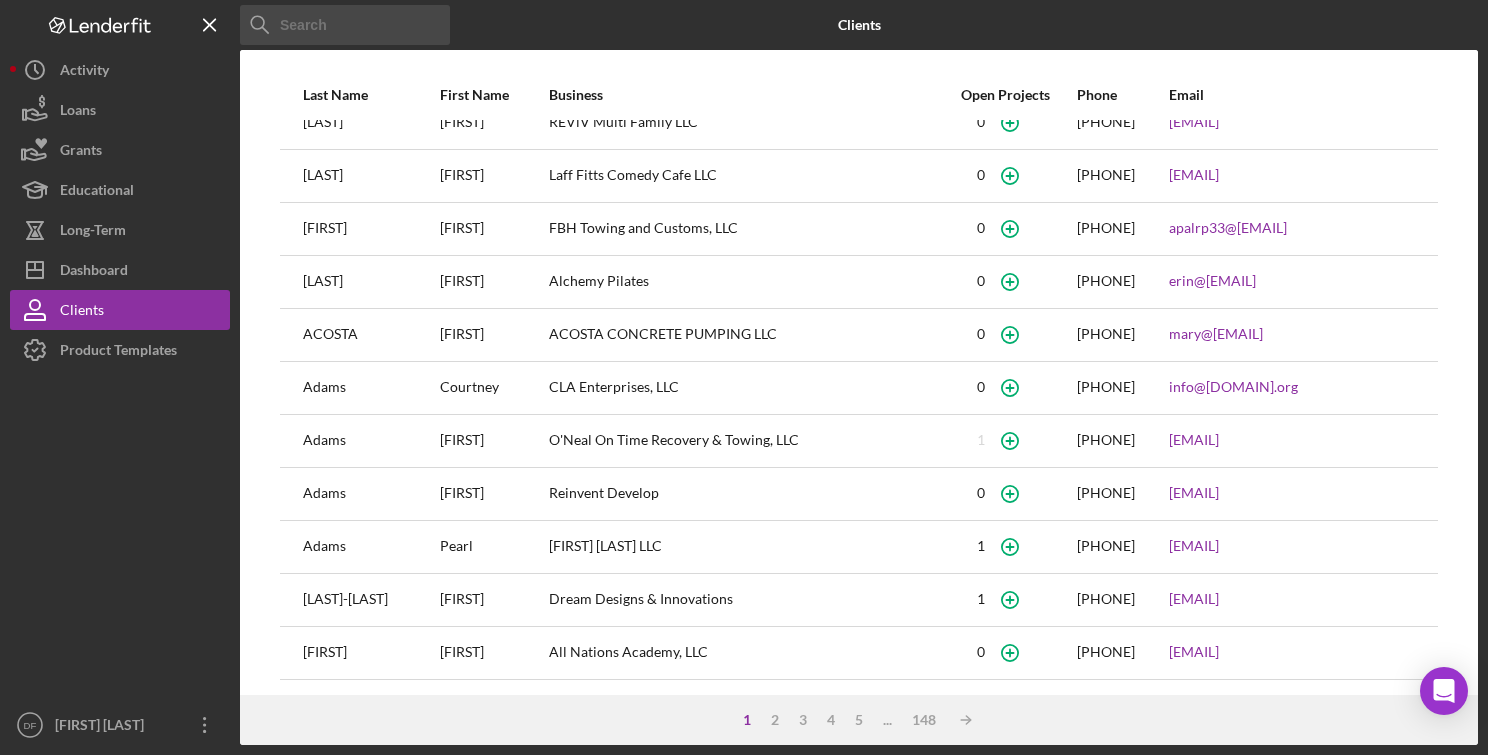 scroll, scrollTop: 0, scrollLeft: 0, axis: both 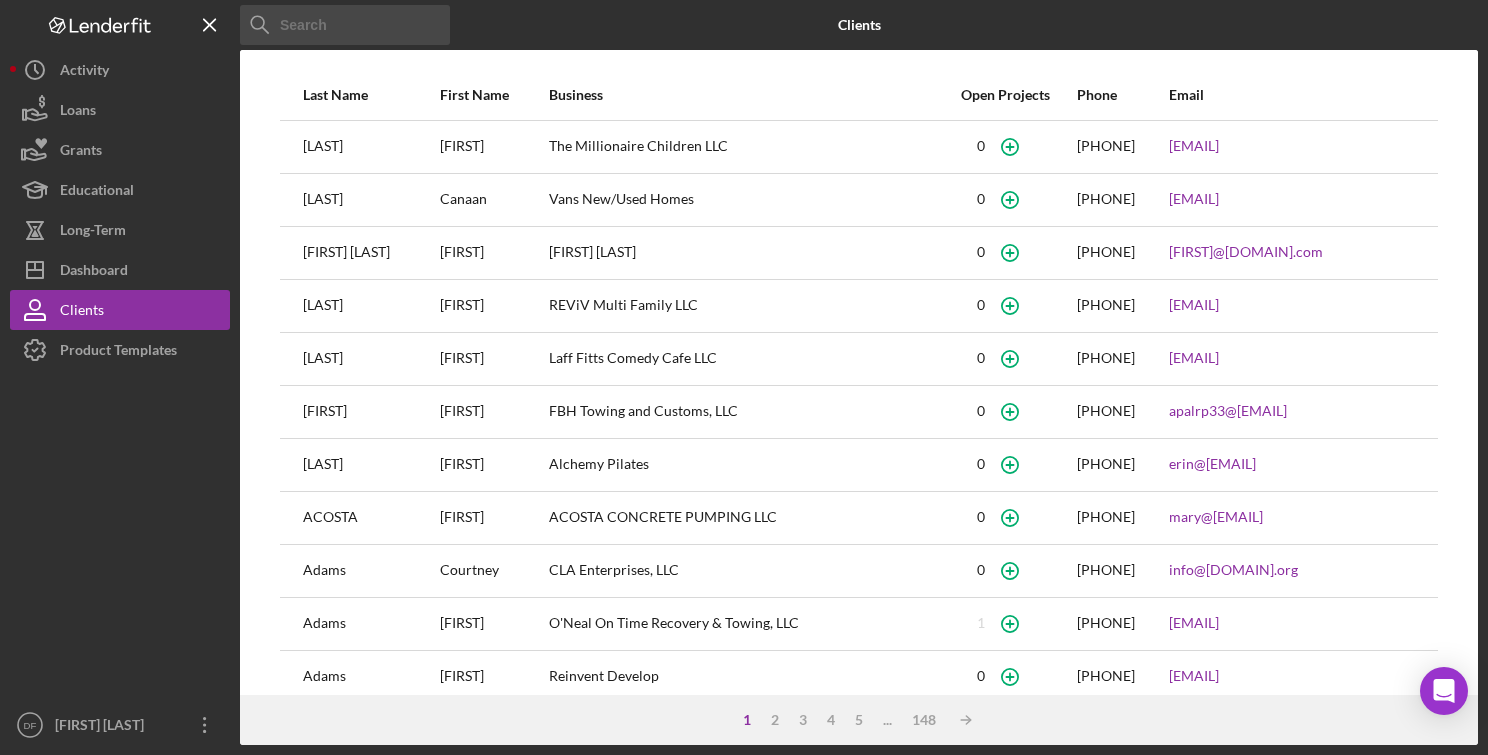 click at bounding box center [345, 25] 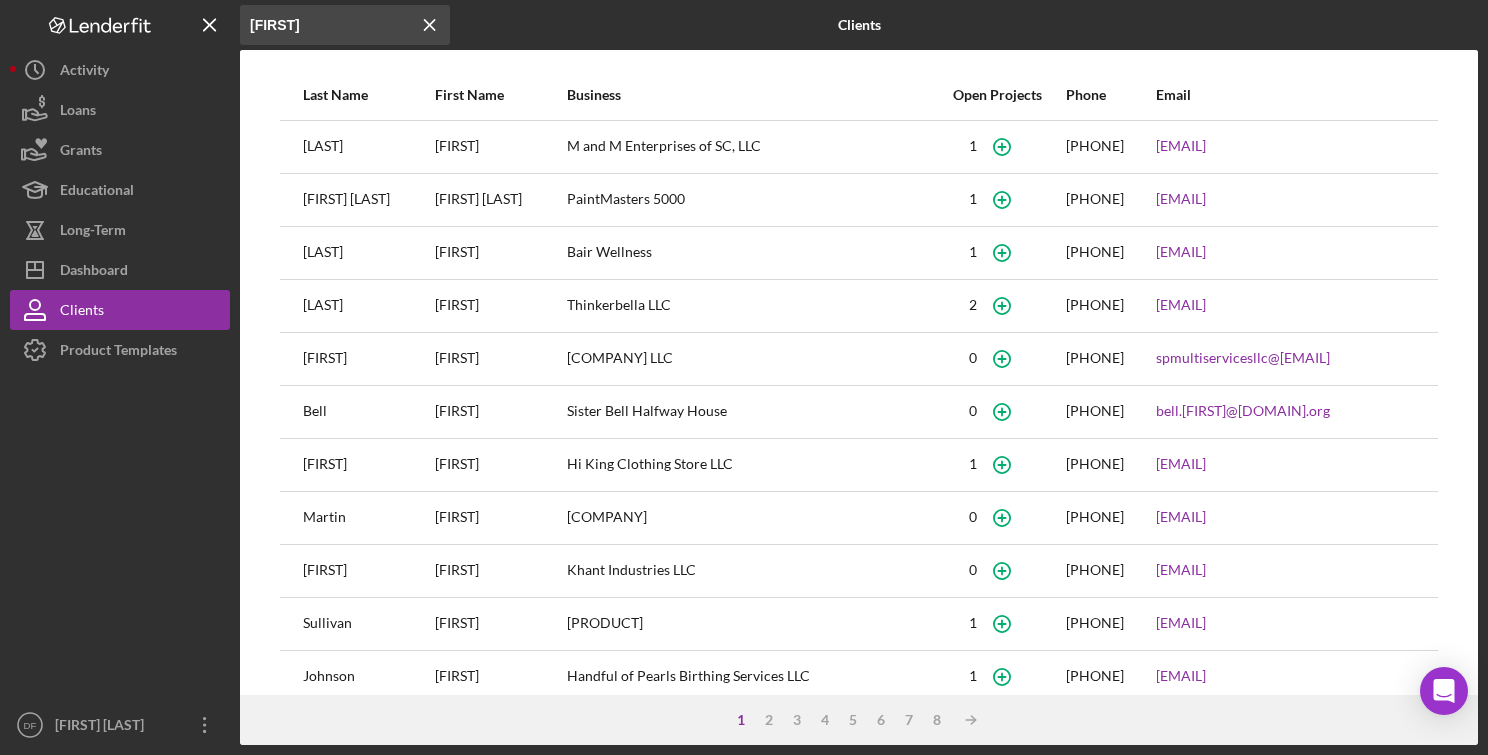 type on "[FIRST]" 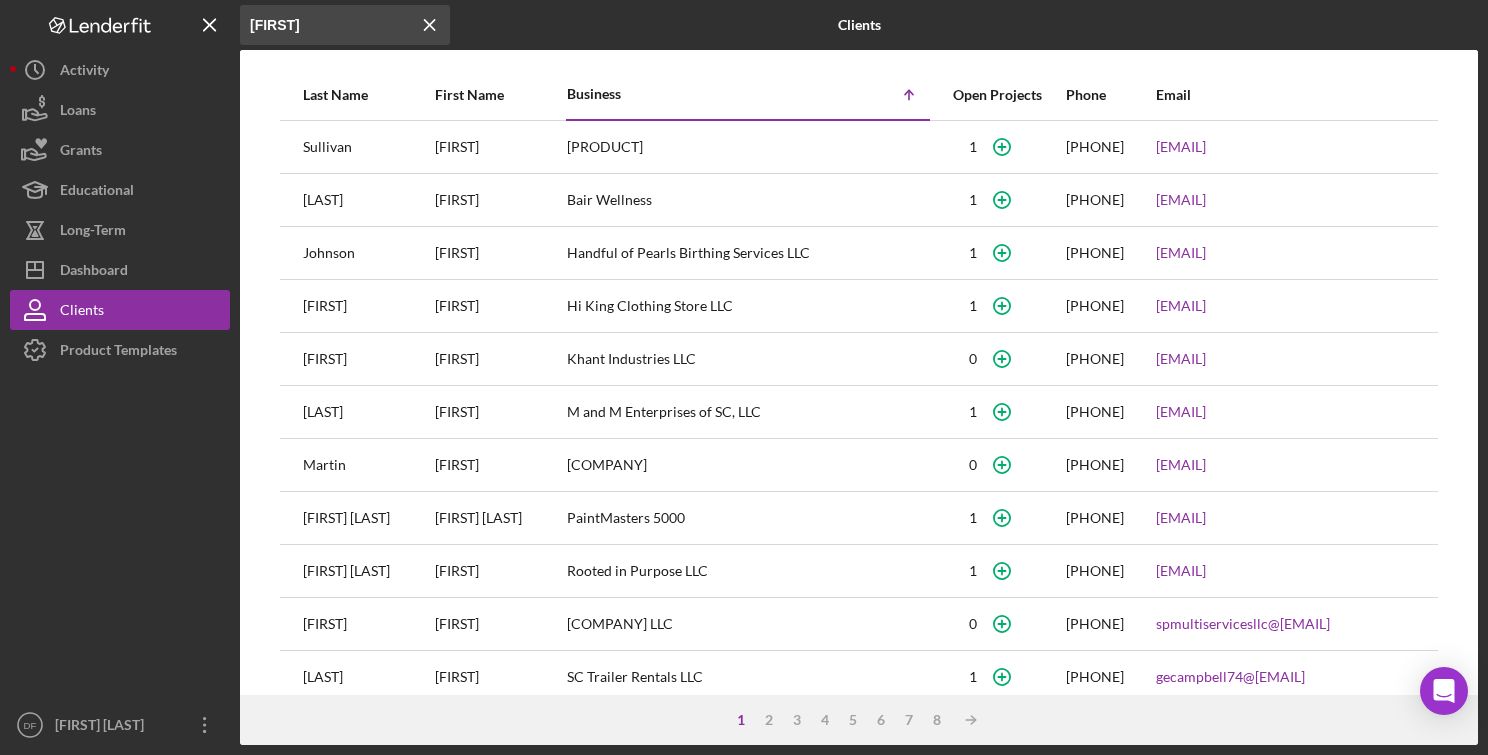 click on "Business" at bounding box center (657, 94) 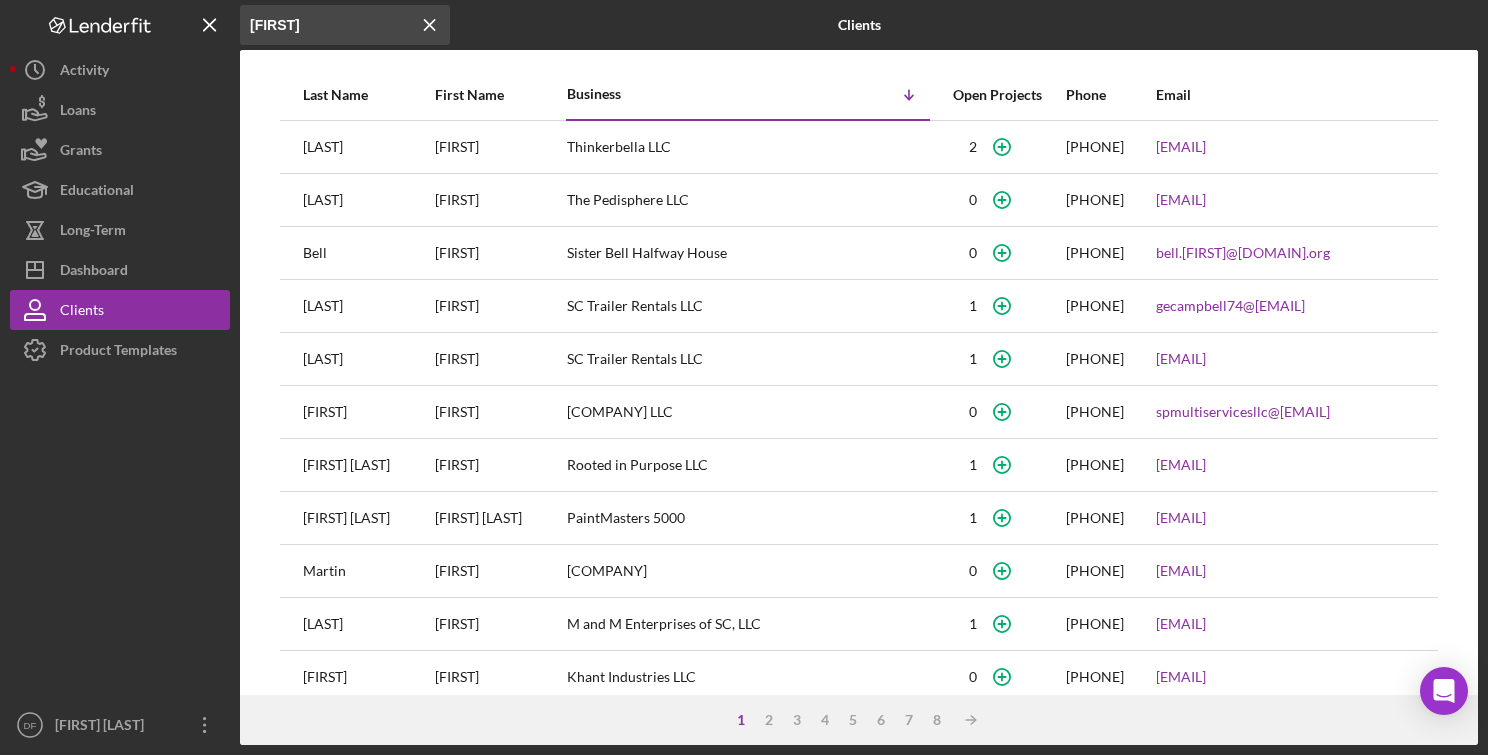 click on "Business" at bounding box center (657, 94) 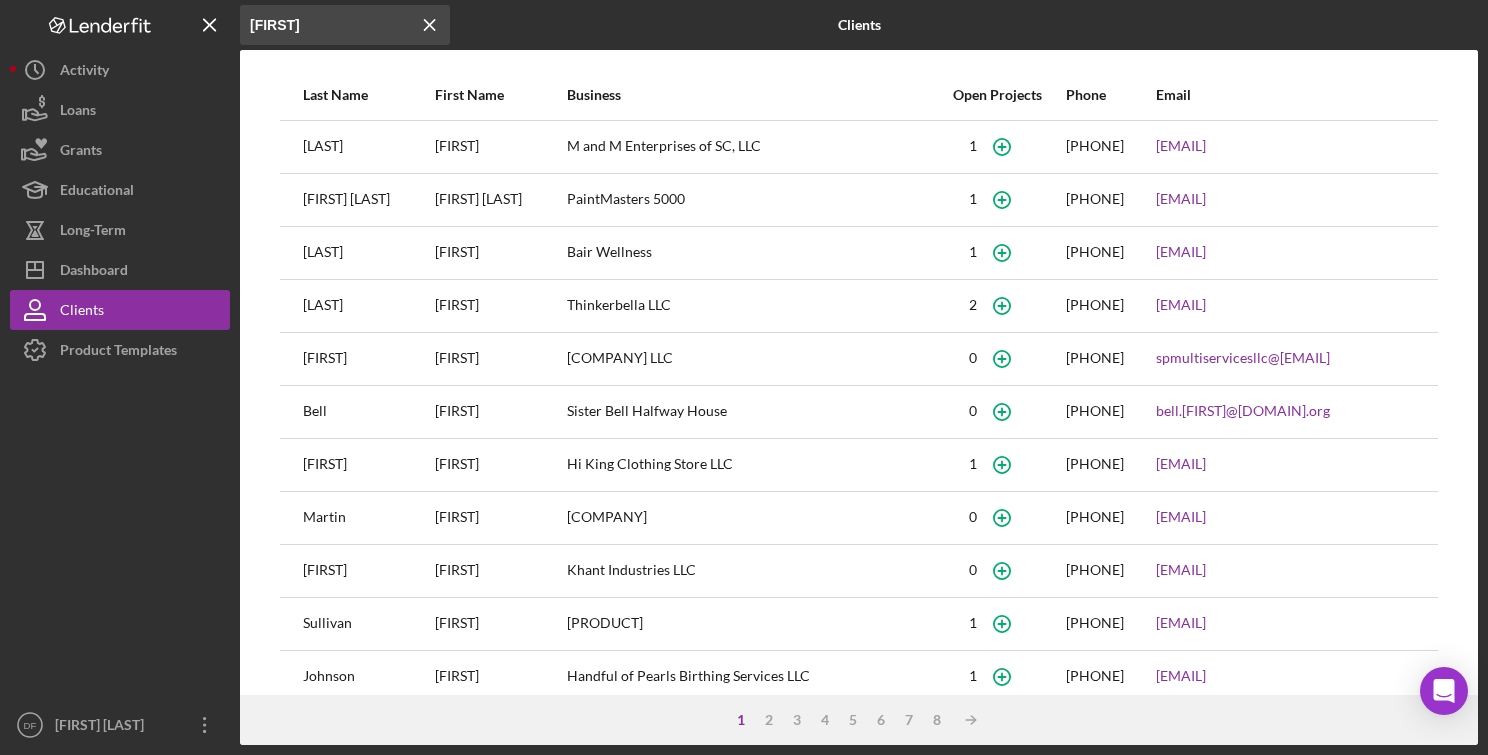 click on "M and M Enterprises of SC, LLC" at bounding box center [748, 147] 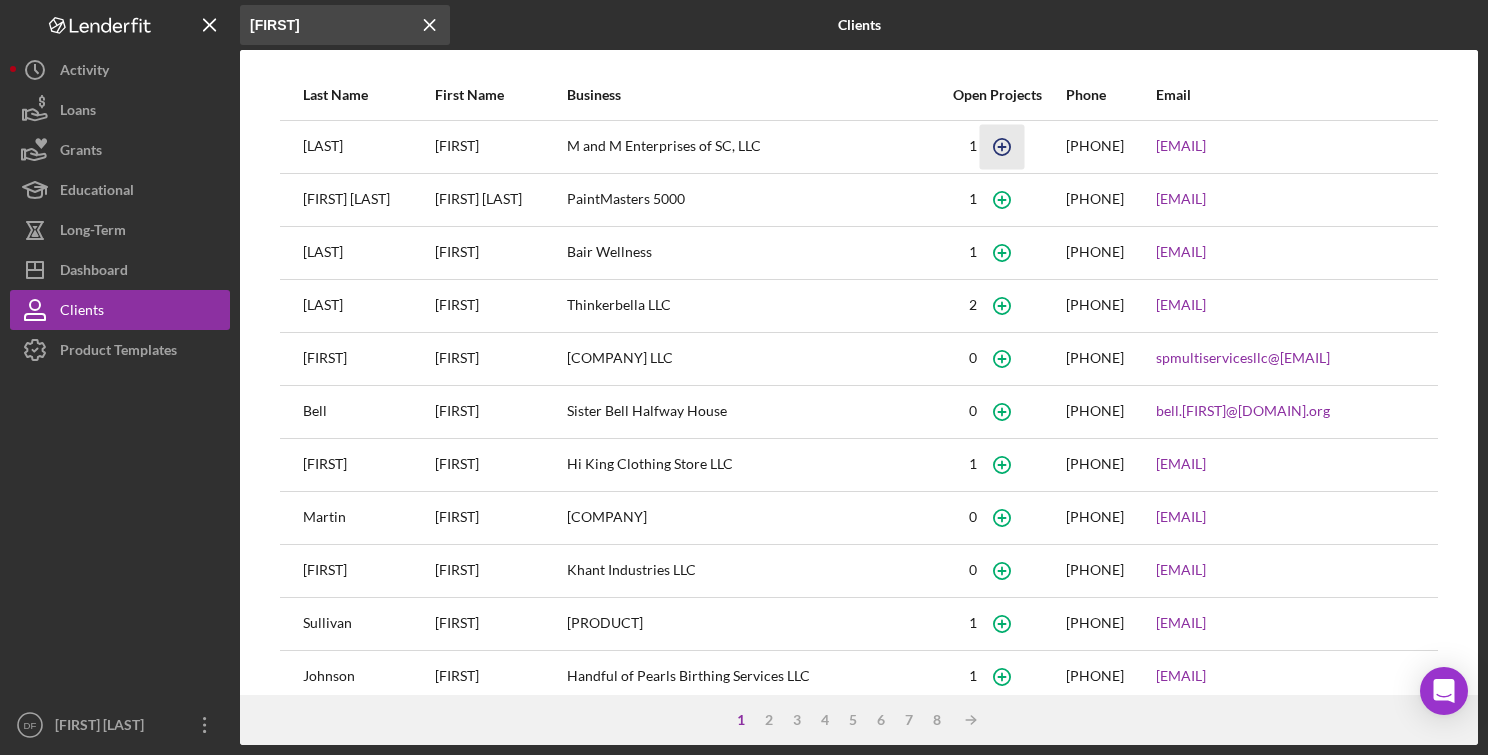 click 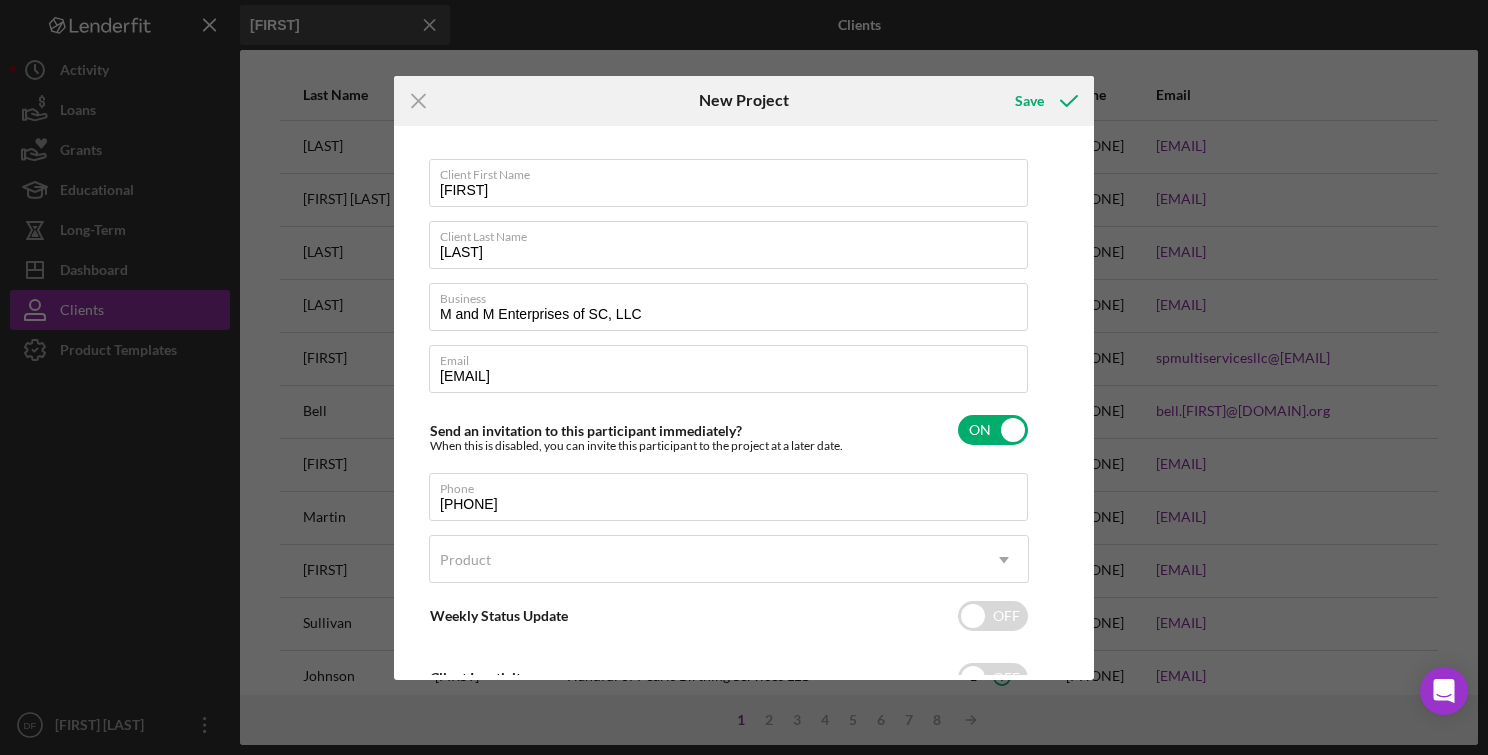 scroll, scrollTop: 0, scrollLeft: 0, axis: both 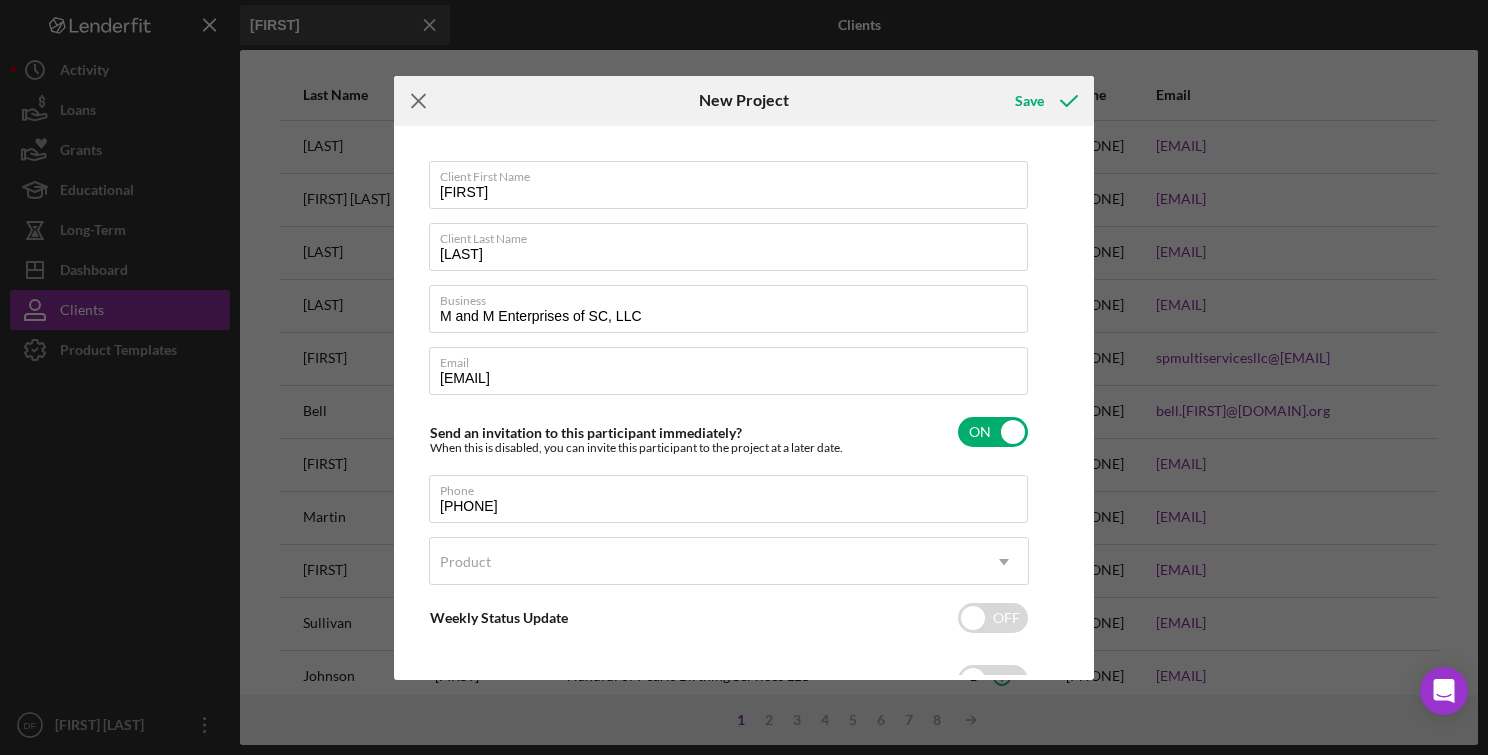 click on "Icon/Menu Close" 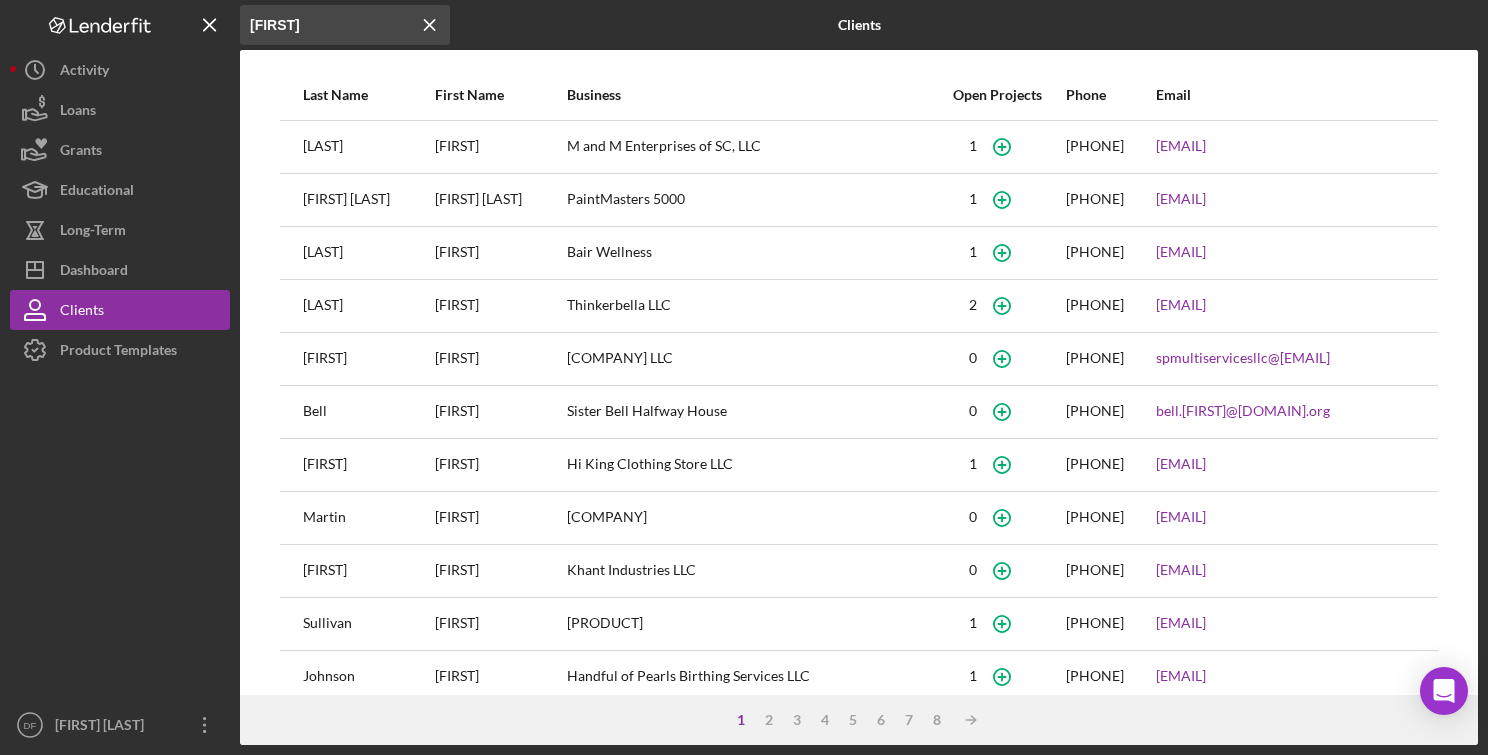 click on "[LAST]" at bounding box center (368, 147) 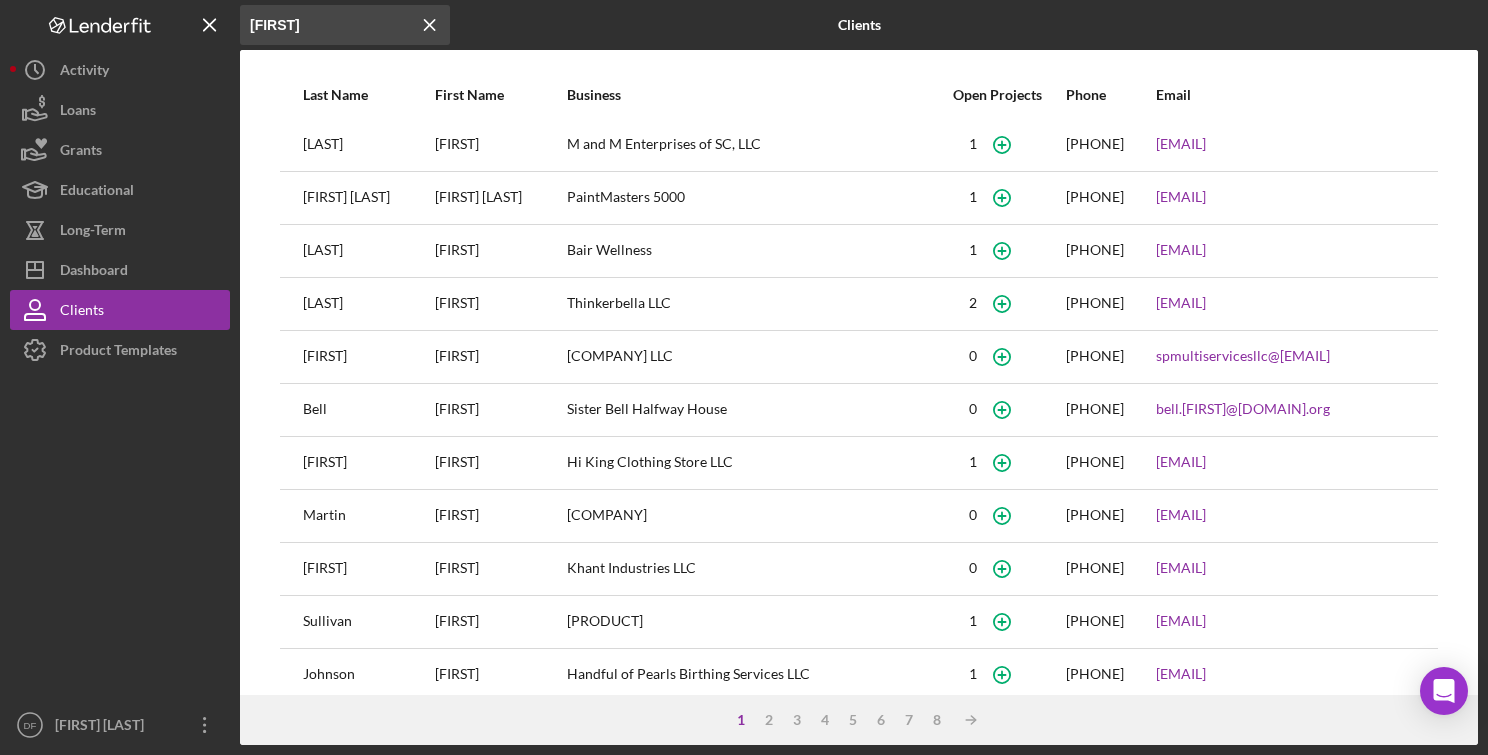 scroll, scrollTop: 0, scrollLeft: 0, axis: both 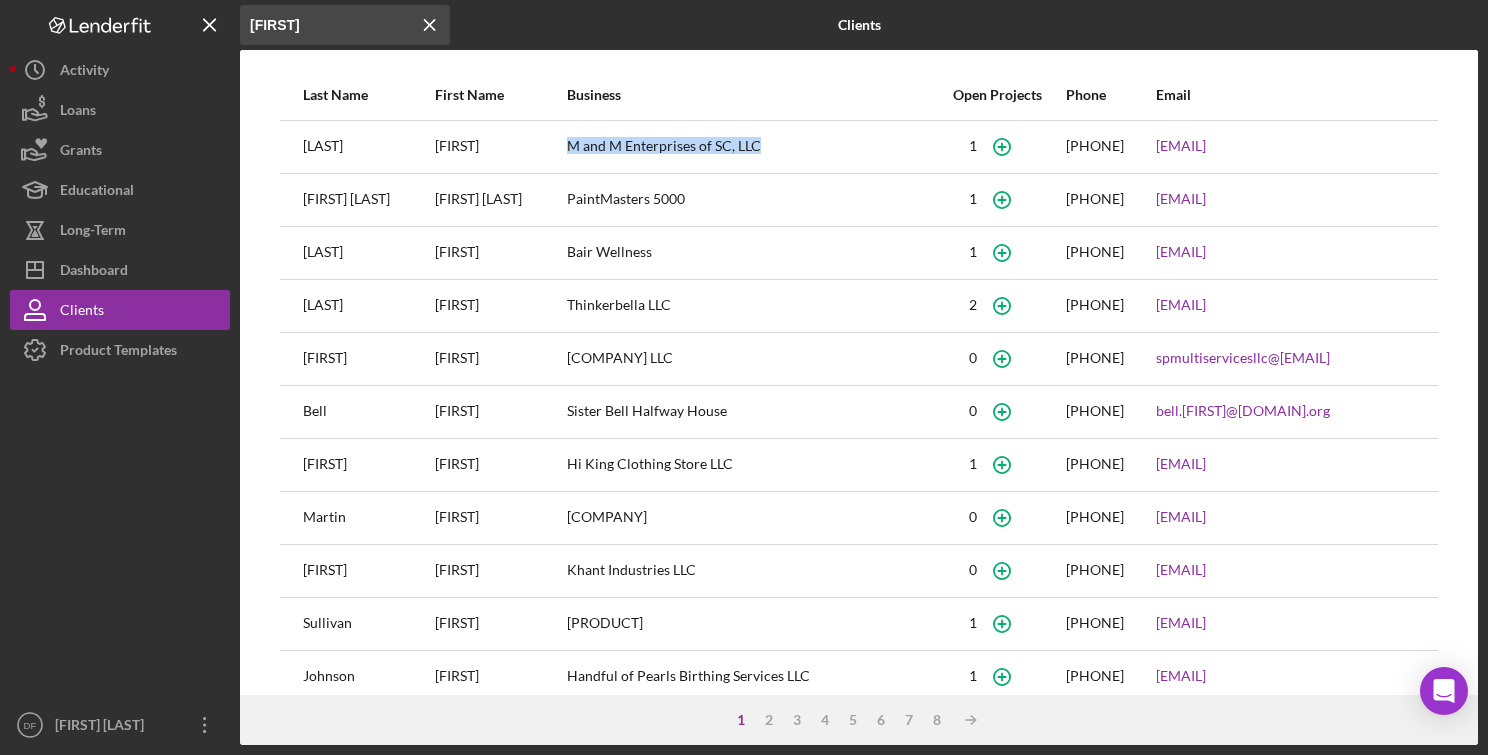 drag, startPoint x: 531, startPoint y: 147, endPoint x: 735, endPoint y: 148, distance: 204.00246 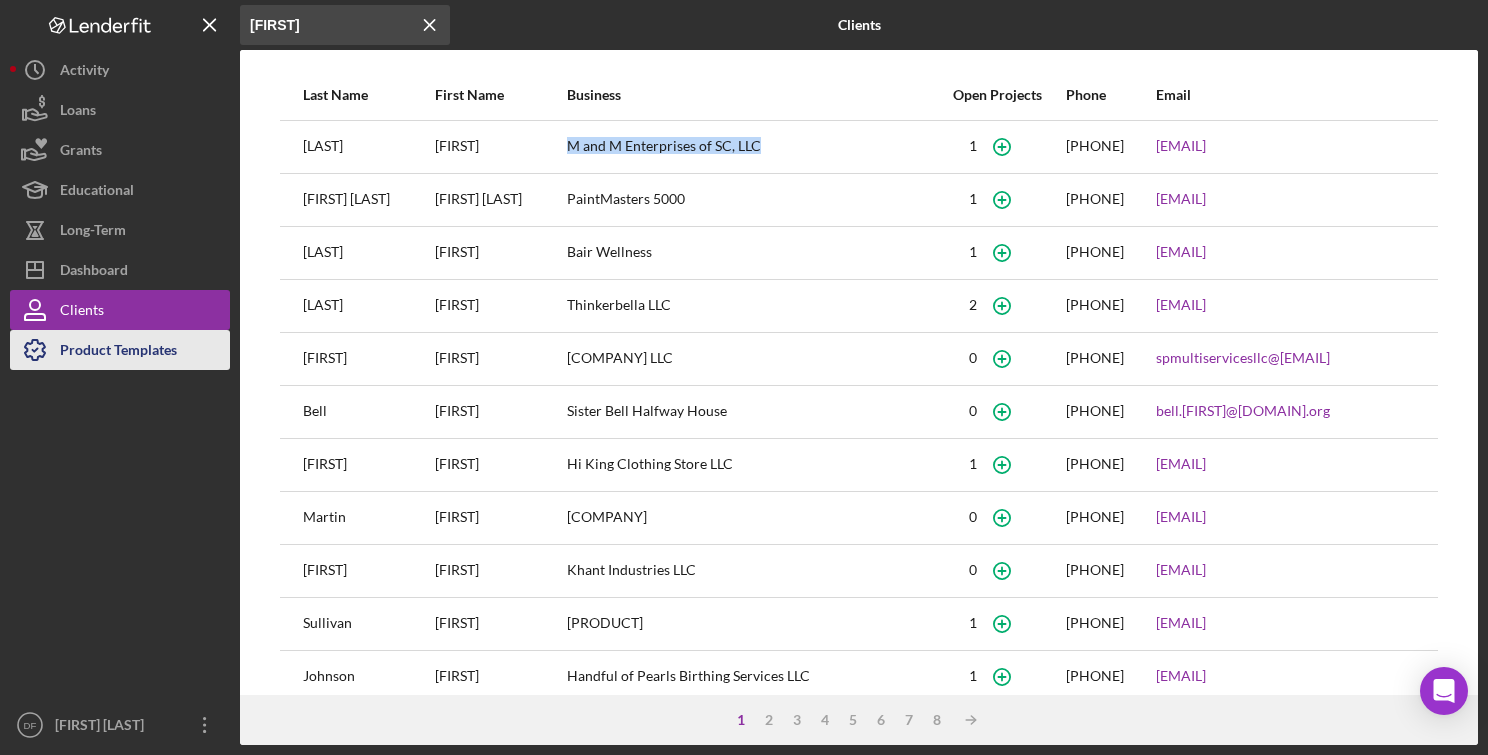 click on "Product Templates" at bounding box center (118, 352) 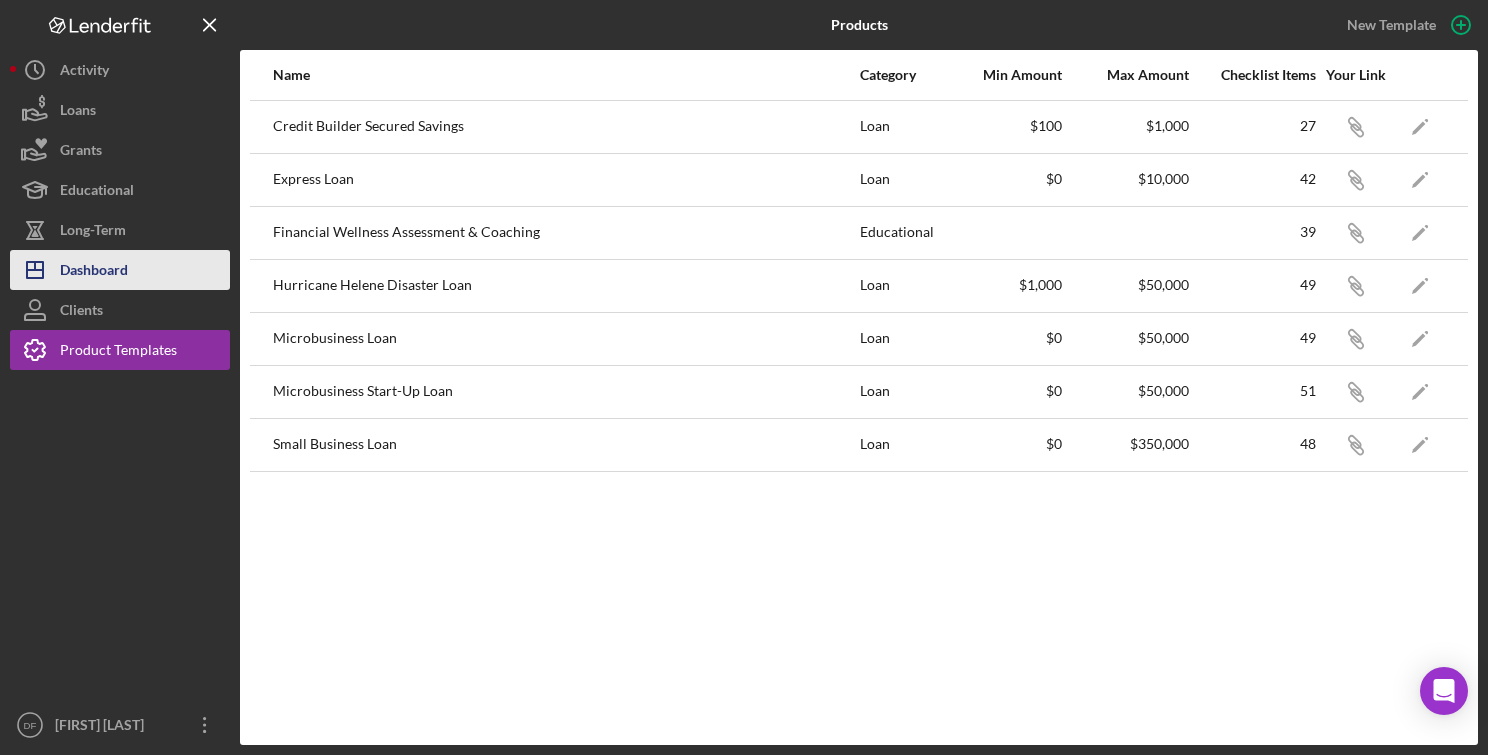 click on "Dashboard" at bounding box center [94, 272] 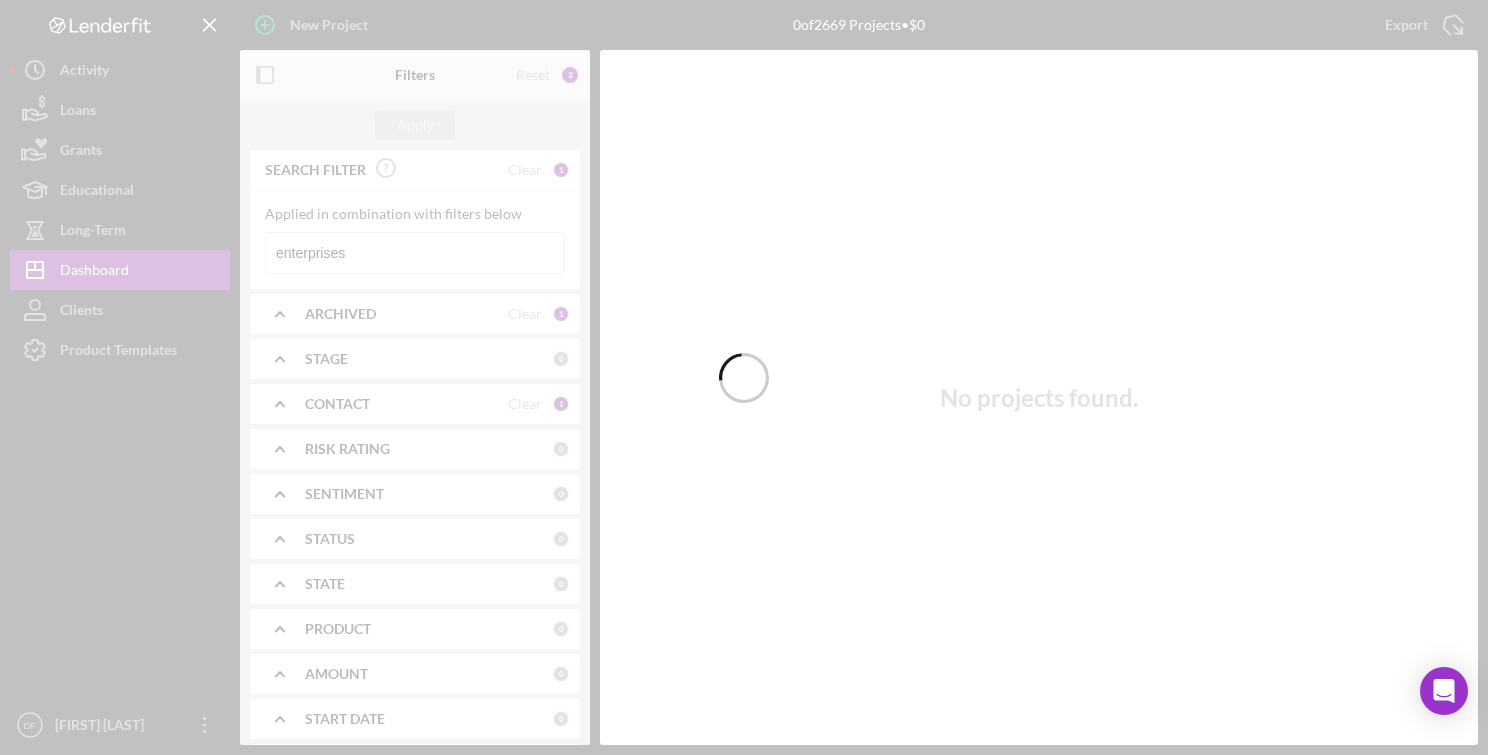 click on "enterprises" at bounding box center [415, 253] 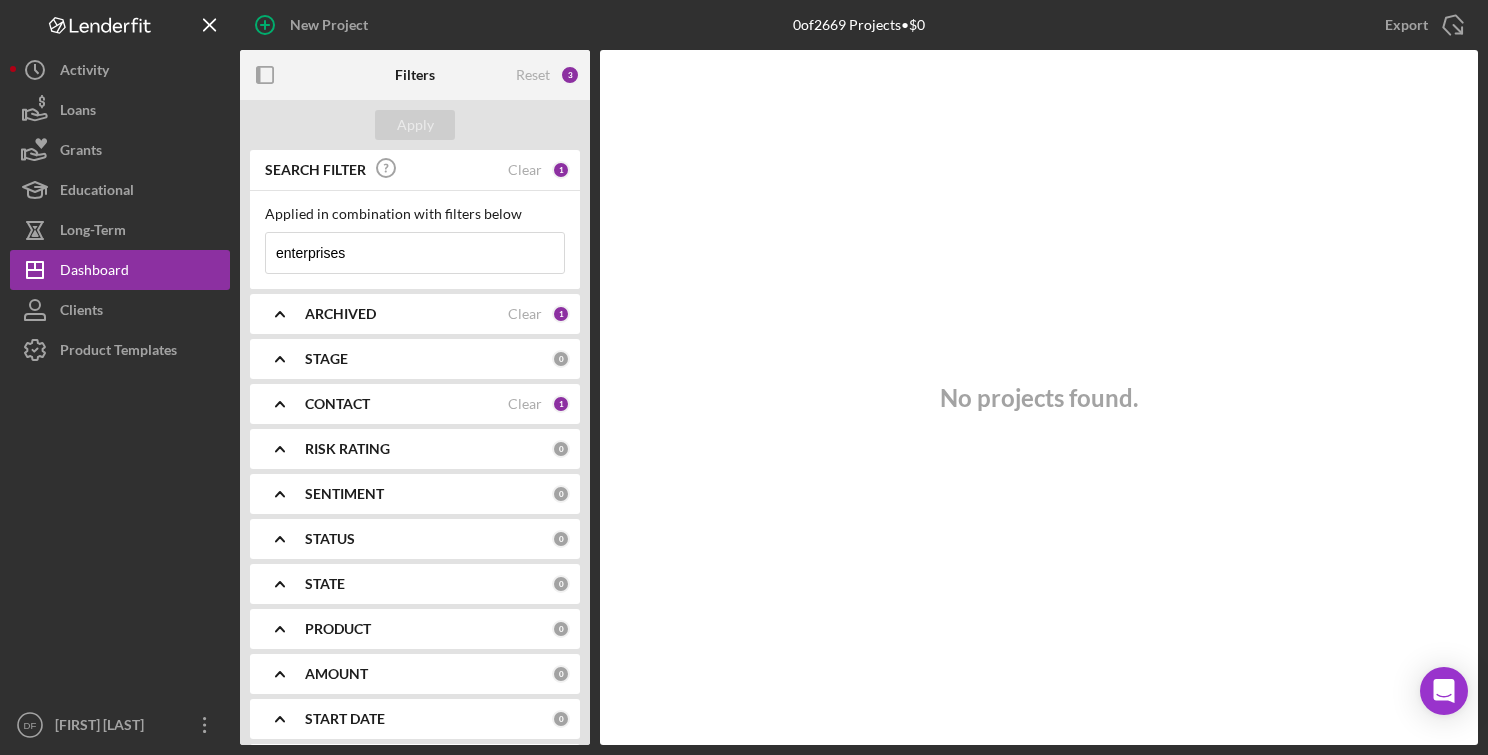 click on "enterprises" at bounding box center [415, 253] 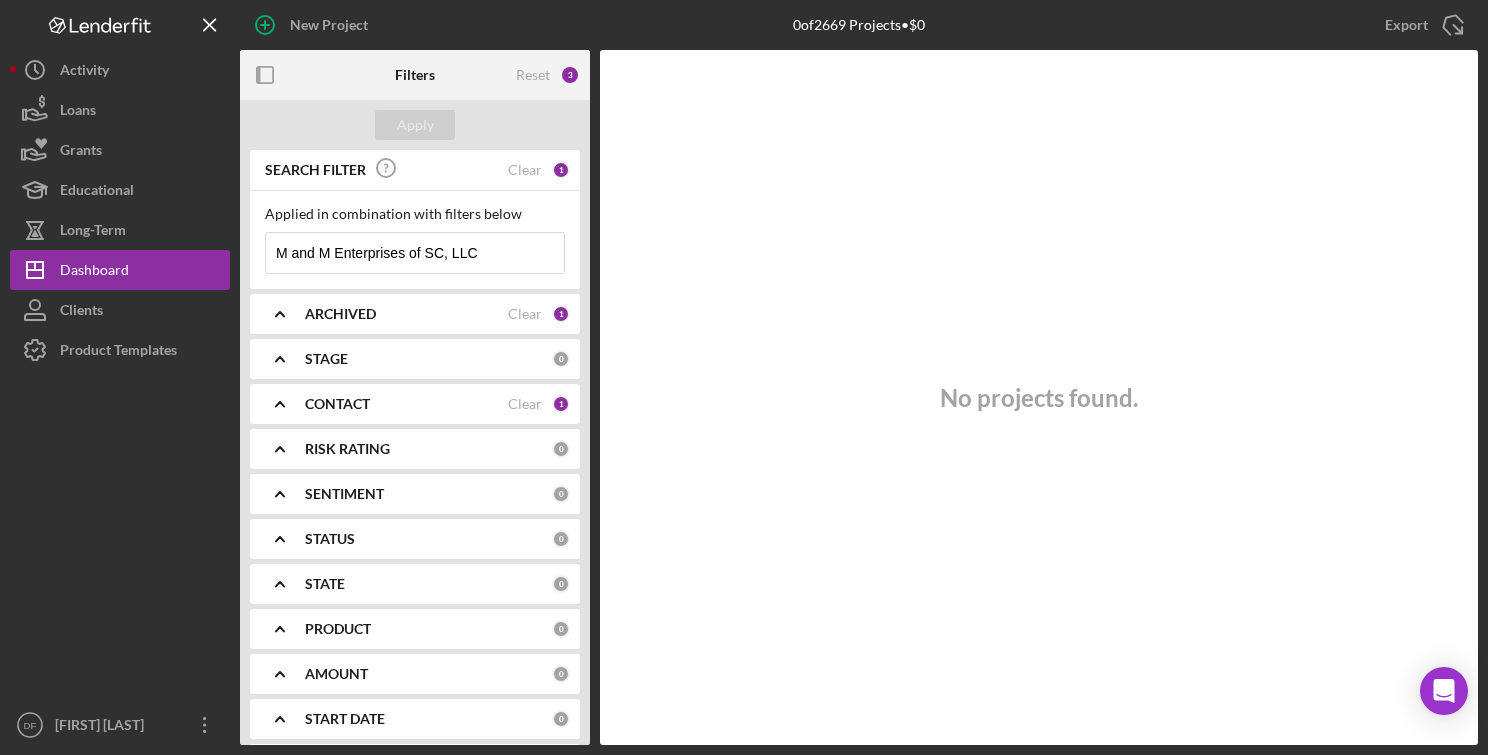 type on "M and M Enterprises of SC, LLC" 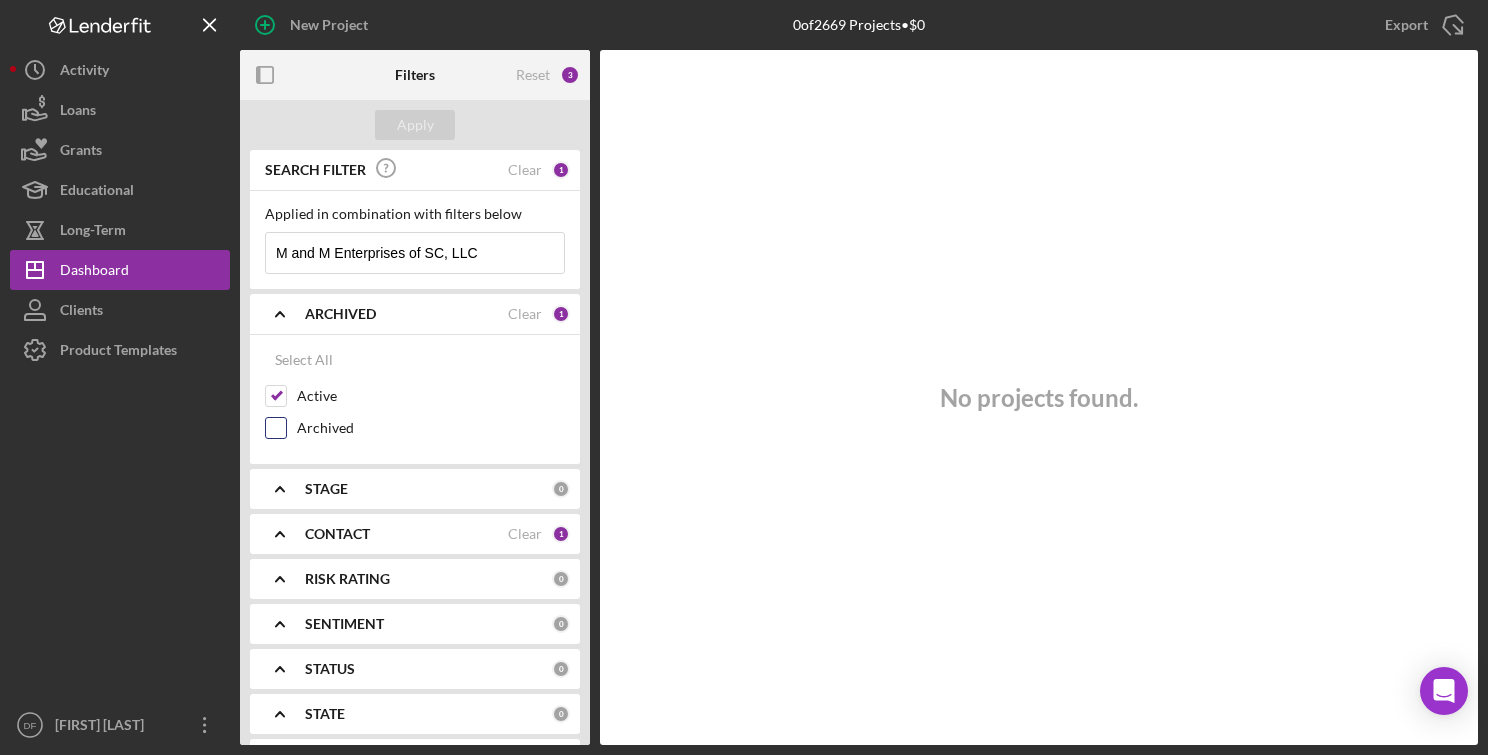 click on "Archived" at bounding box center [276, 428] 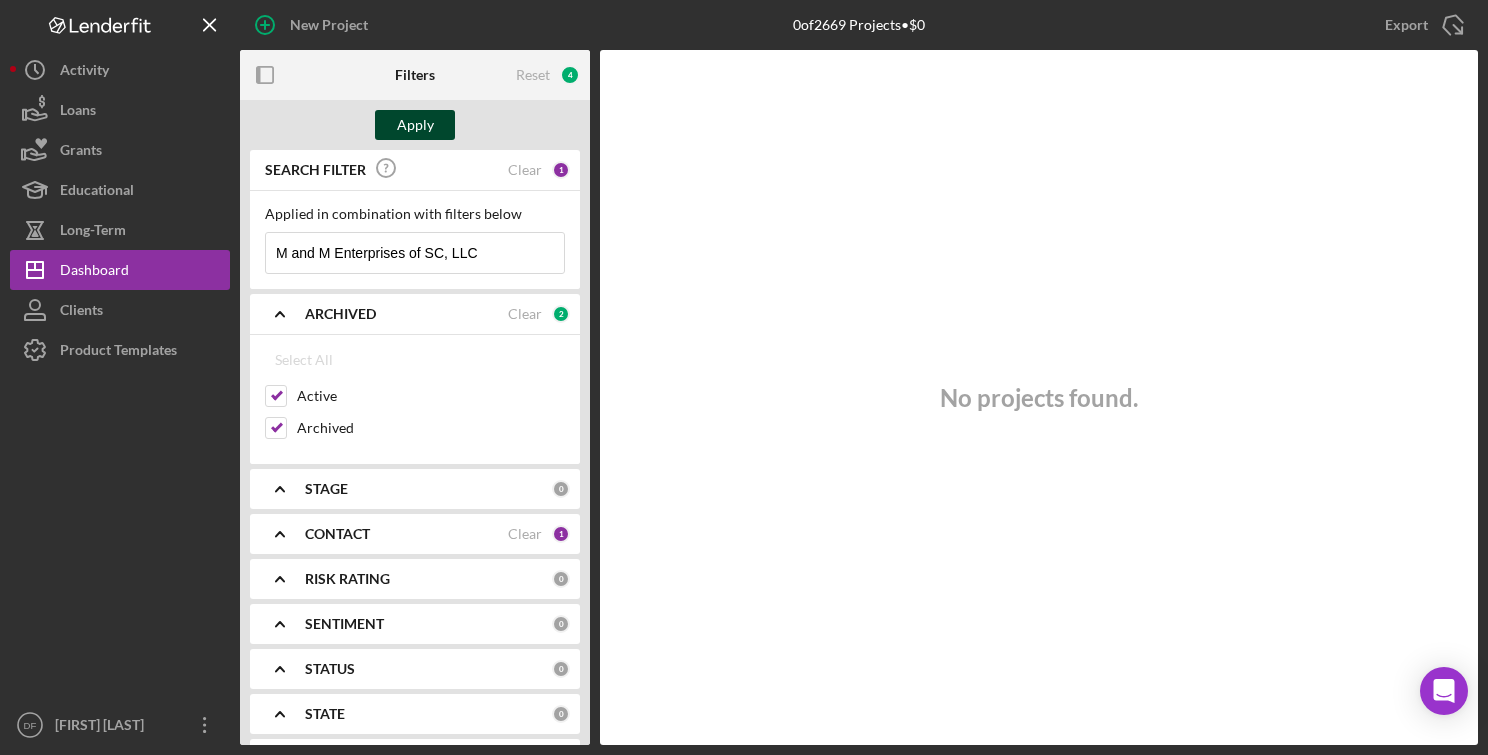 click on "Apply" at bounding box center (415, 125) 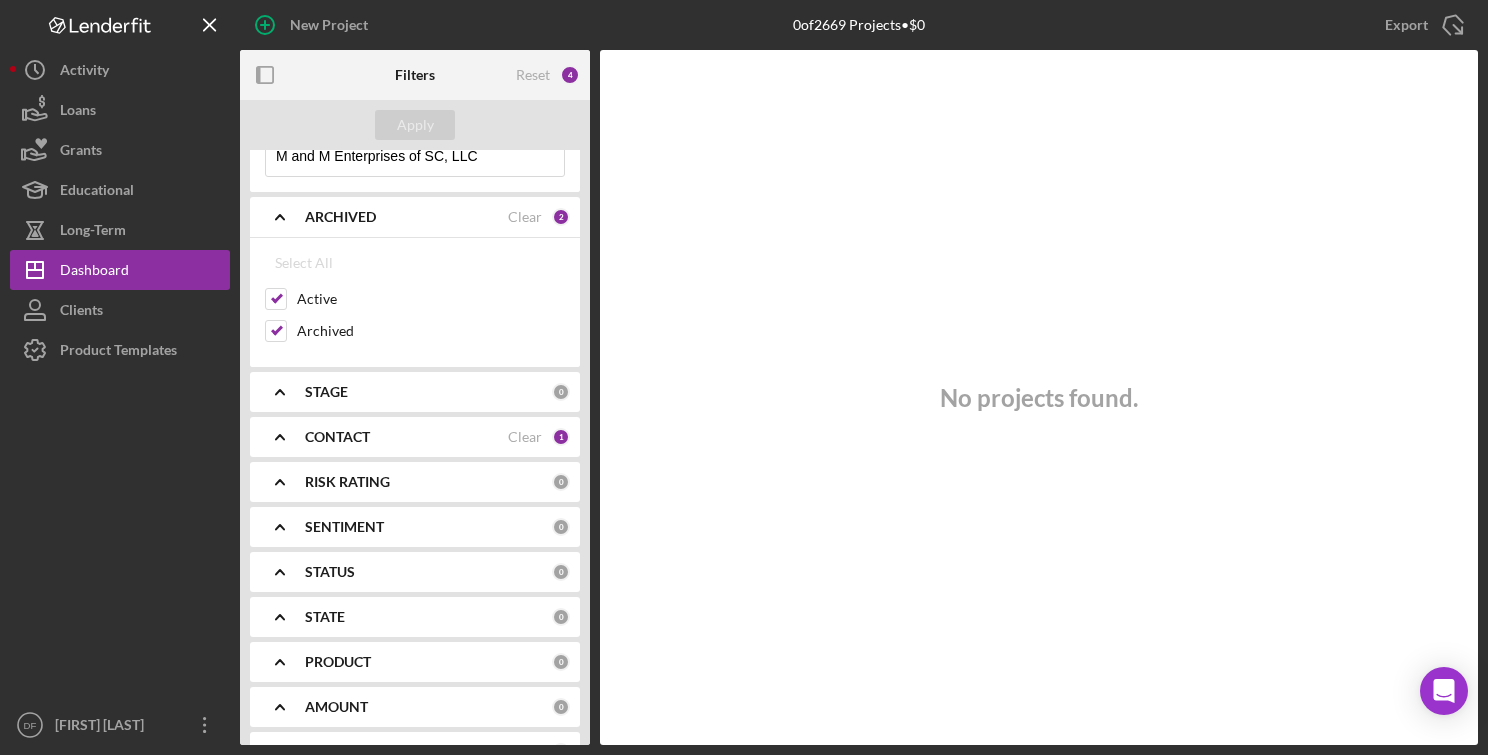 click on "CONTACT   Clear 1" at bounding box center [437, 437] 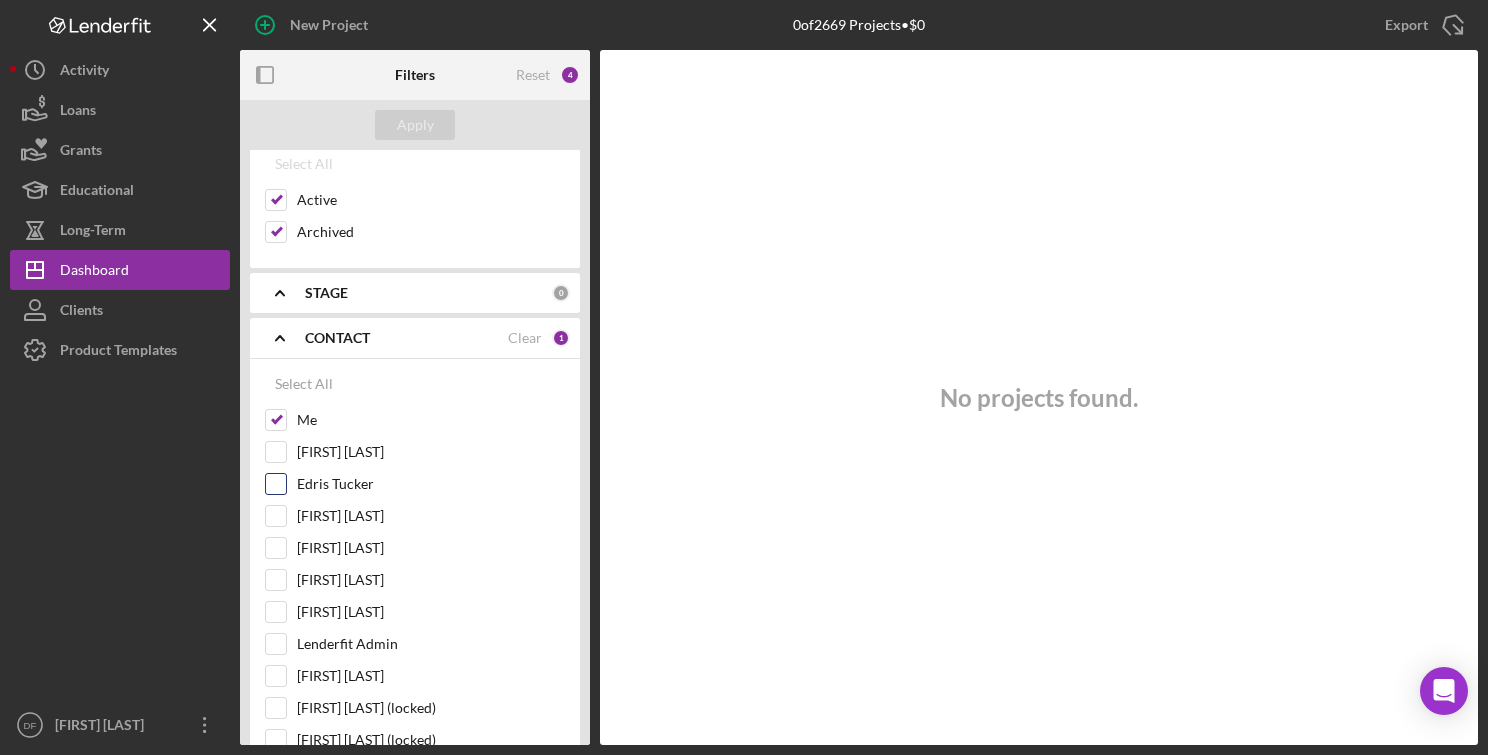 scroll, scrollTop: 197, scrollLeft: 0, axis: vertical 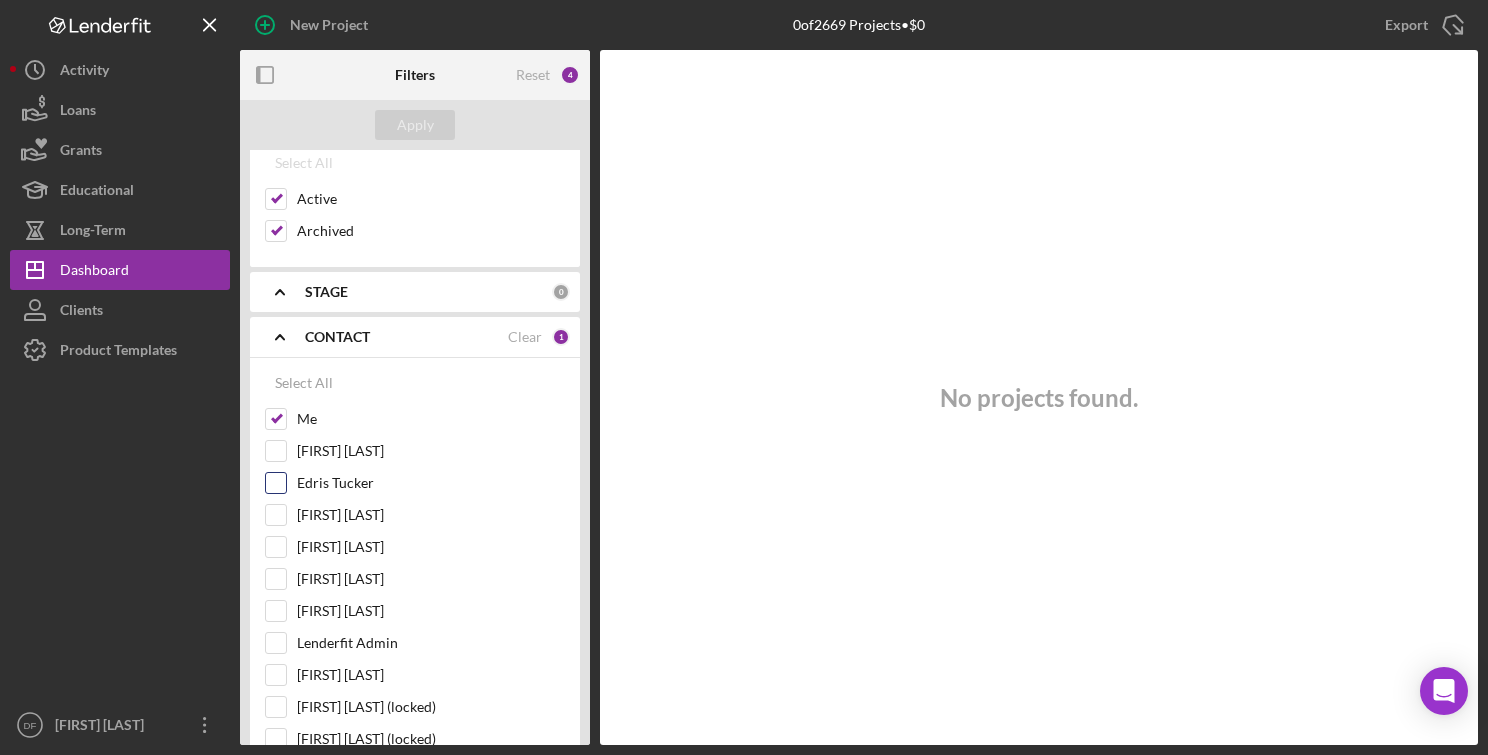 click on "Edris Tucker" at bounding box center (276, 483) 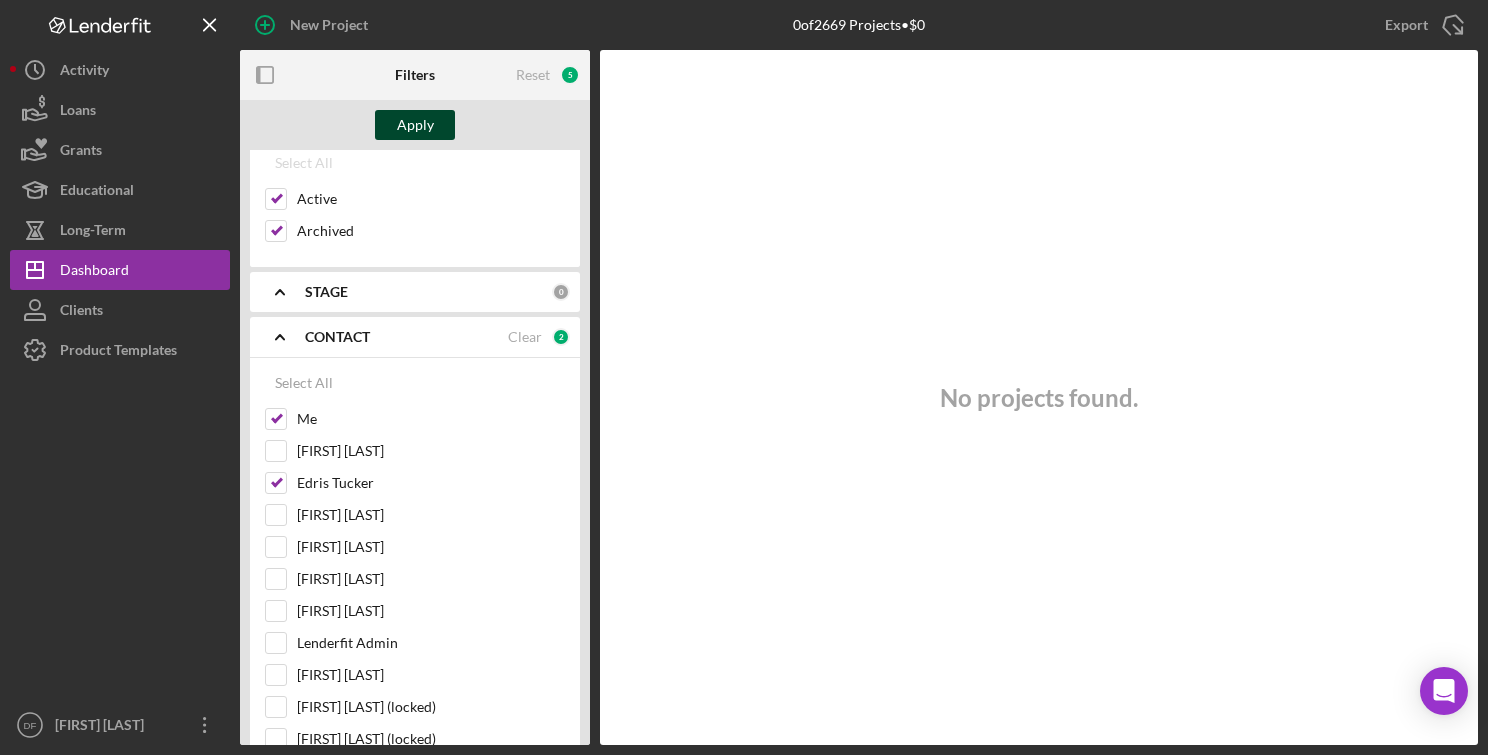 click on "Apply" at bounding box center (415, 125) 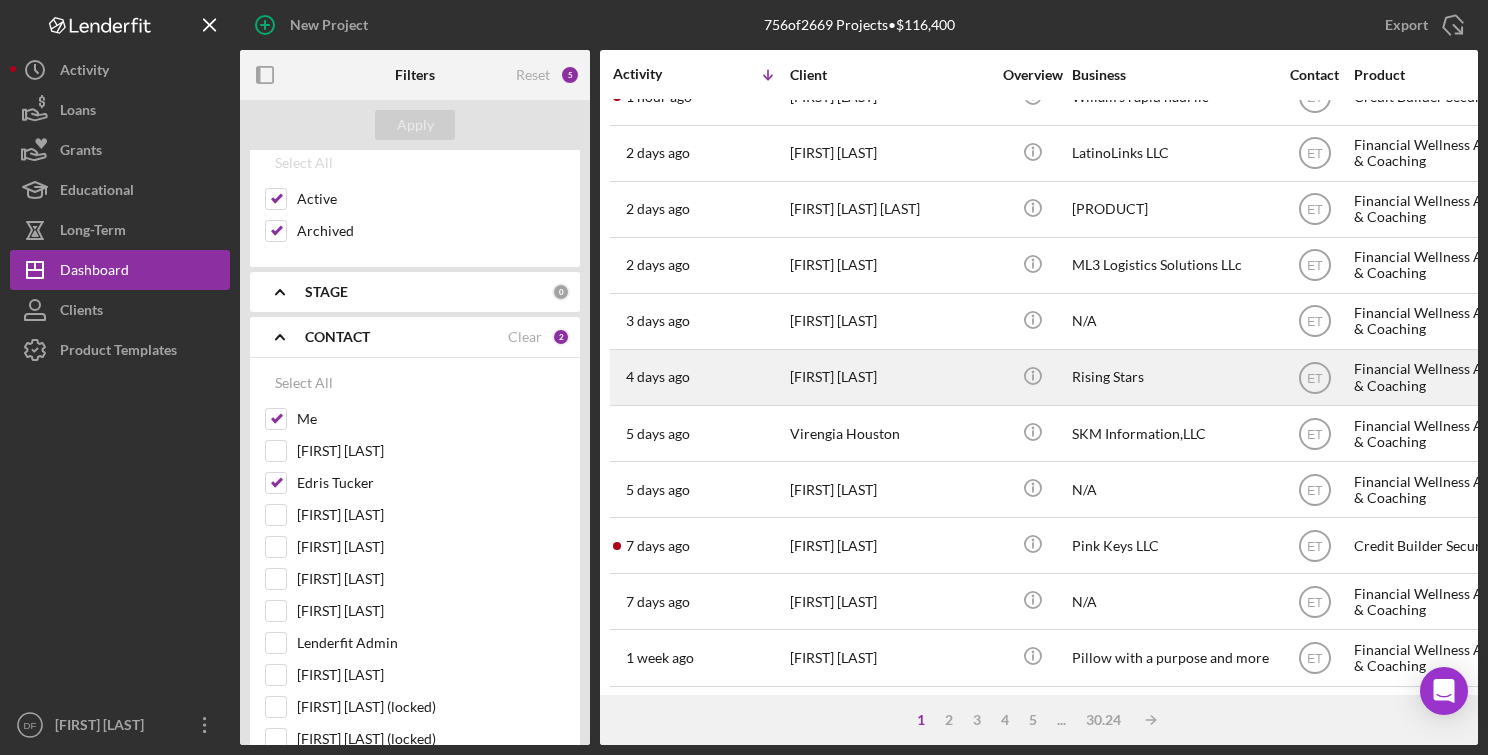 scroll, scrollTop: 0, scrollLeft: 0, axis: both 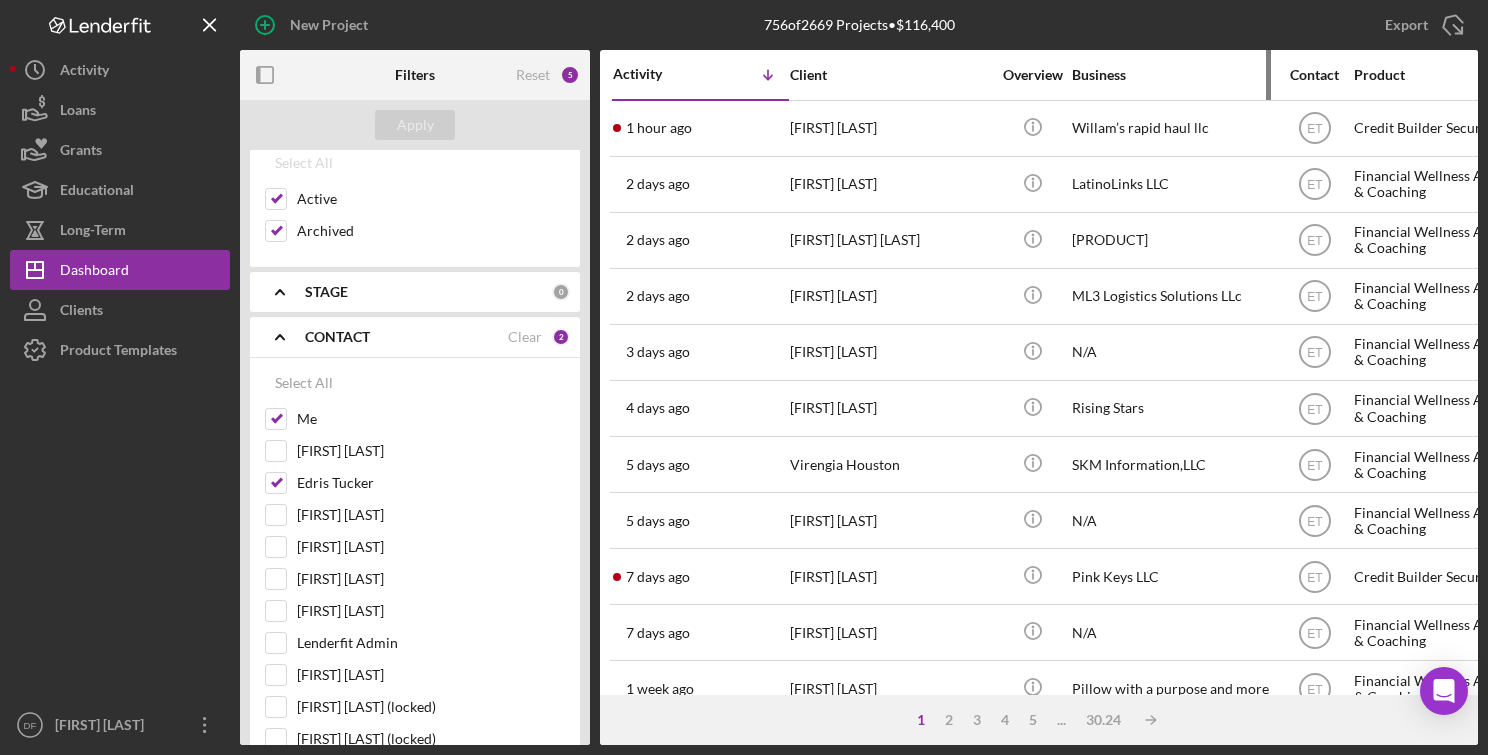 click on "Business" at bounding box center [1172, 75] 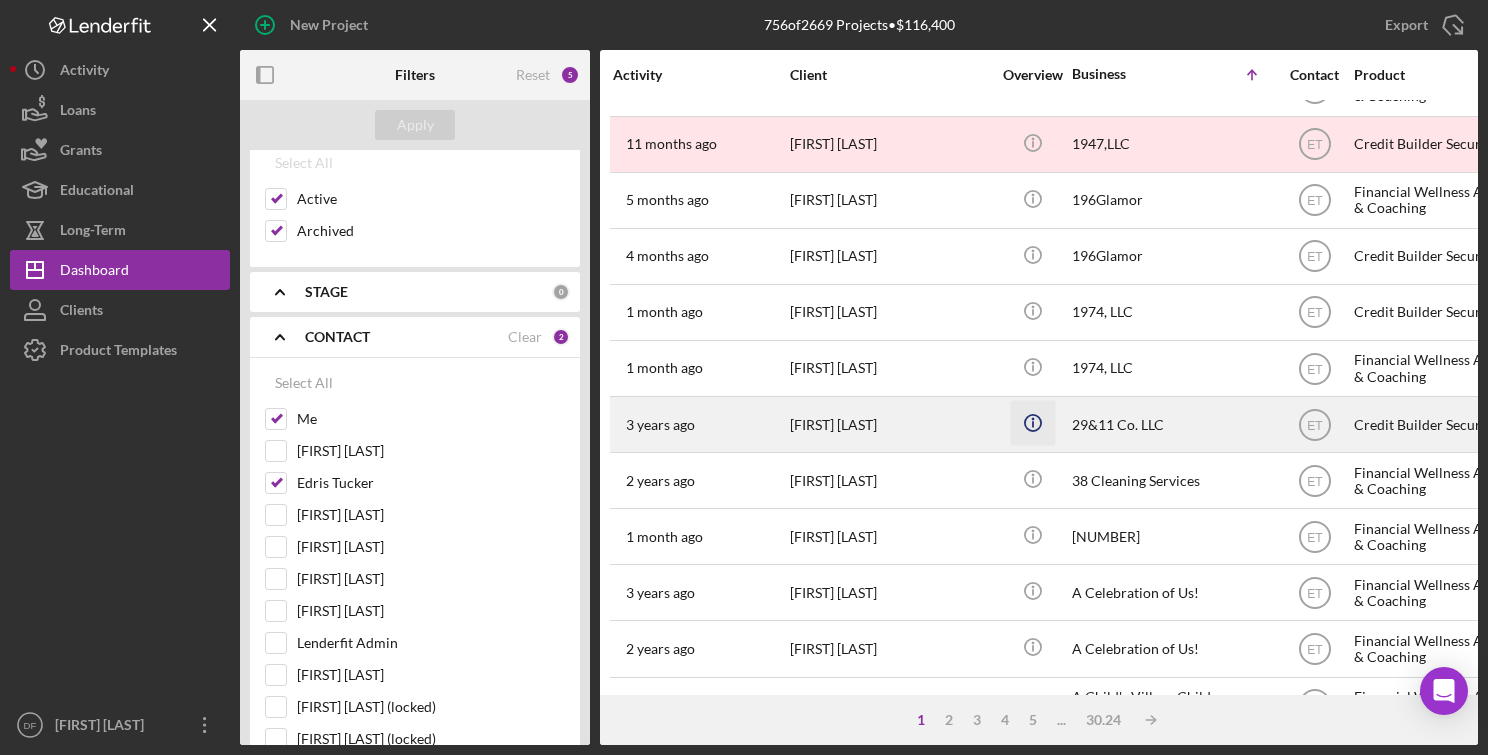 scroll, scrollTop: 0, scrollLeft: 0, axis: both 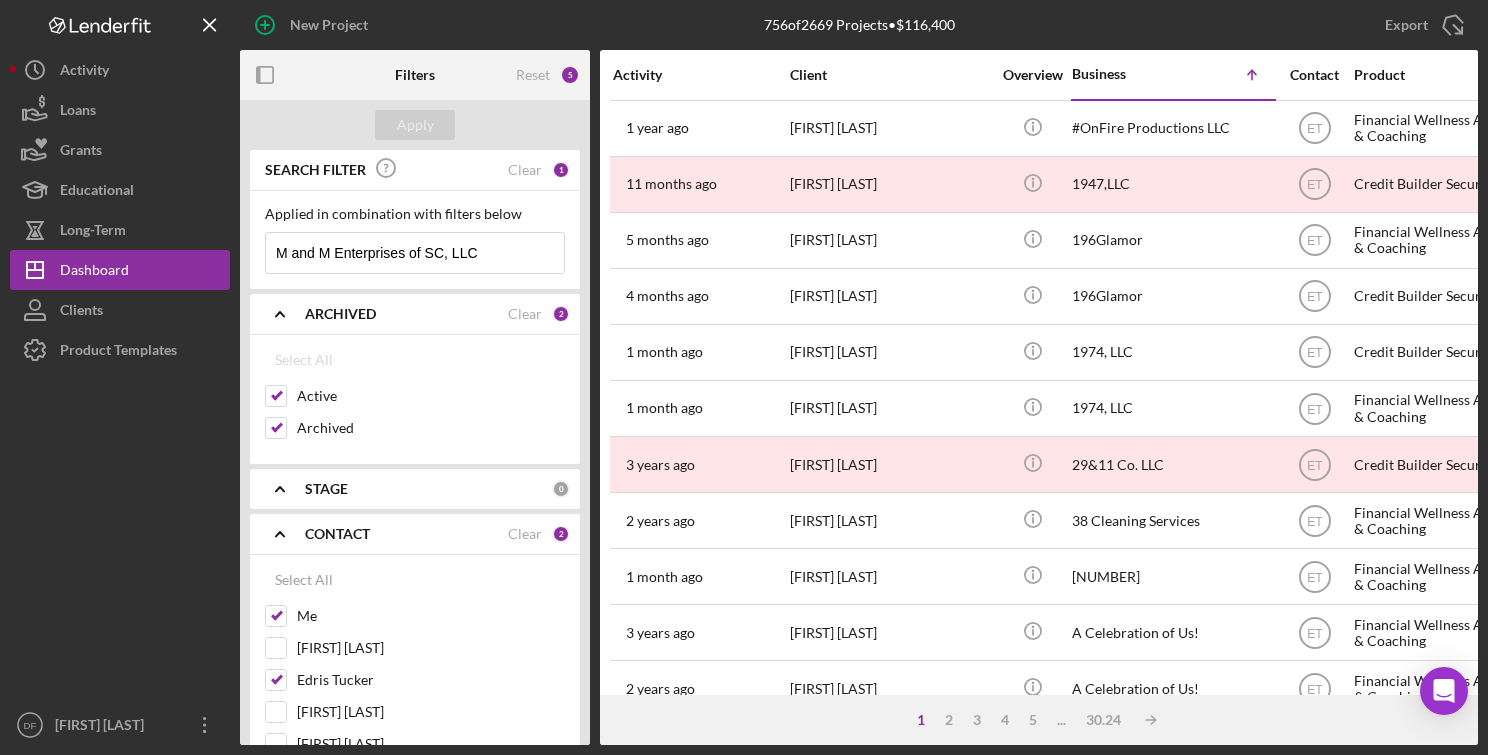 click on "STAGE   0" at bounding box center (437, 489) 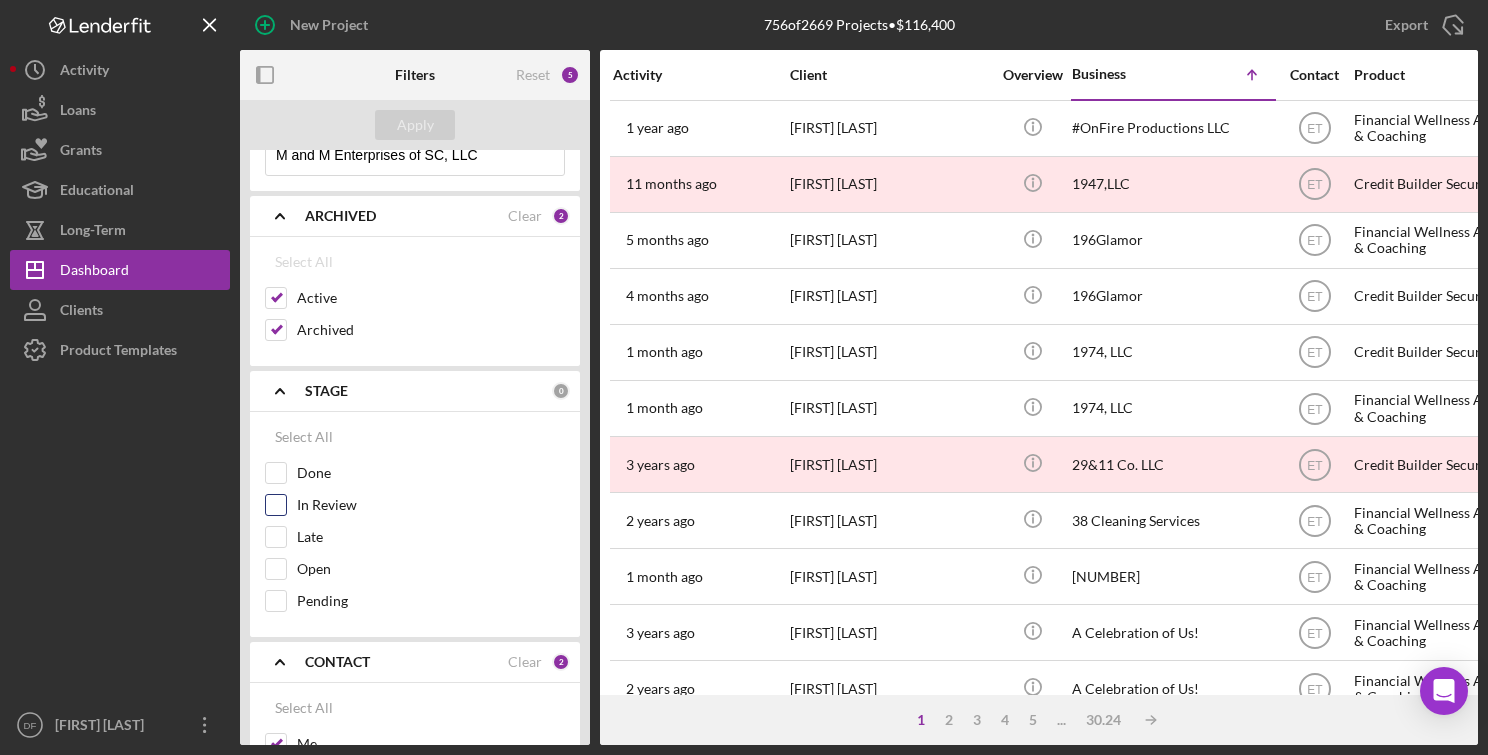 scroll, scrollTop: 99, scrollLeft: 0, axis: vertical 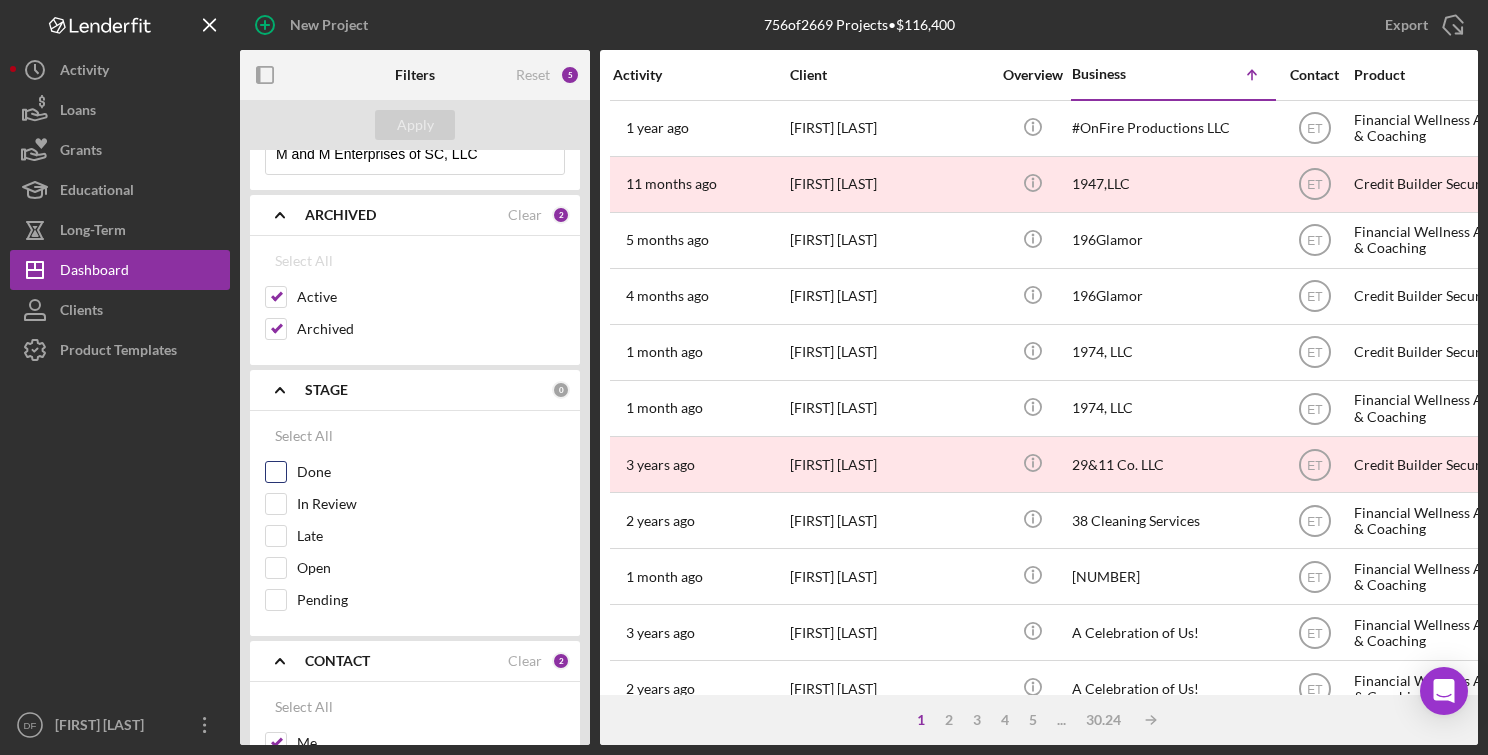click at bounding box center [276, 472] 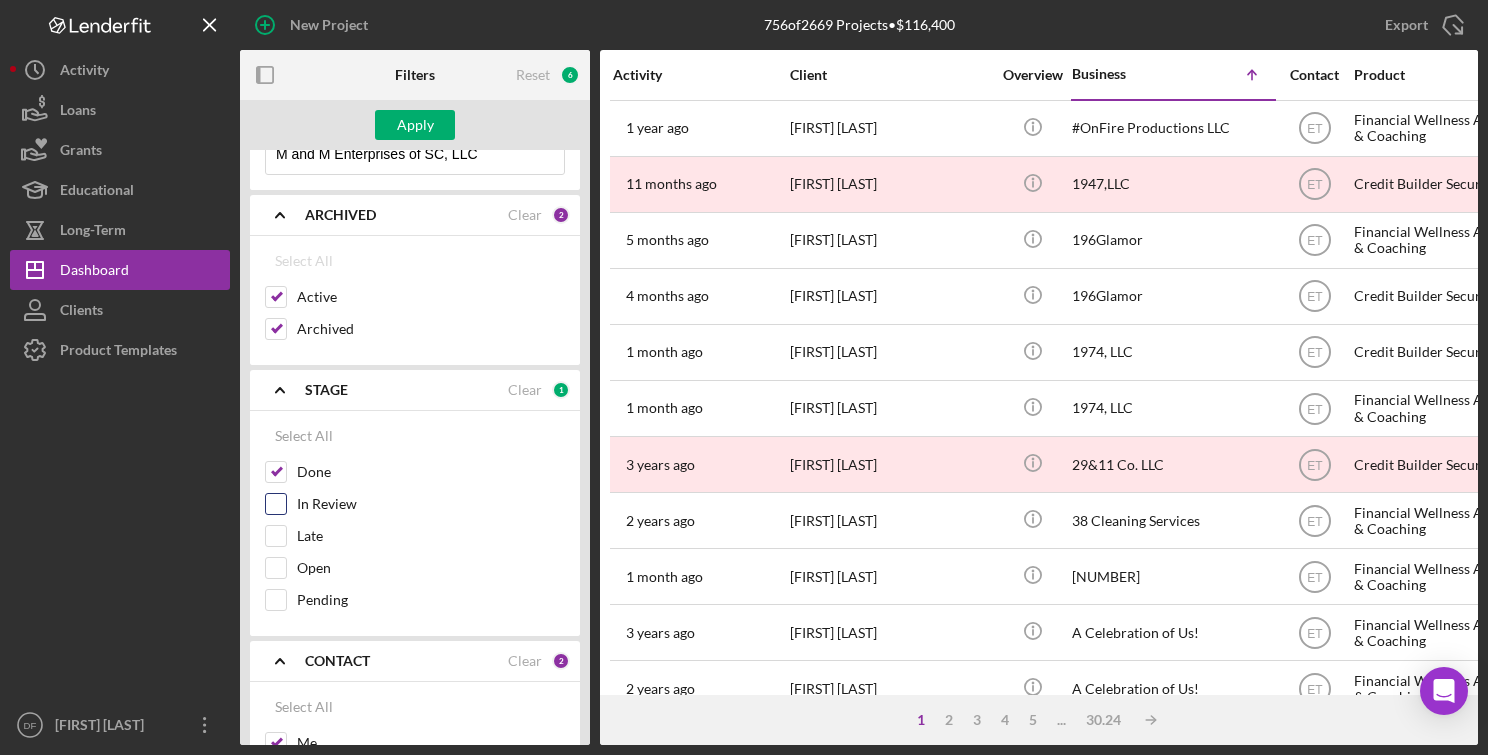 click on "In Review" at bounding box center [276, 504] 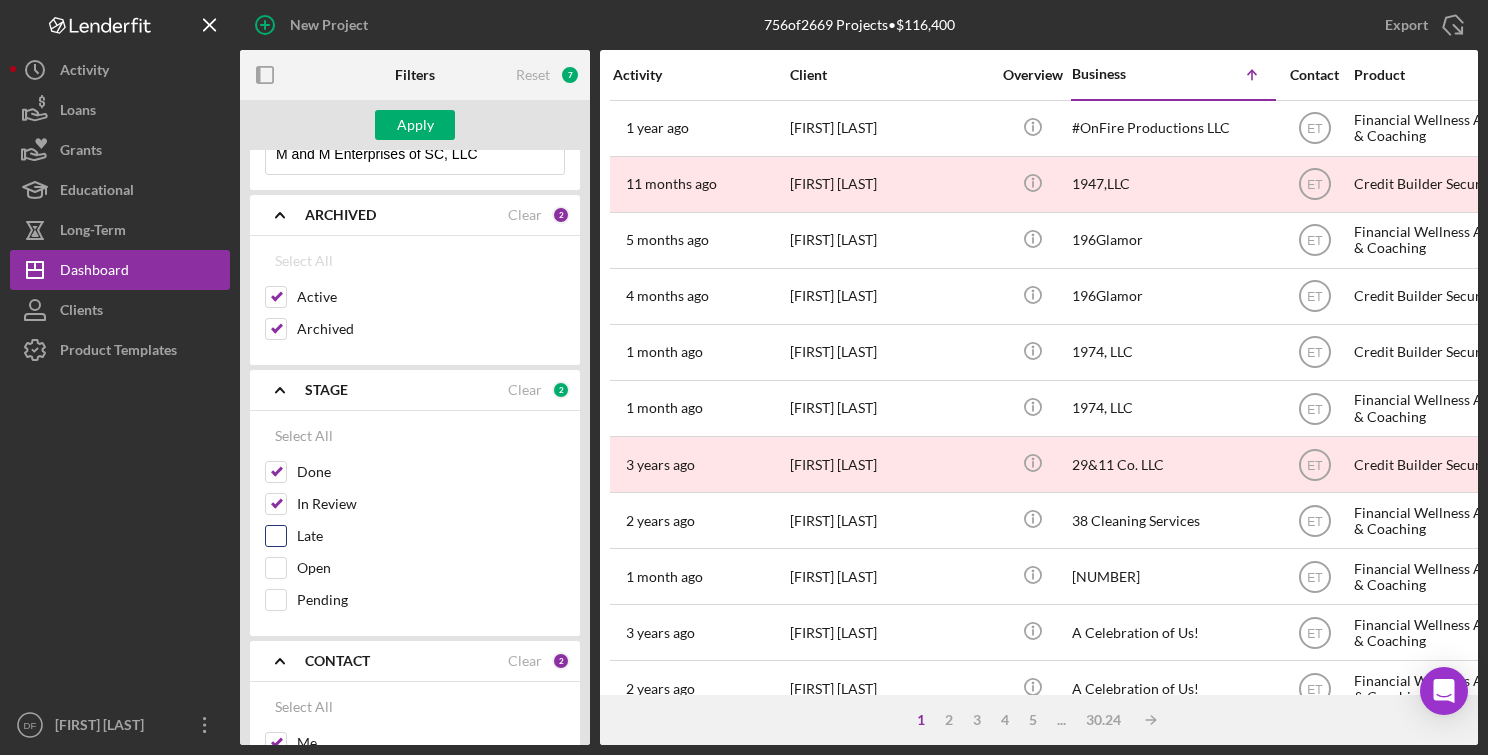 click on "Late" at bounding box center [276, 536] 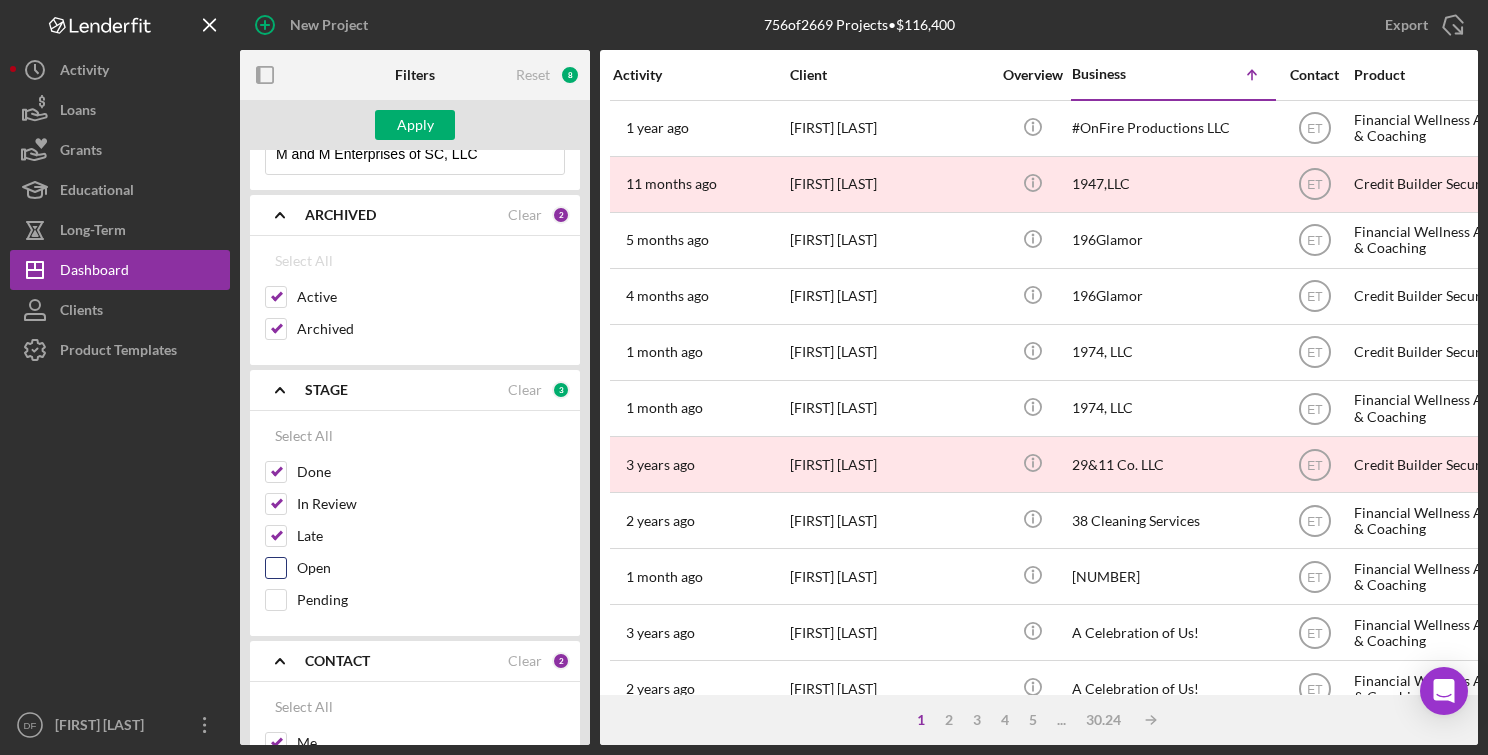 click on "Open" at bounding box center [276, 568] 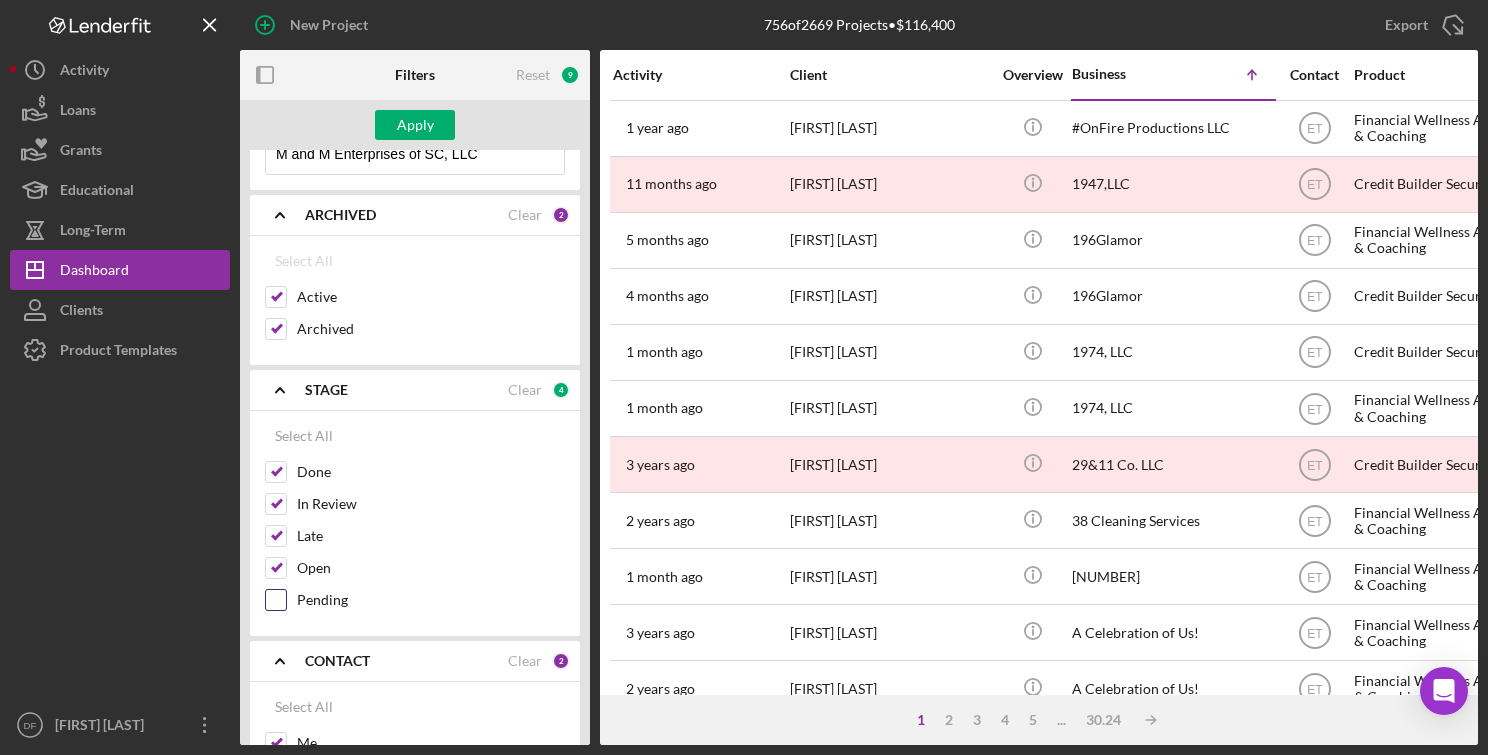 click on "Pending" at bounding box center (276, 600) 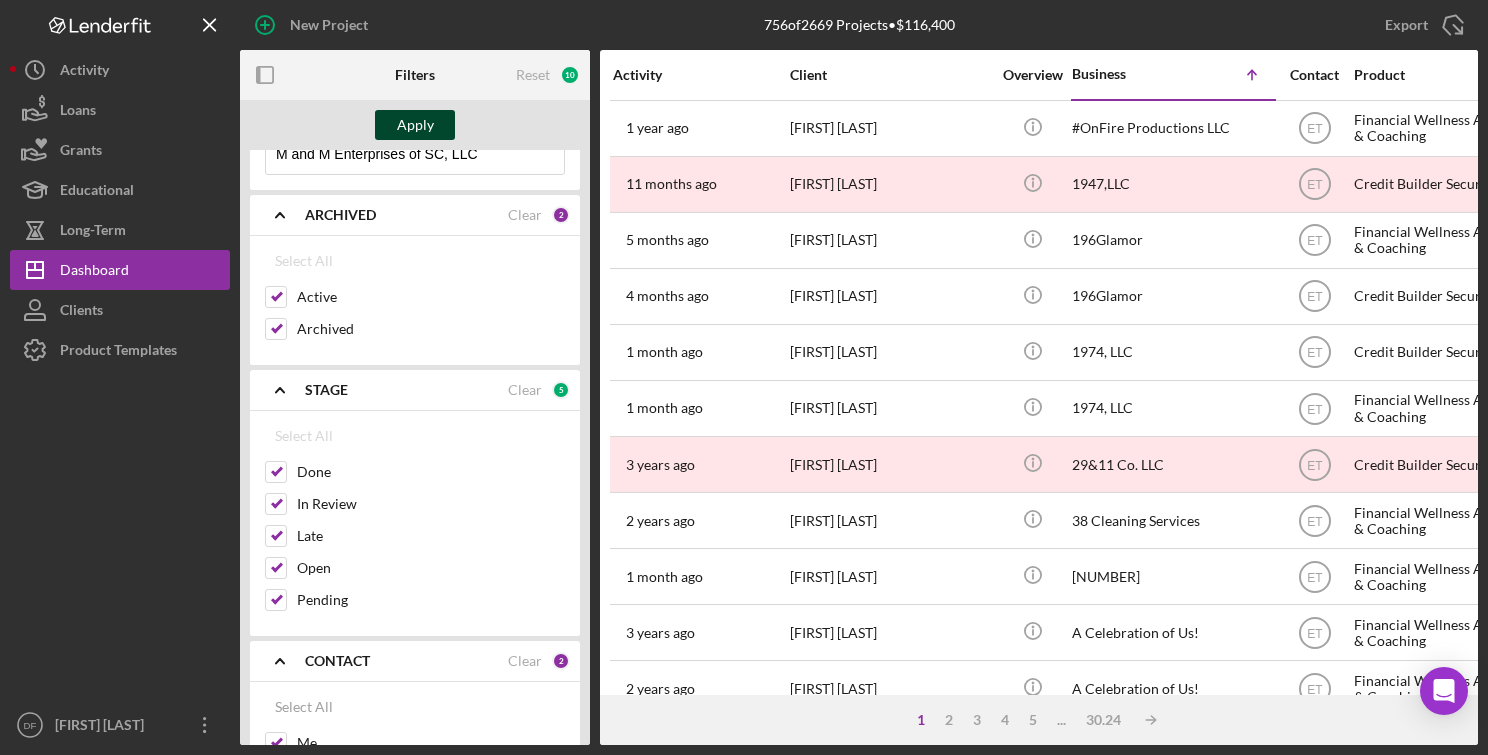 click on "Apply" at bounding box center (415, 125) 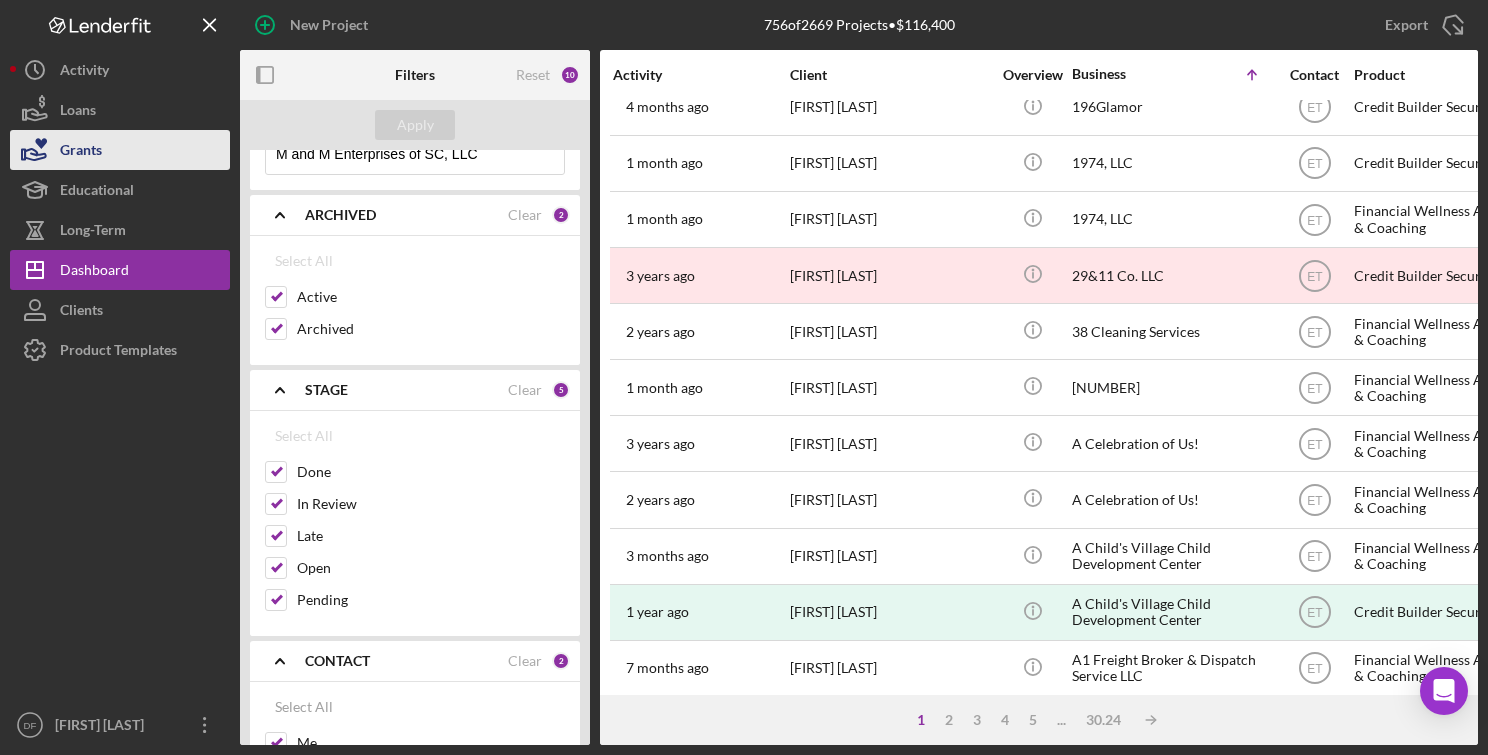 scroll, scrollTop: 0, scrollLeft: 0, axis: both 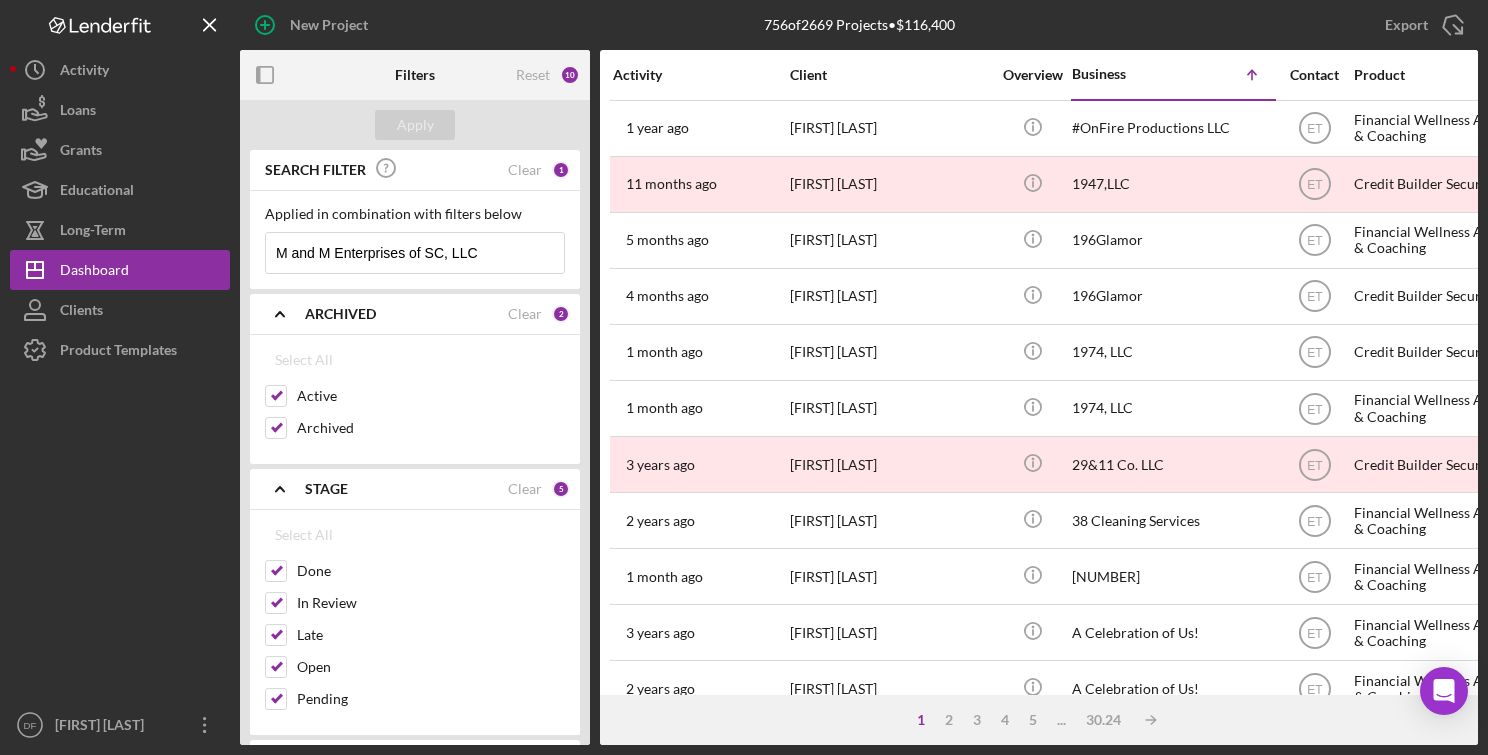 drag, startPoint x: 403, startPoint y: 249, endPoint x: 419, endPoint y: 251, distance: 16.124516 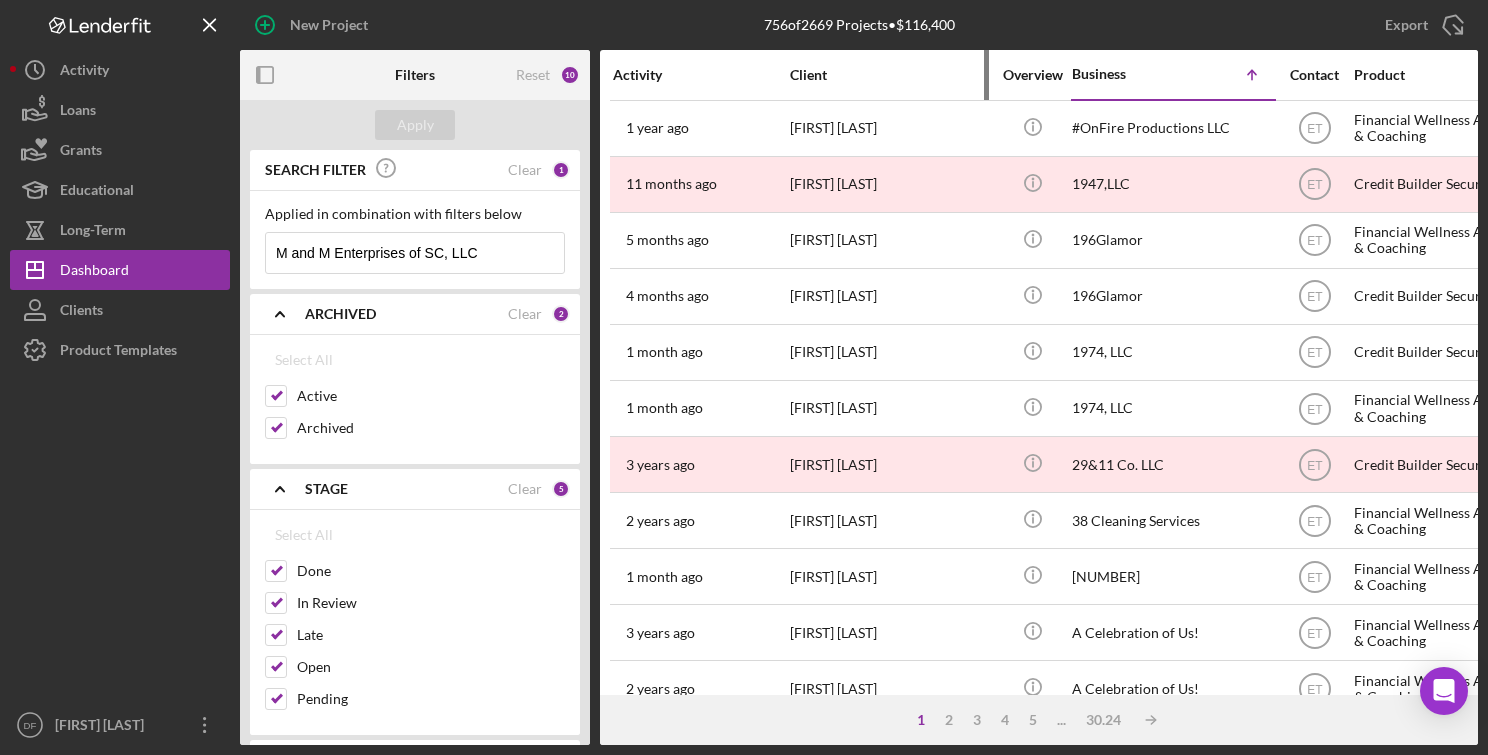click on "Client" at bounding box center [890, 75] 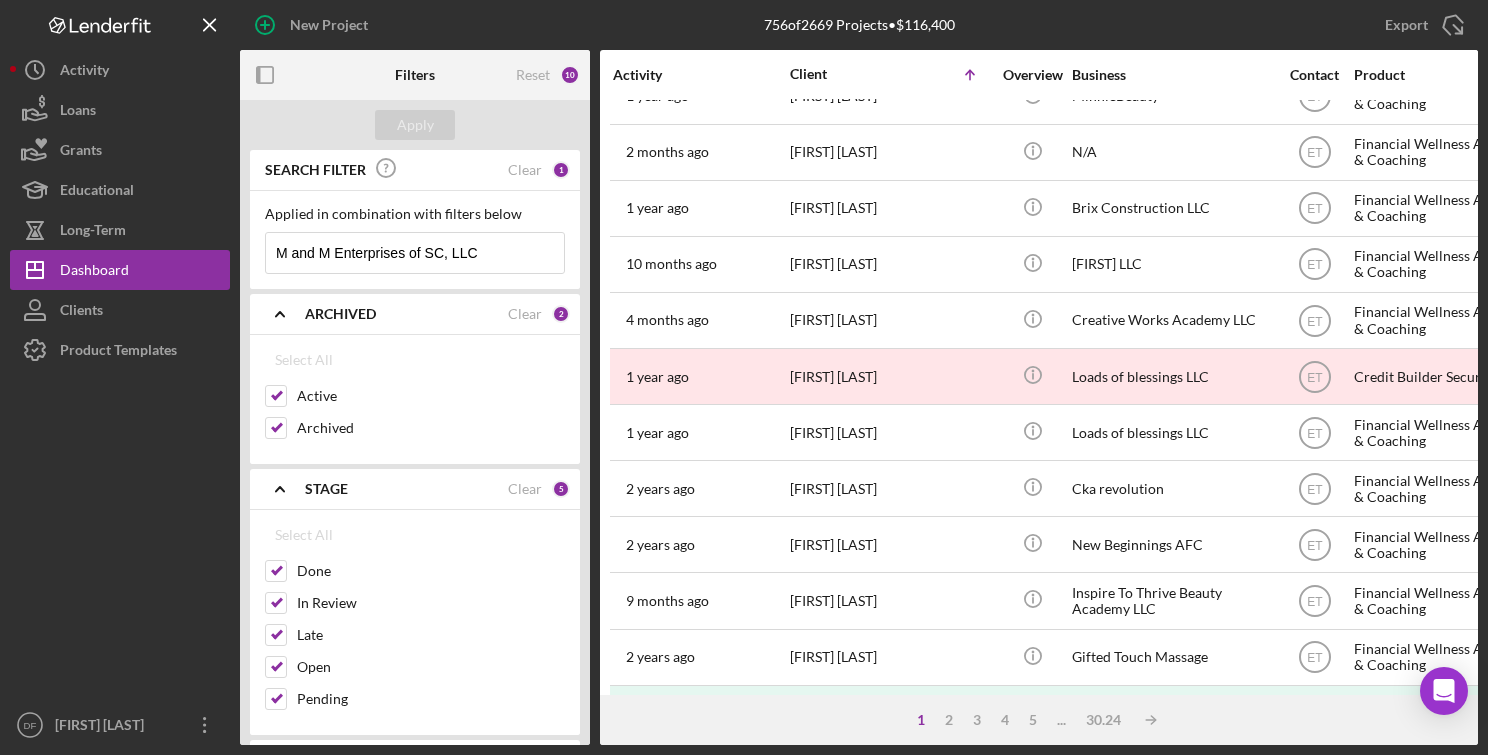 scroll, scrollTop: 0, scrollLeft: 0, axis: both 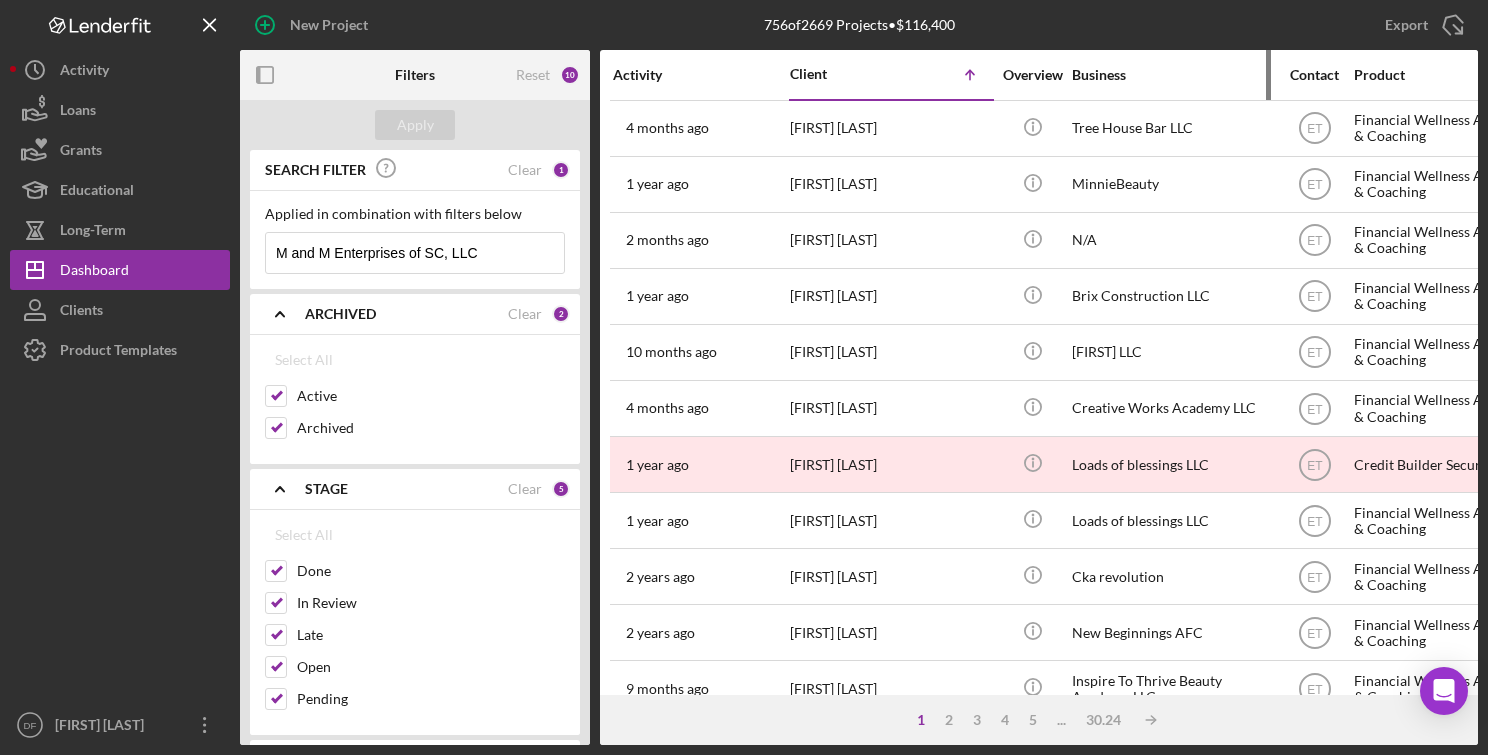 click on "Business" at bounding box center (1172, 75) 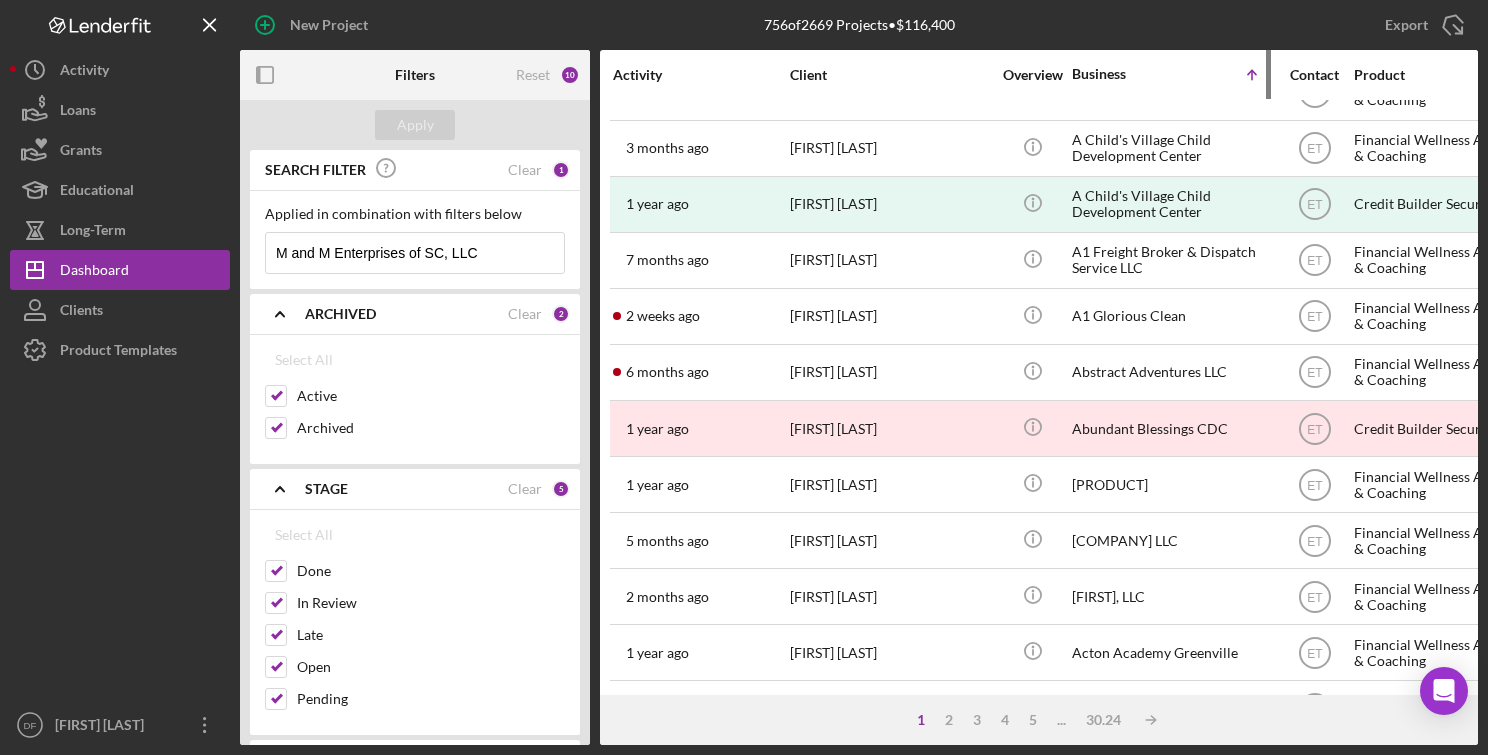 scroll, scrollTop: 598, scrollLeft: 0, axis: vertical 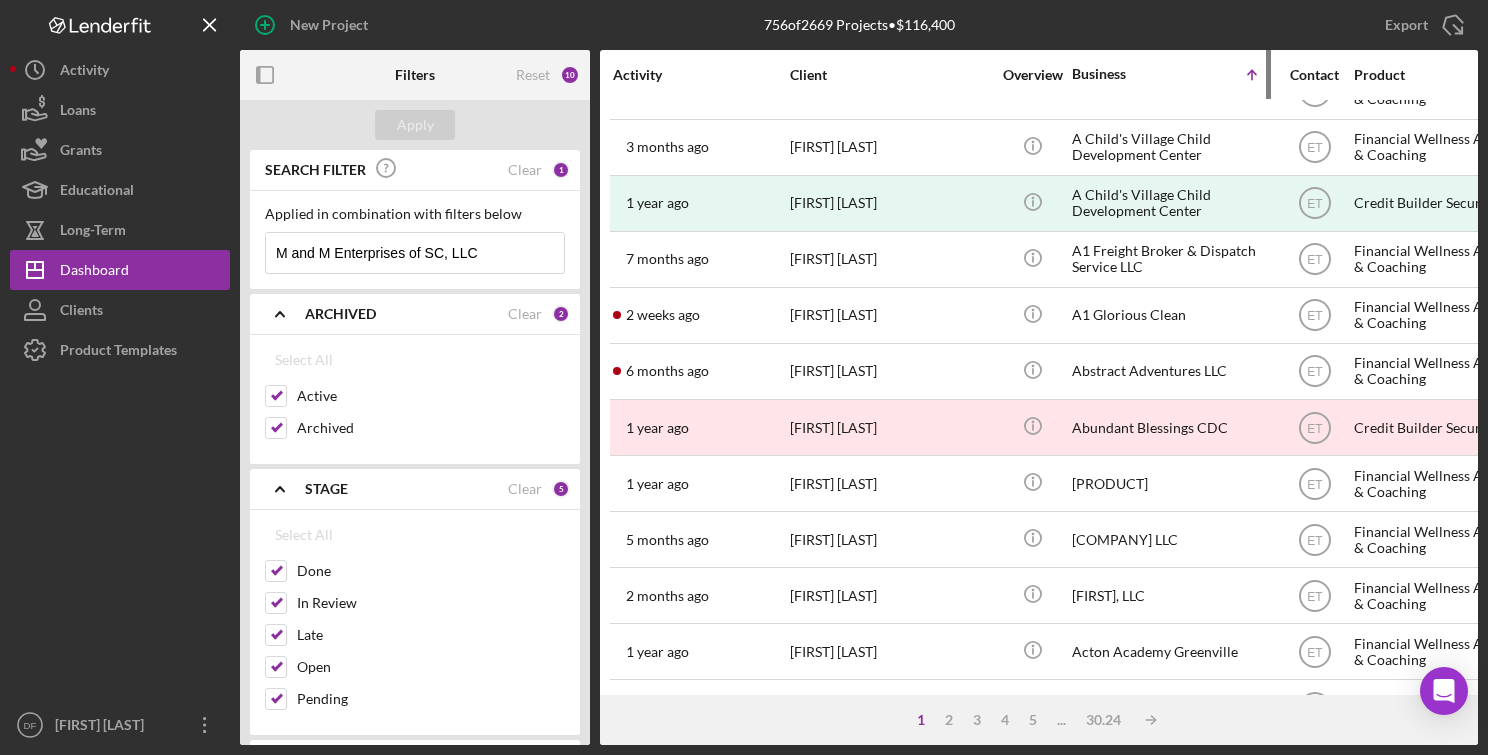 click on "Business" at bounding box center [1122, 74] 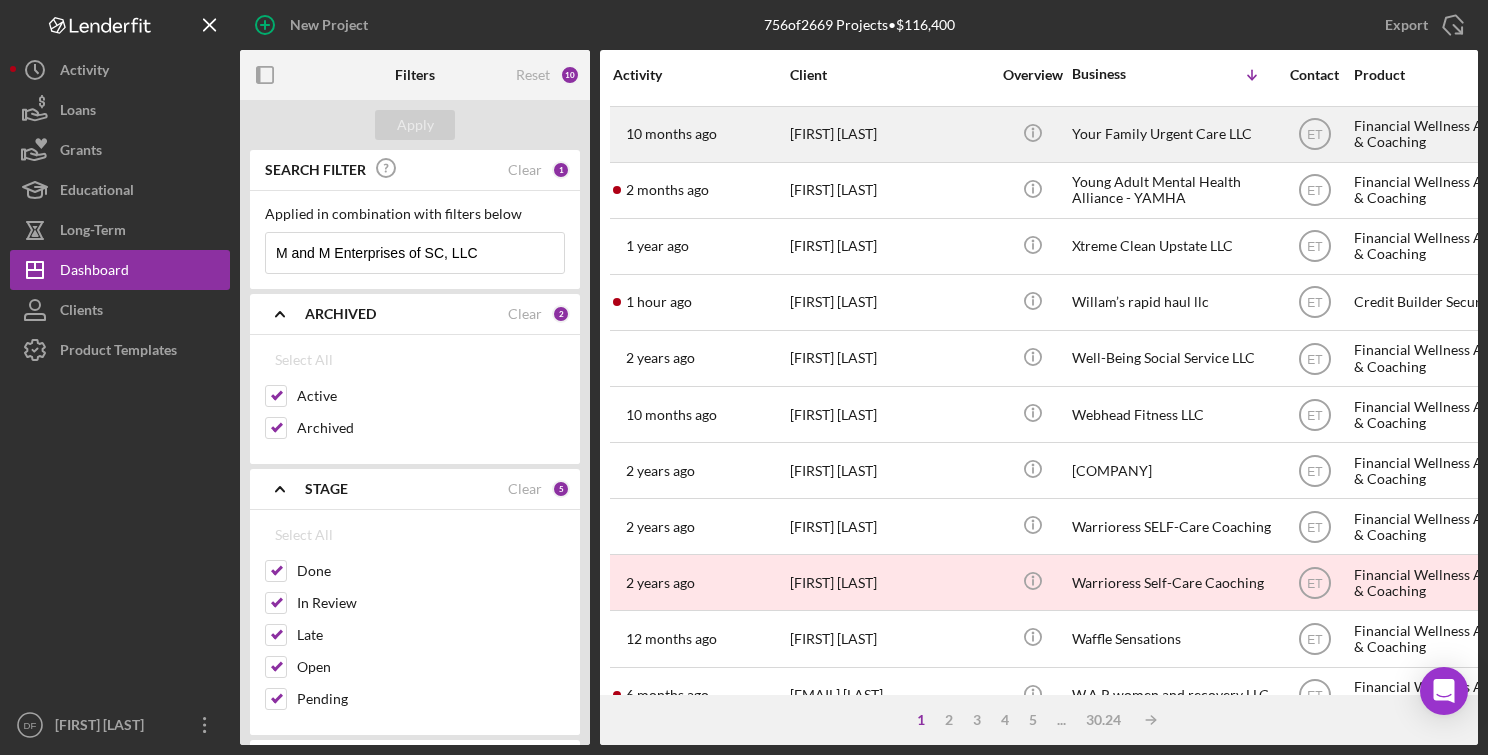 scroll, scrollTop: 0, scrollLeft: 0, axis: both 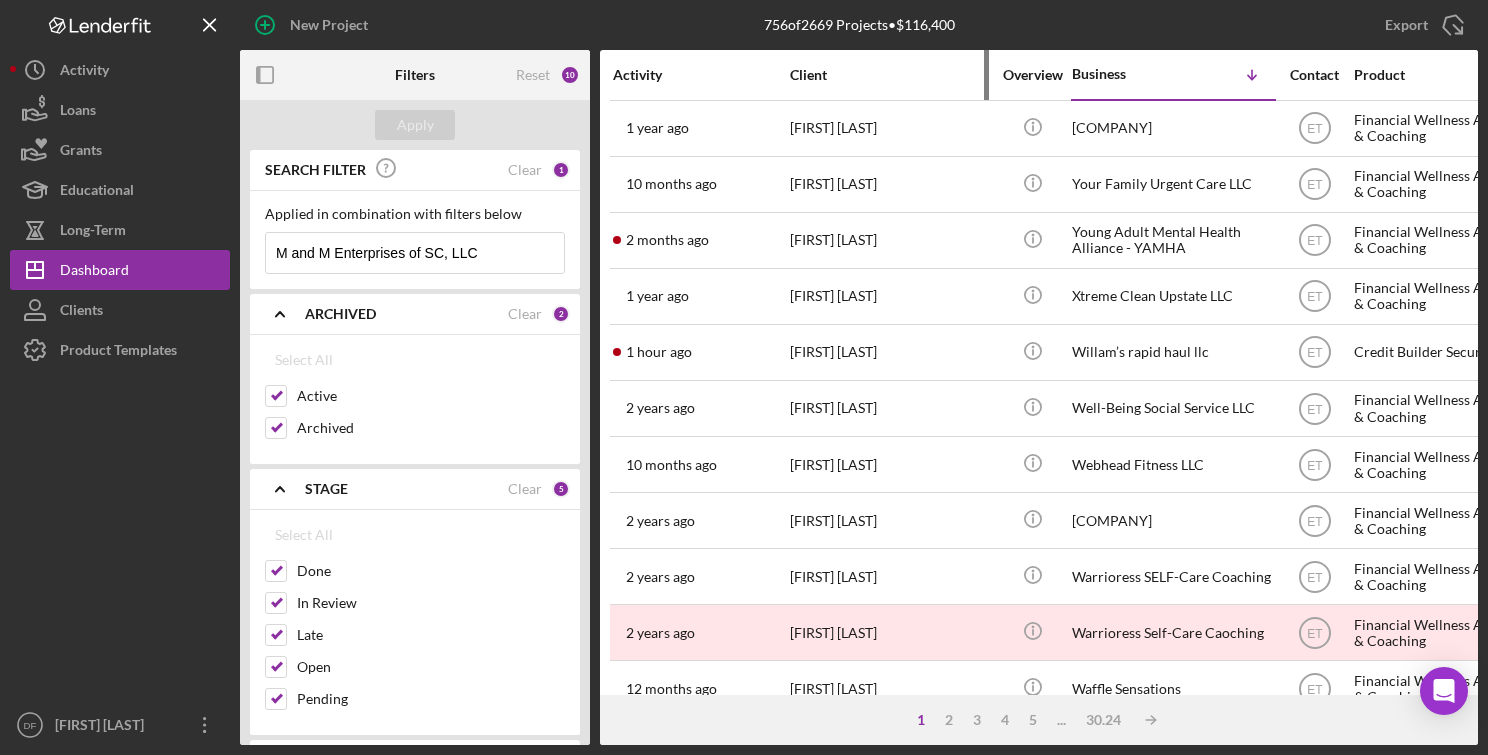 click on "Client" at bounding box center [890, 75] 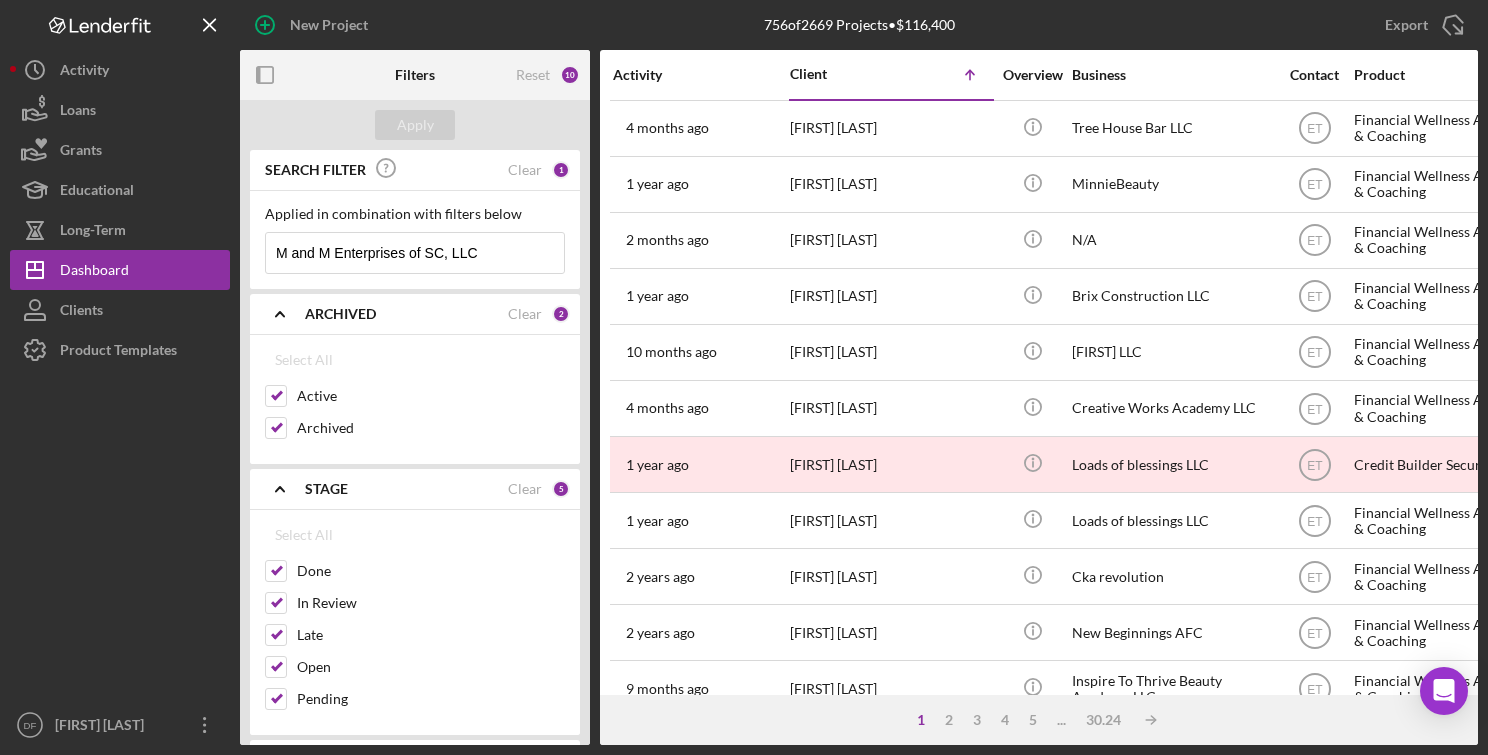 click on "Activity" at bounding box center [700, 75] 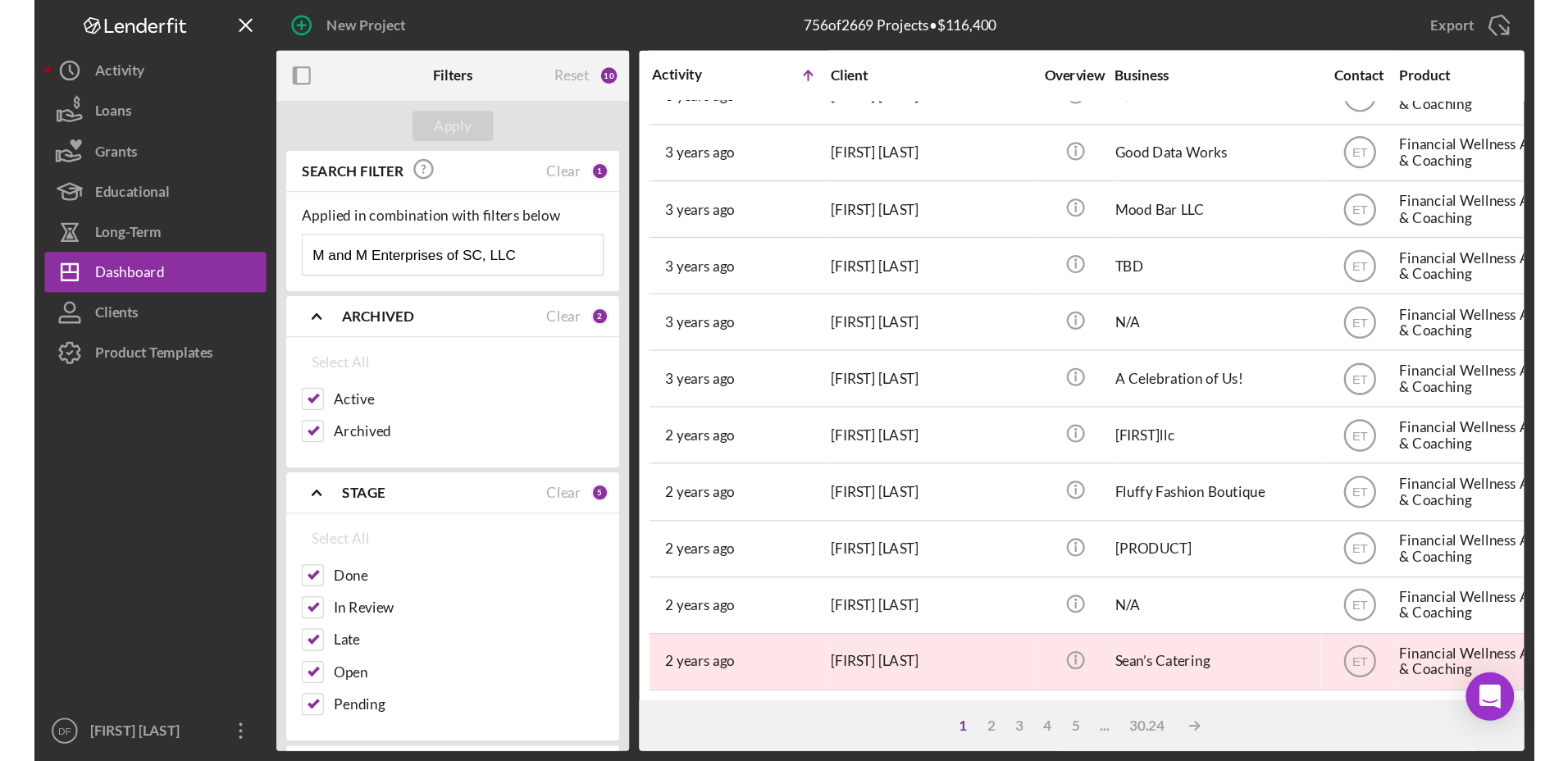 scroll, scrollTop: 683, scrollLeft: 0, axis: vertical 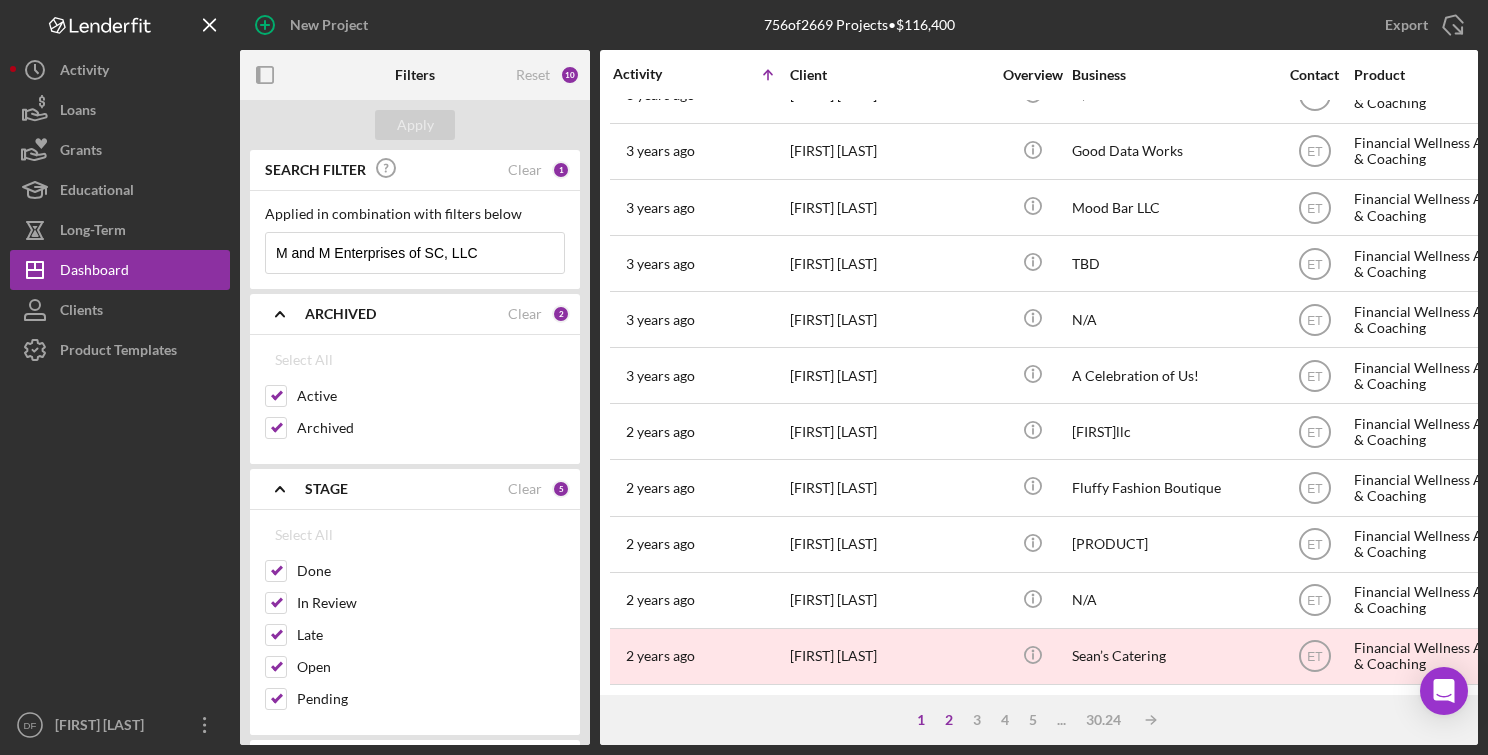 click on "2" at bounding box center (949, 720) 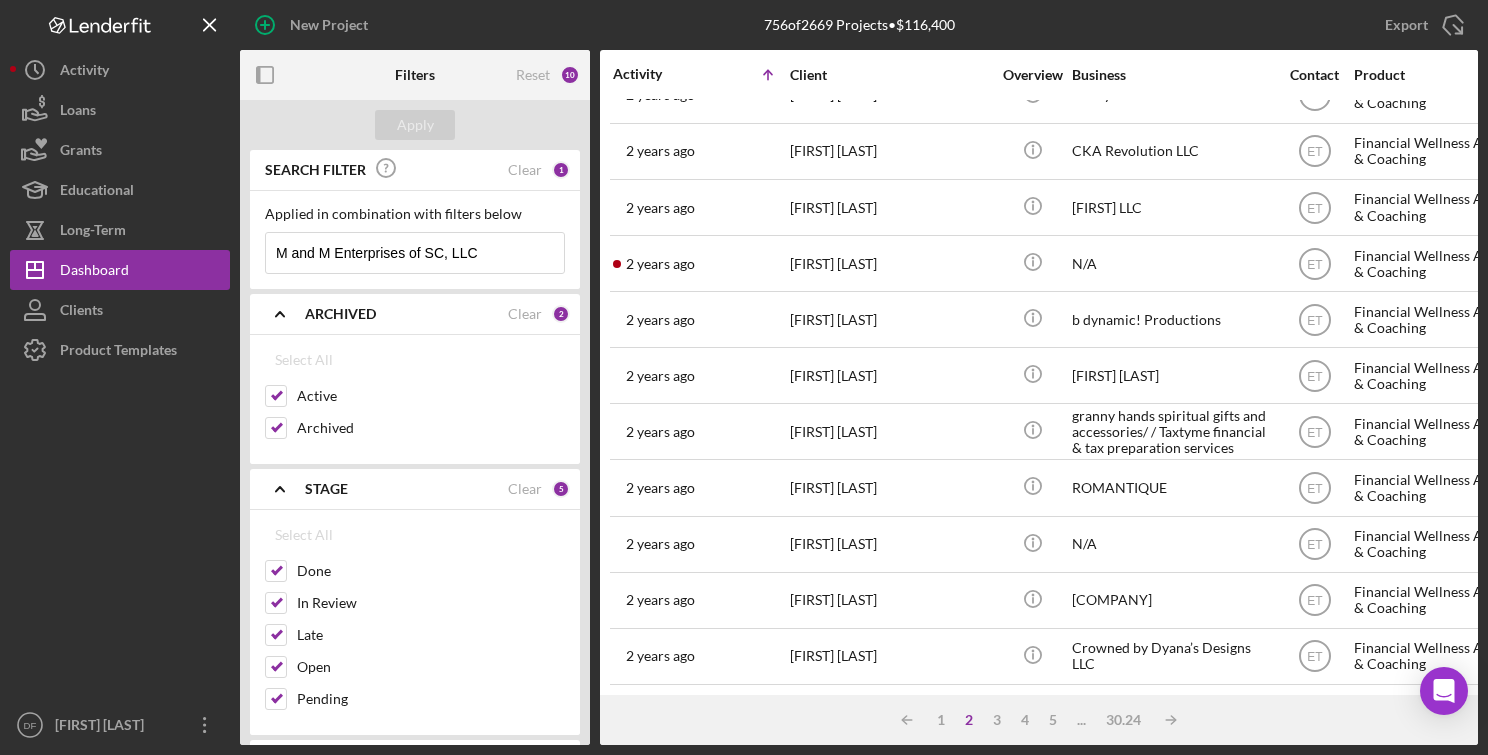 drag, startPoint x: 1487, startPoint y: 753, endPoint x: 1062, endPoint y: 285, distance: 632.178 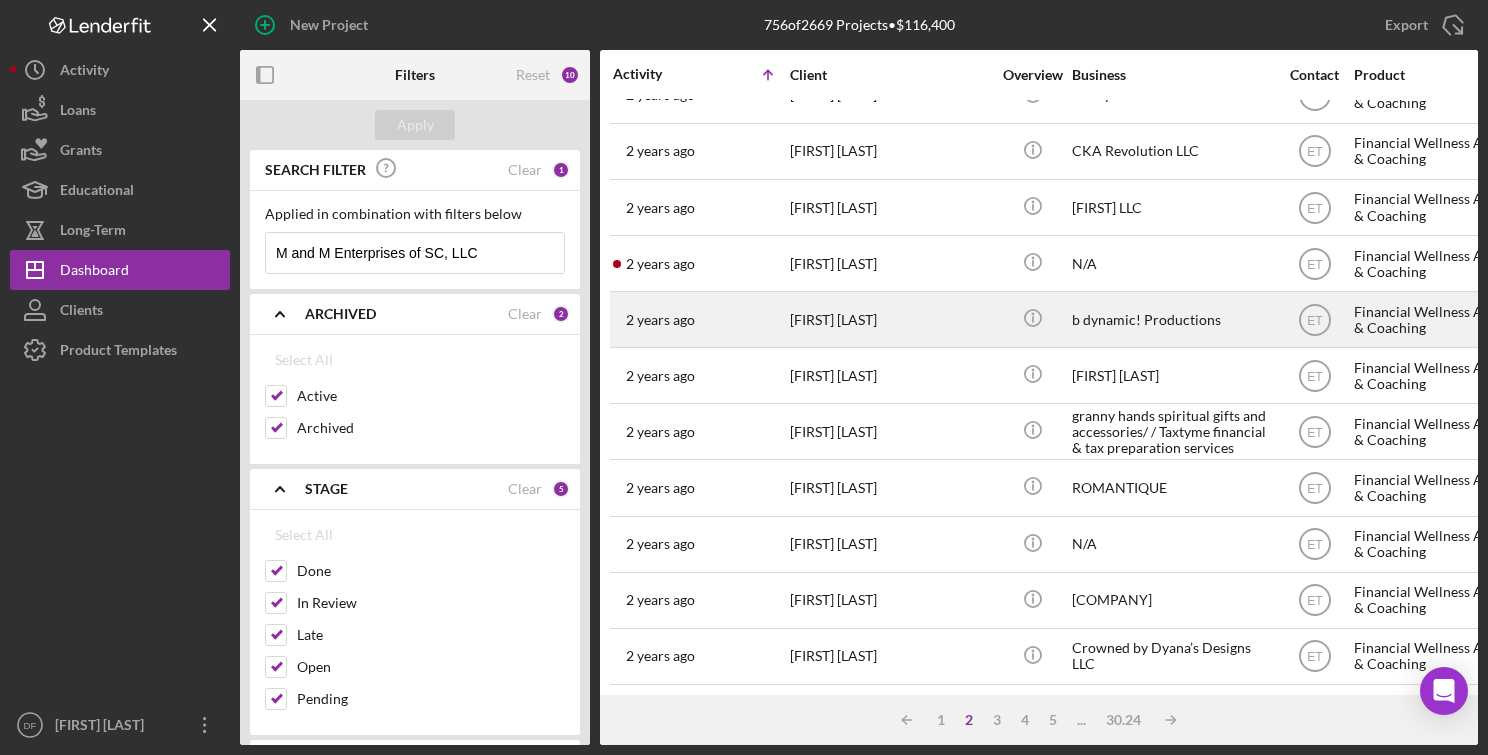 click on "New Project 756 of 2669 Projects • $116,400 enterprises Export Icon/Export Filters Reset 10 Apply SEARCH FILTER Clear 1 Applied in combination with filters below M and M Enterprises of SC, LLC Icon/Menu Close Icon/Expander ARCHIVED Clear 2 Select All Active Archived Icon/Expander STAGE Clear 5 Select All Done In Review Late Open Pending Icon/Expander CONTACT Clear 2 Select All Me [FIRST] [LAST] [FIRST] [LAST] [FIRST] [LAST] [FIRST] [LAST] [FIRST] [LAST] [FIRST] [LAST] [FIRST] [LAST] [FIRST] [LAST] [FIRST] [LAST] [FIRST] [LAST] [FIRST] [LAST] [FIRST] [LAST] [FIRST] [LAST] [FIRST] [LAST] [FIRST] [LAST] [FIRST] [LAST] [FIRST] [LAST] [FIRST] [LAST] [FIRST] [LAST] [FIRST] [LAST] [FIRST] [LAST] Icon/Expander RISK RATING 0 Icon/Expander SENTIMENT 0 Icon/Expander STATUS 0 Icon/Expander STATE 0 Icon/Expander PRODUCT 0 Icon/Expander AMOUNT 0 Icon/Expander START DATE 0 Icon/Expander 0 0" at bounding box center (744, 377) 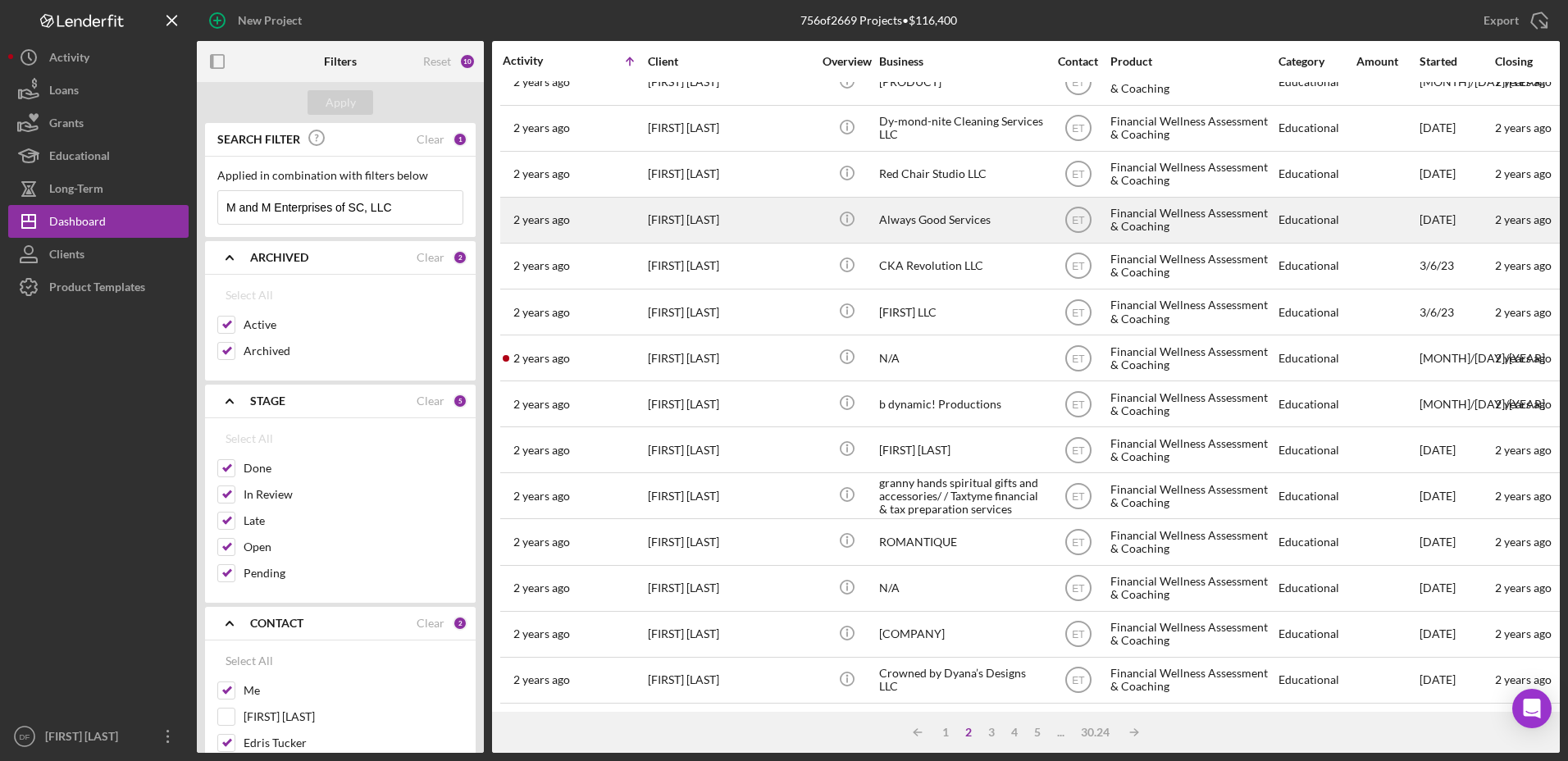 scroll, scrollTop: 541, scrollLeft: 0, axis: vertical 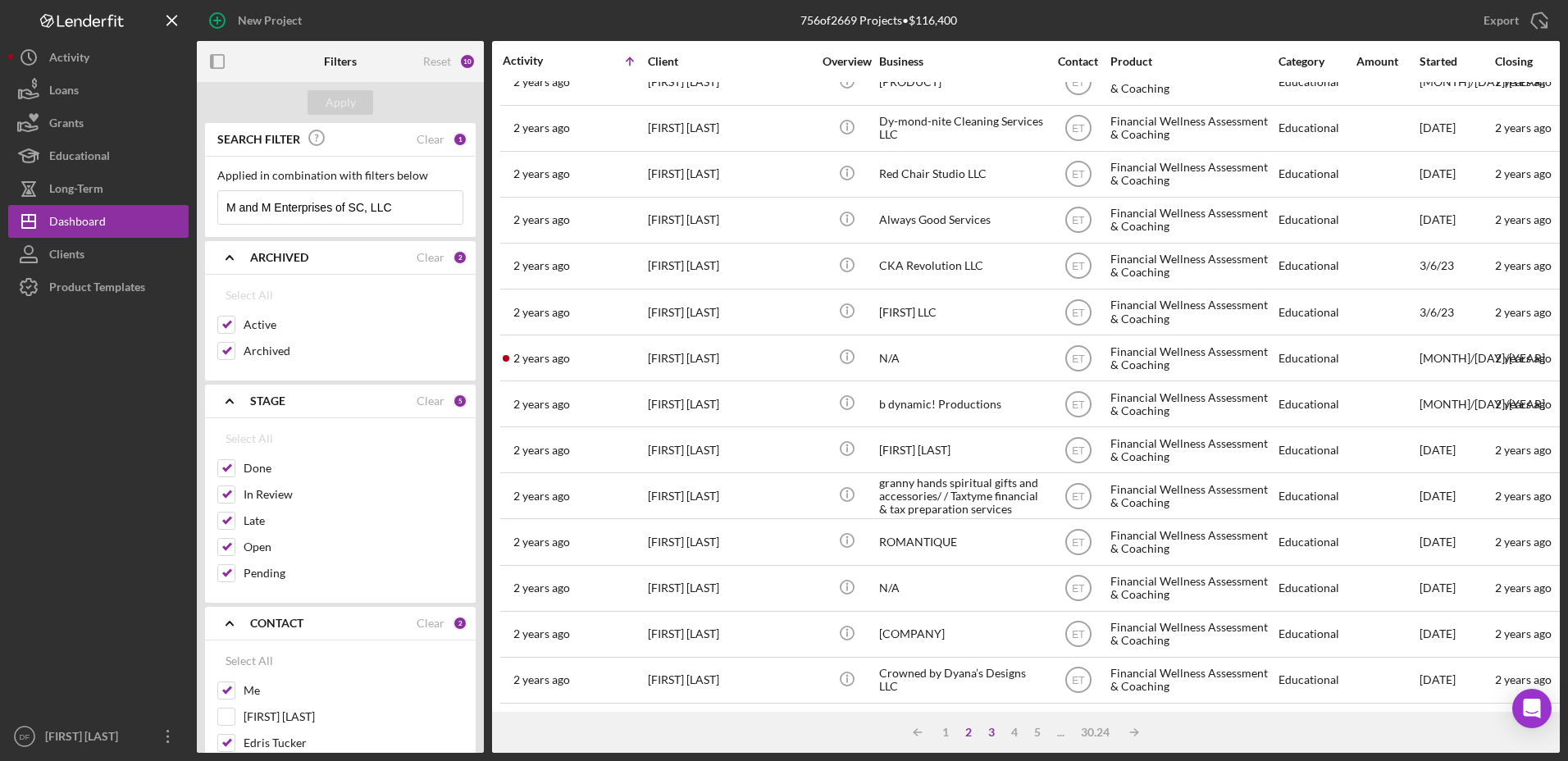 click on "3" at bounding box center [991, 732] 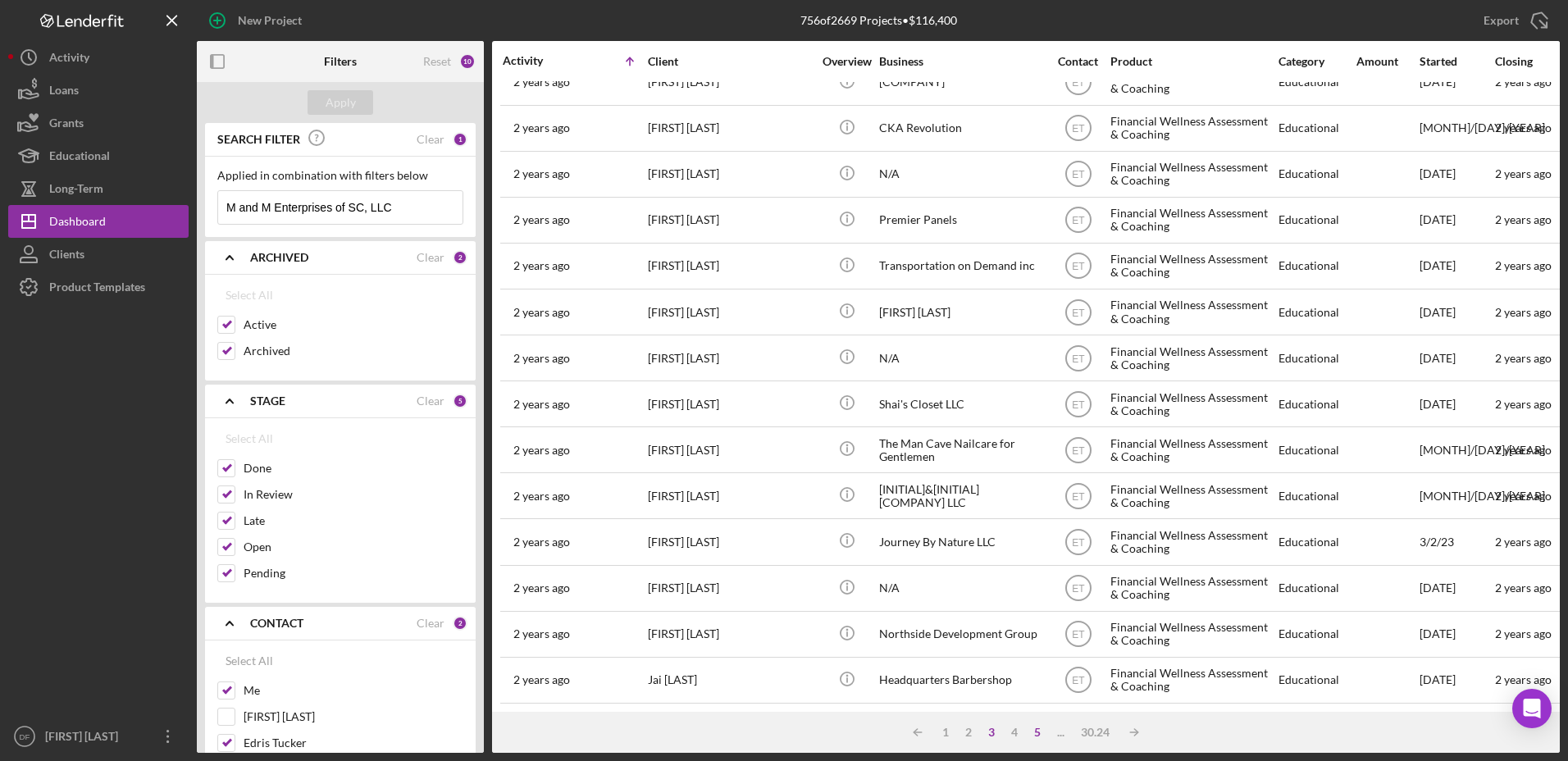 click on "5" at bounding box center [1037, 732] 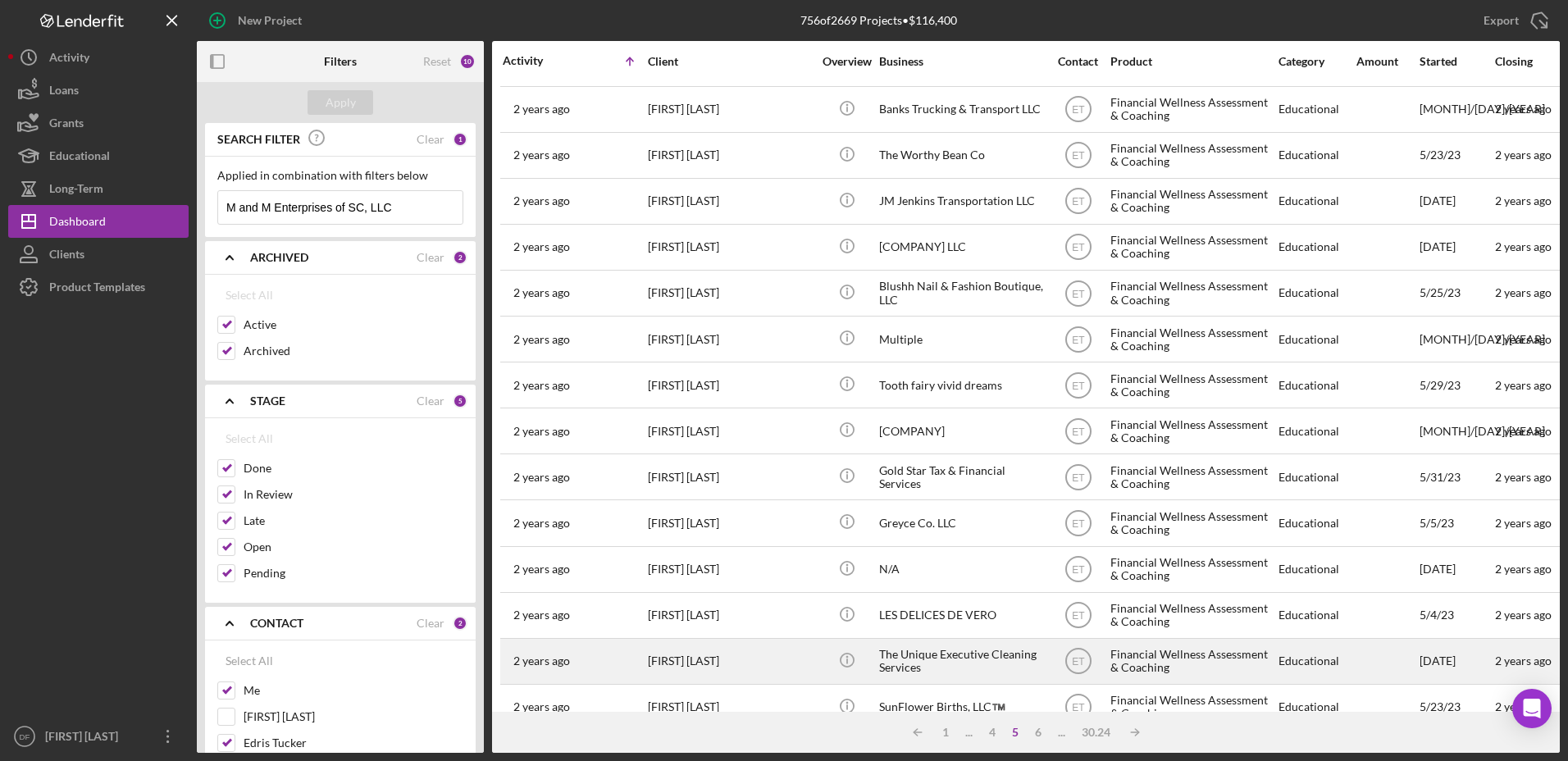 scroll, scrollTop: 0, scrollLeft: 0, axis: both 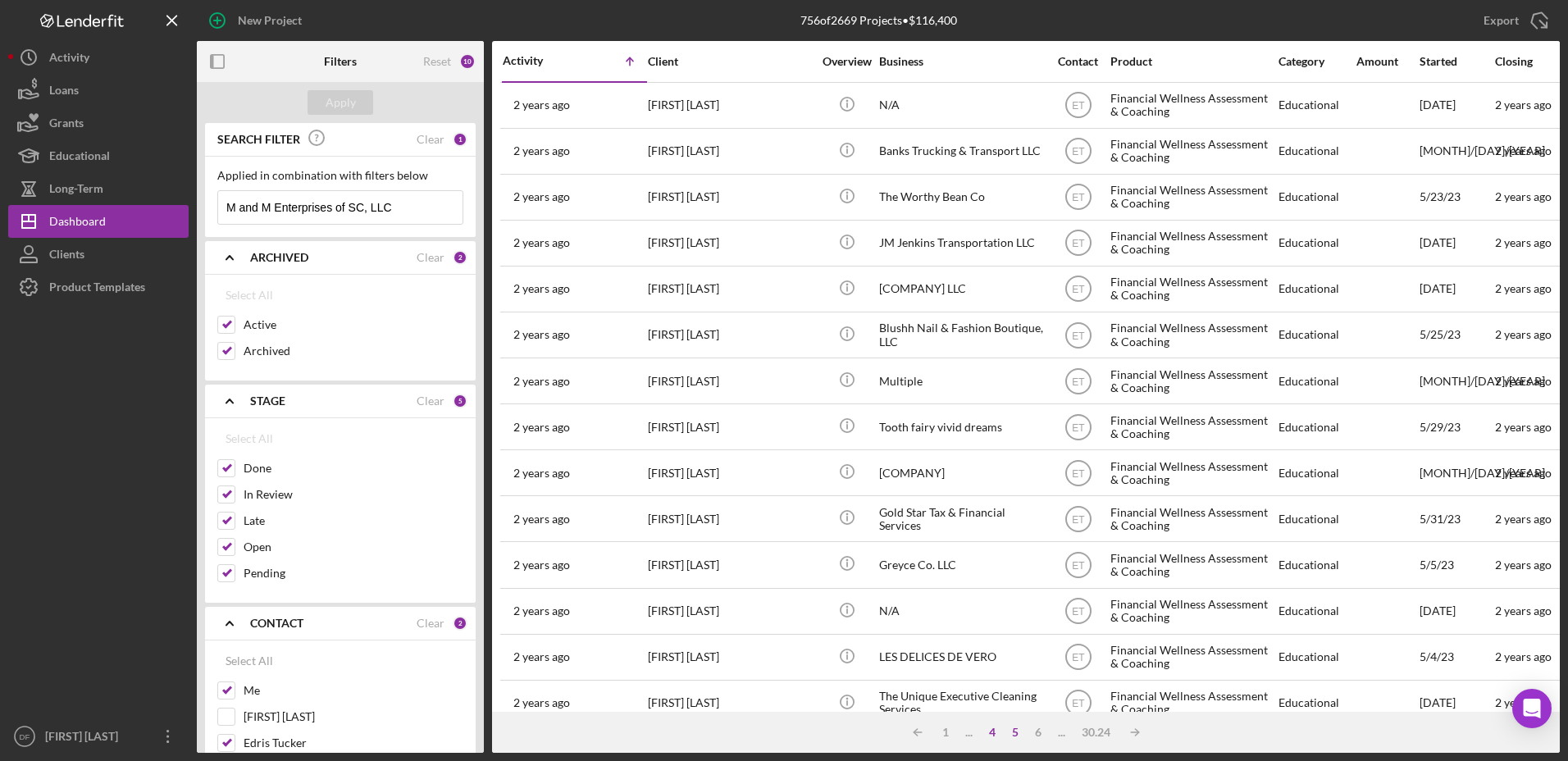 click on "4" at bounding box center [992, 732] 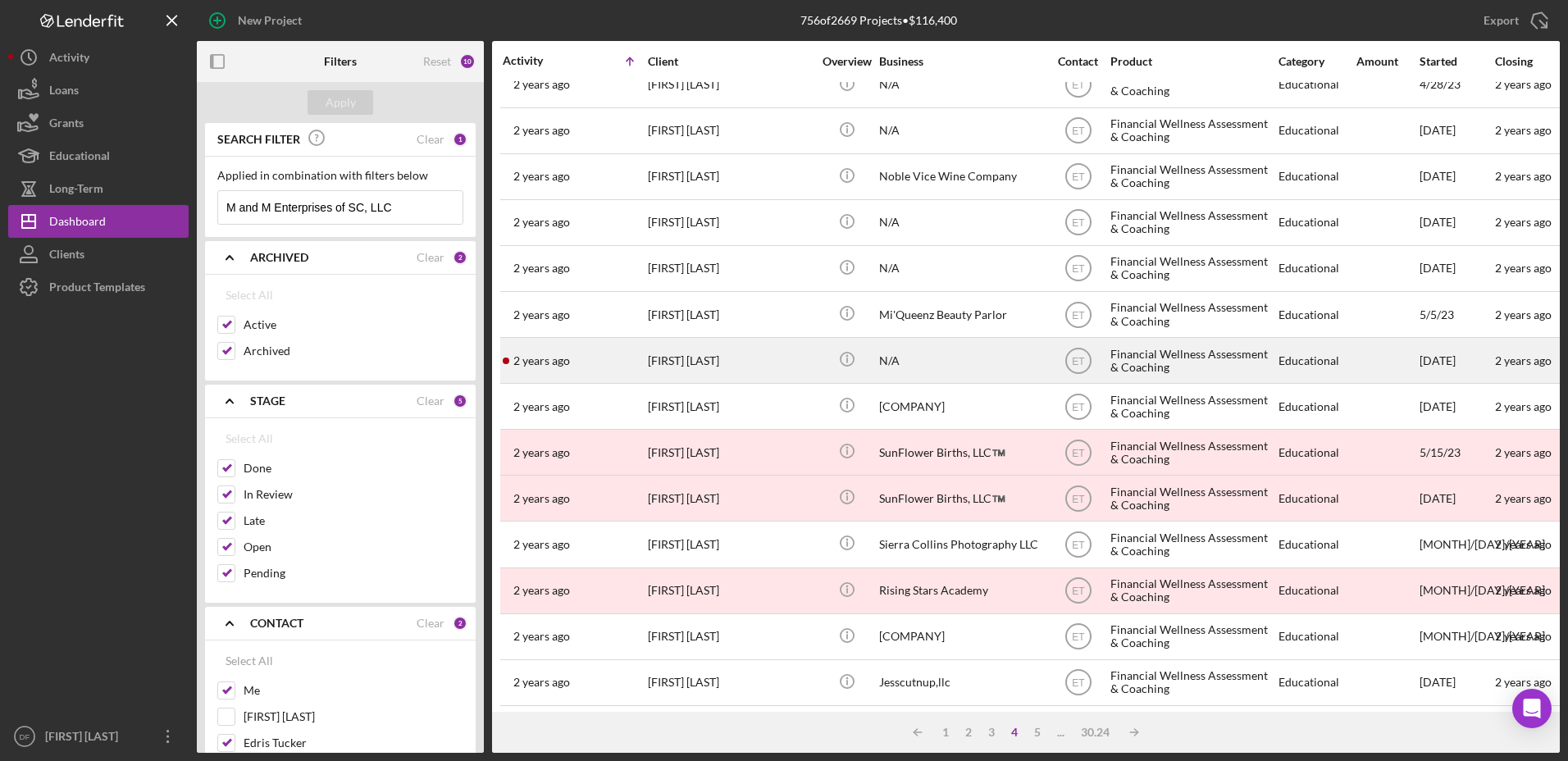 scroll, scrollTop: 541, scrollLeft: 0, axis: vertical 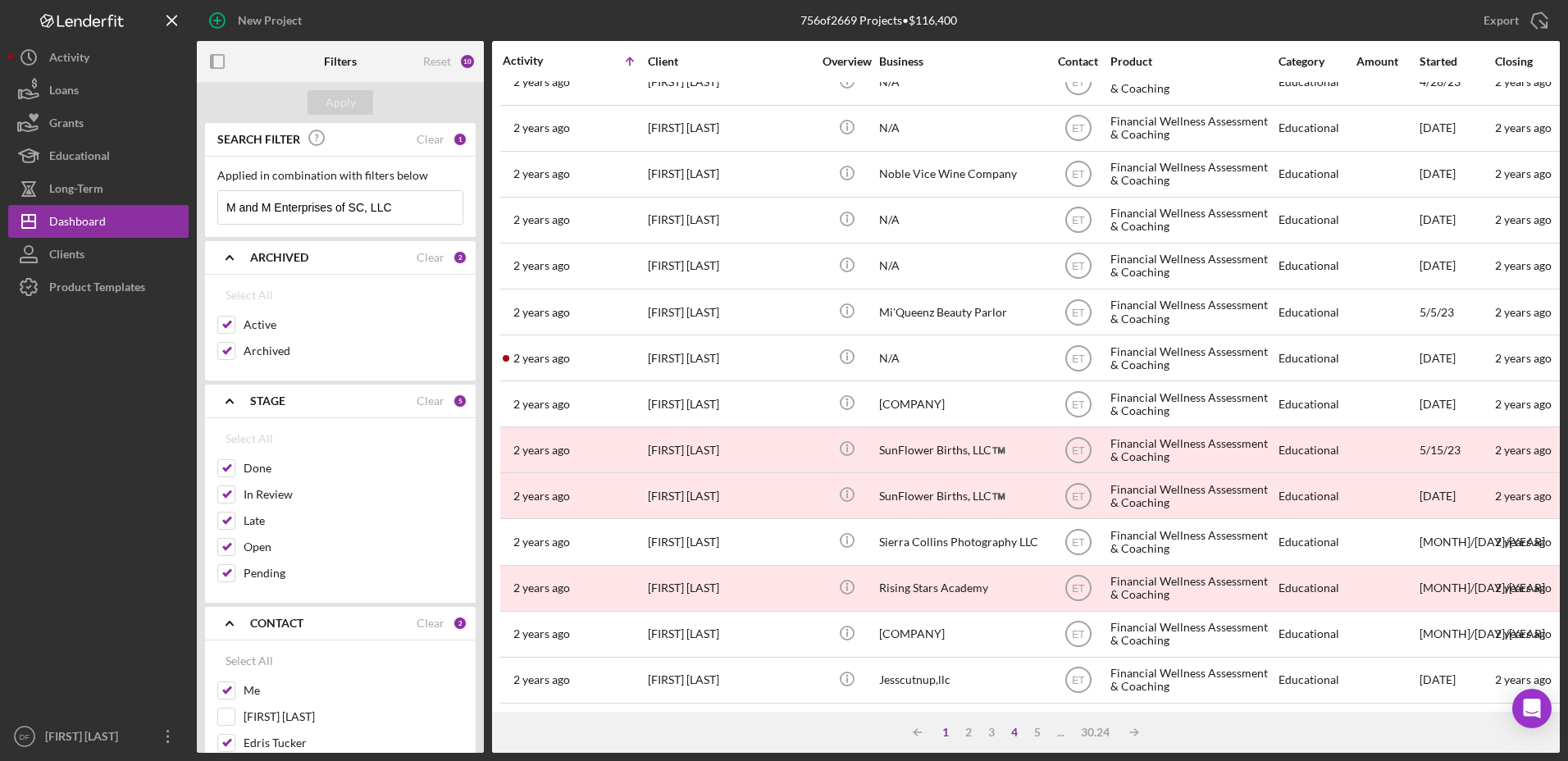 click on "1" at bounding box center (946, 732) 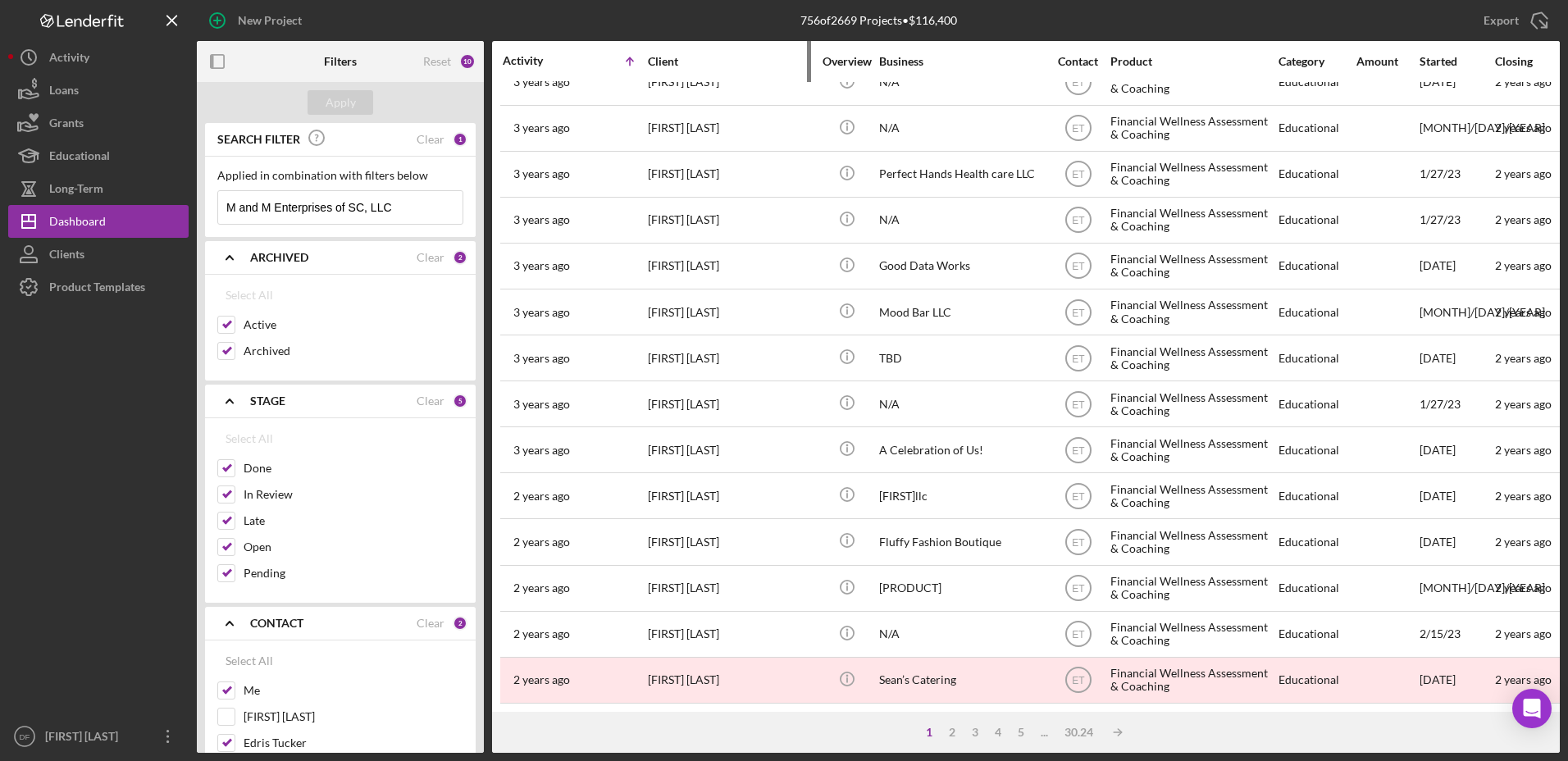 click on "Client" at bounding box center (730, 62) 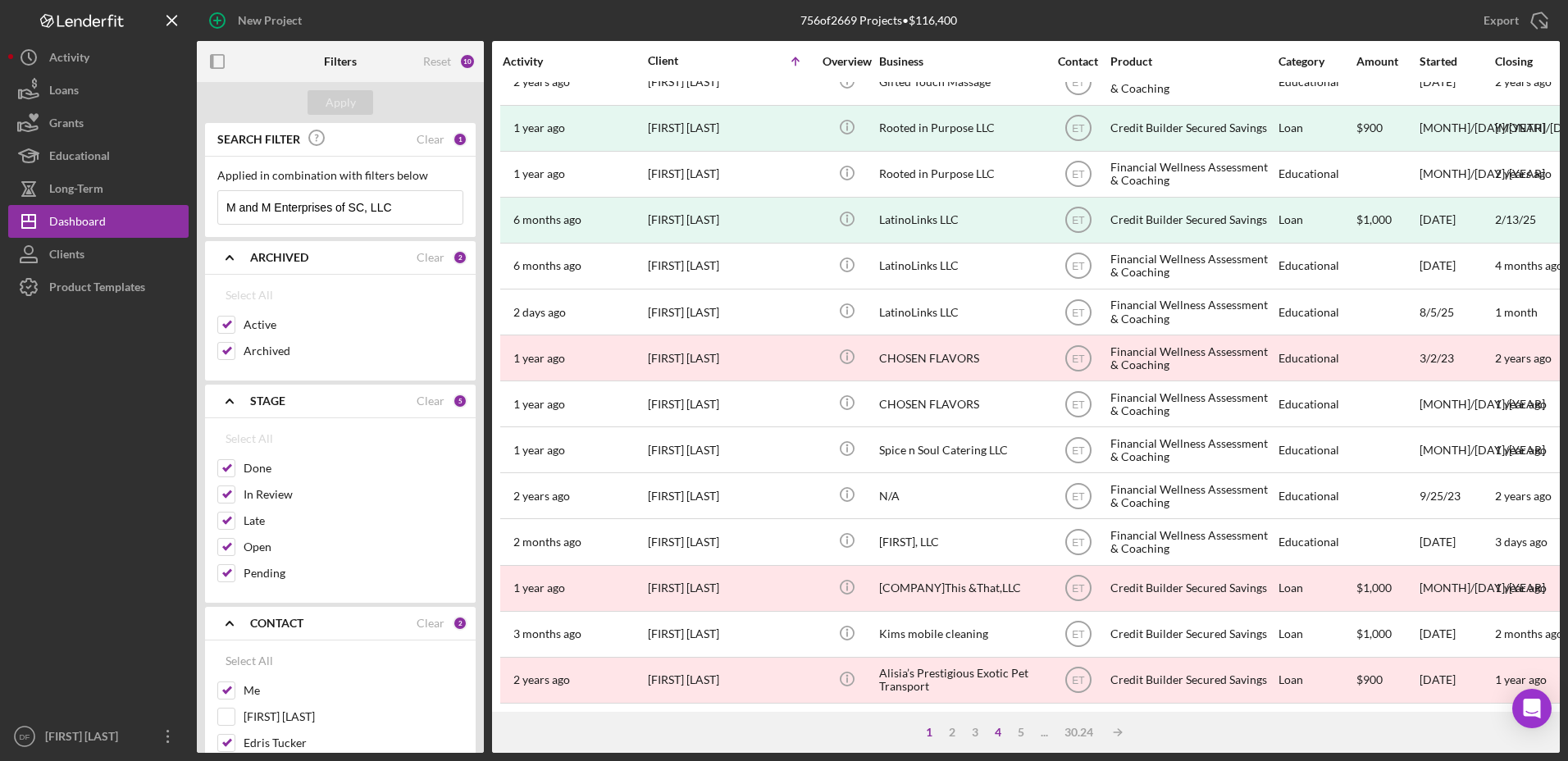 click on "4" at bounding box center [998, 732] 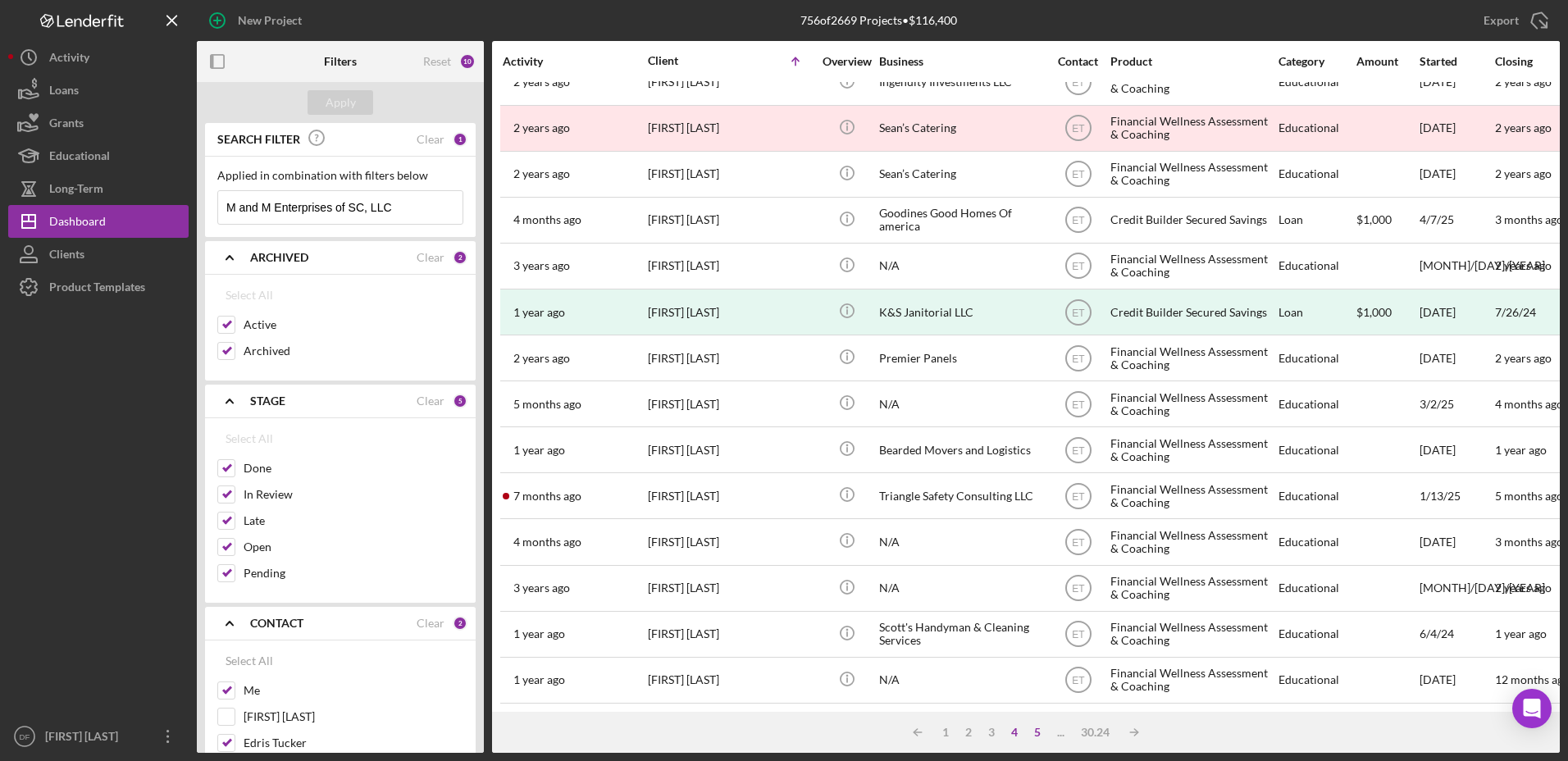 click on "5" at bounding box center [1037, 732] 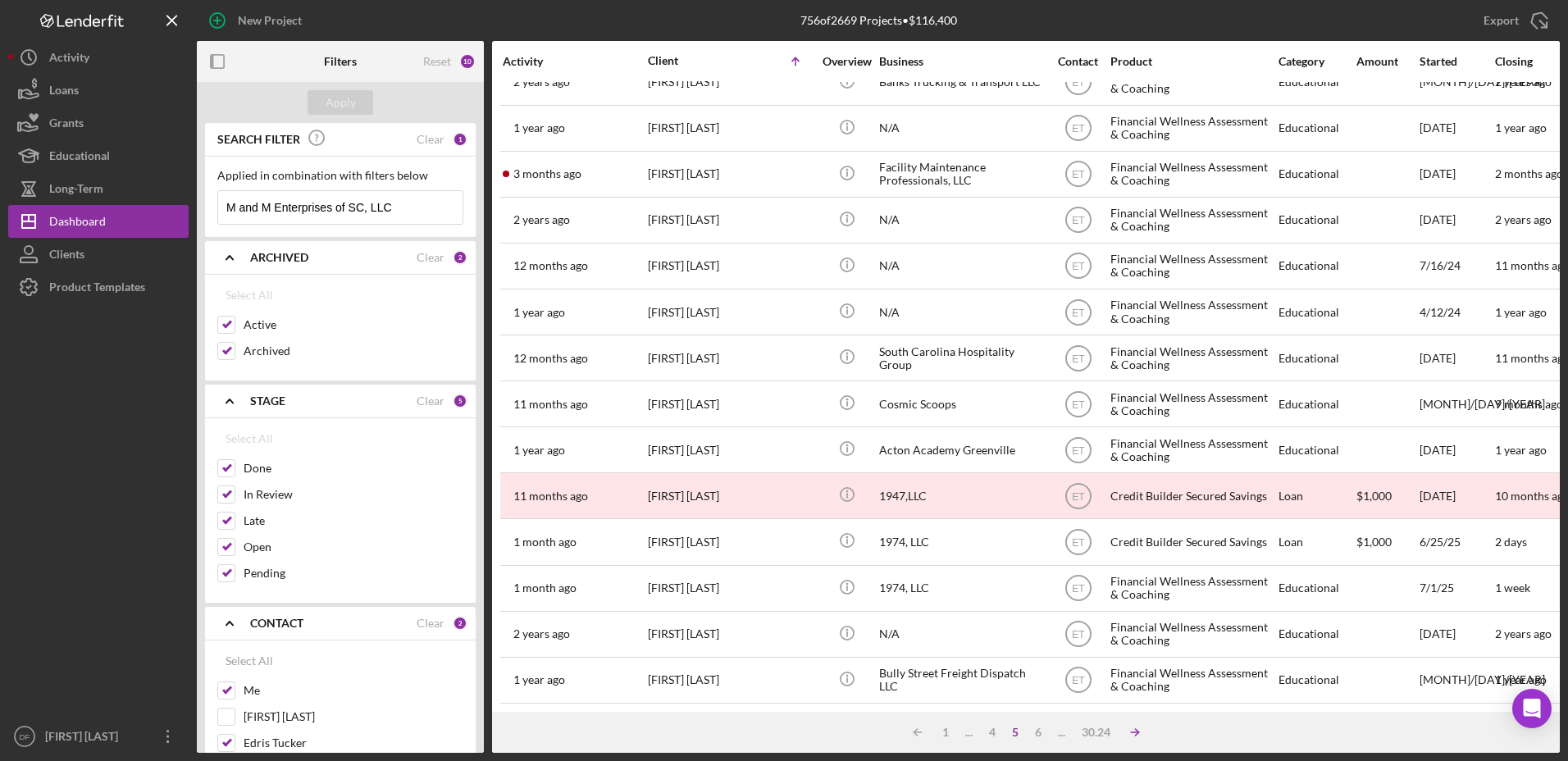 click on "Icon/Table Sort Arrow" 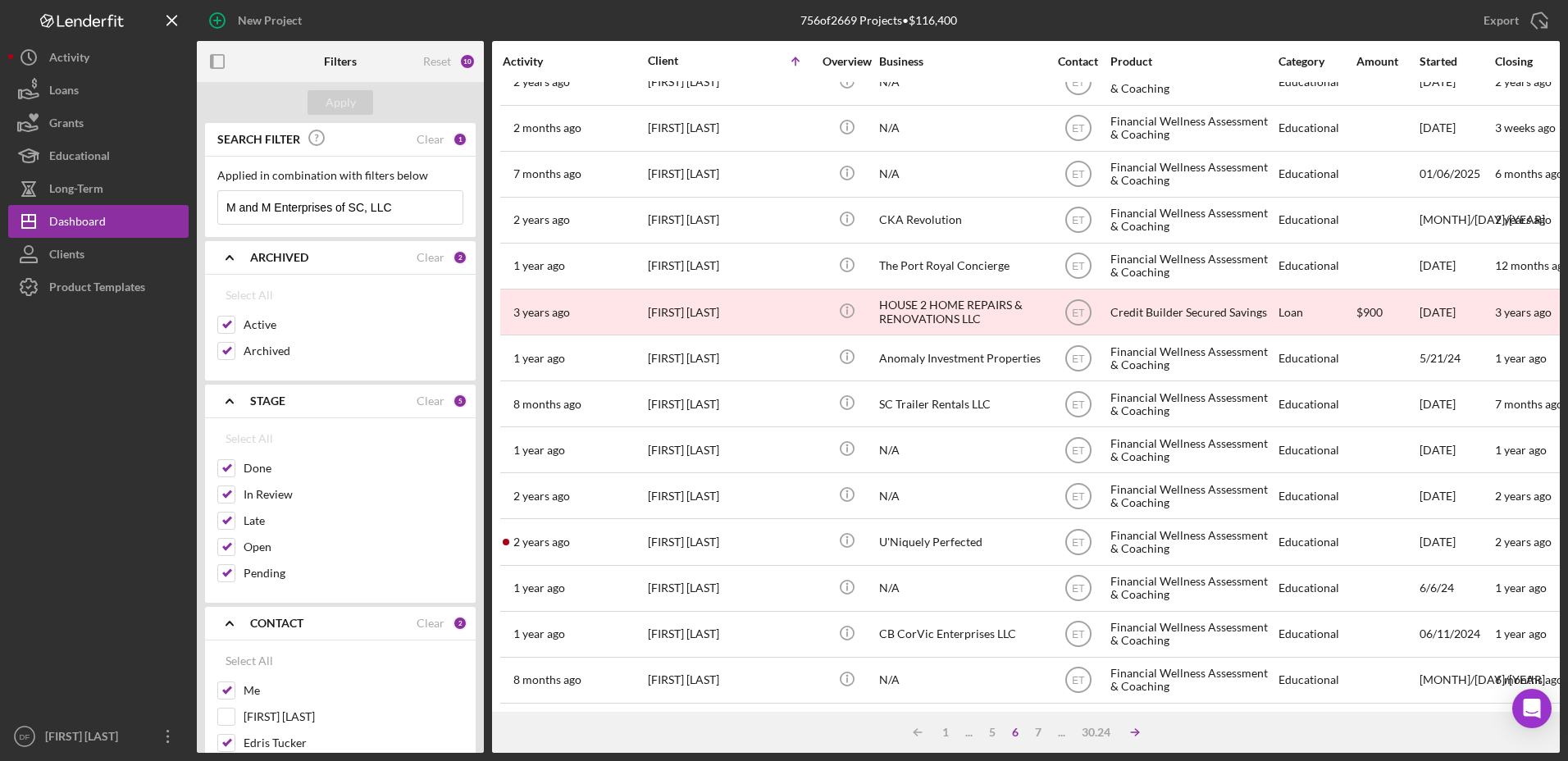 click on "Icon/Table Sort Arrow" 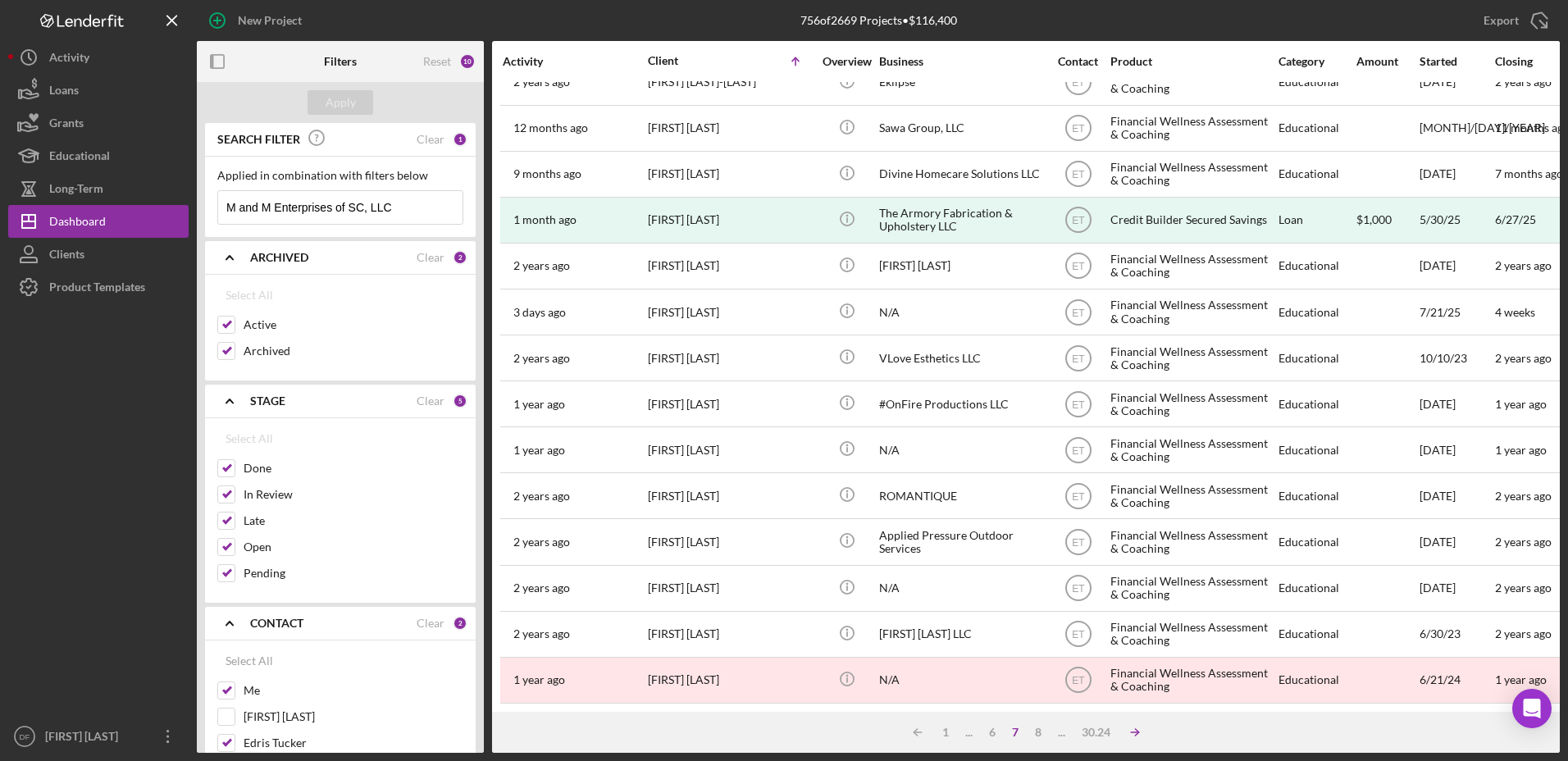 click on "Icon/Table Sort Arrow" 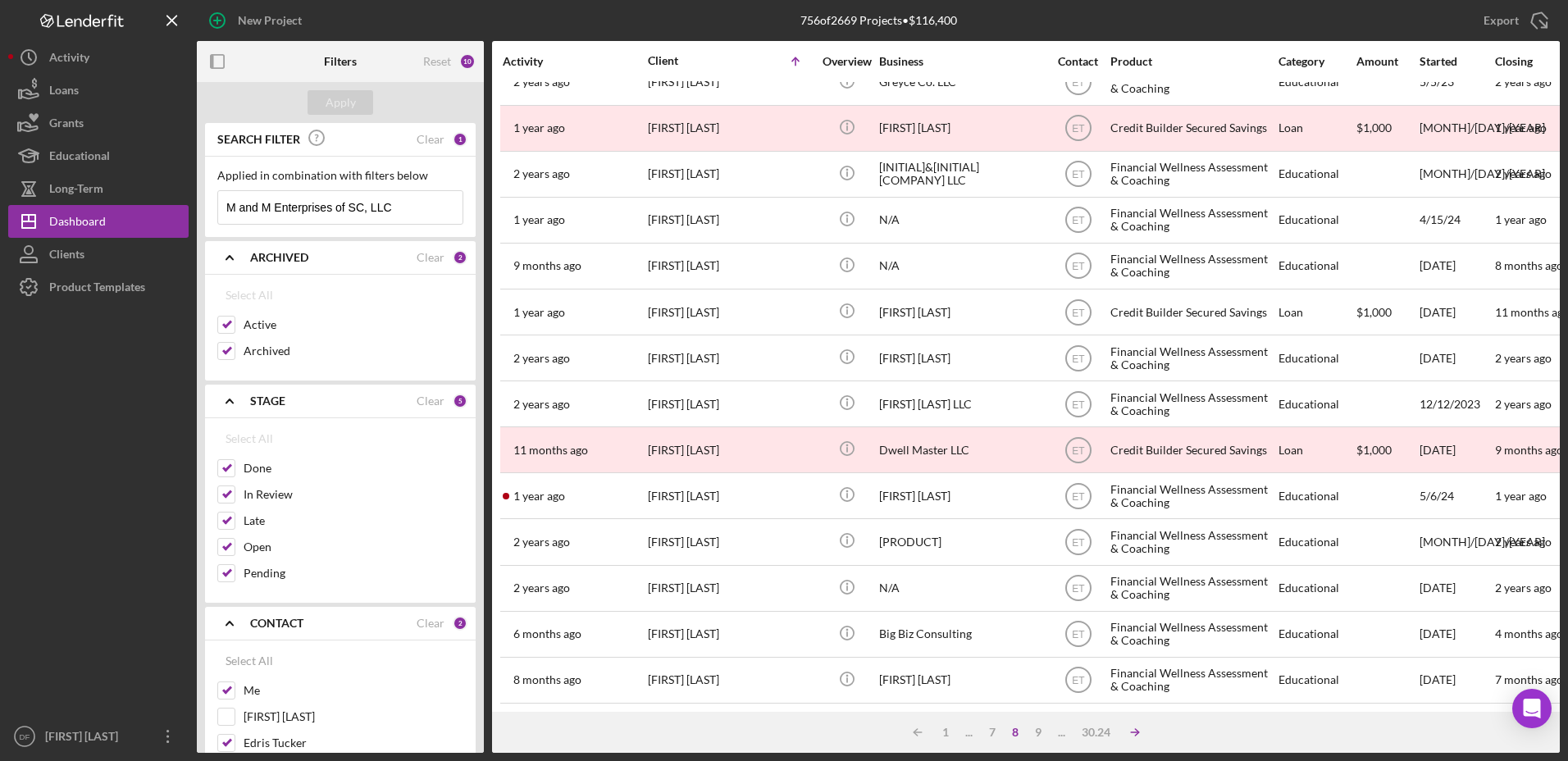 click on "Icon/Table Sort Arrow" 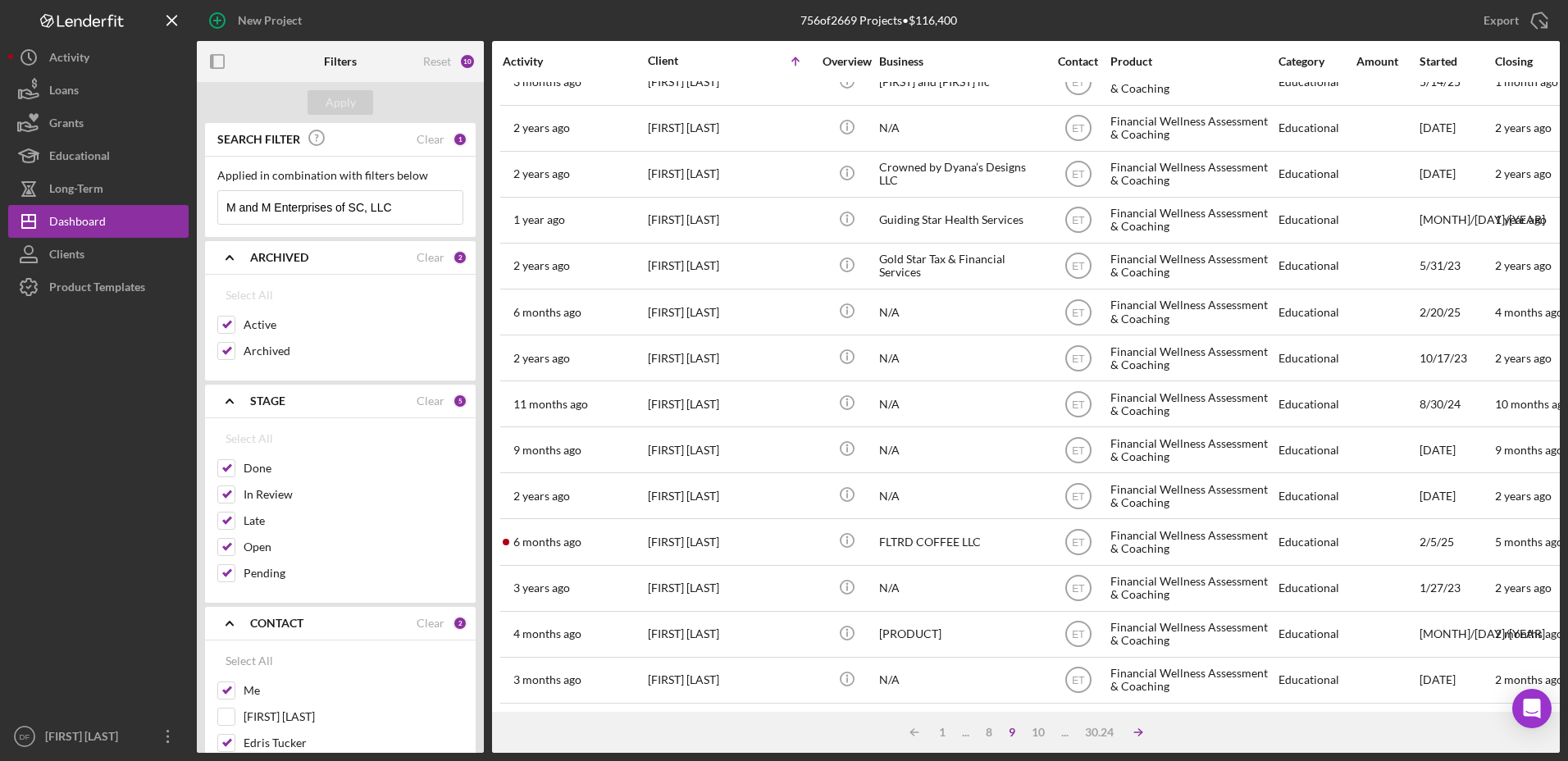 click on "Icon/Table Sort Arrow" 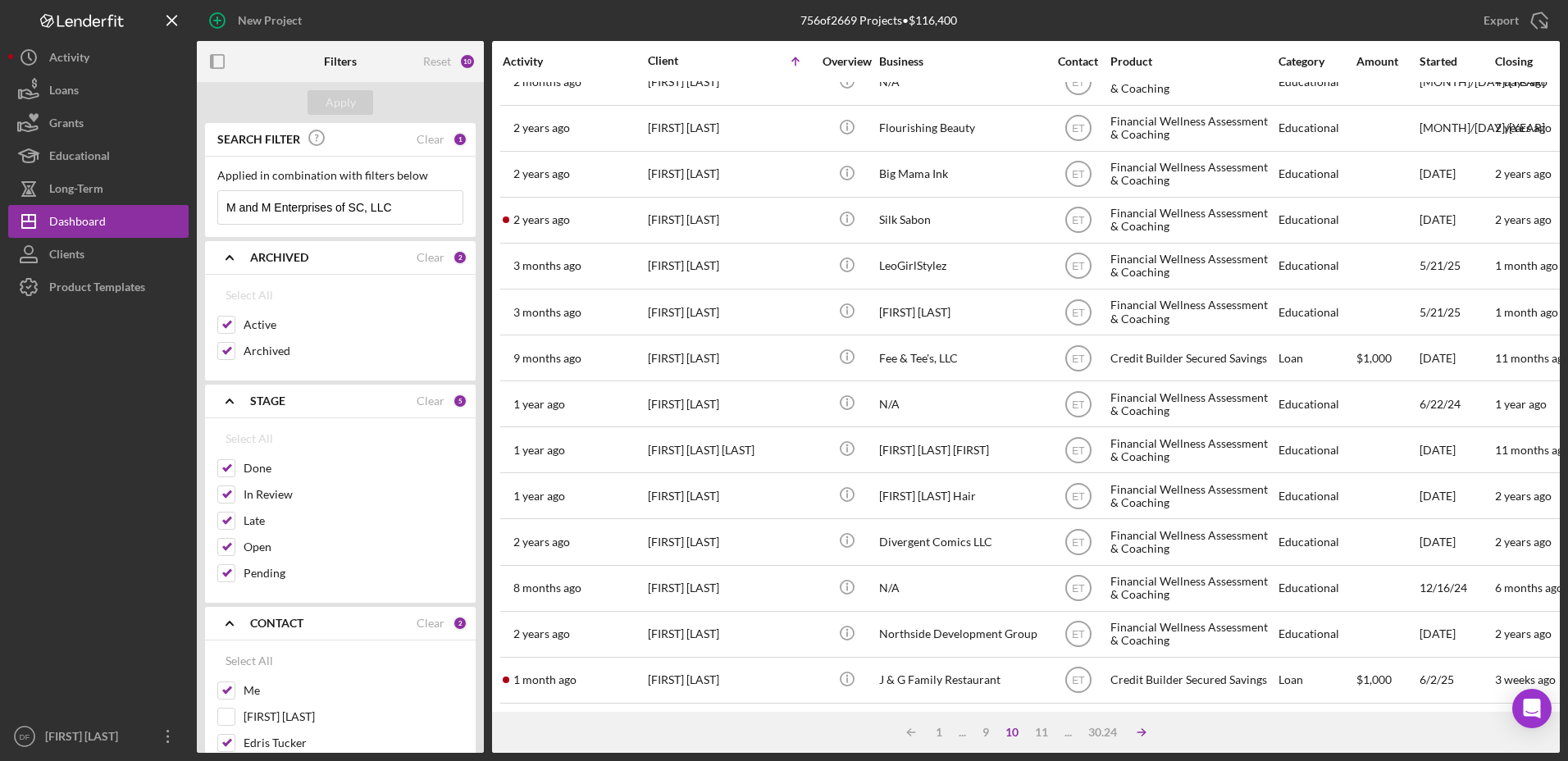 click on "Icon/Table Sort Arrow" 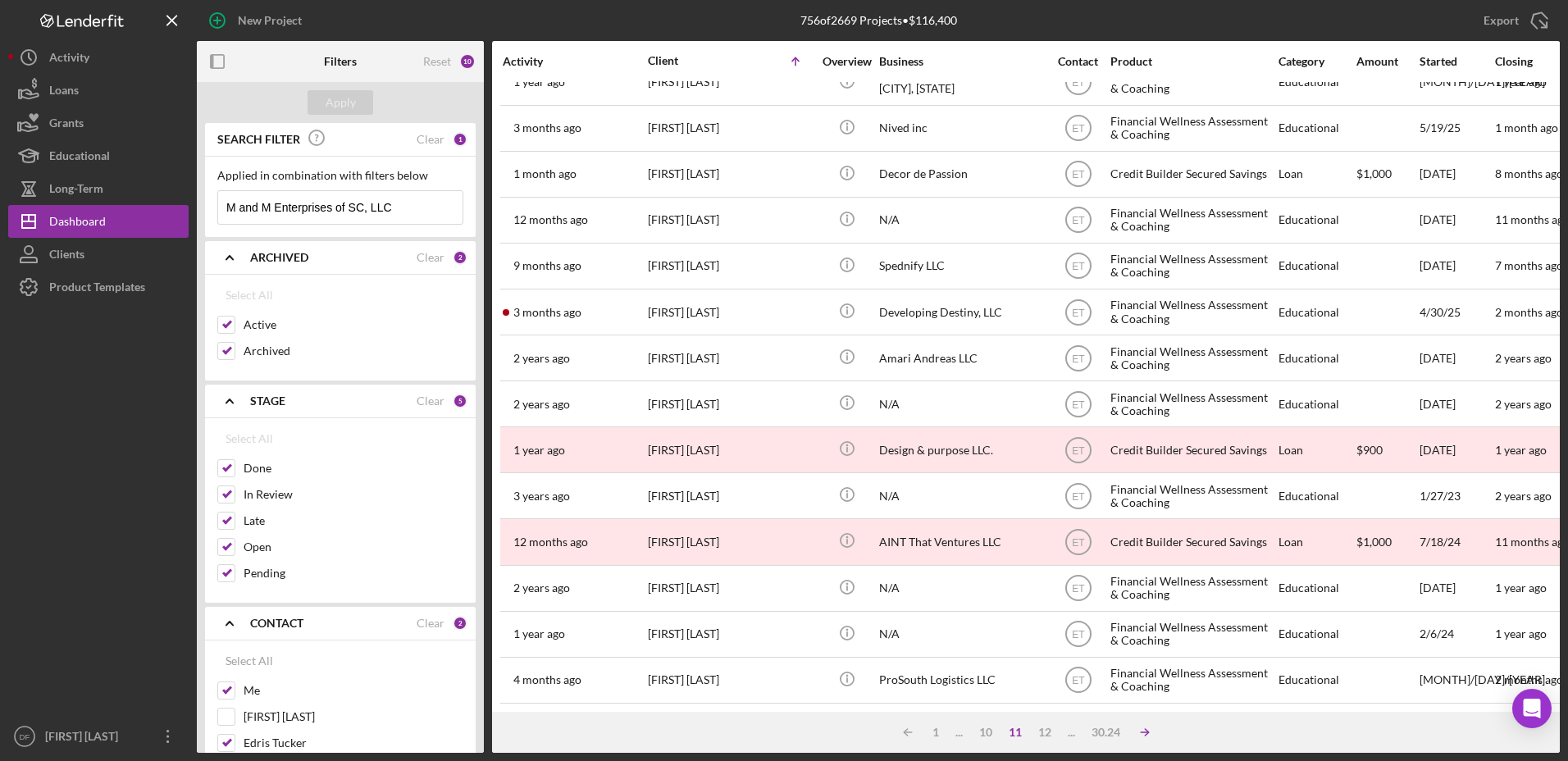 click on "Icon/Table Sort Arrow" 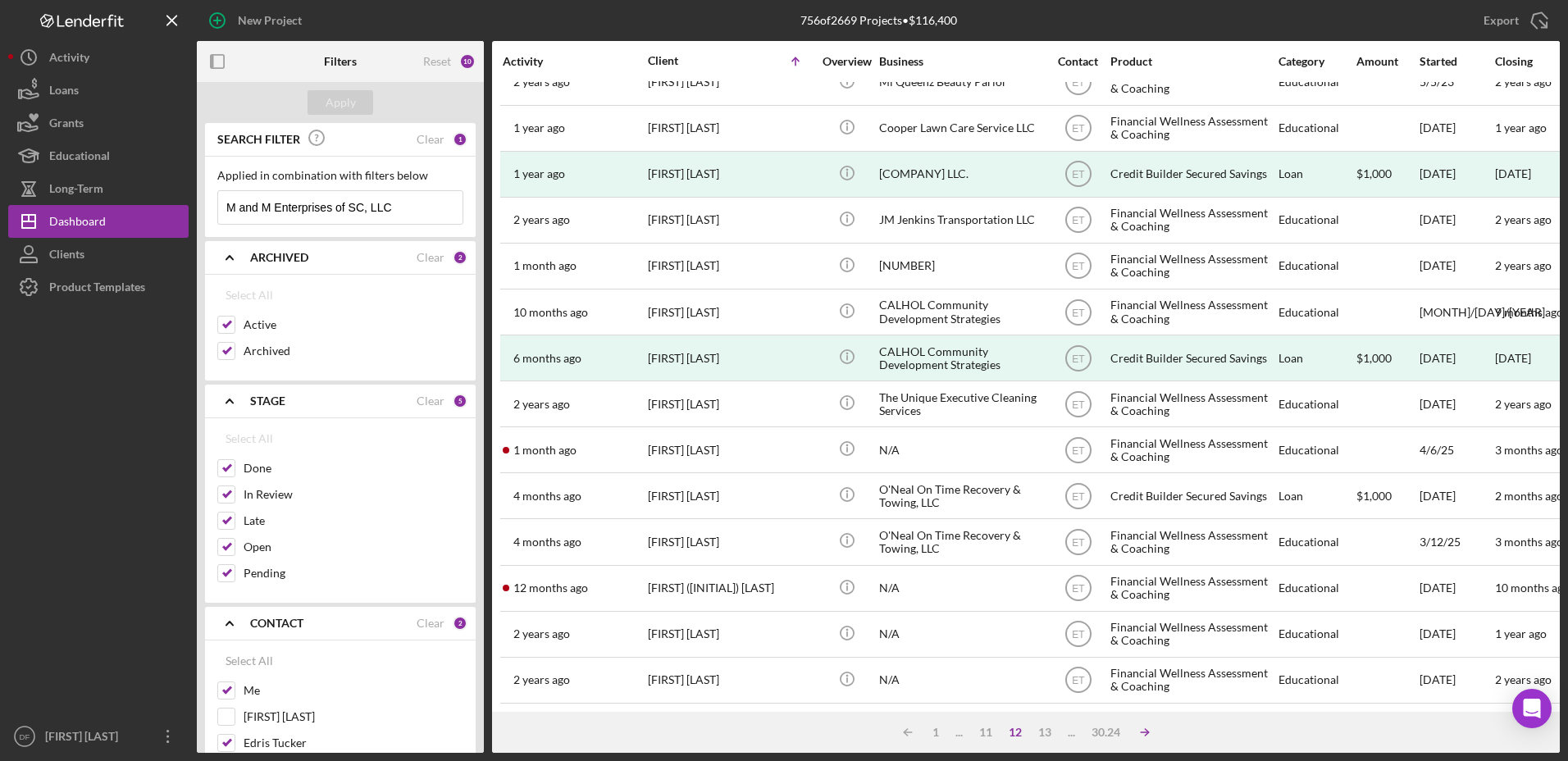 click on "Icon/Table Sort Arrow" 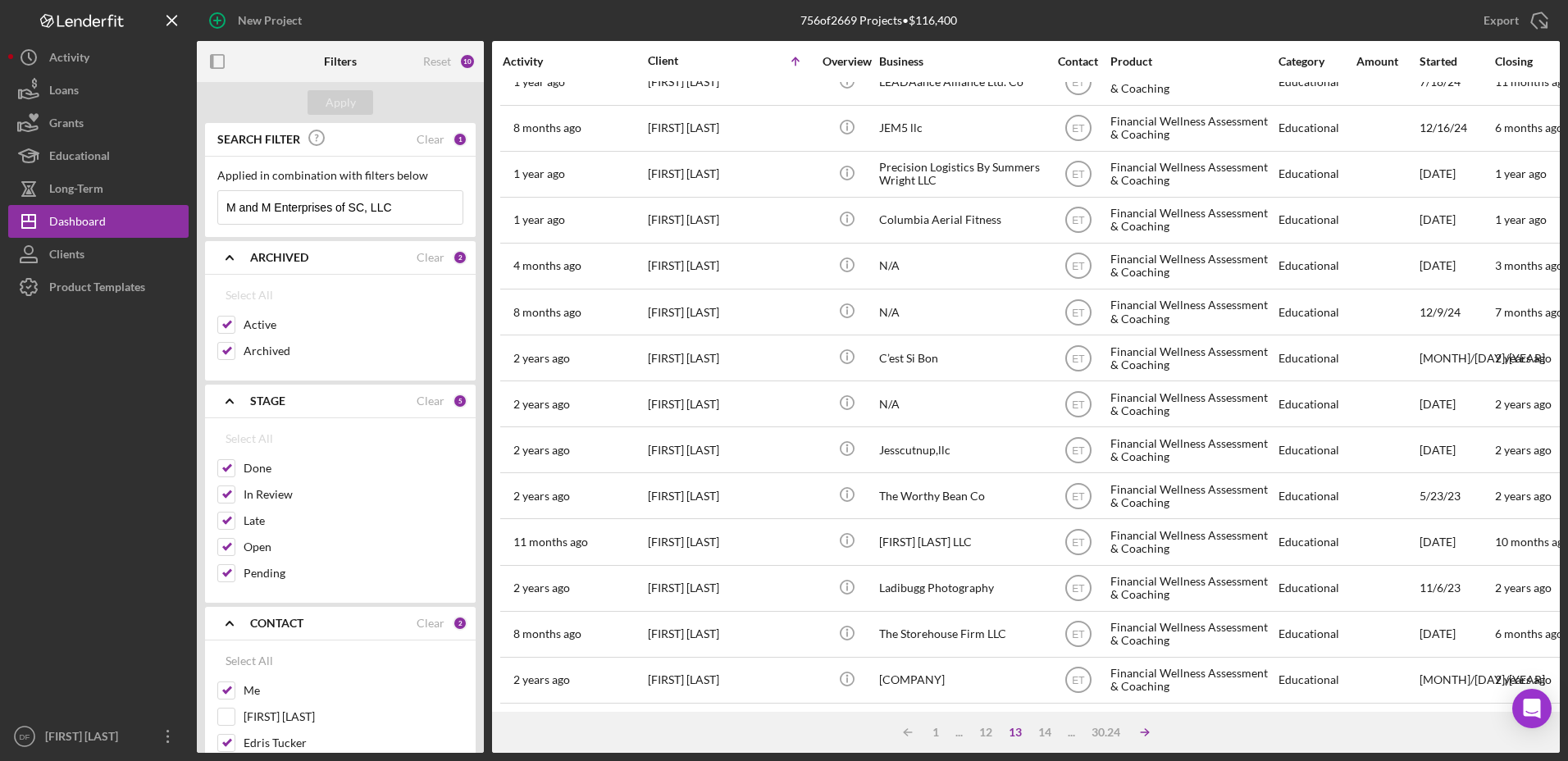 click on "Icon/Table Sort Arrow" 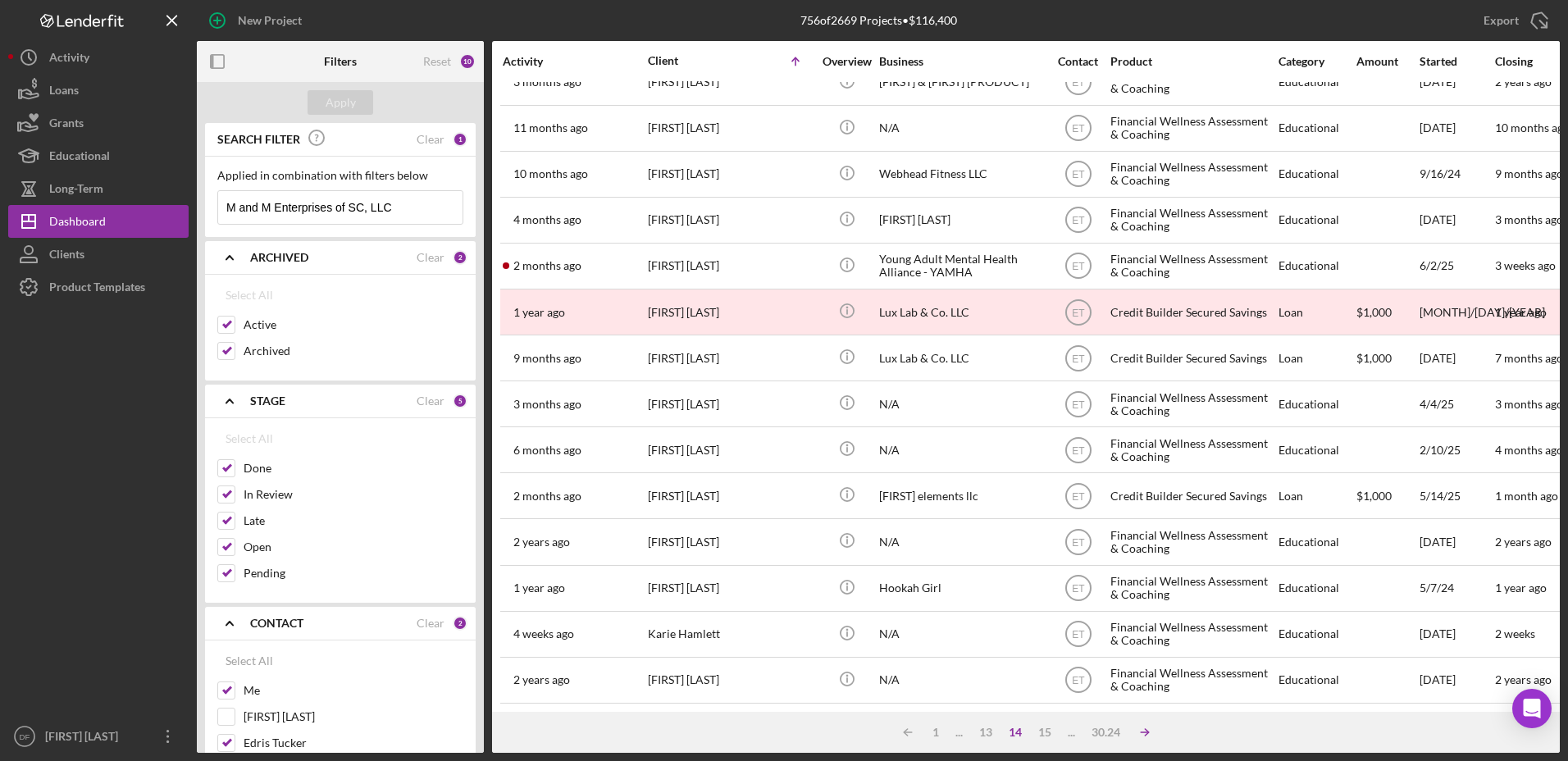 click on "Icon/Table Sort Arrow" 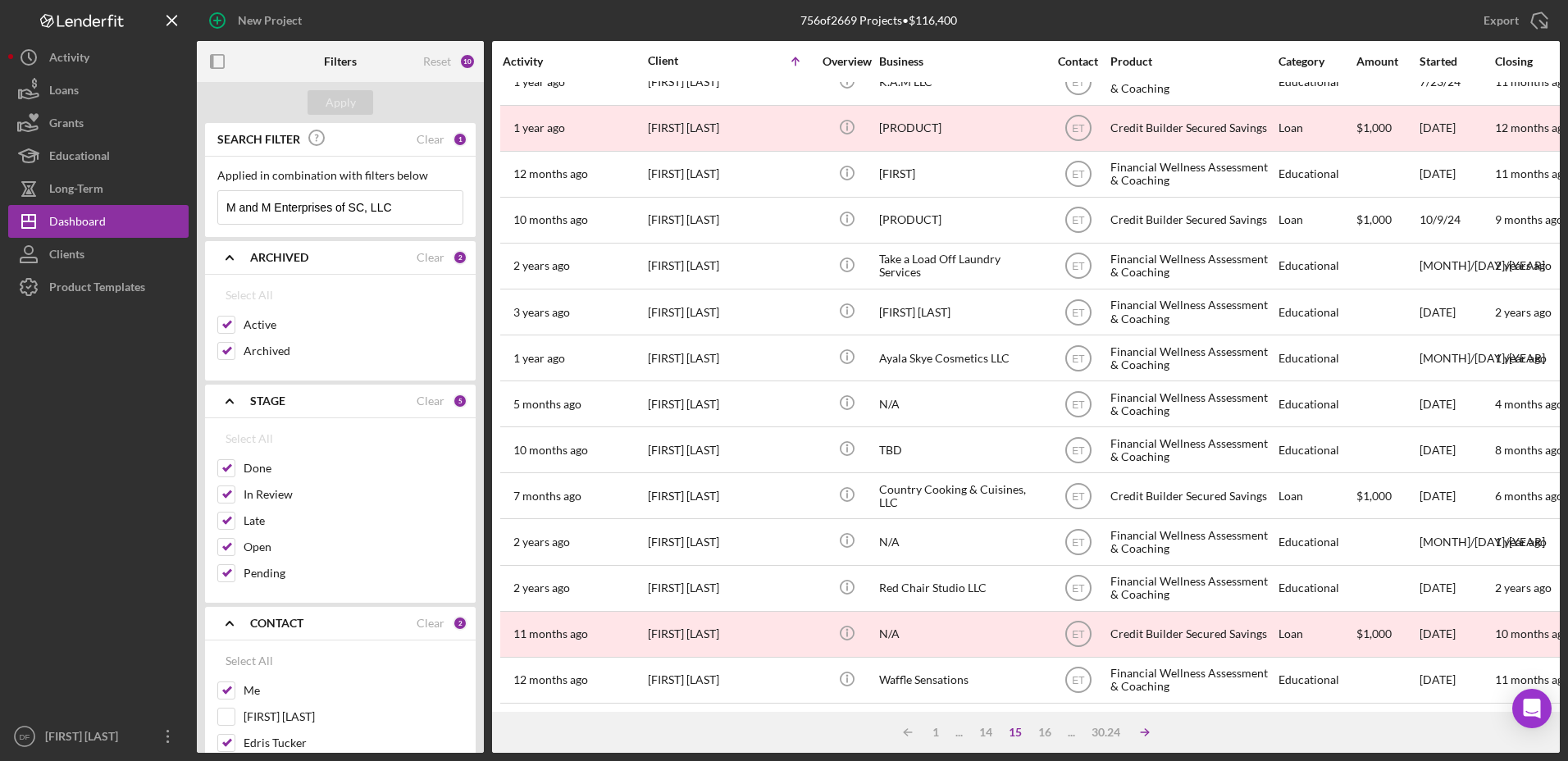 click on "Icon/Table Sort Arrow" 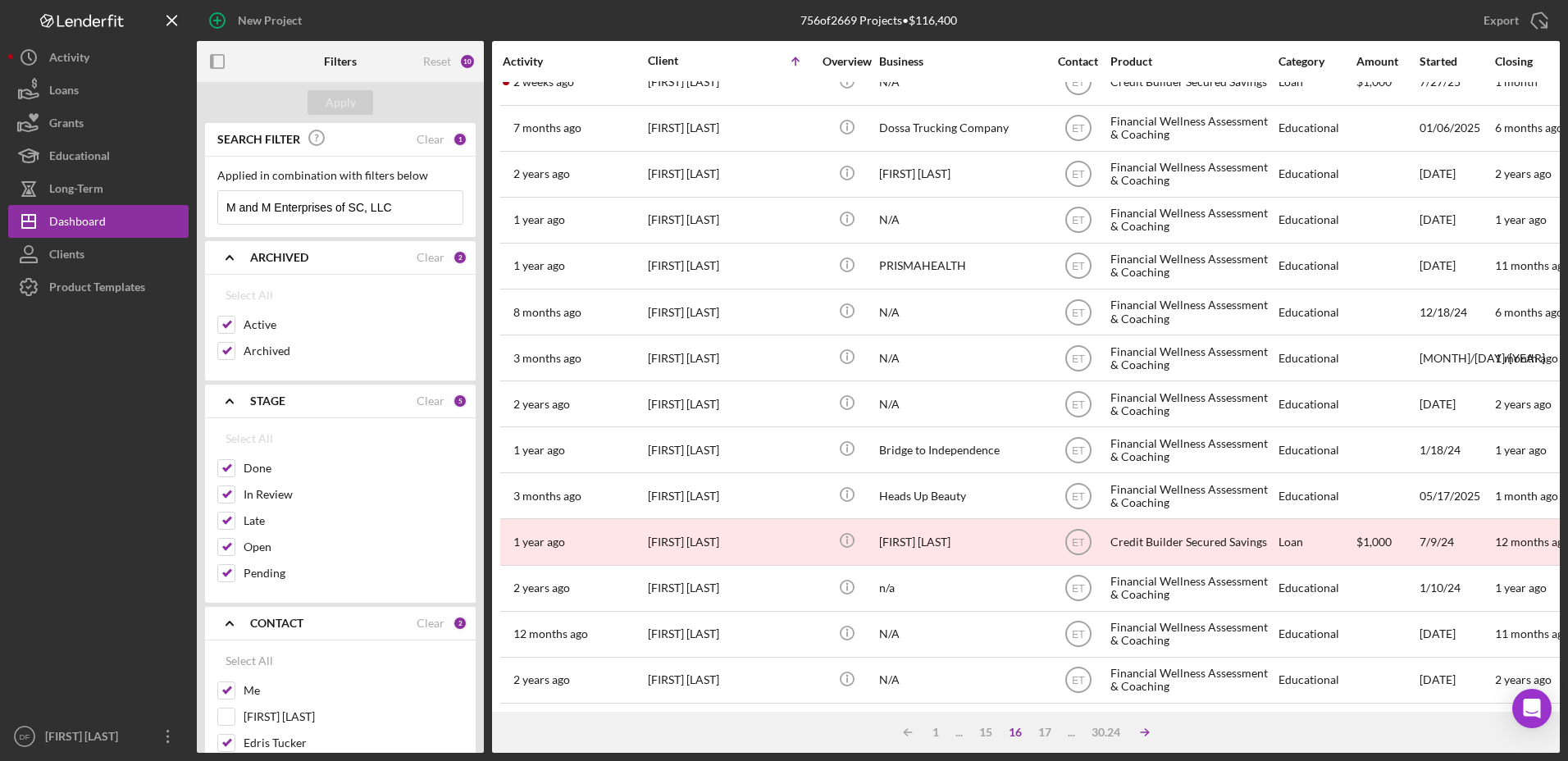 click on "Icon/Table Sort Arrow" 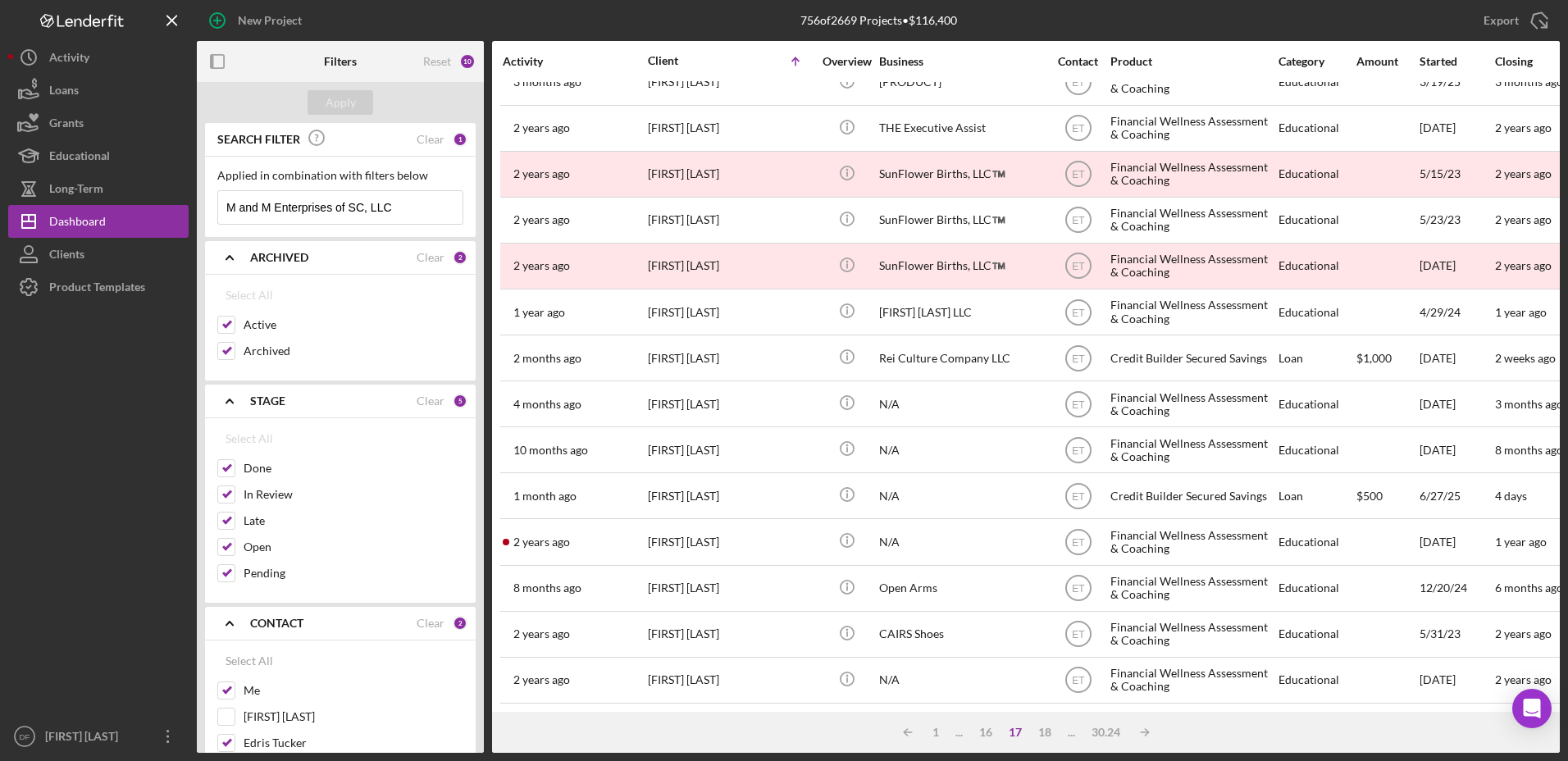 click on "..." at bounding box center [1071, 732] 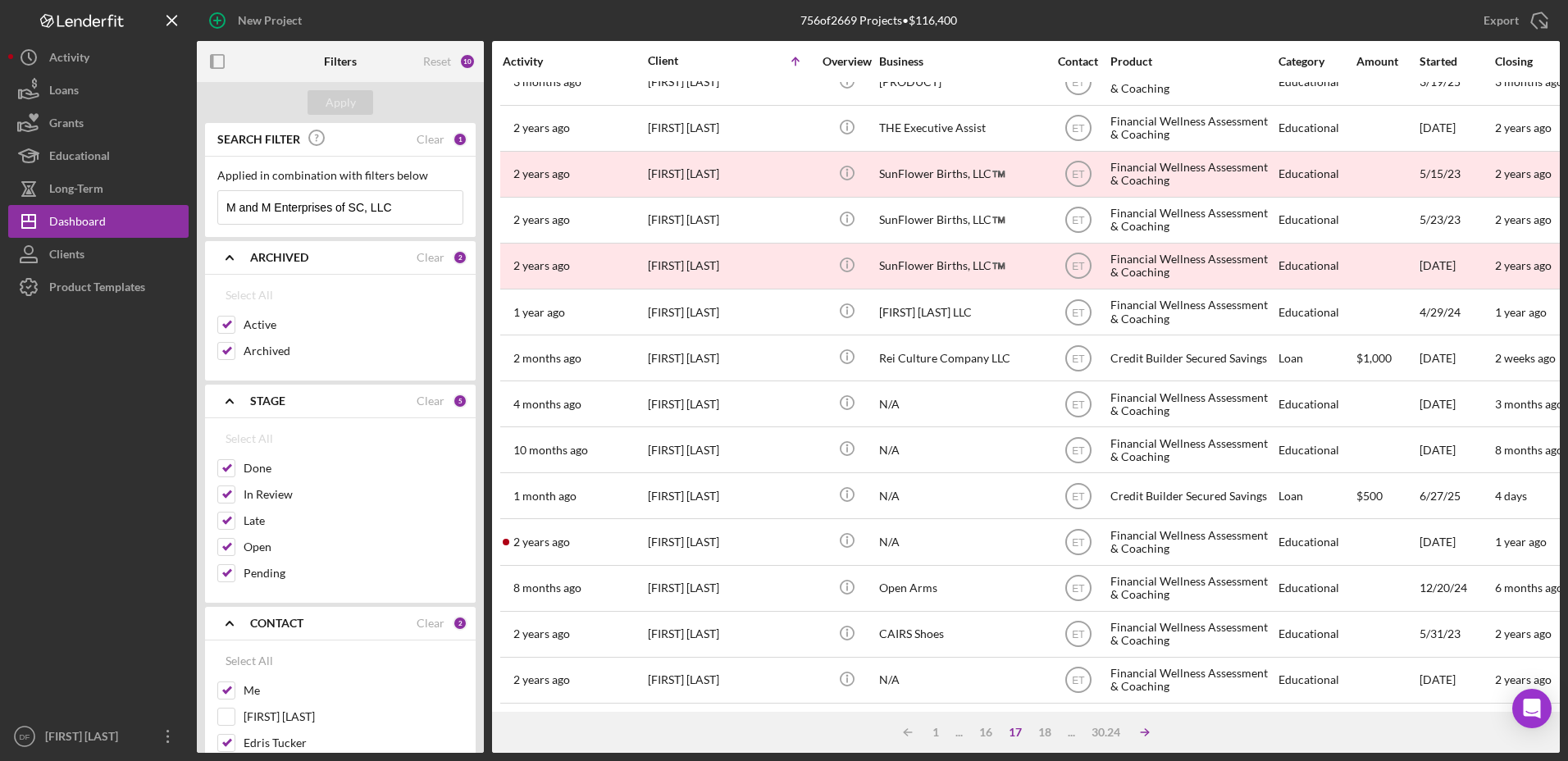 click 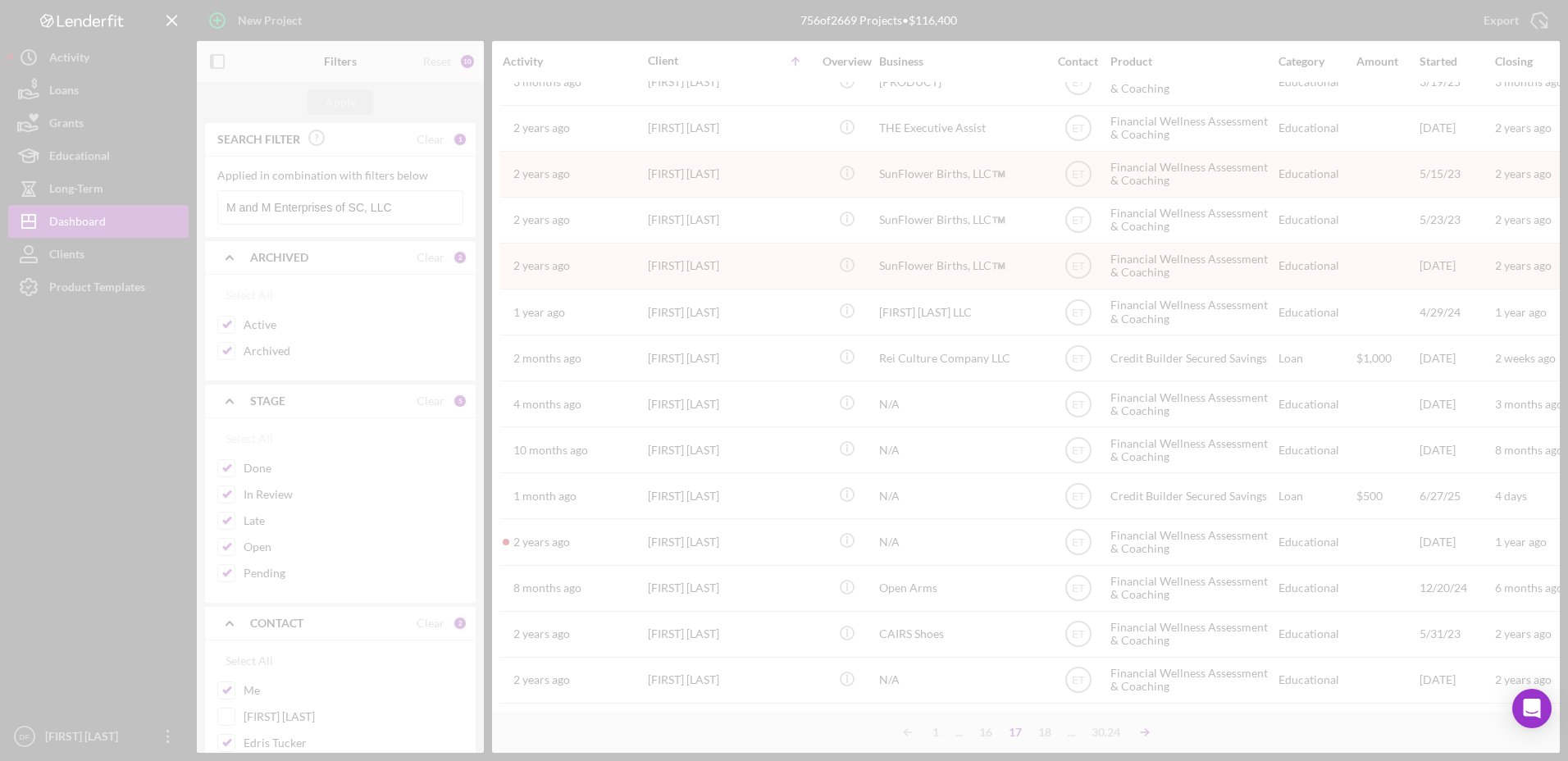 click at bounding box center [784, 380] 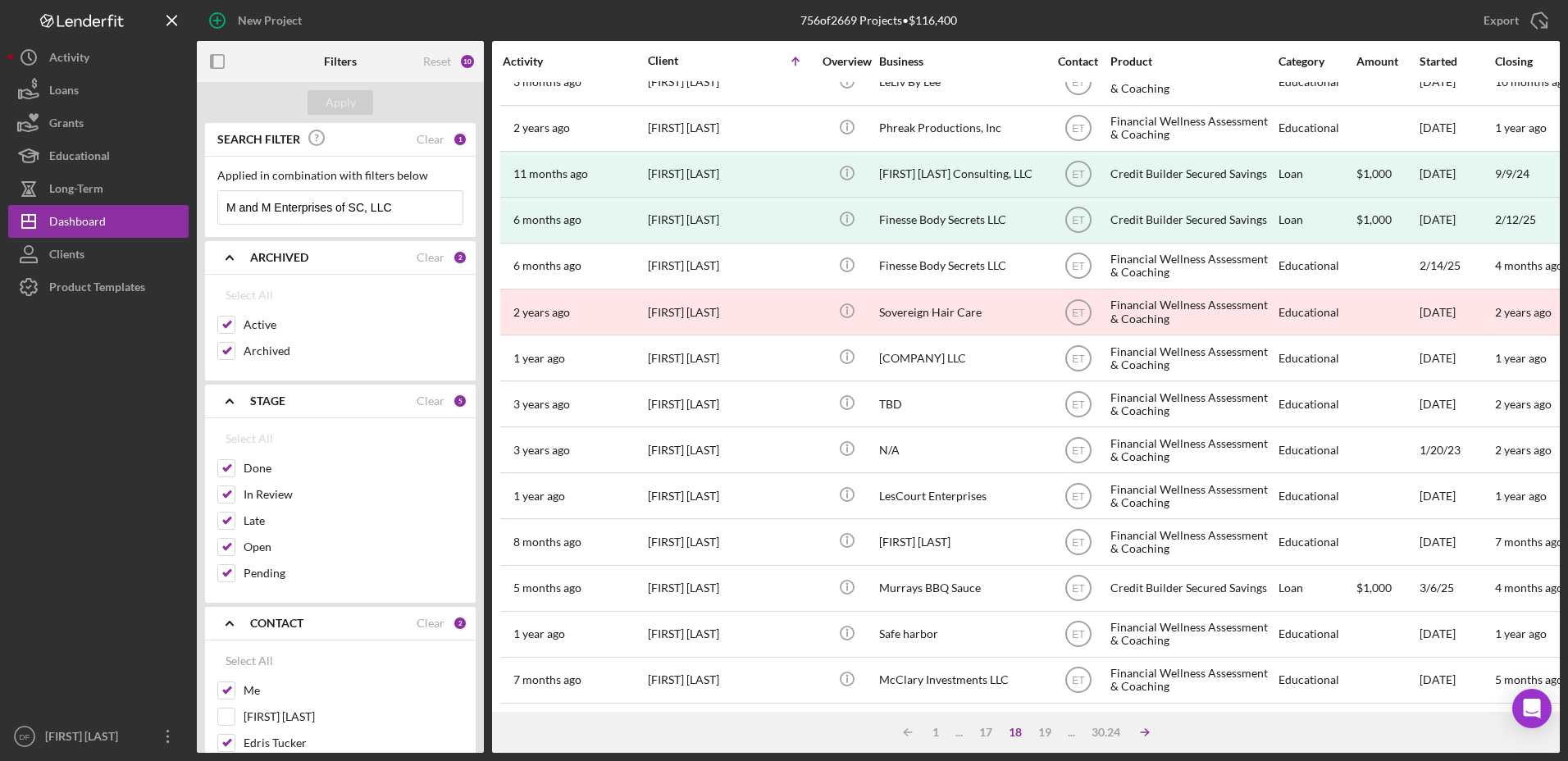 click 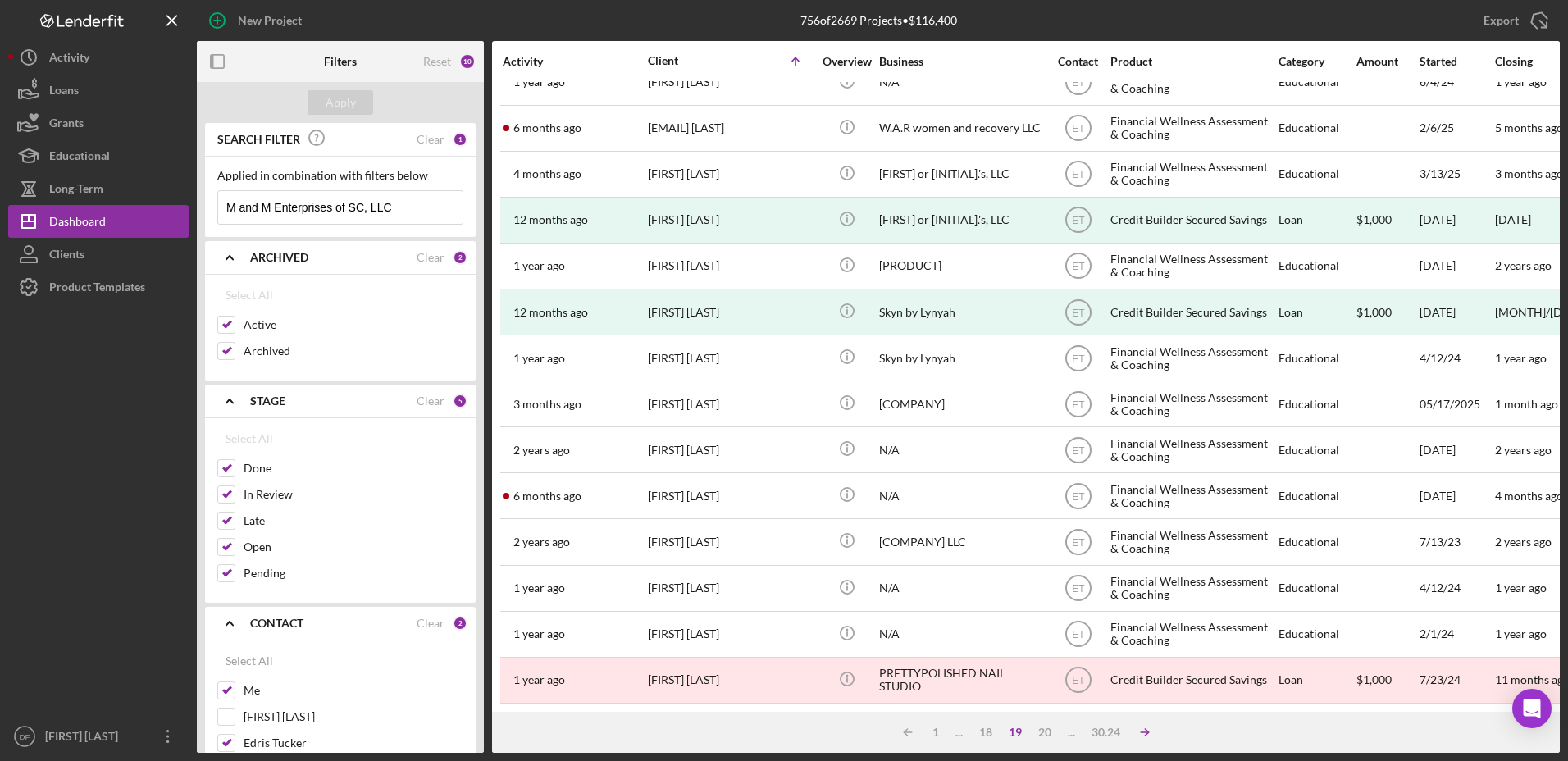 click 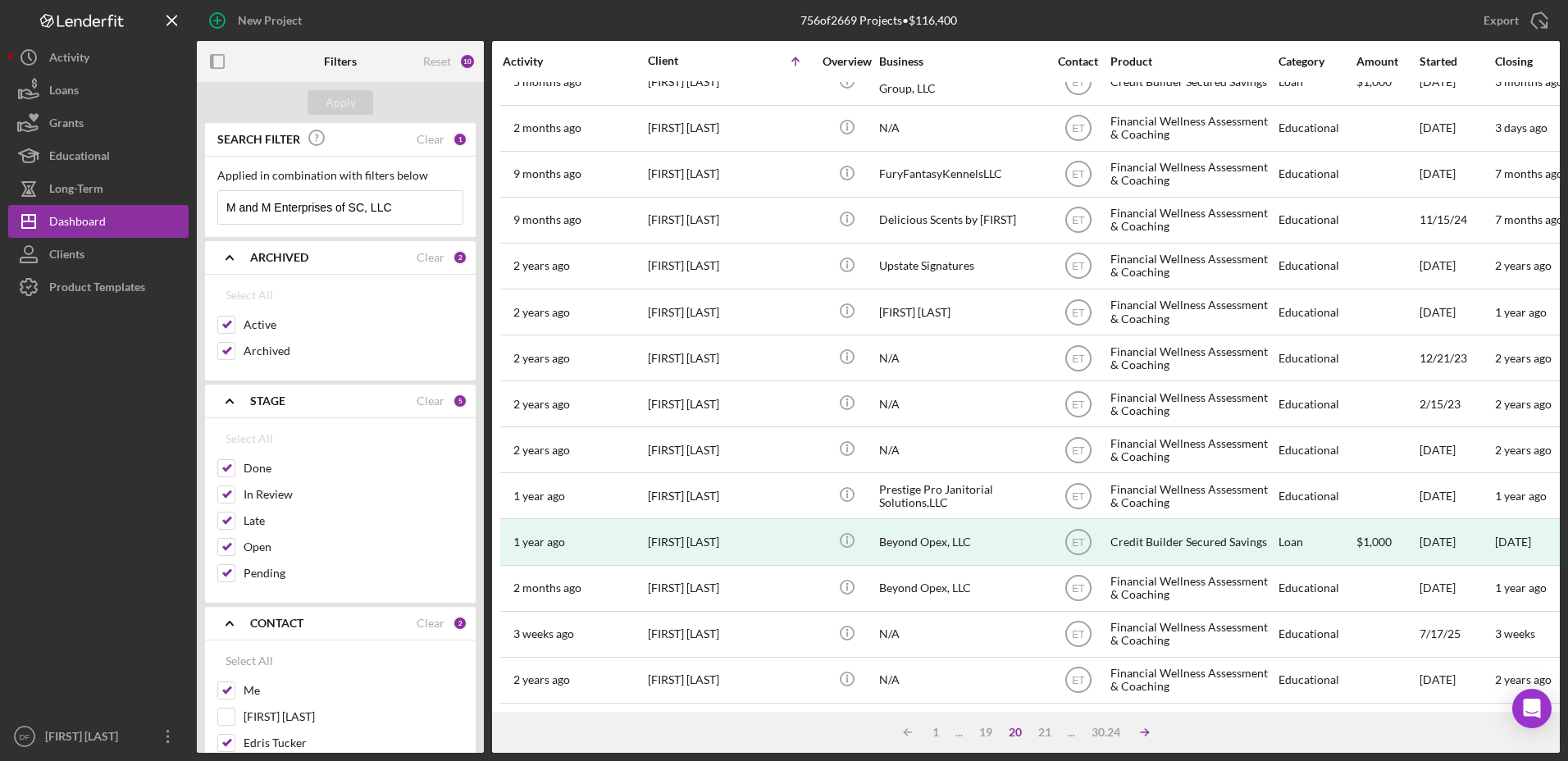 click on "Icon/Table Sort Arrow" 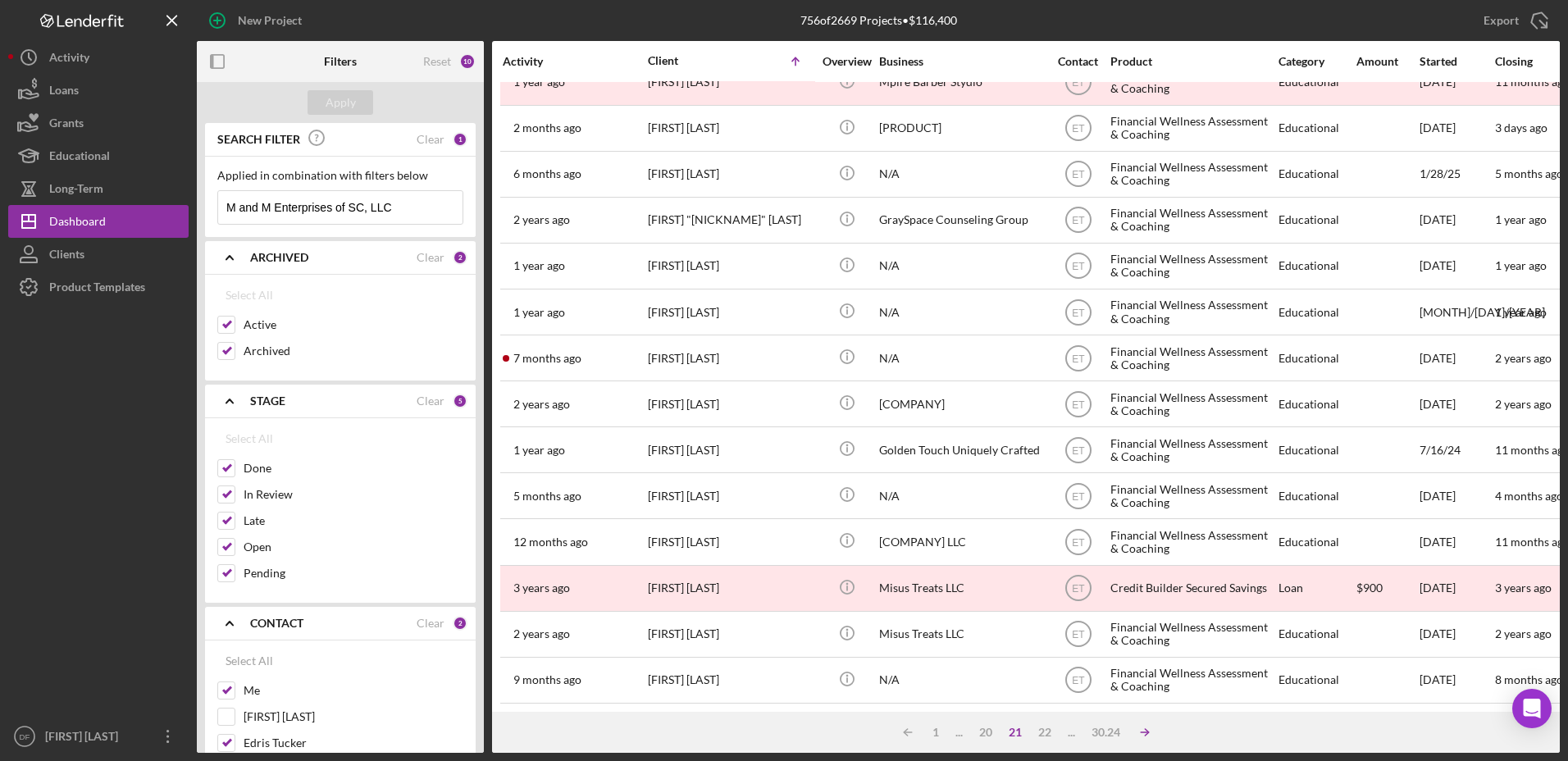 click on "Icon/Table Sort Arrow" 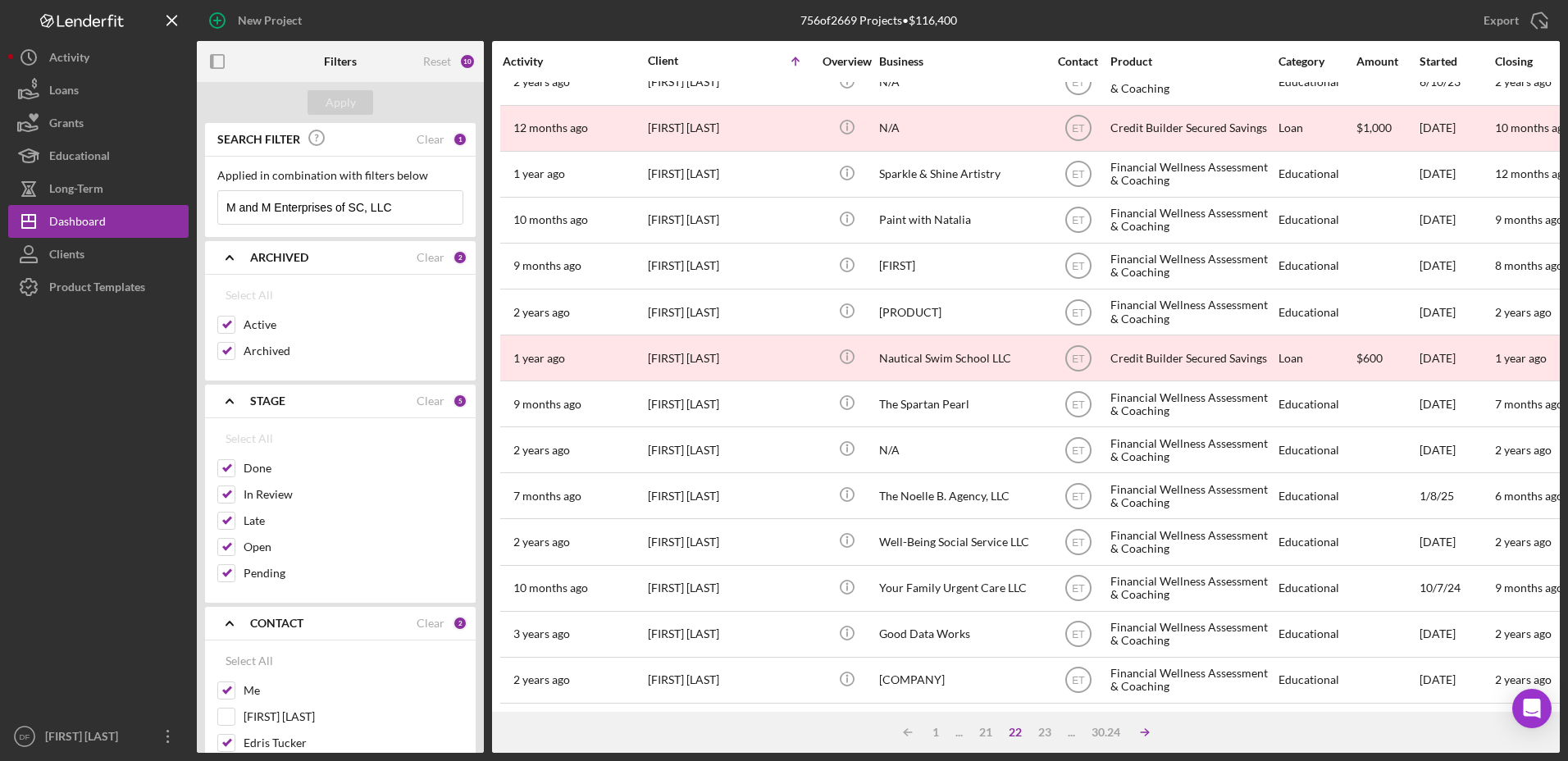click on "Icon/Table Sort Arrow" 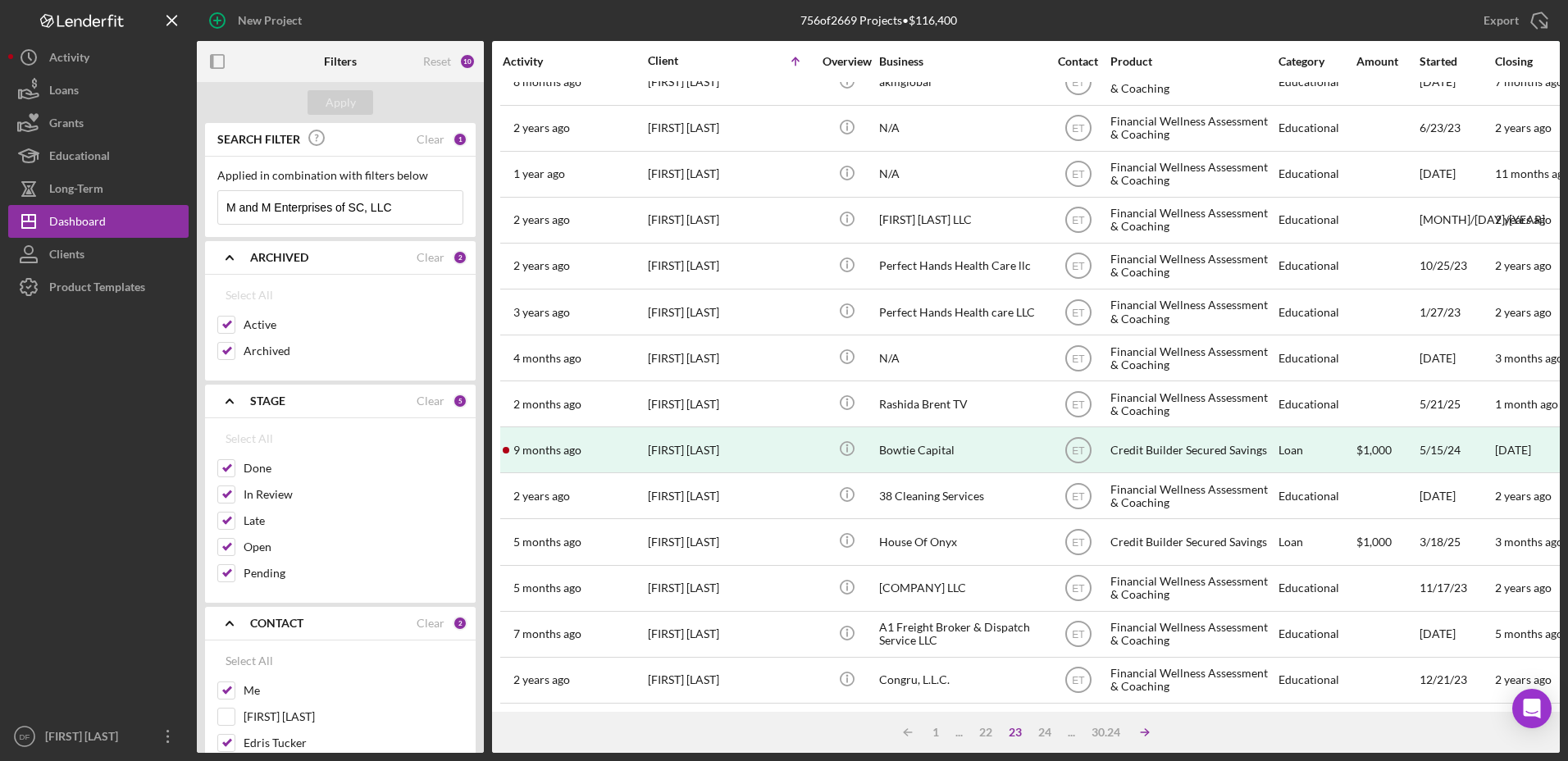 click on "Icon/Table Sort Arrow" 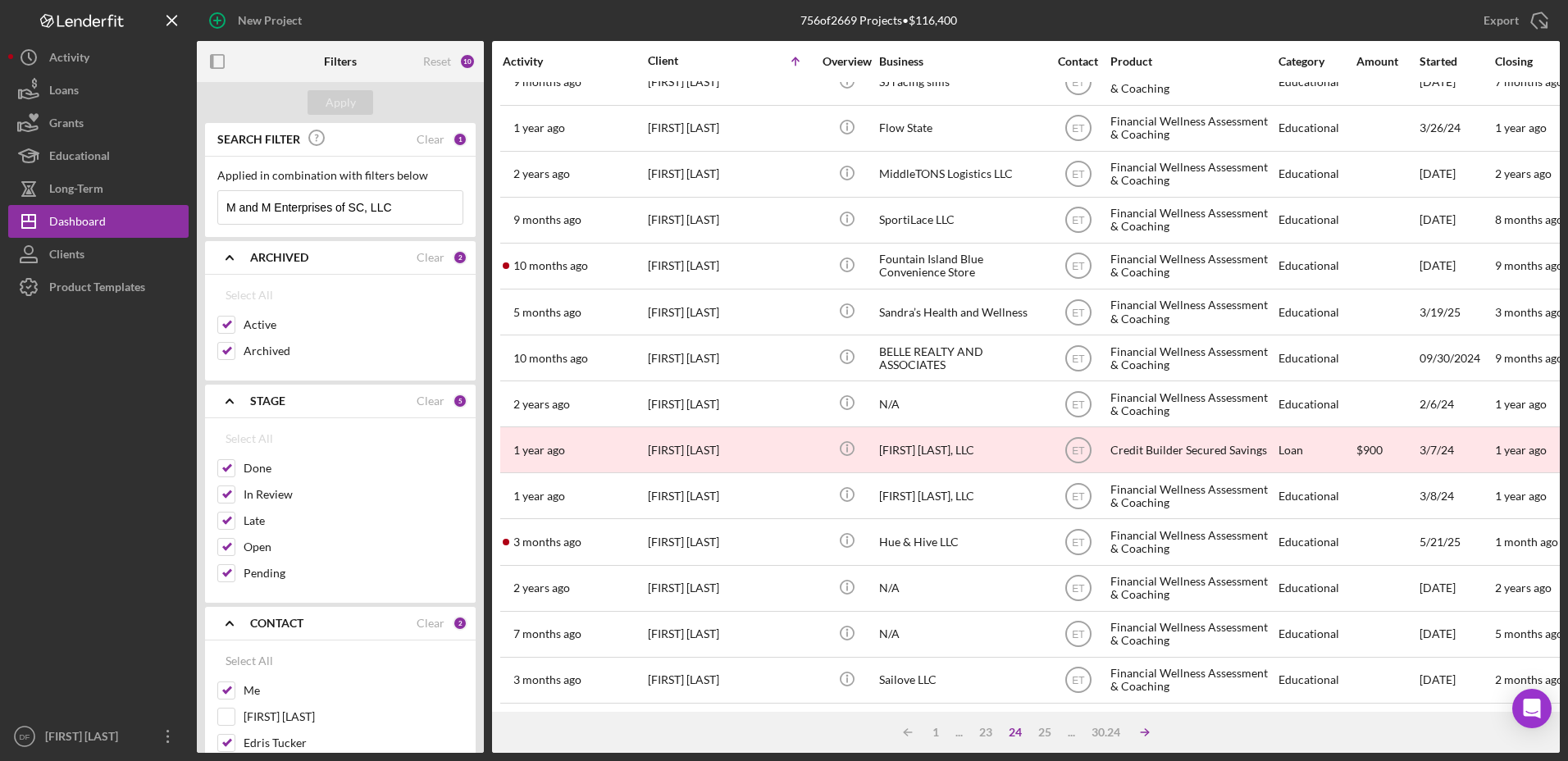 click on "Icon/Table Sort Arrow" 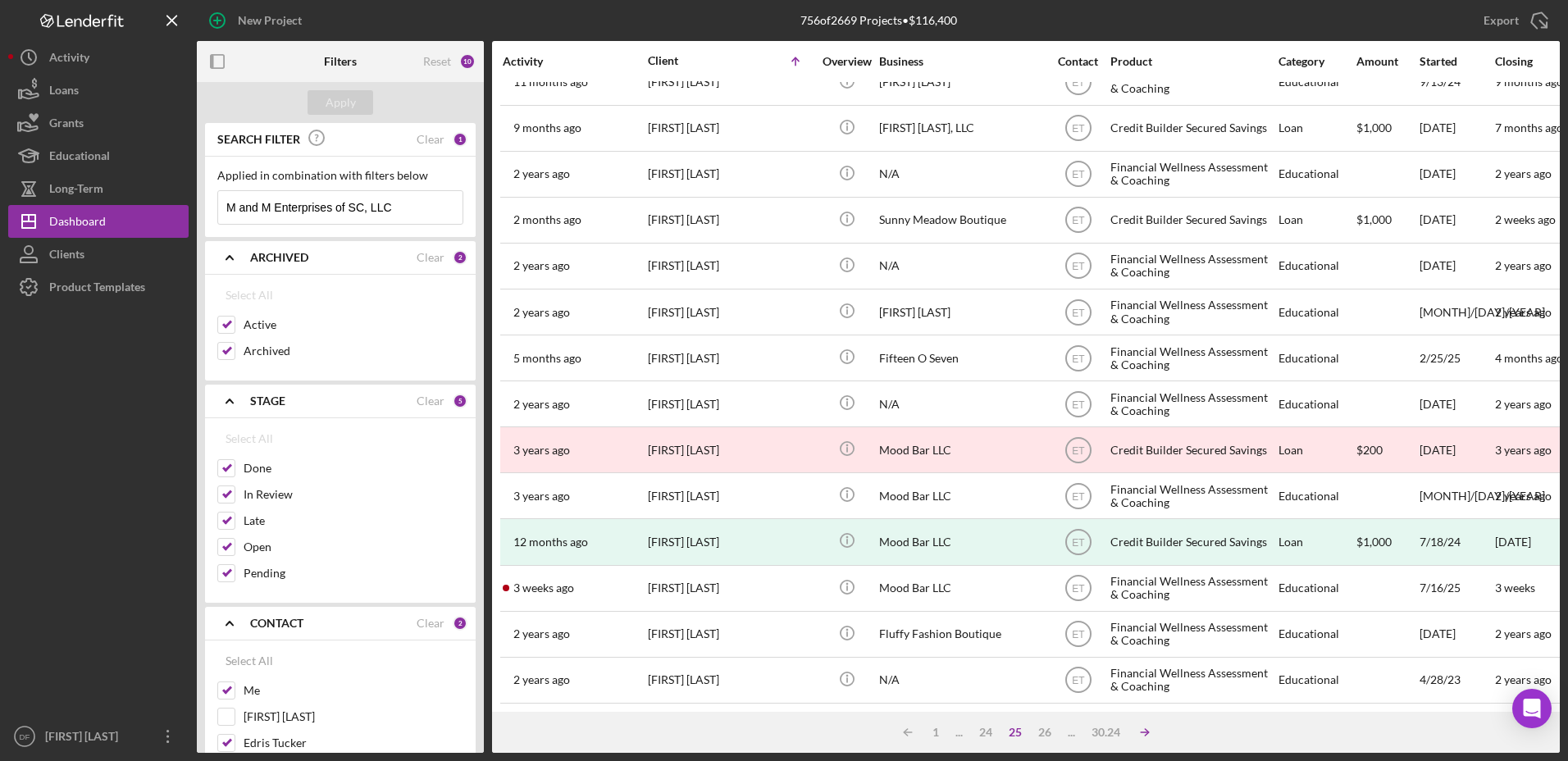 click on "Icon/Table Sort Arrow" 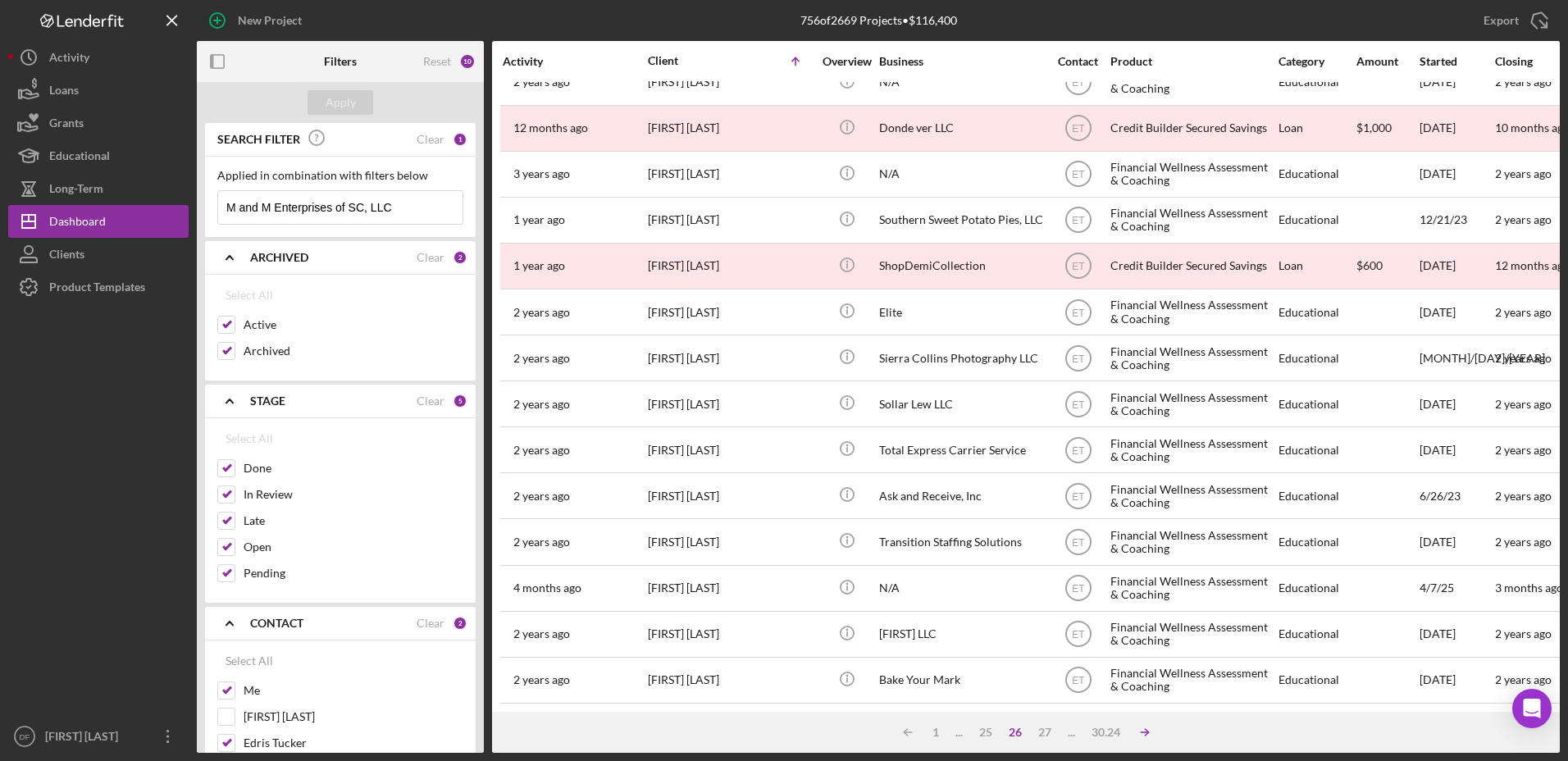 click on "Icon/Table Sort Arrow" 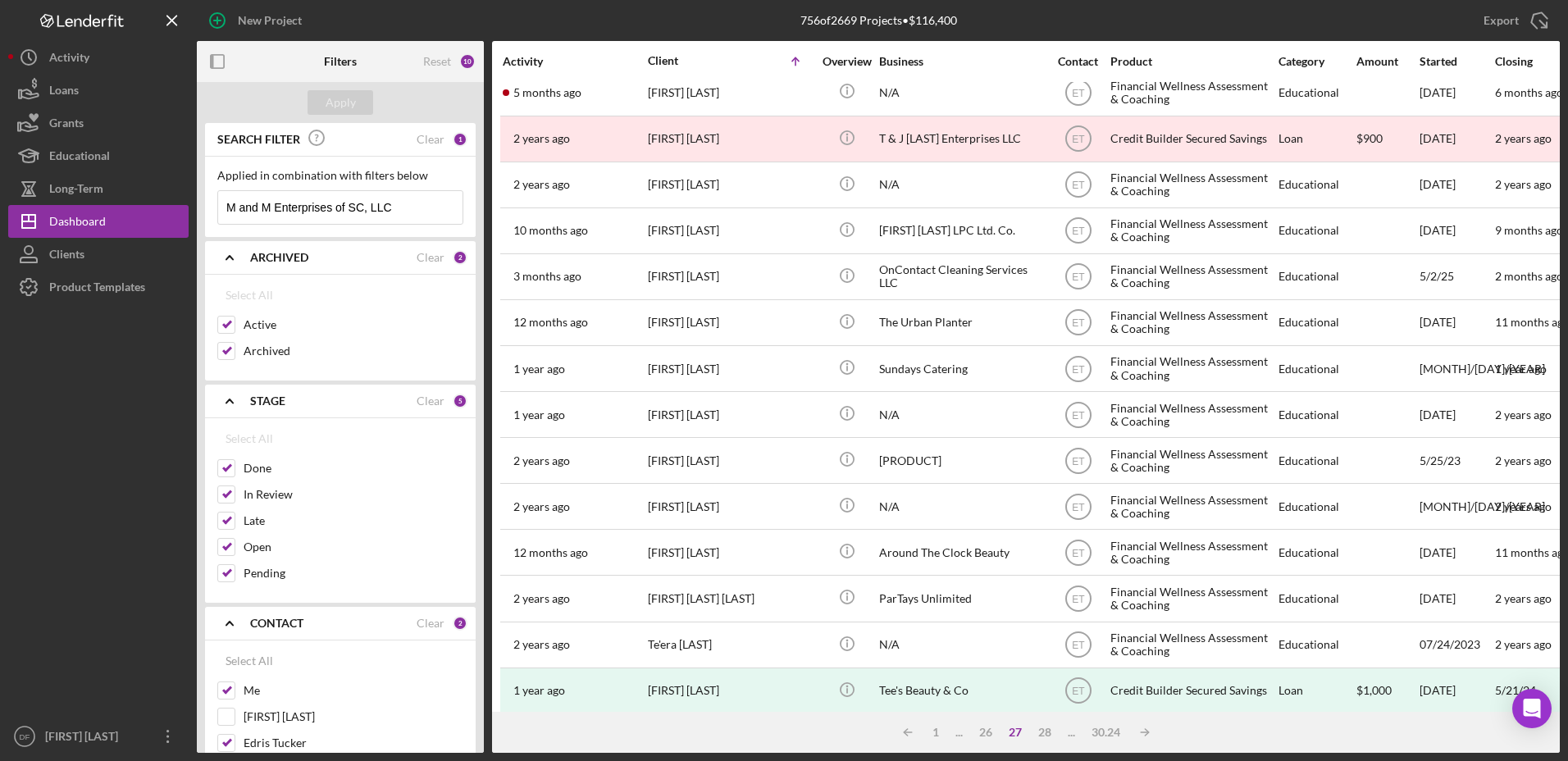 scroll, scrollTop: 541, scrollLeft: 0, axis: vertical 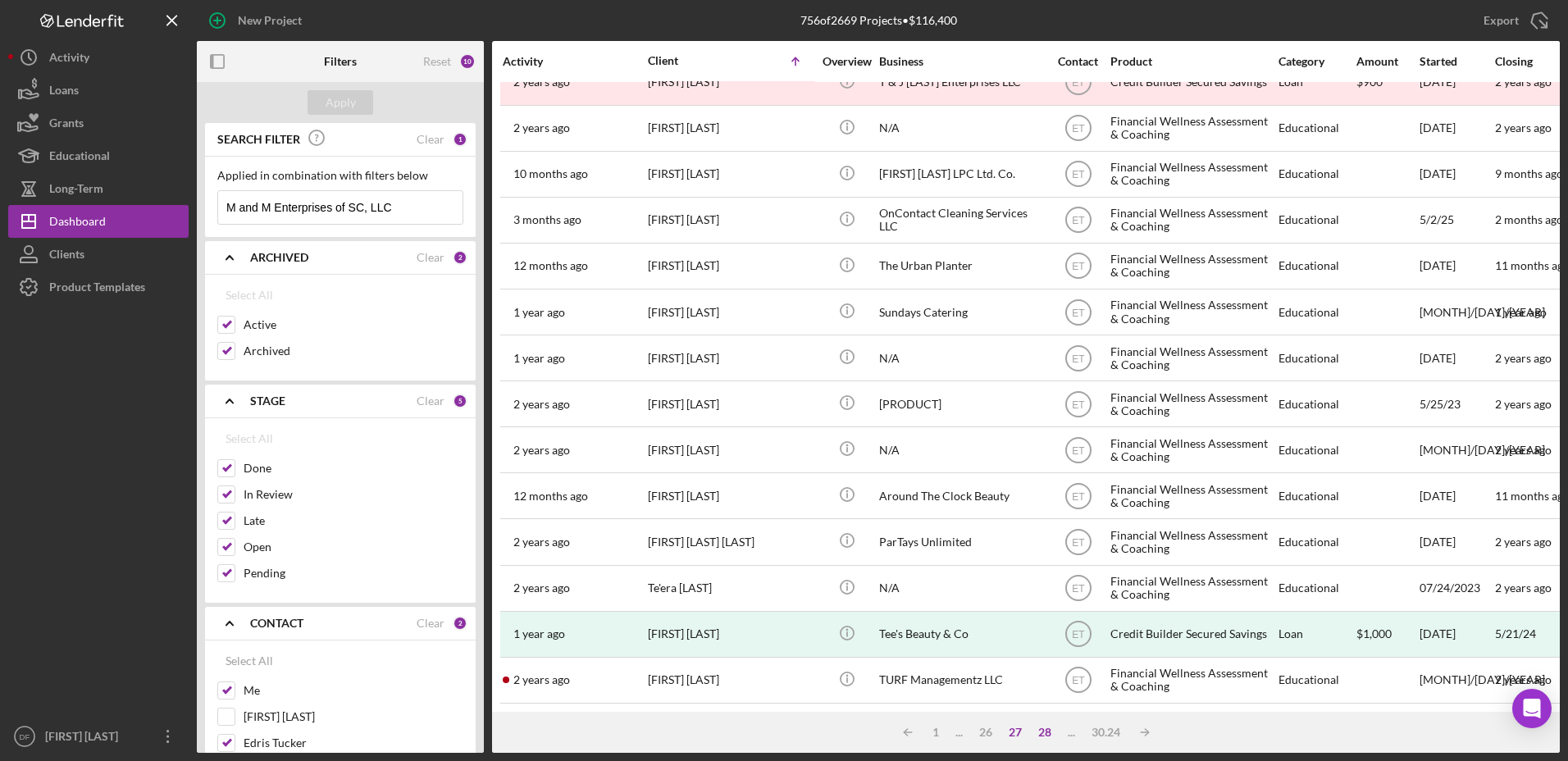 click on "28" at bounding box center [1045, 732] 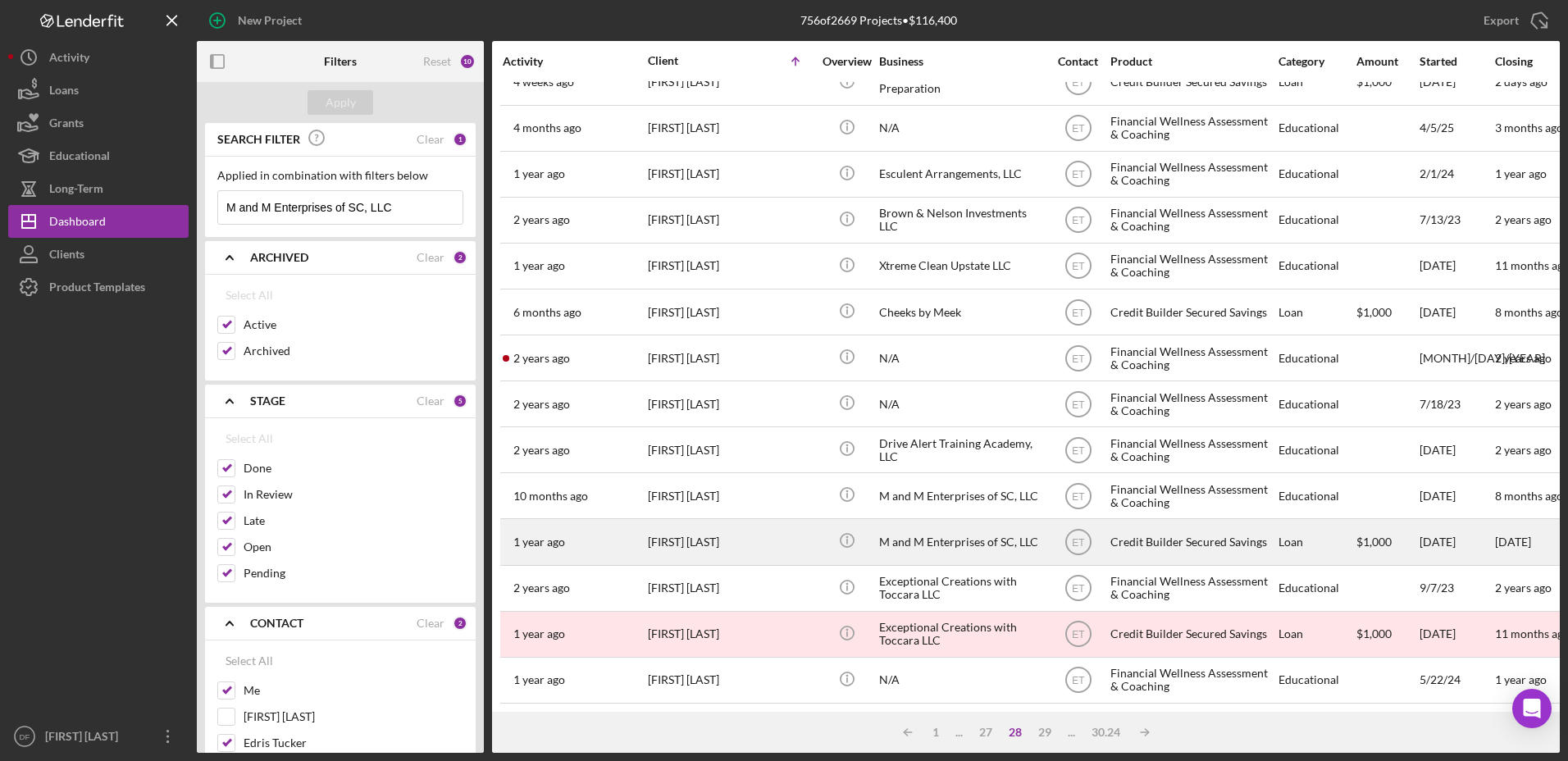click on "[FIRST] [LAST]" at bounding box center [730, 541] 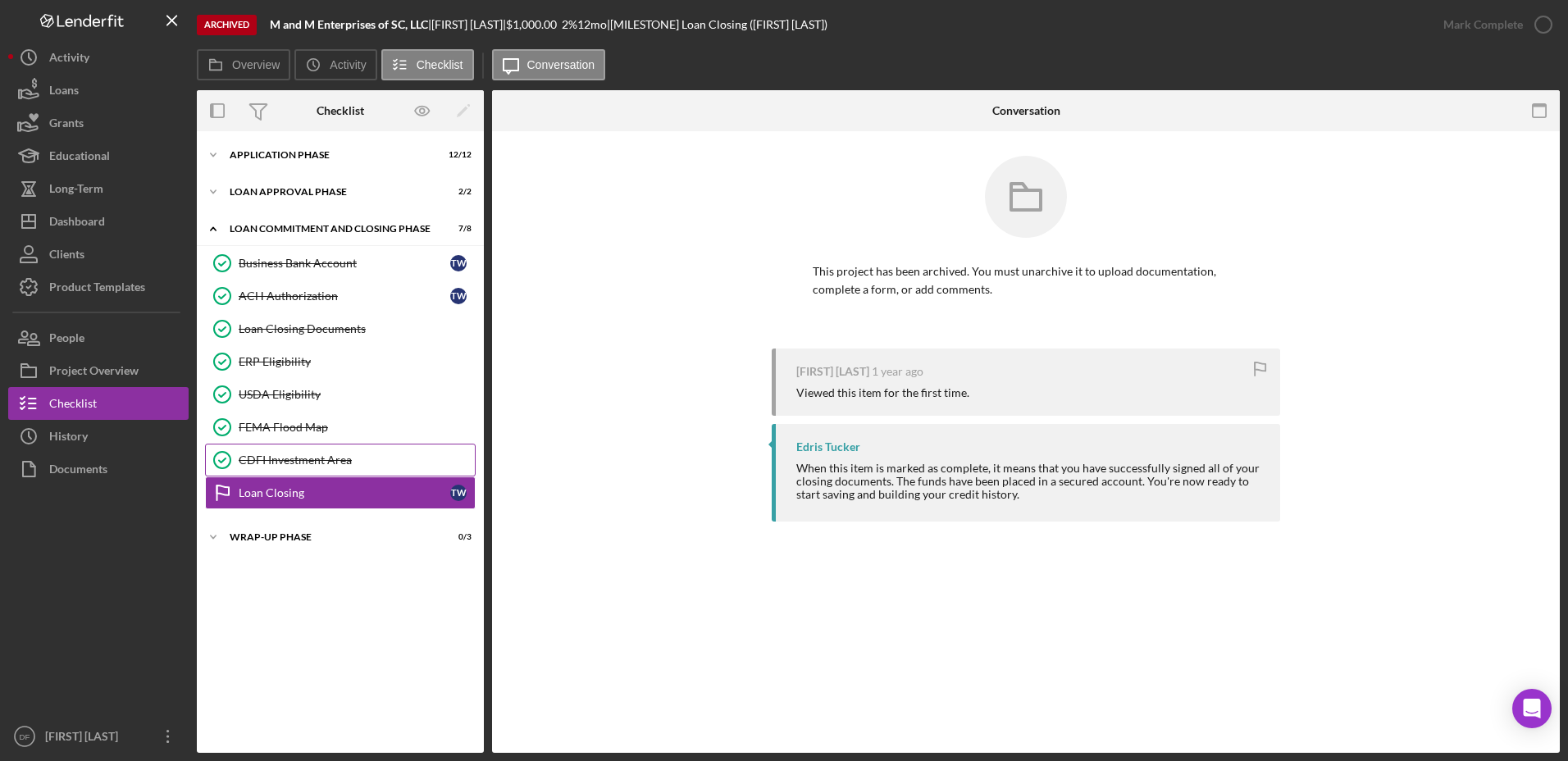 click on "CDFI Investment Area" at bounding box center (357, 460) 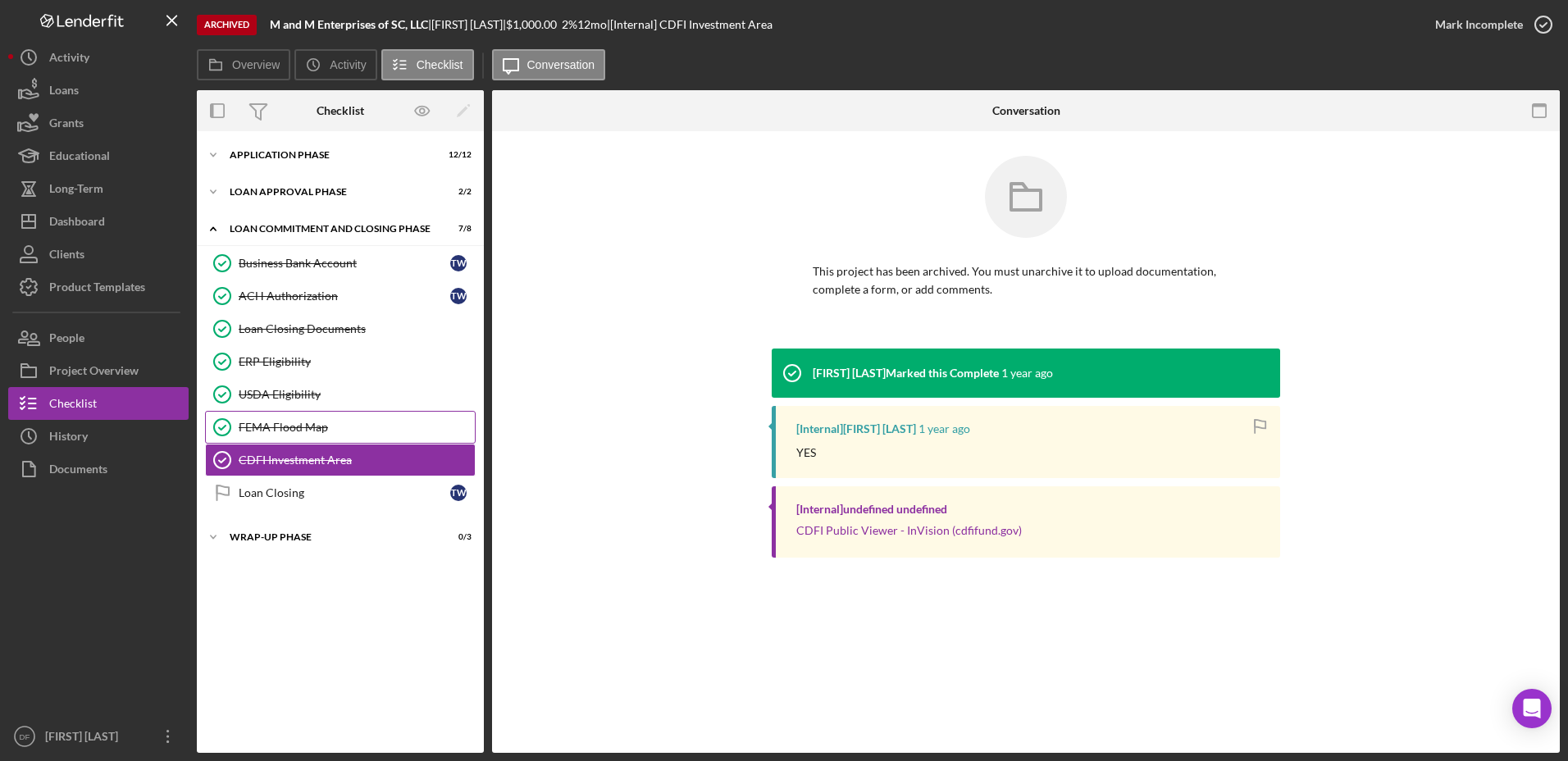 click on "FEMA Flood Map" at bounding box center (357, 427) 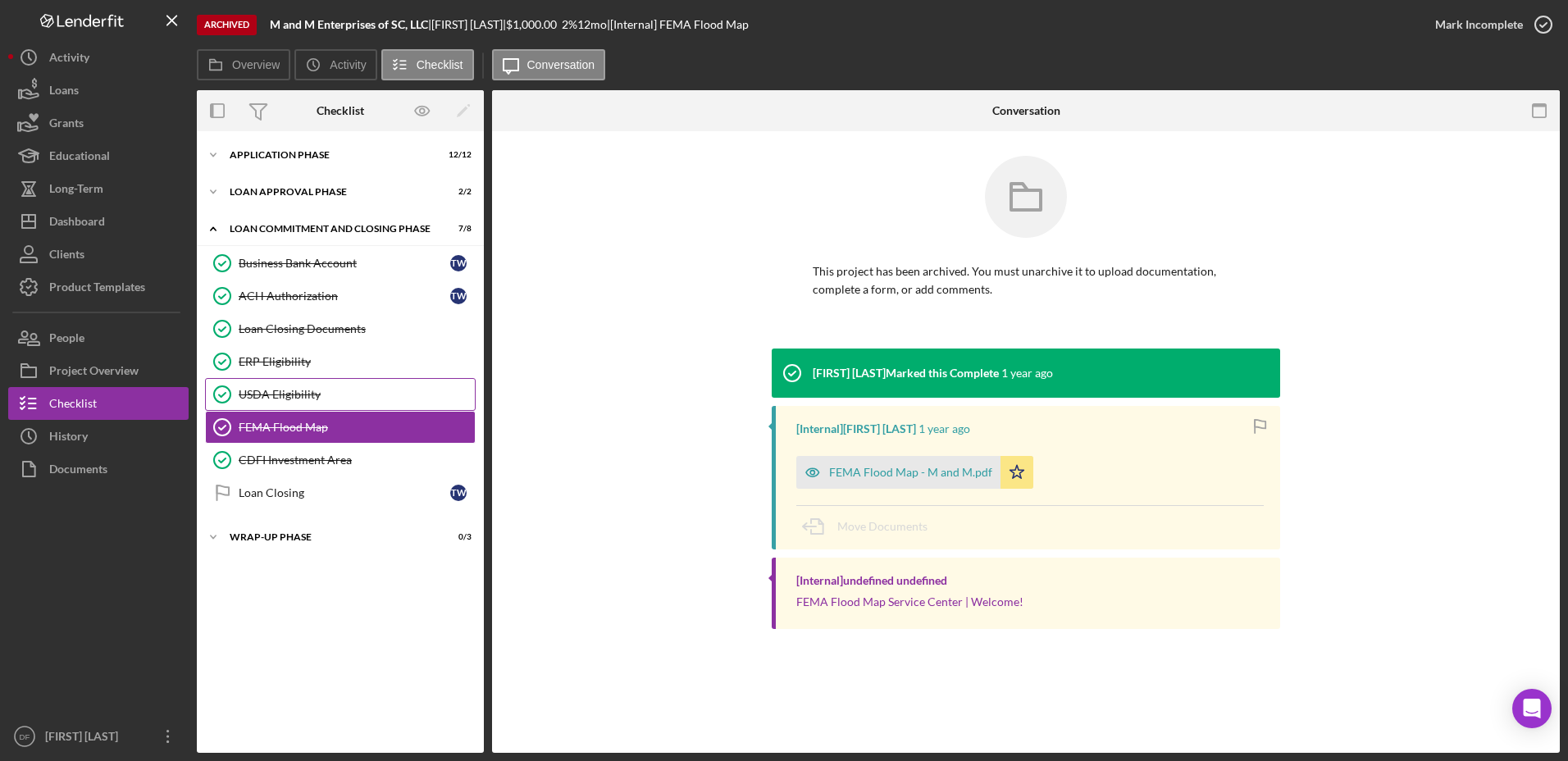click on "USDA Eligibility" at bounding box center (357, 394) 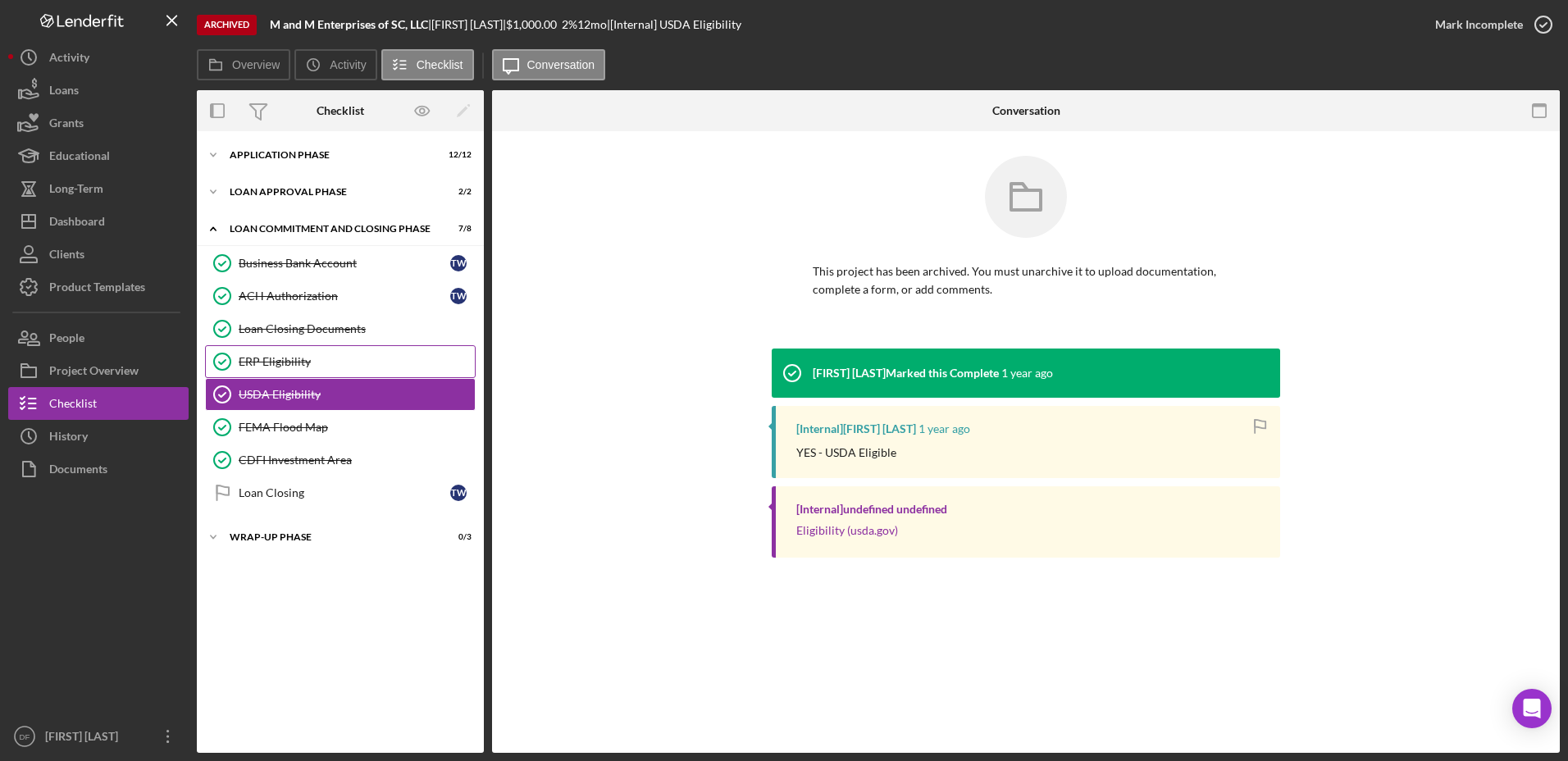 click on "ERP Eligibility ERP Eligibility" at bounding box center (340, 362) 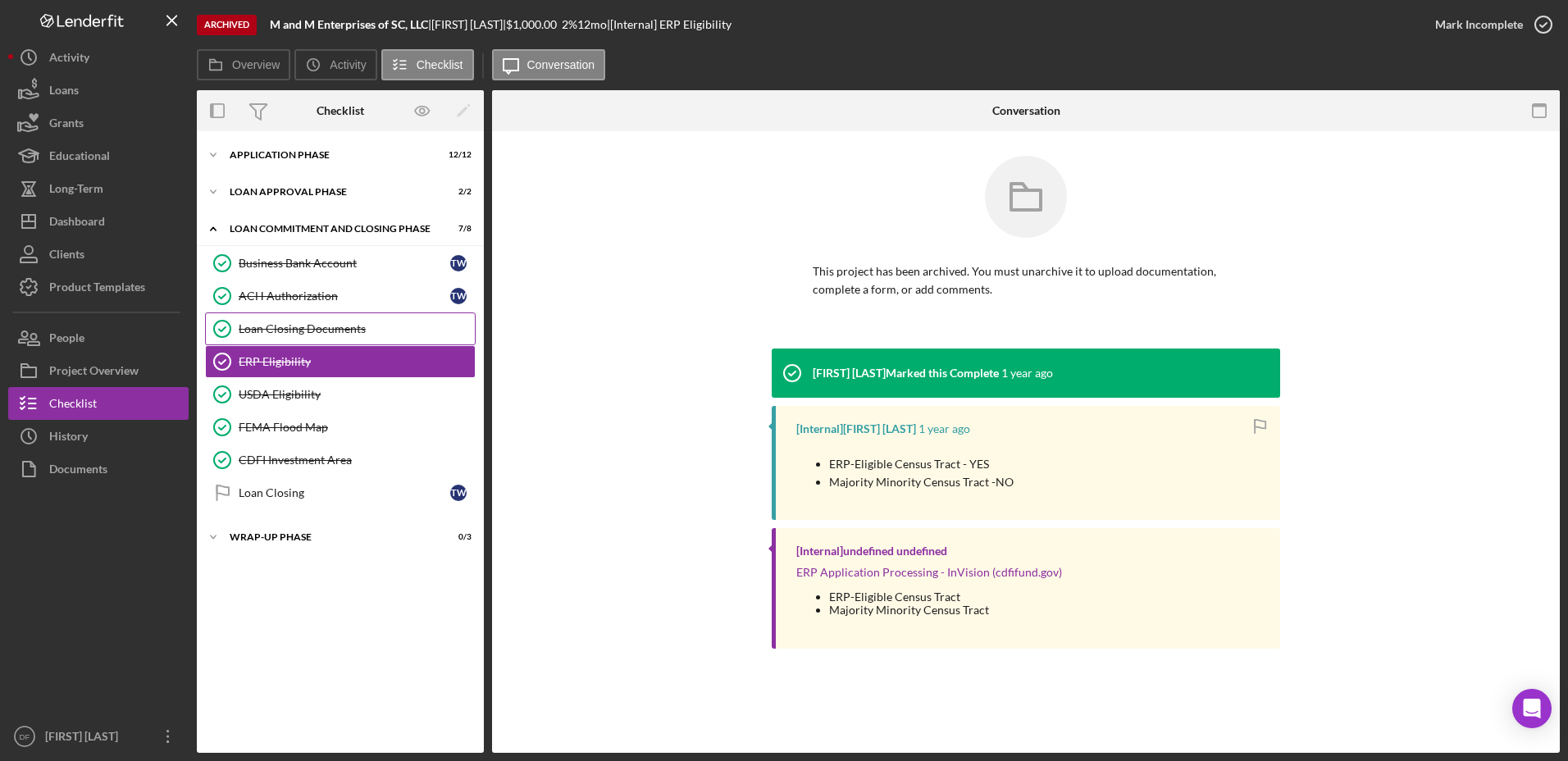 click on "Loan Closing Documents" at bounding box center [357, 329] 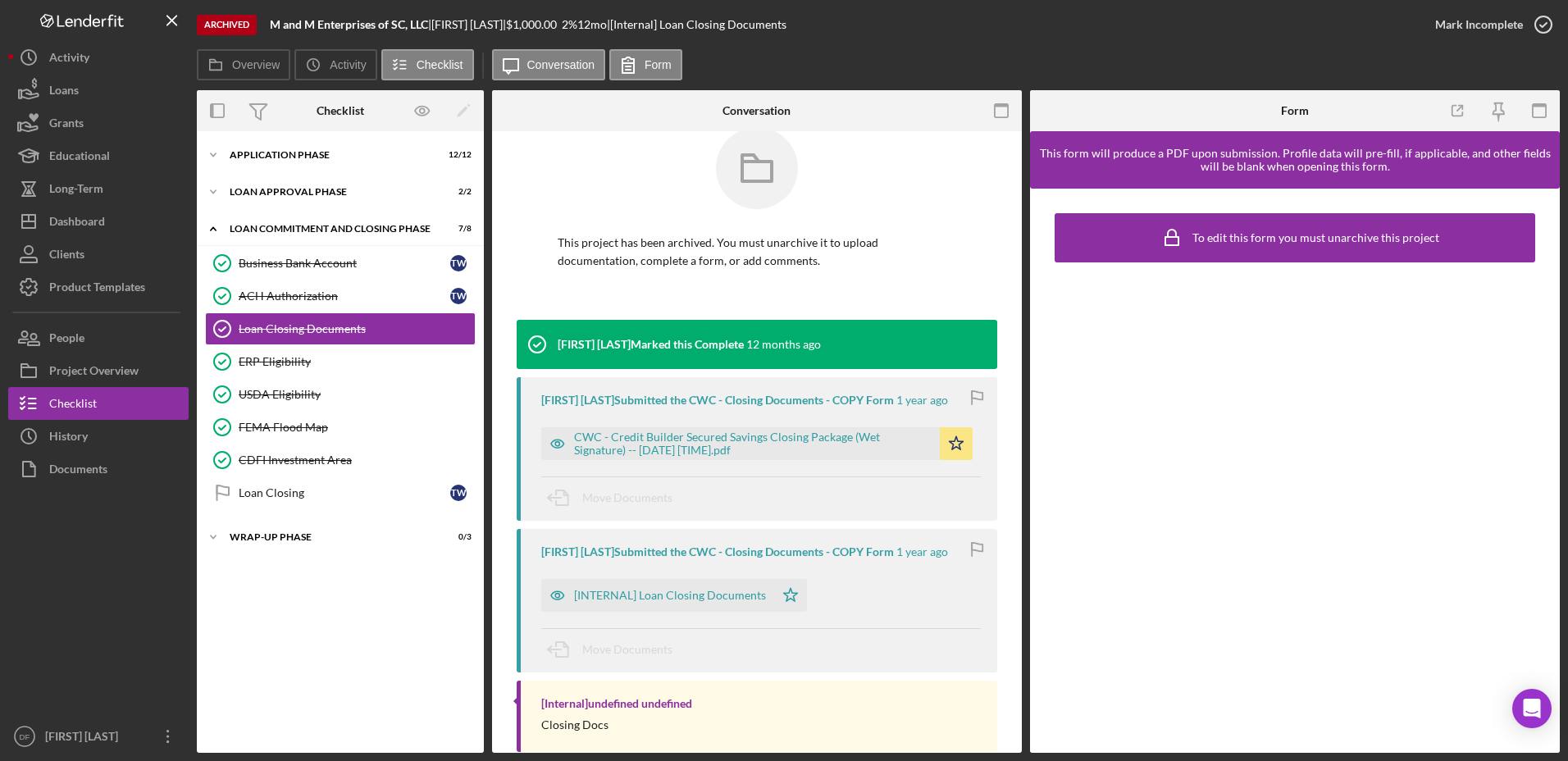 scroll, scrollTop: 61, scrollLeft: 0, axis: vertical 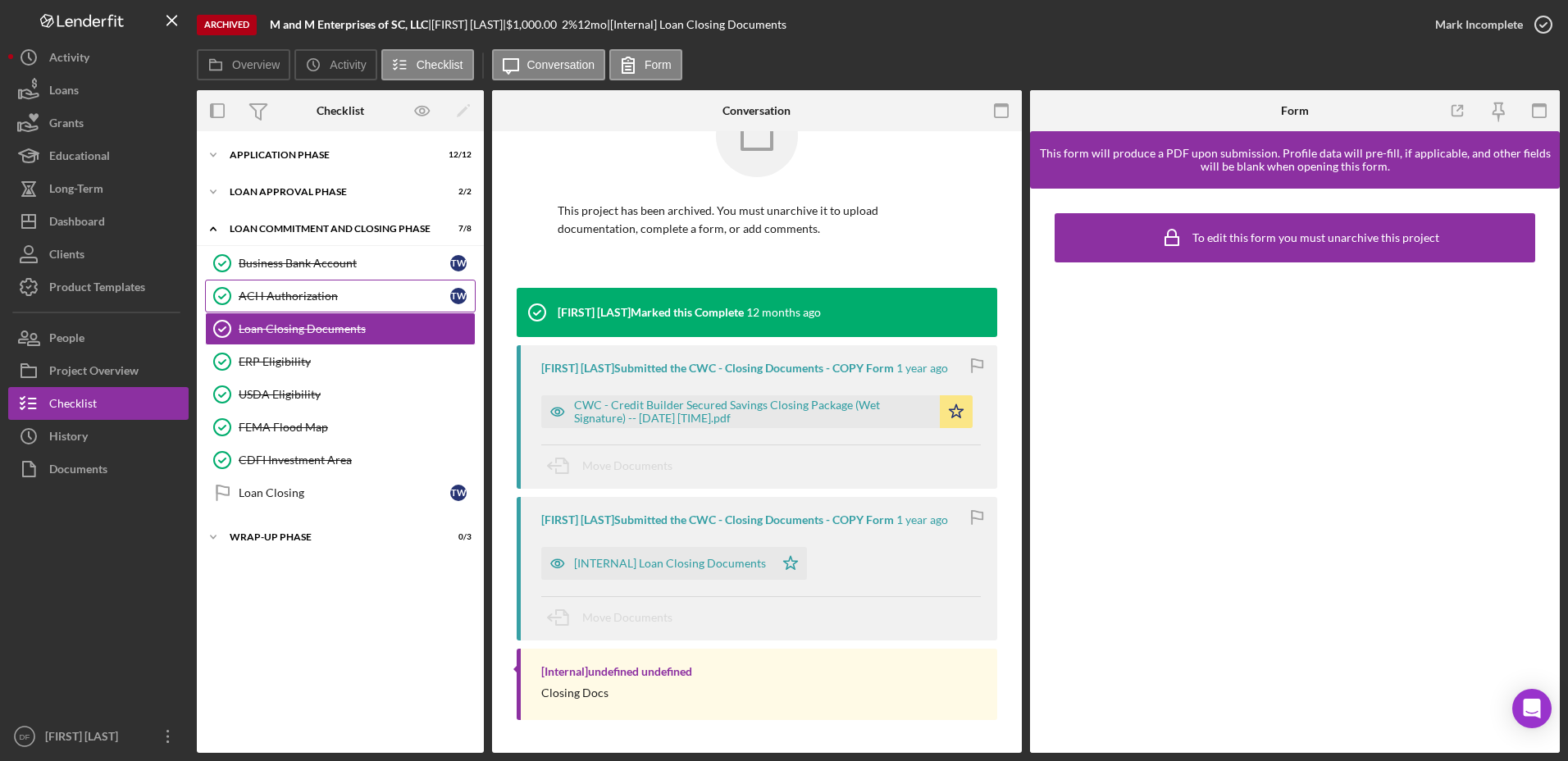 click on "ACH Authorization" at bounding box center [344, 296] 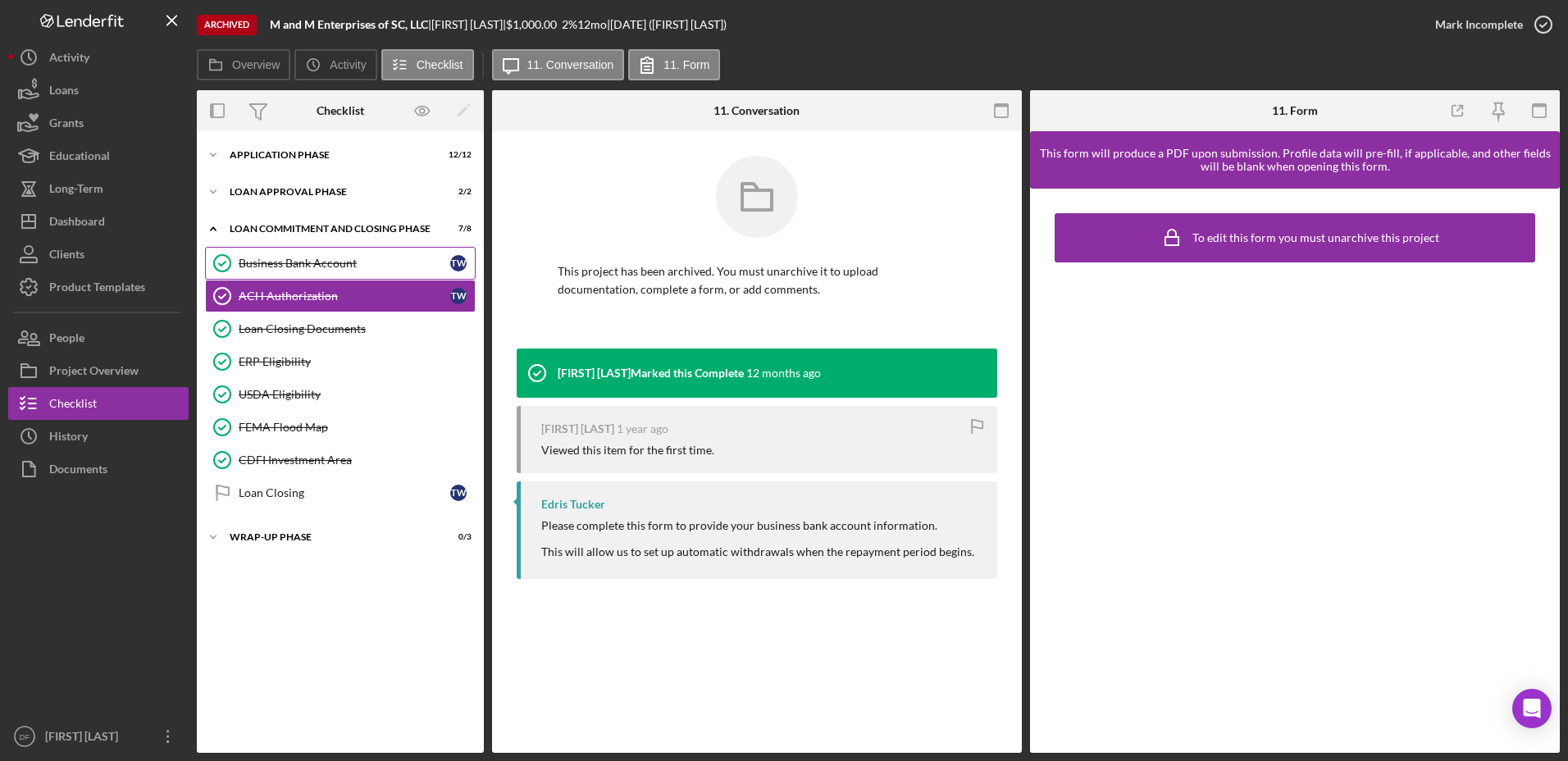 click on "Business Bank Account Business Bank Account [INITIALS]" at bounding box center [340, 263] 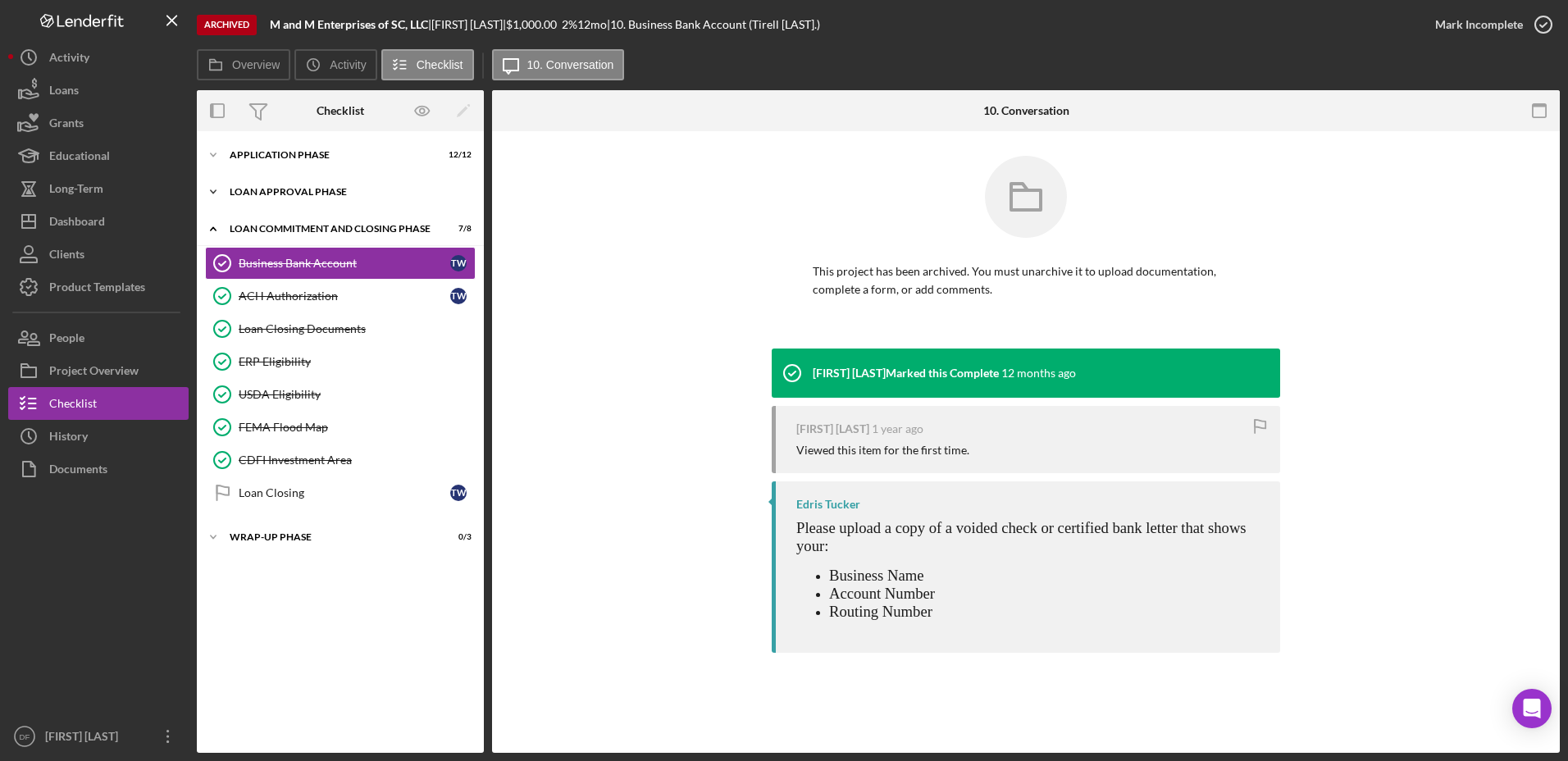 click on "Icon/Expander Loan Approval Phase 2 / 2" at bounding box center (340, 192) 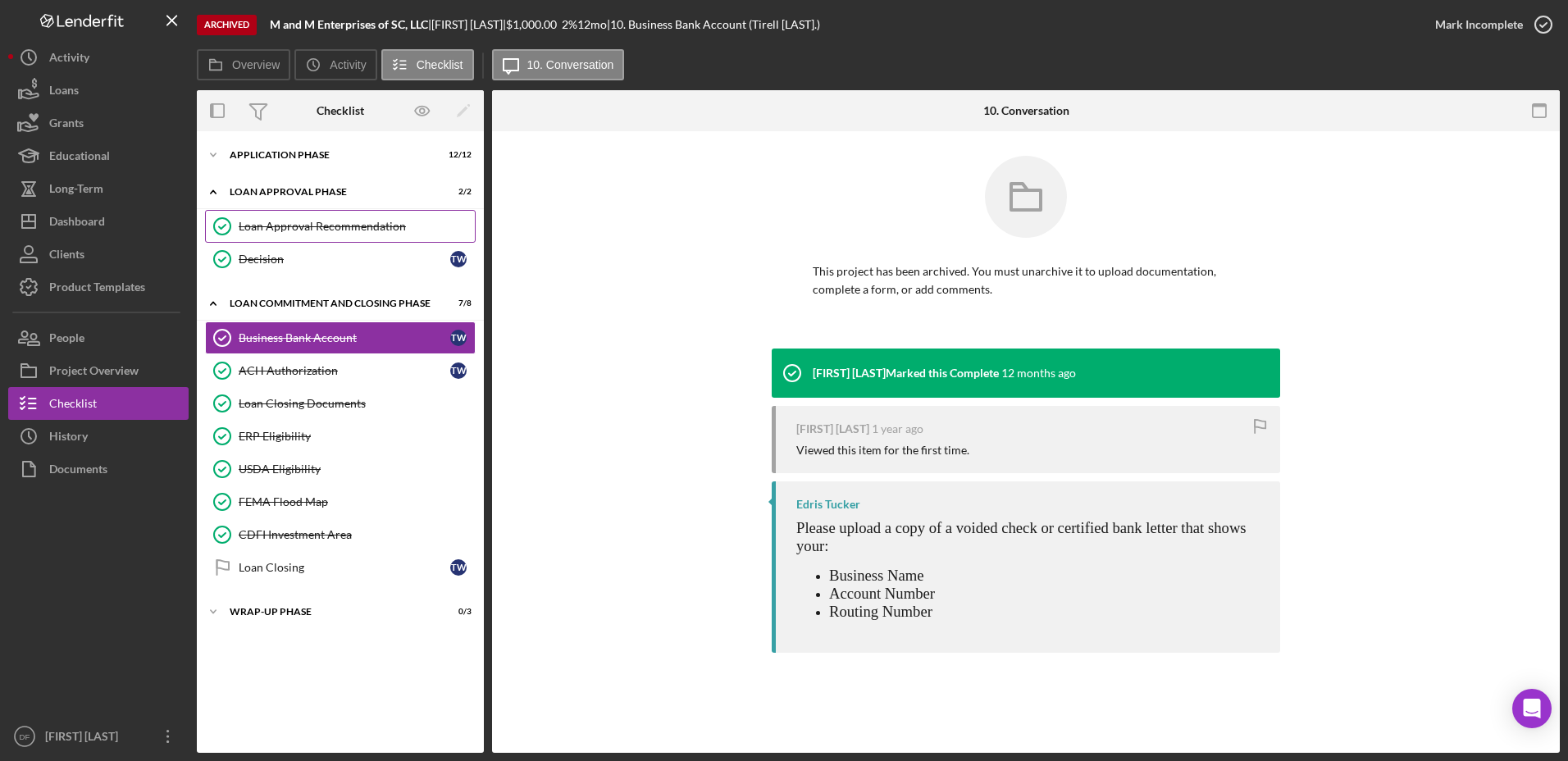 click on "Loan Approval Recommendation" at bounding box center (357, 226) 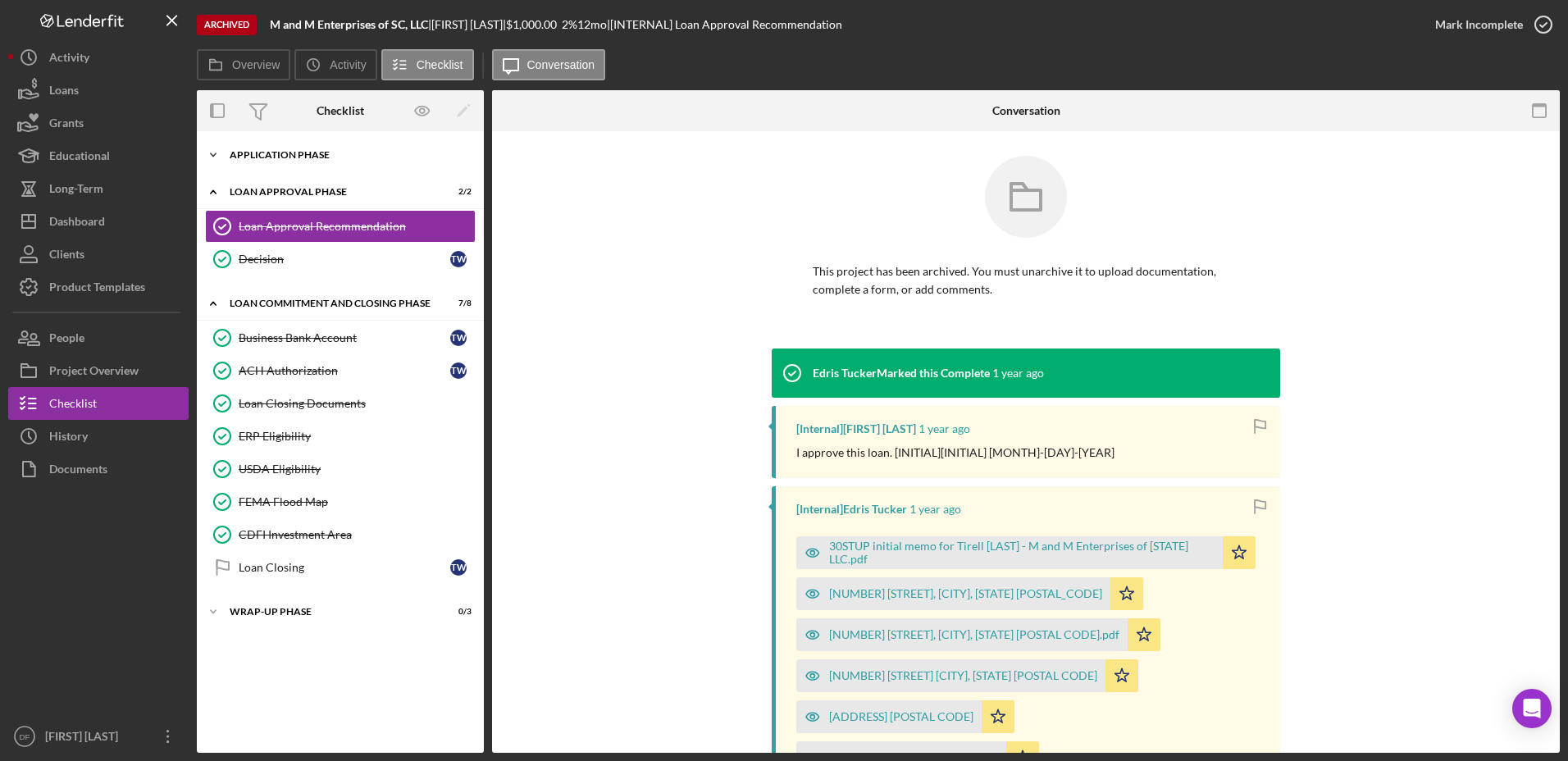 click on "Application Phase" at bounding box center (346, 155) 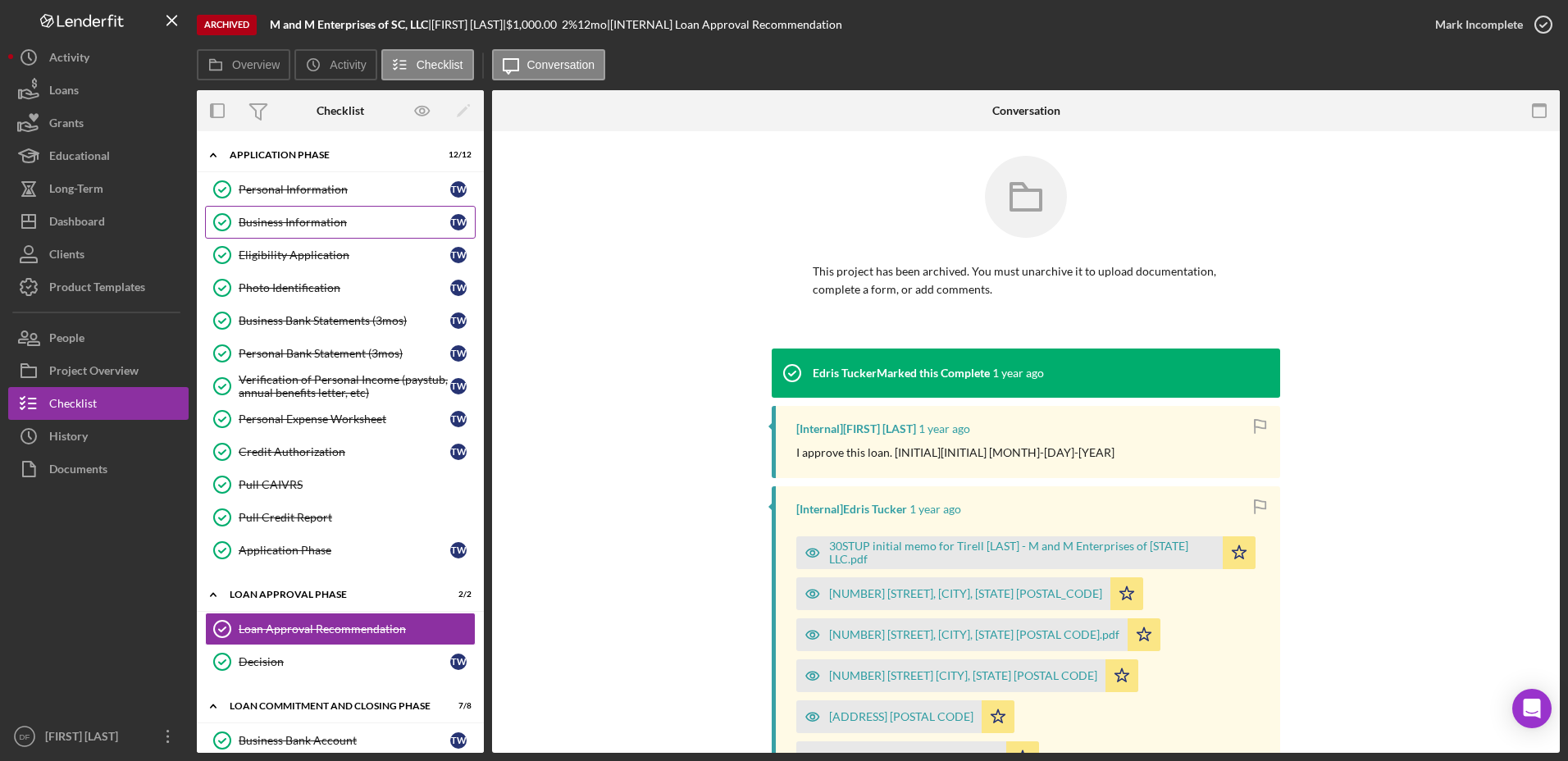 click on "Business Information" at bounding box center (344, 222) 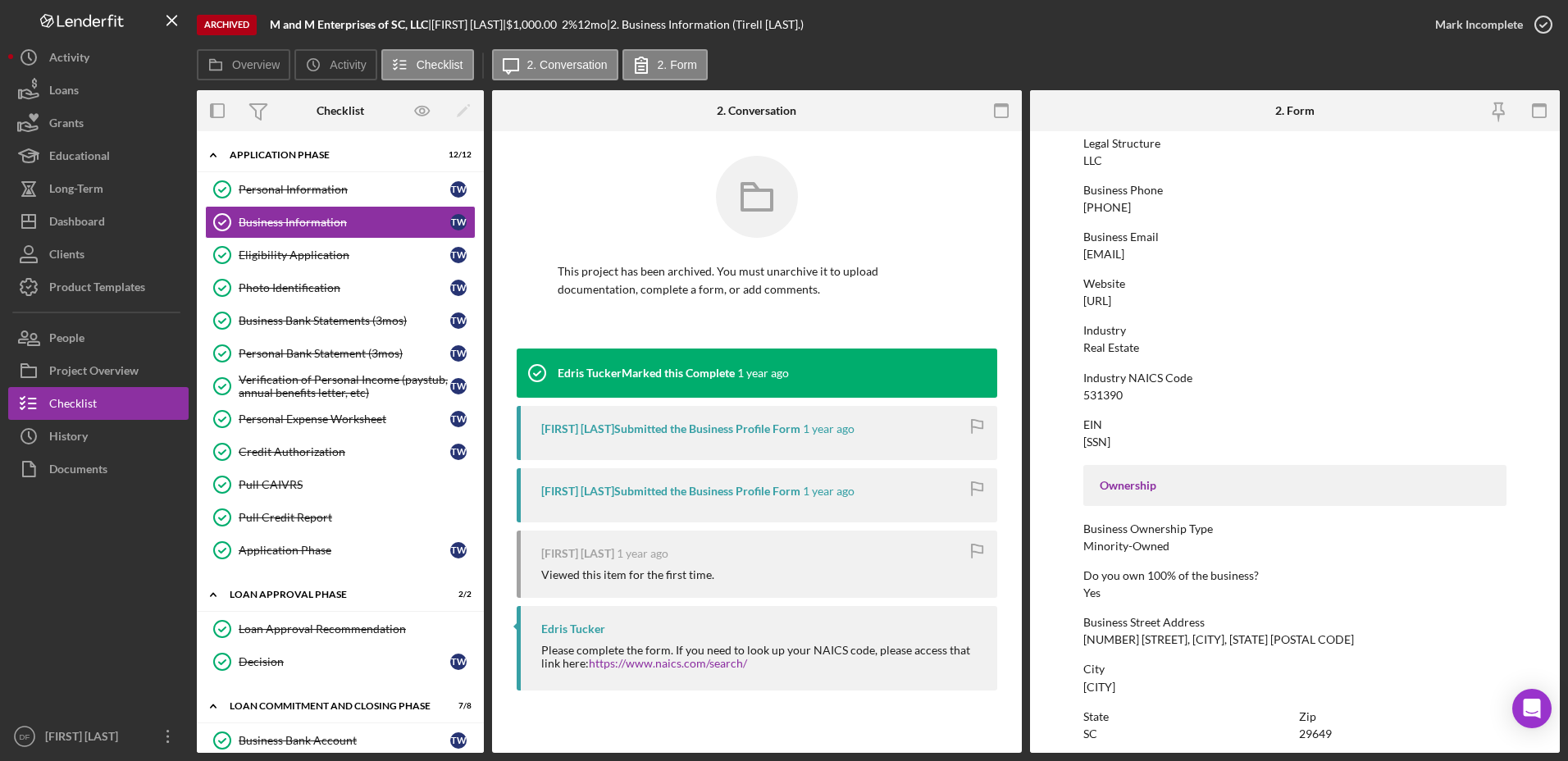 scroll, scrollTop: 0, scrollLeft: 0, axis: both 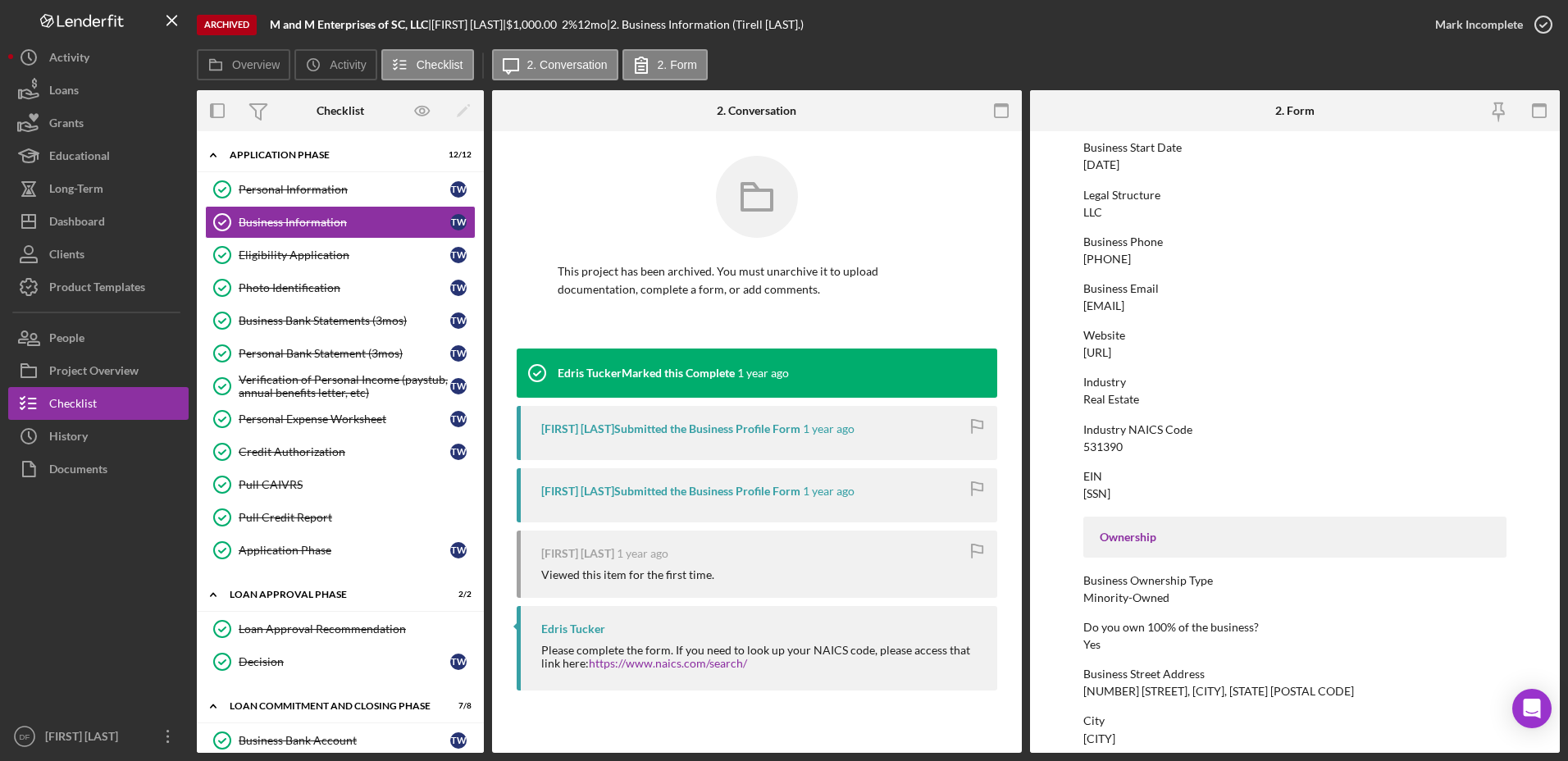 click on "Tirell [LAST] Submitted the Business Profile Form" at bounding box center (671, 429) 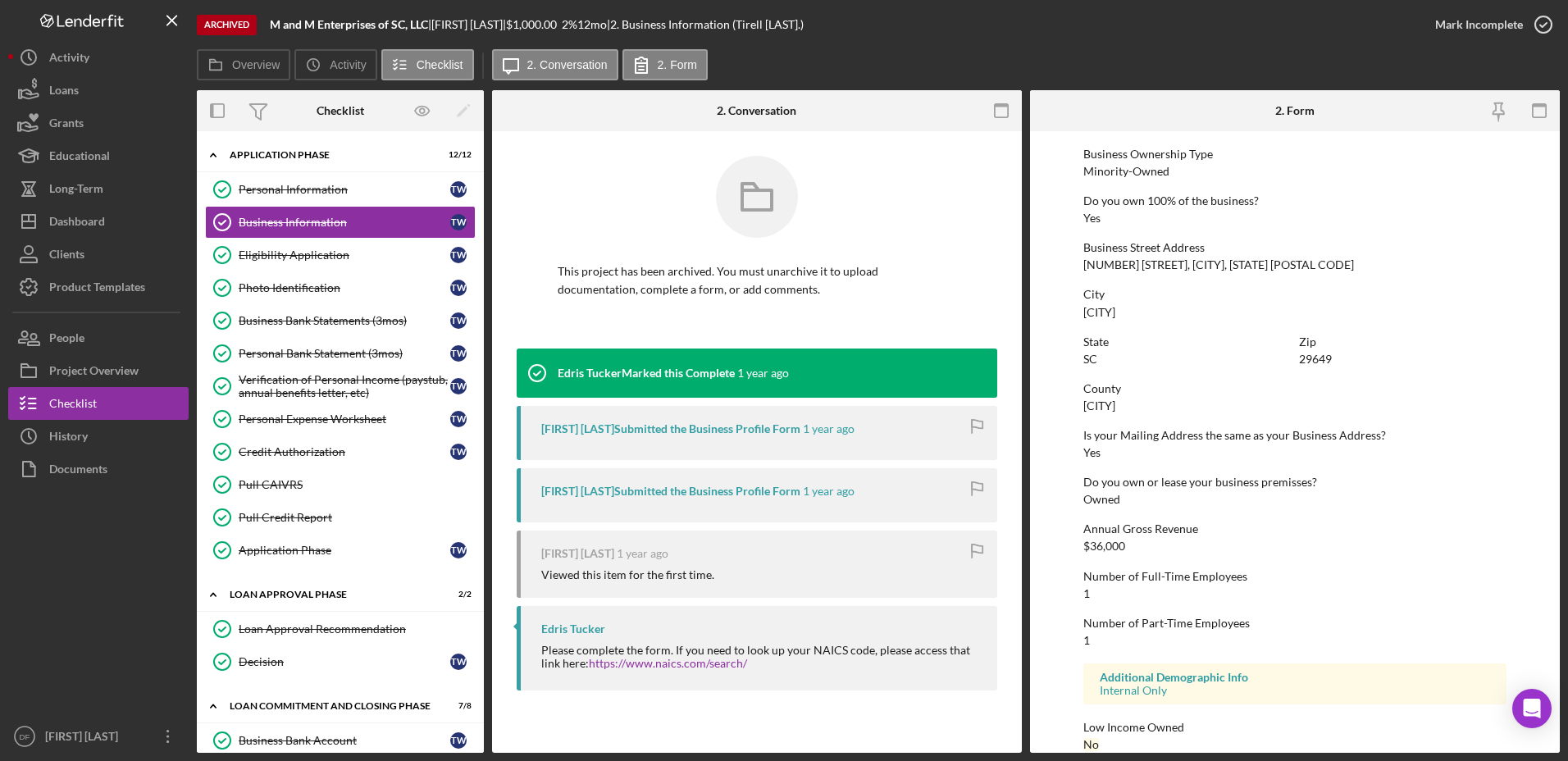 scroll, scrollTop: 615, scrollLeft: 0, axis: vertical 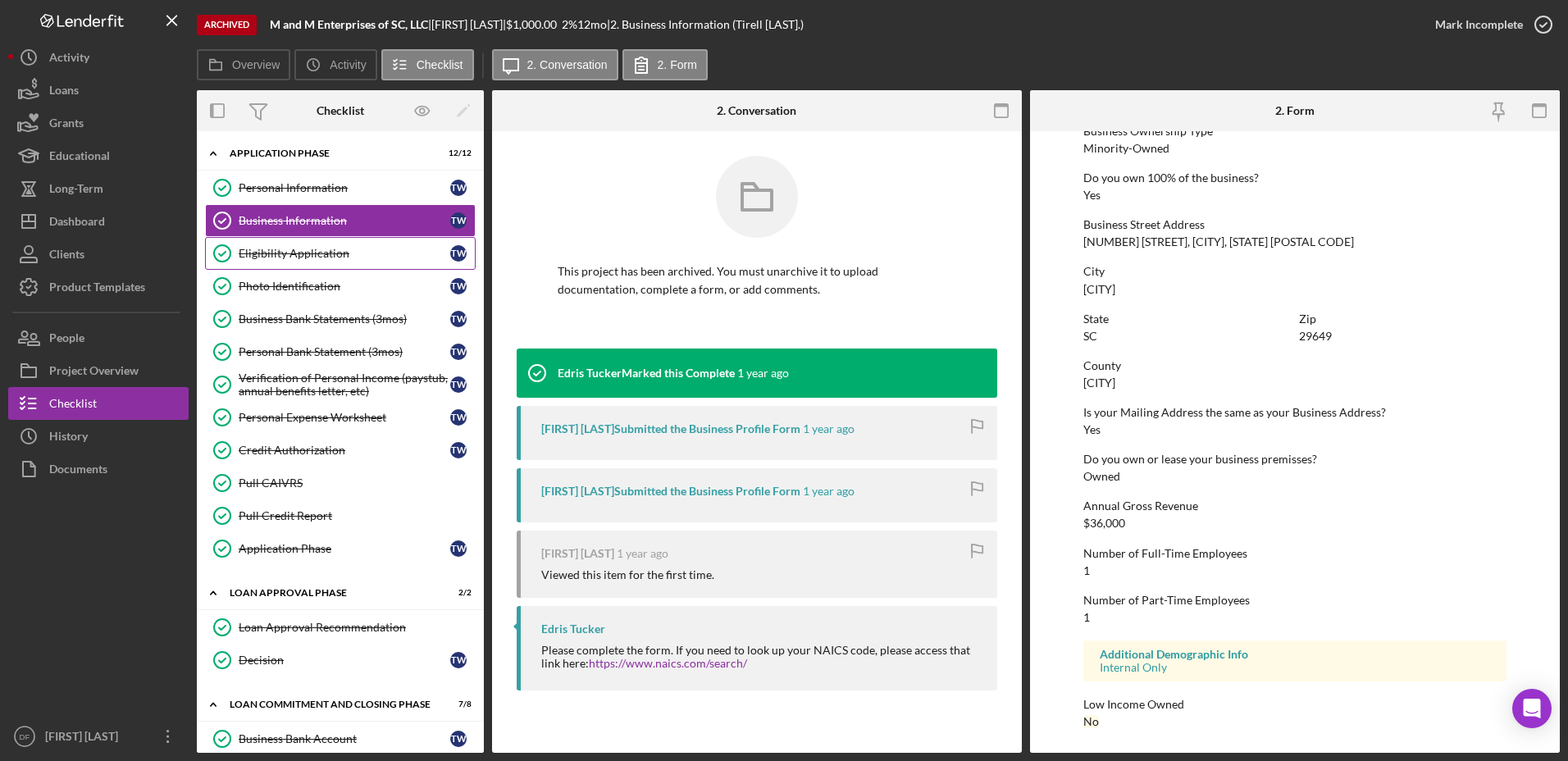 click on "Eligibility Application" at bounding box center [344, 253] 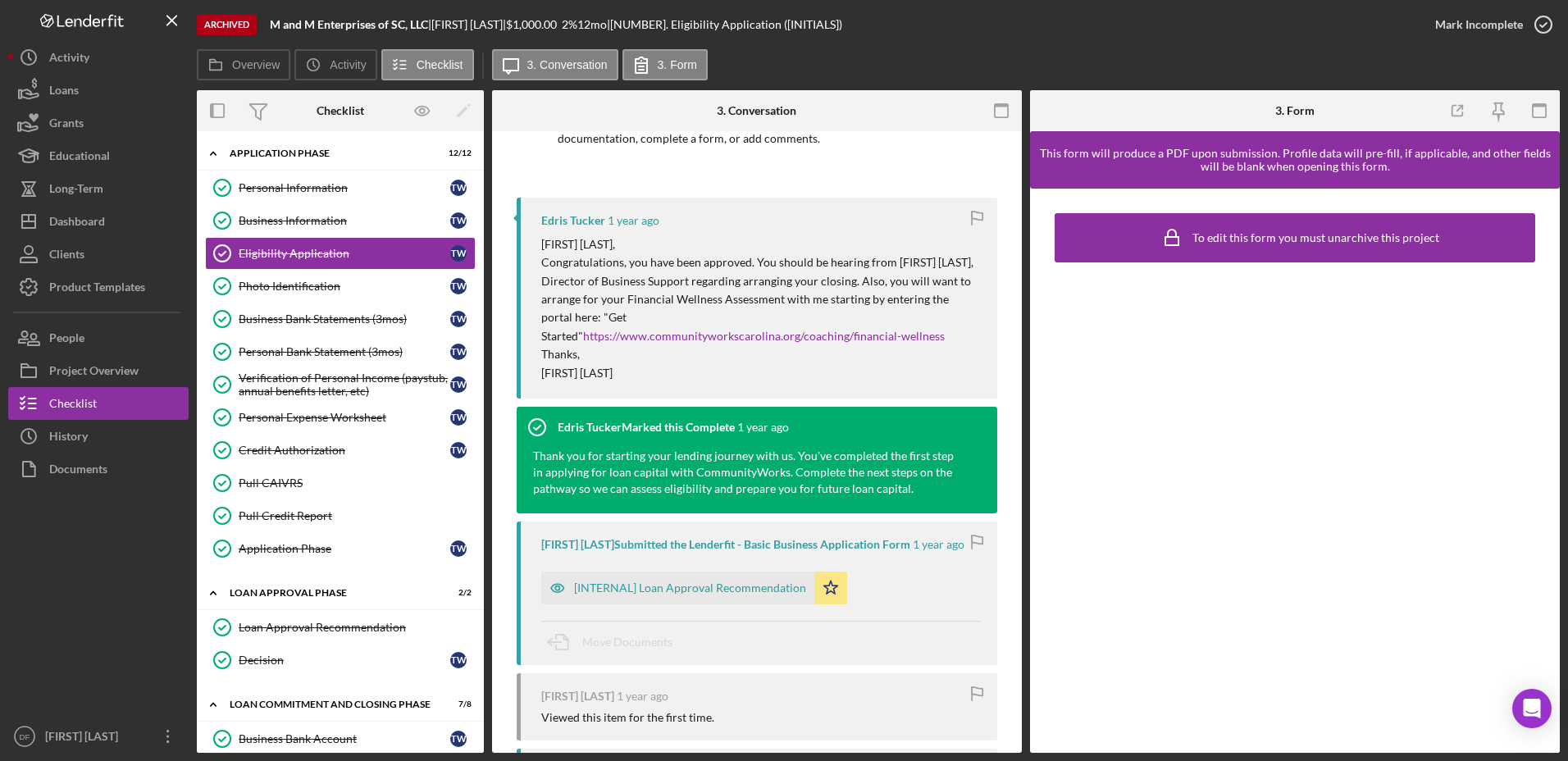 scroll, scrollTop: 278, scrollLeft: 0, axis: vertical 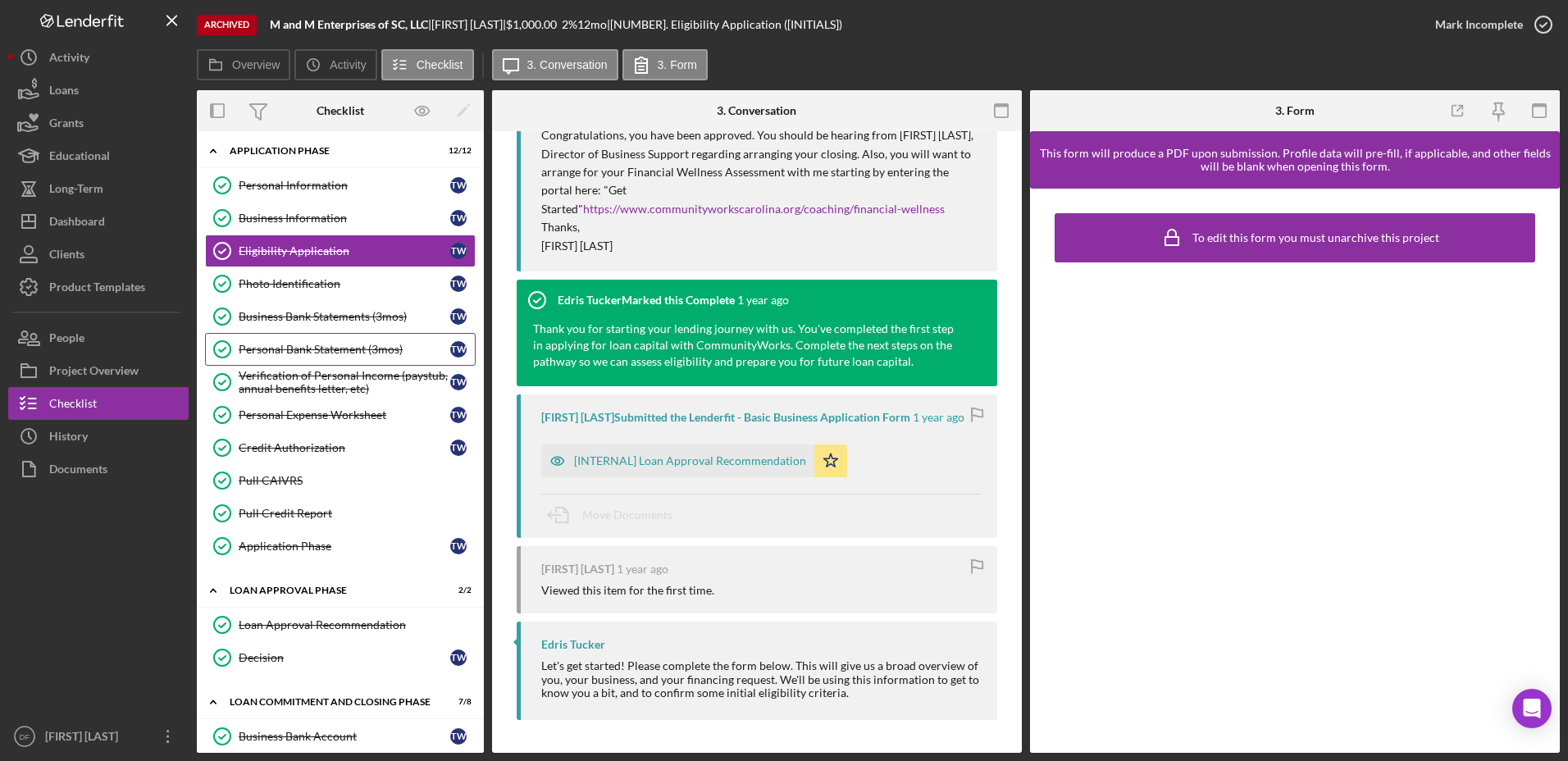 click on "Personal Bank Statement (3mos)" at bounding box center (344, 349) 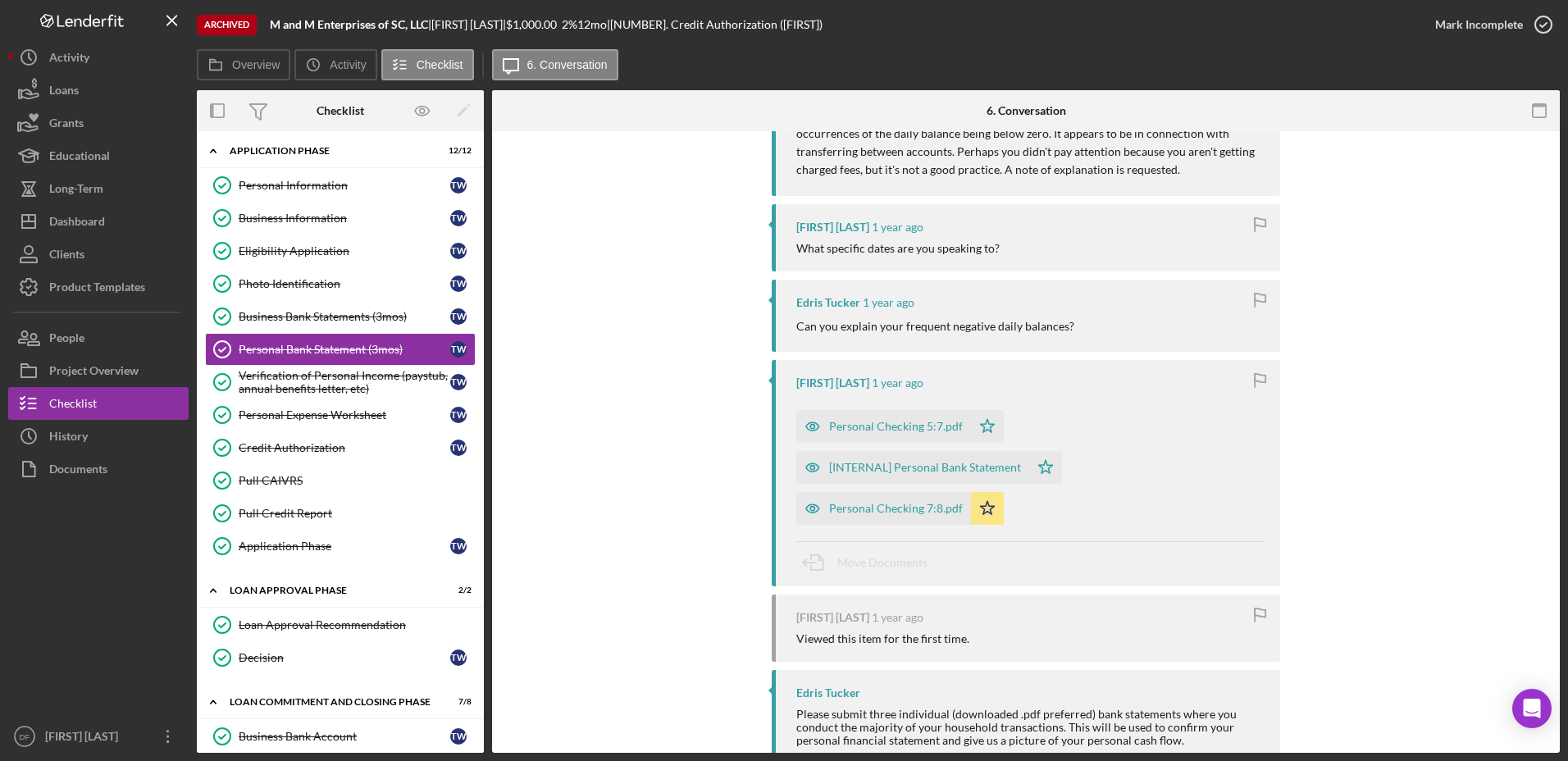 scroll, scrollTop: 433, scrollLeft: 0, axis: vertical 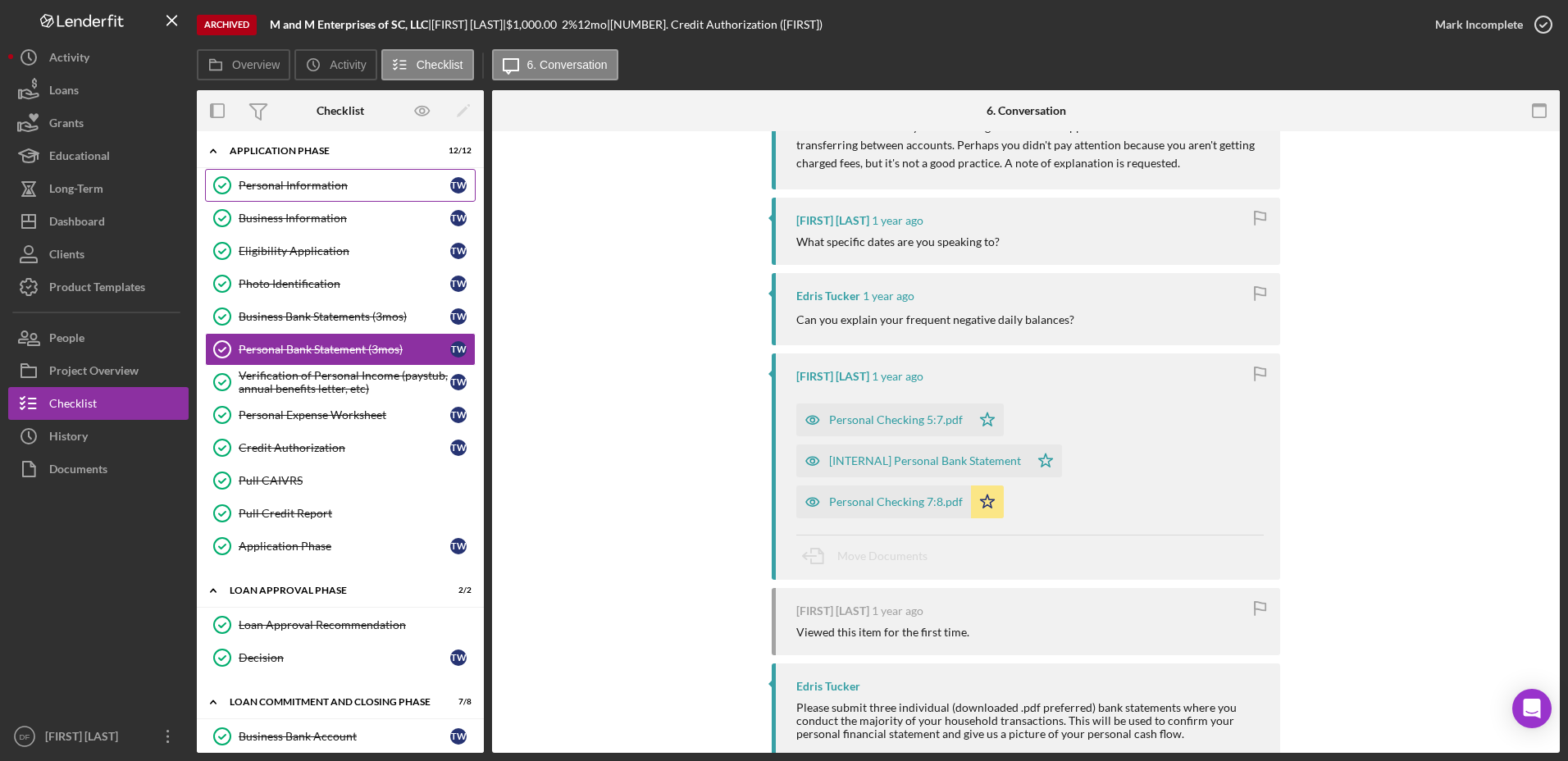 click on "Personal Information" at bounding box center (344, 185) 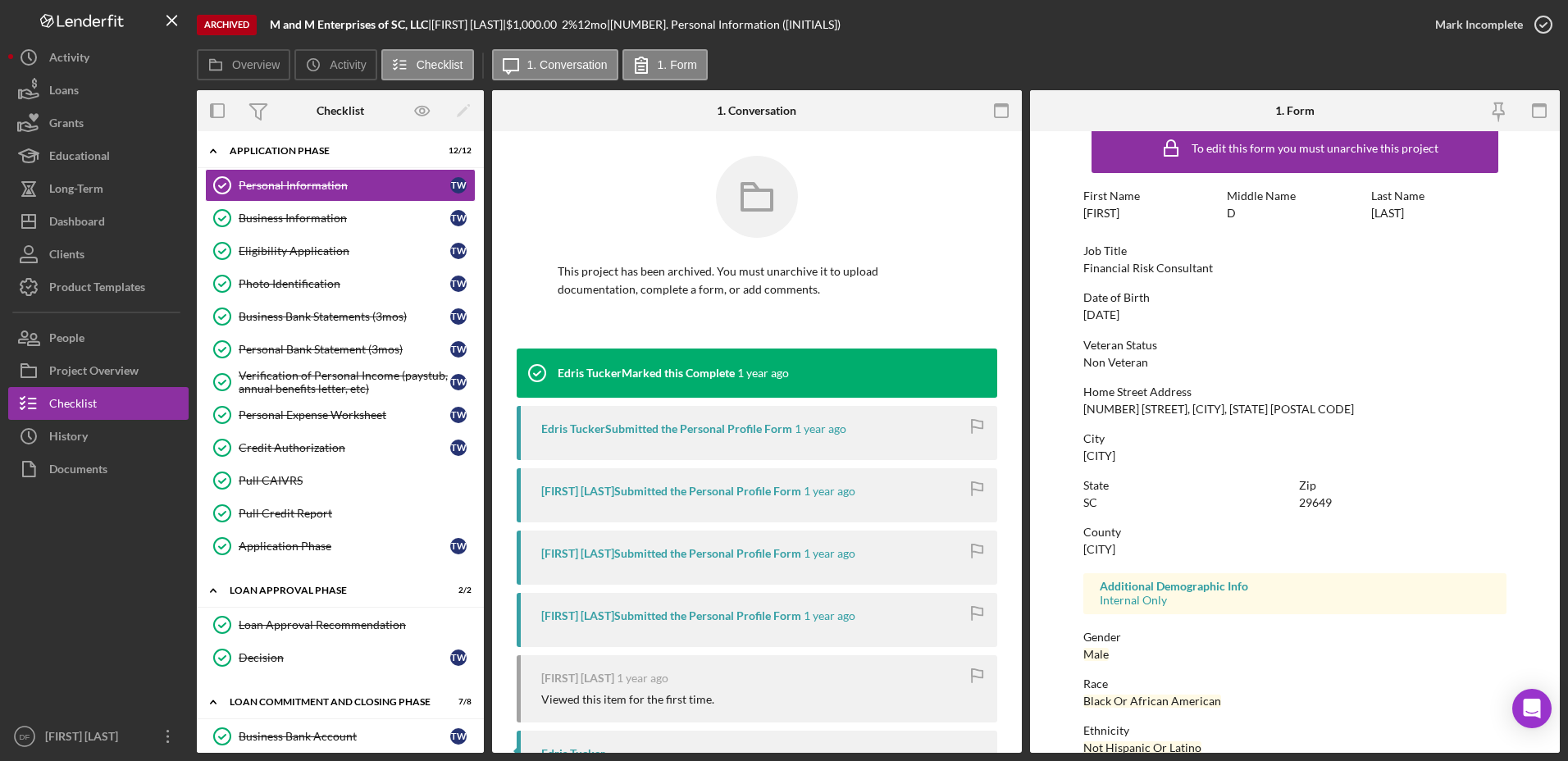 scroll, scrollTop: 144, scrollLeft: 0, axis: vertical 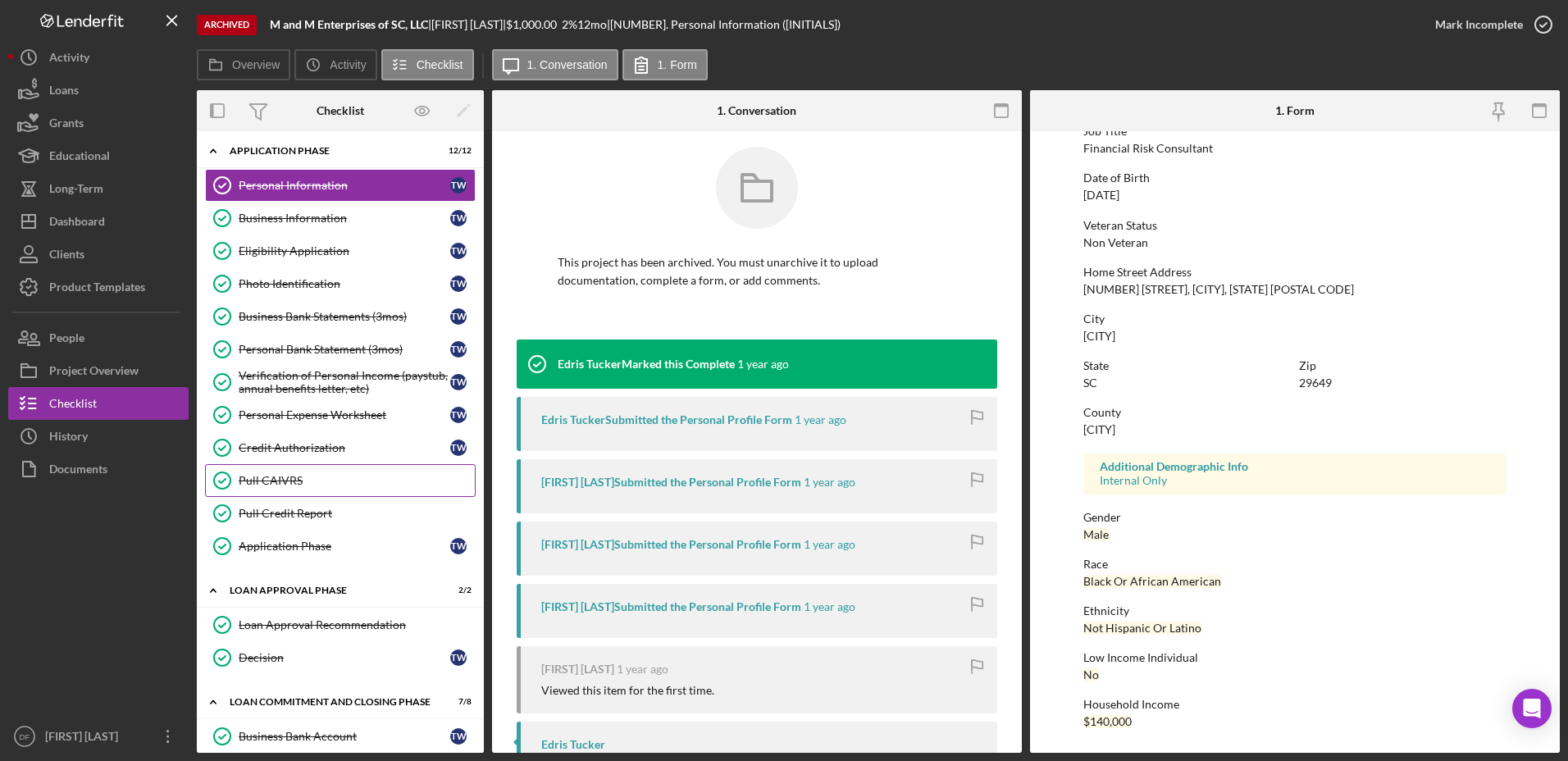click on "Pull CAIVRS" at bounding box center [357, 481] 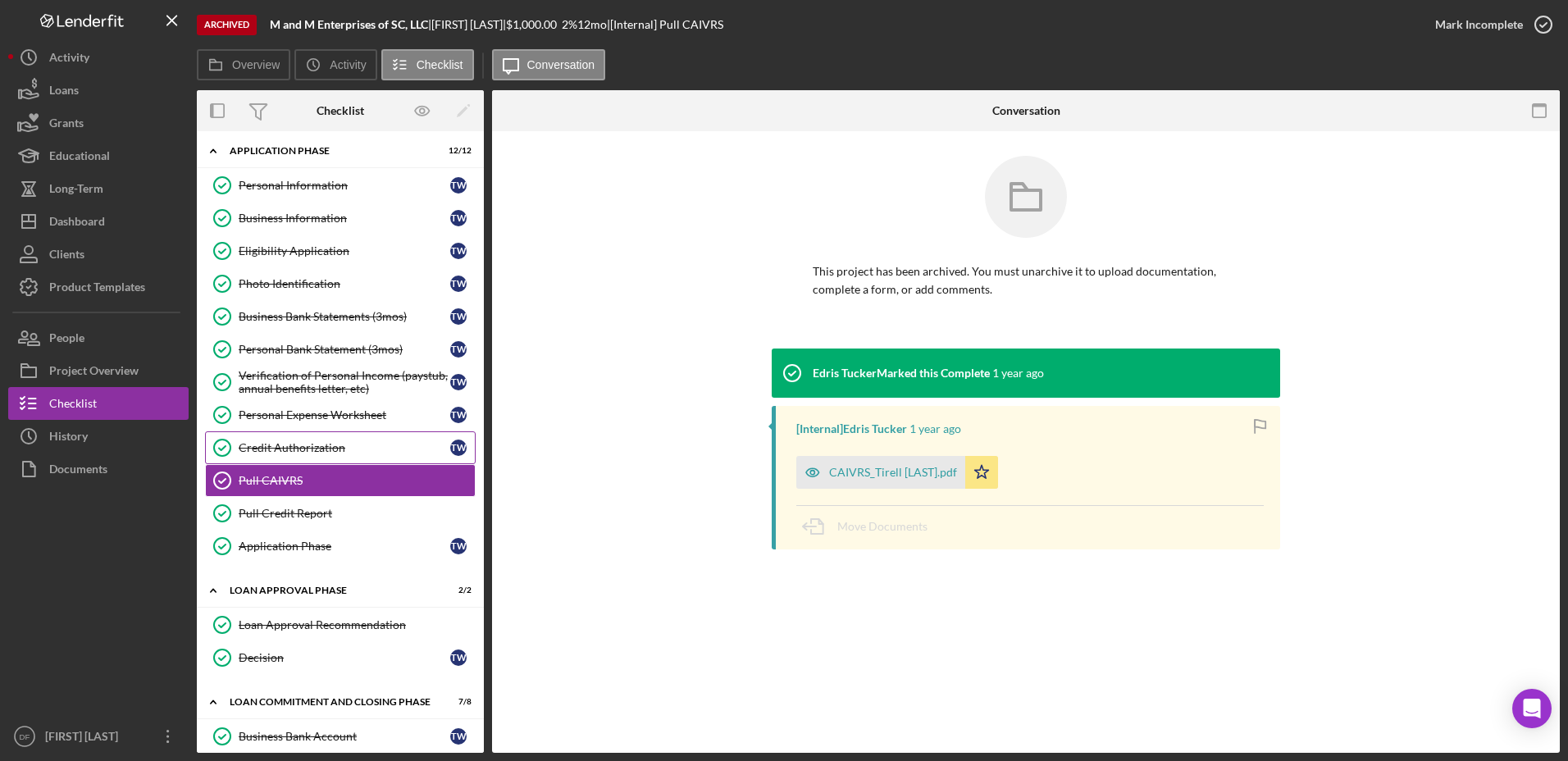 click on "Credit Authorization" at bounding box center (344, 448) 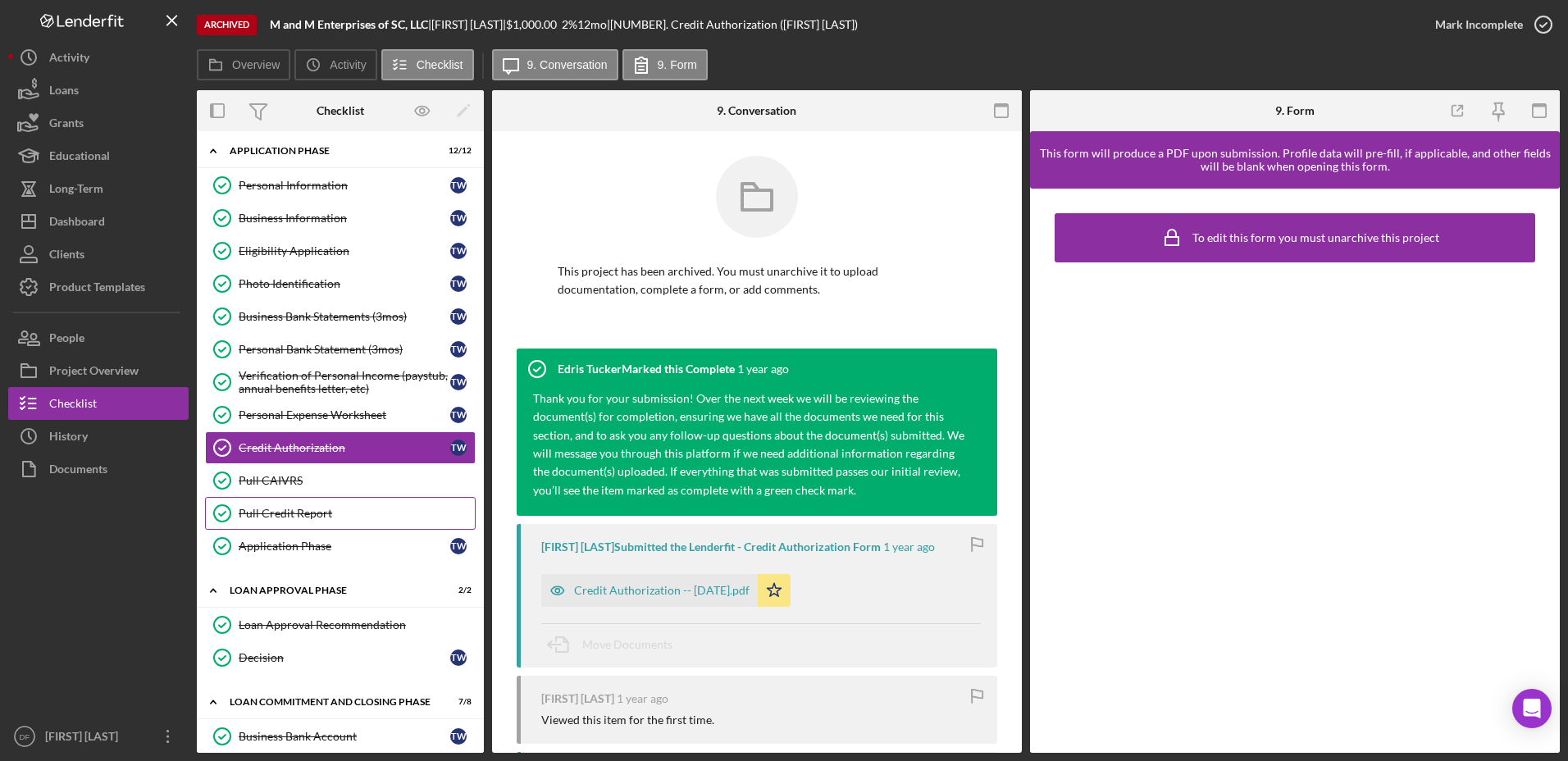 click on "Pull Credit Report Pull Credit Report" at bounding box center (340, 513) 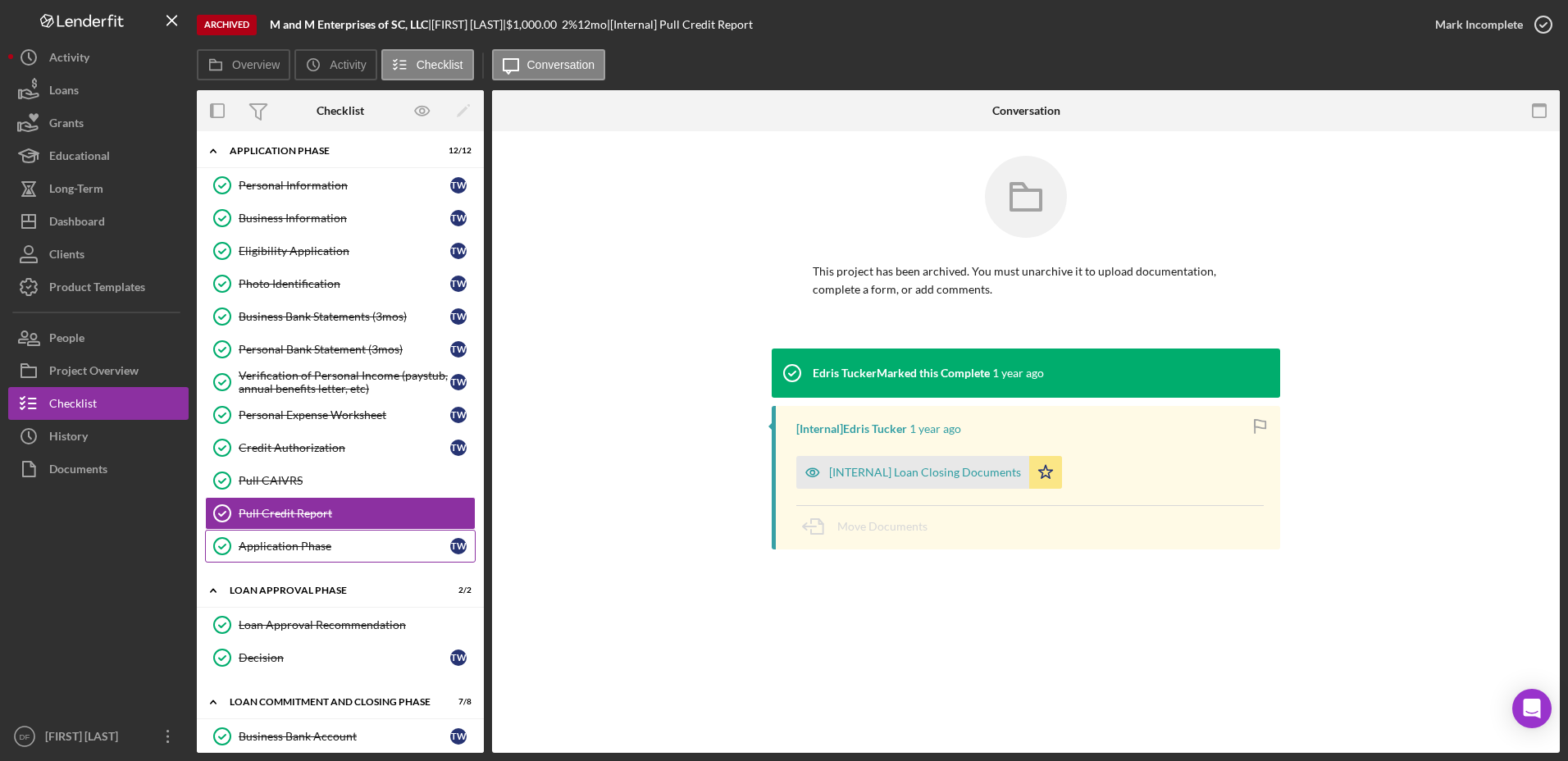 click on "Application Phase" at bounding box center (344, 546) 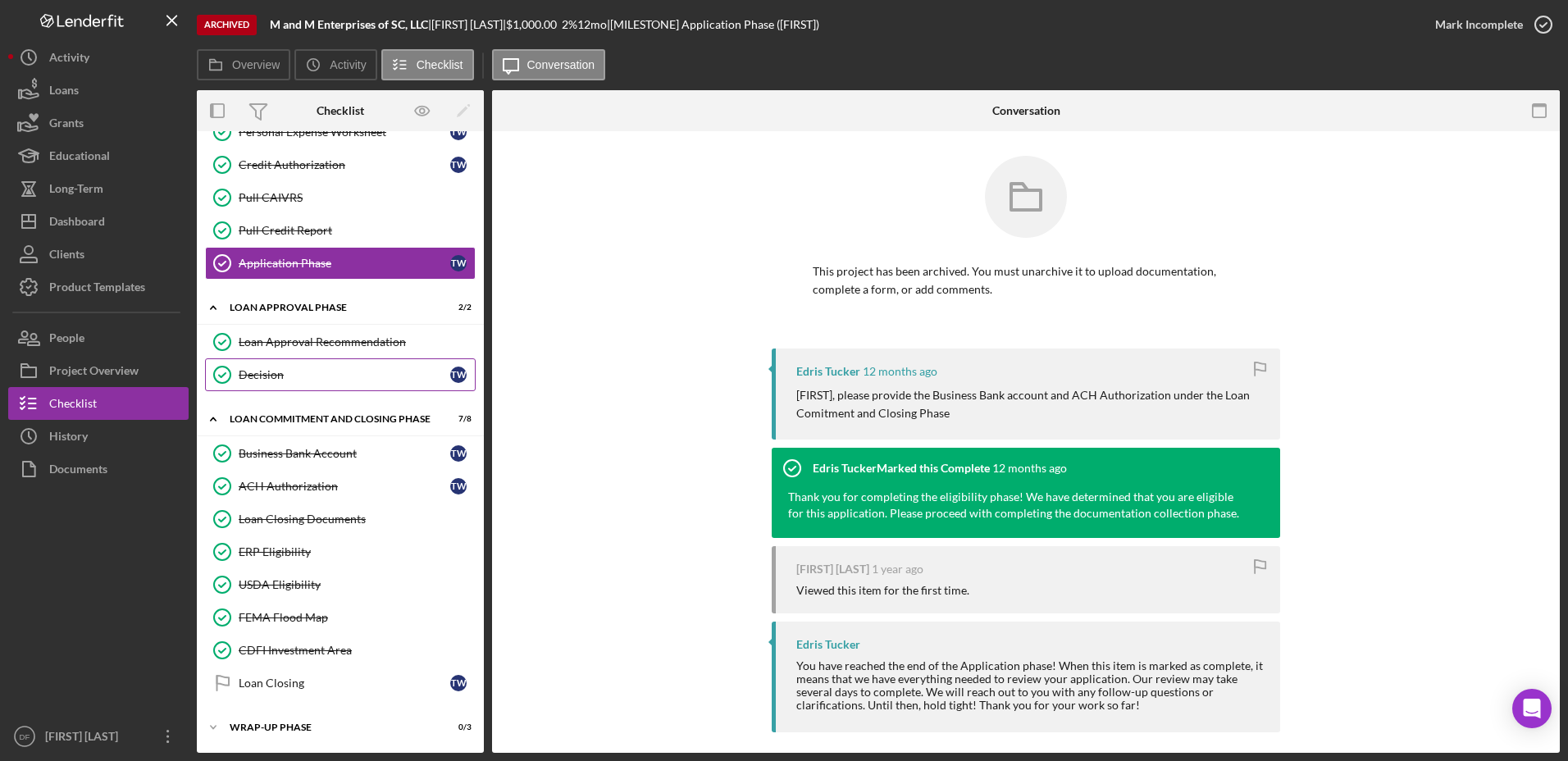 click on "Decision" at bounding box center [344, 375] 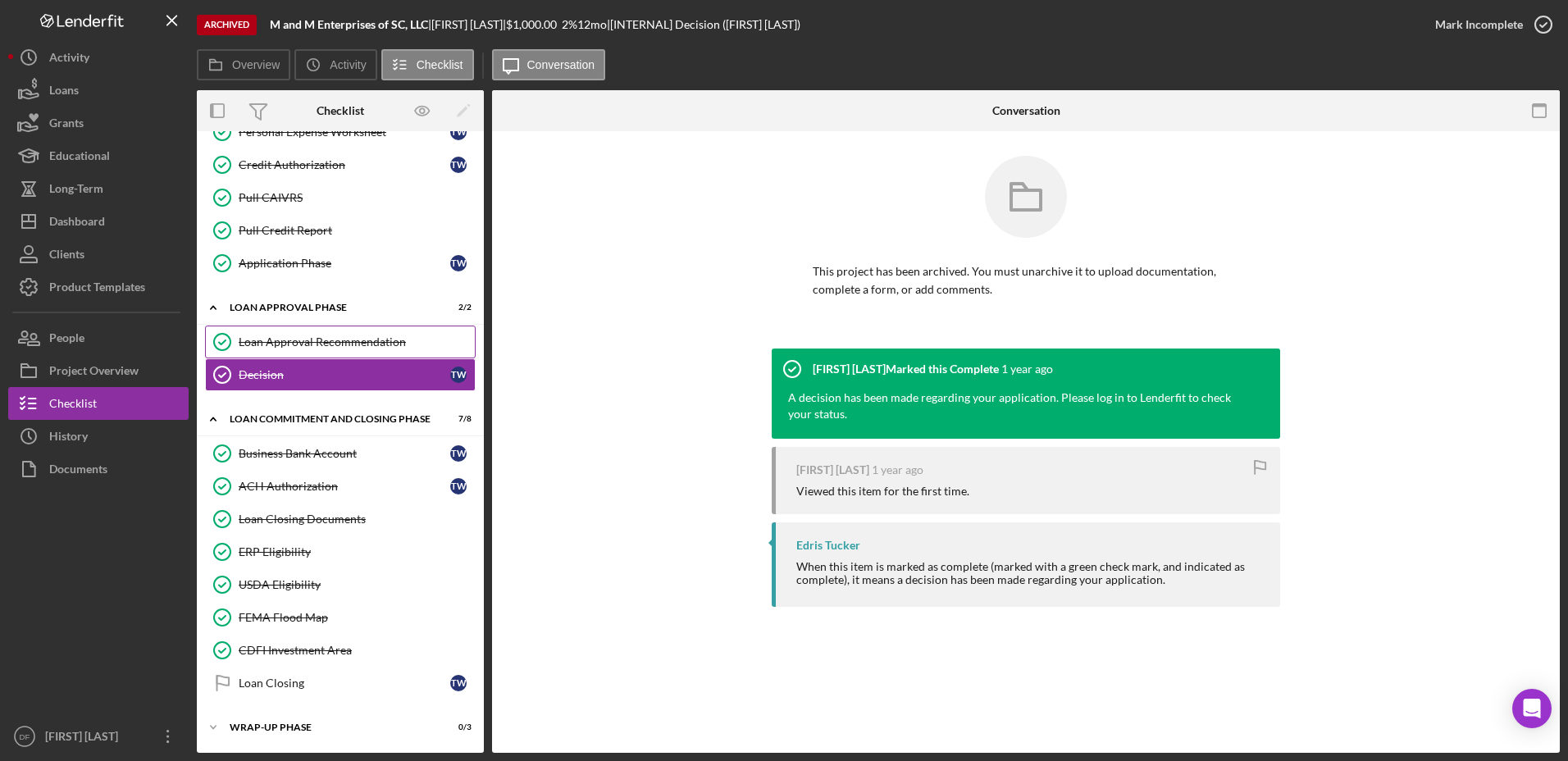 click on "Loan Approval Recommendation" at bounding box center [357, 342] 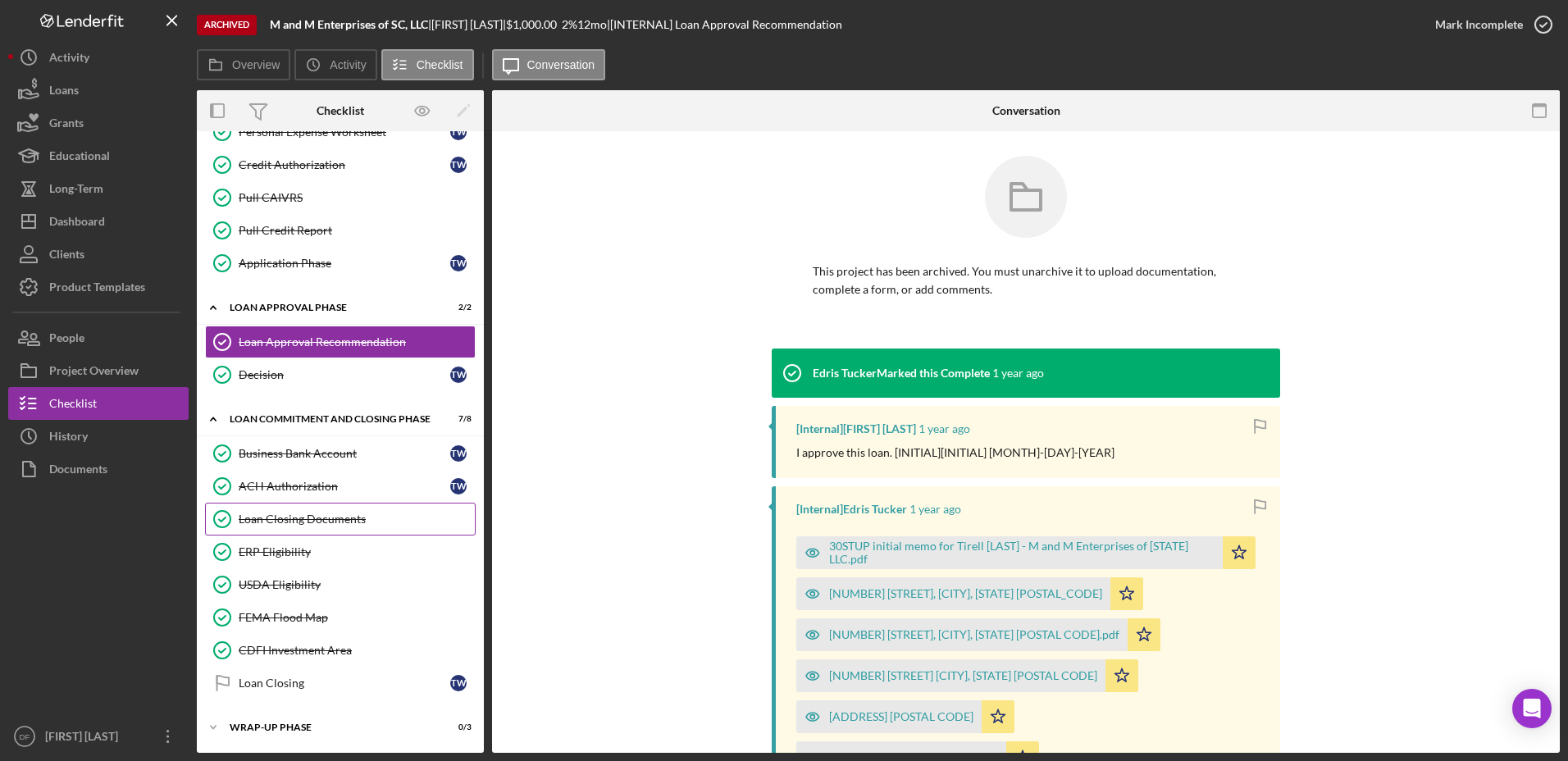 click on "Loan Closing Documents" at bounding box center (357, 519) 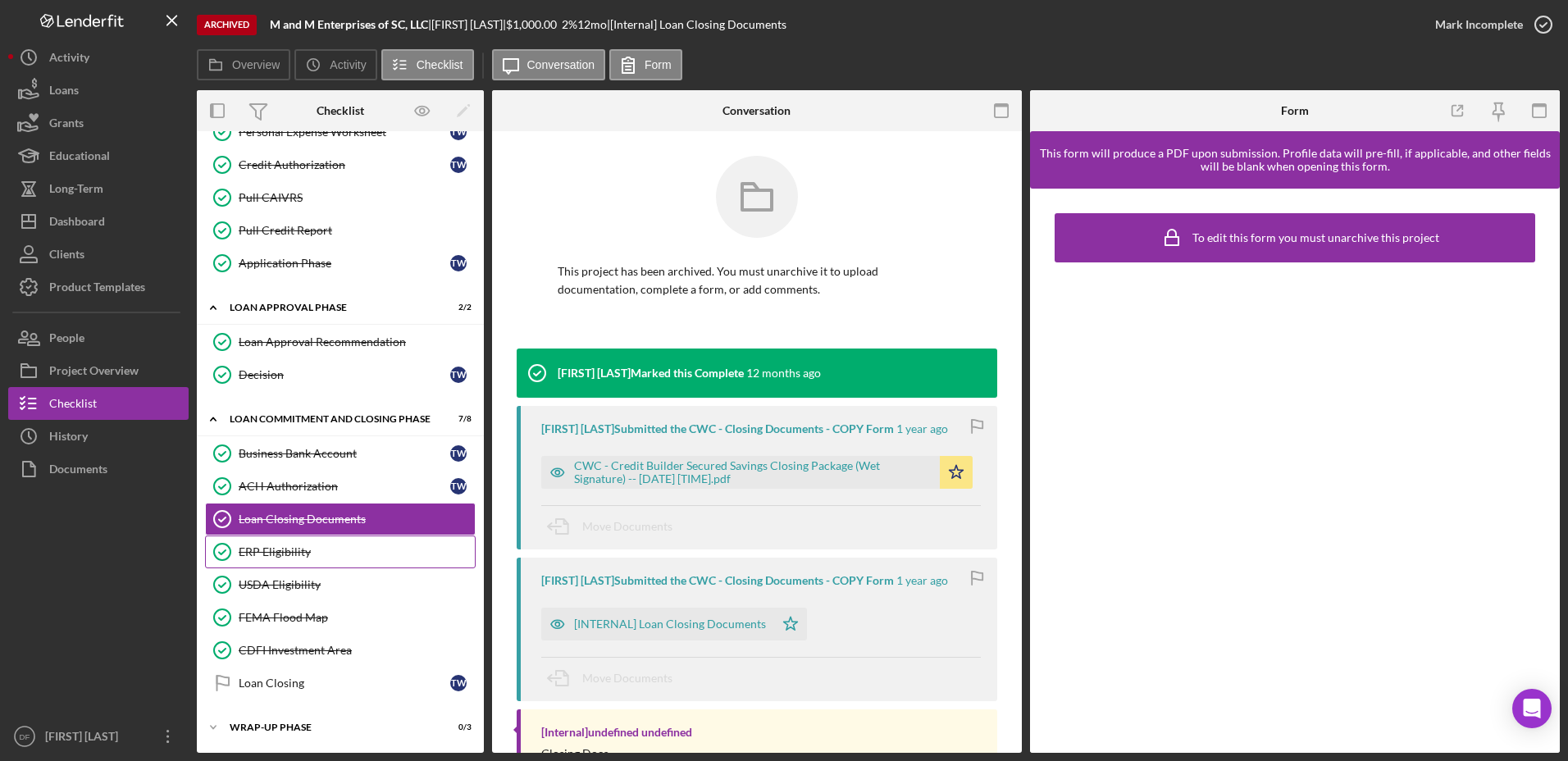 click on "ERP Eligibility ERP Eligibility" at bounding box center [340, 552] 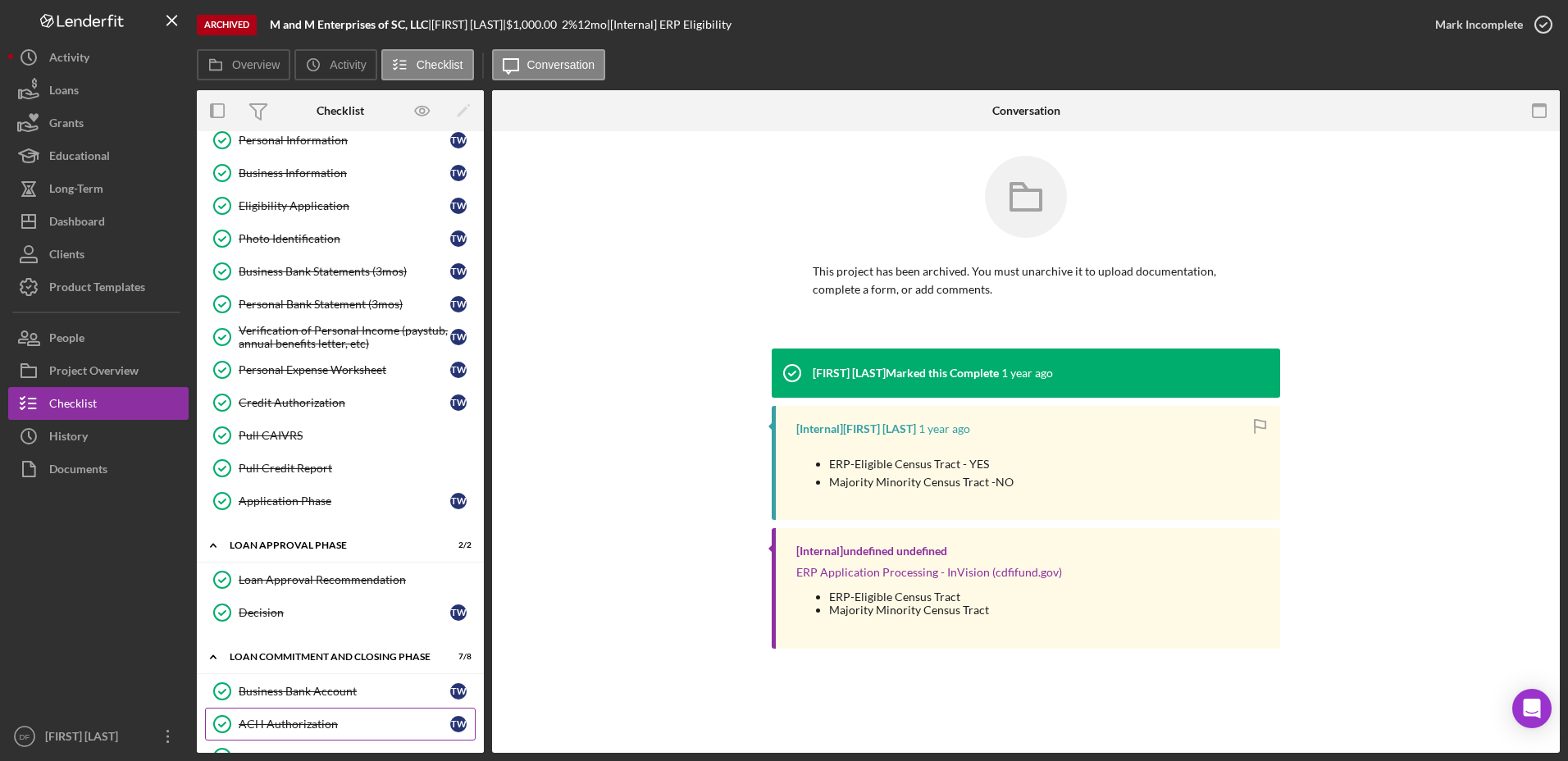 scroll, scrollTop: 0, scrollLeft: 0, axis: both 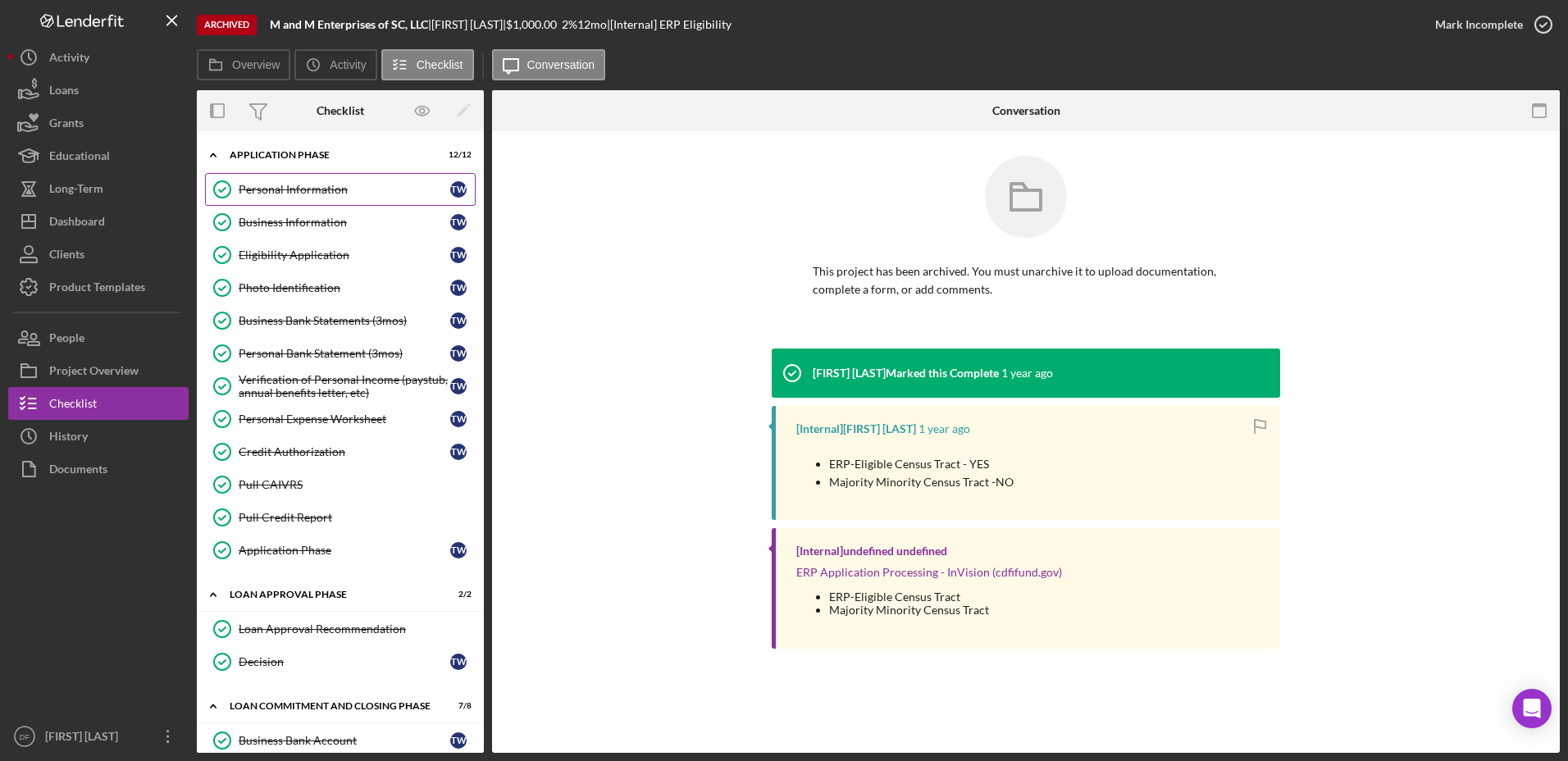 click on "Personal Information" at bounding box center (344, 189) 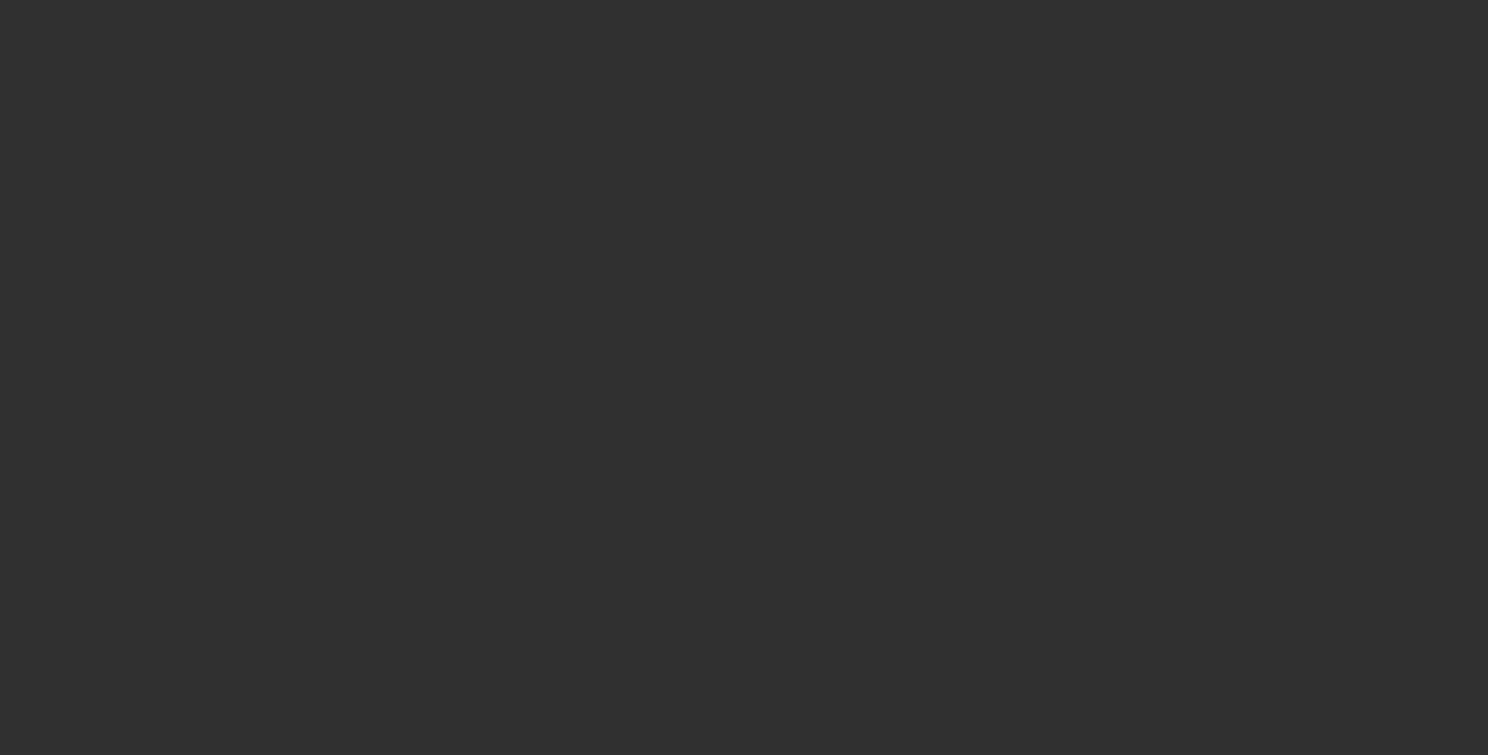 scroll, scrollTop: 0, scrollLeft: 0, axis: both 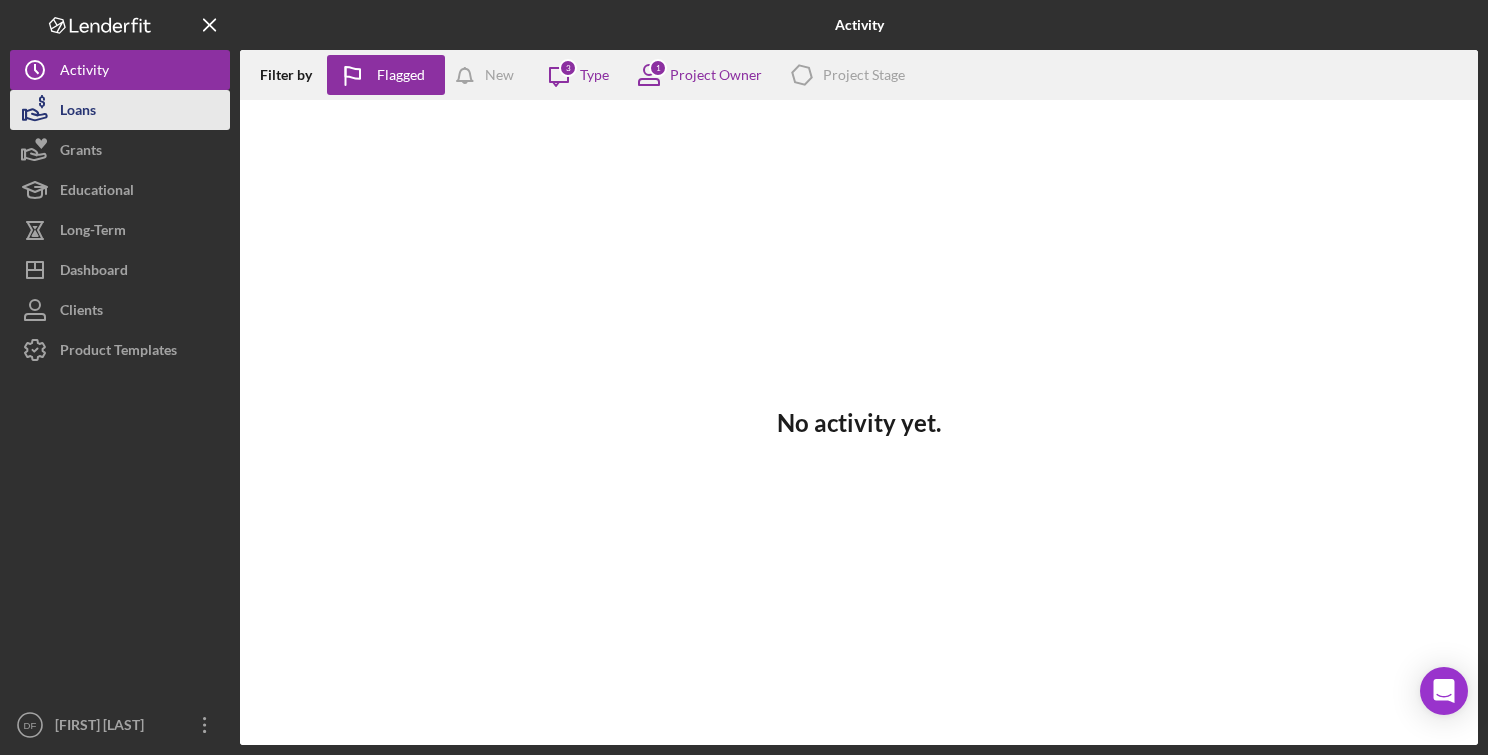 click on "Loans" at bounding box center (78, 112) 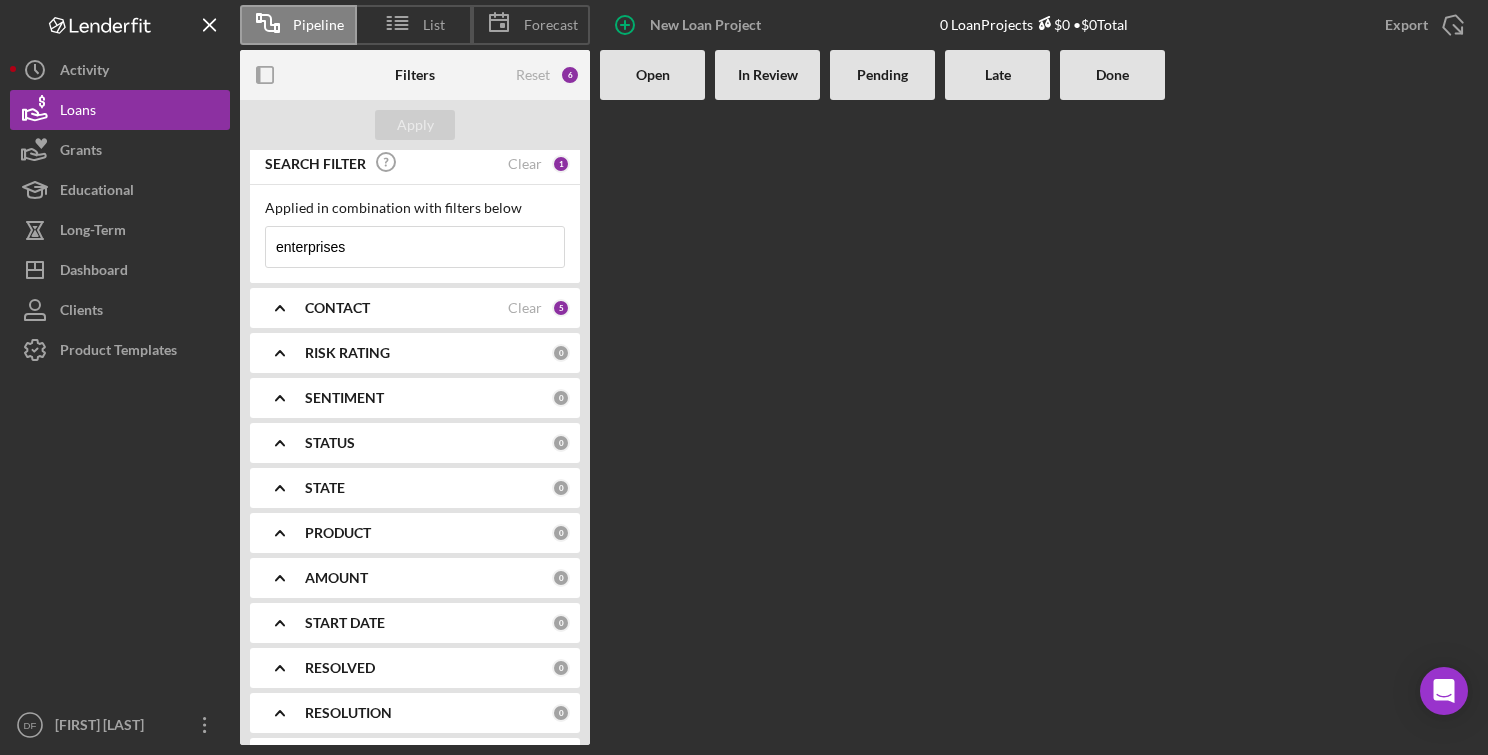 scroll, scrollTop: 0, scrollLeft: 0, axis: both 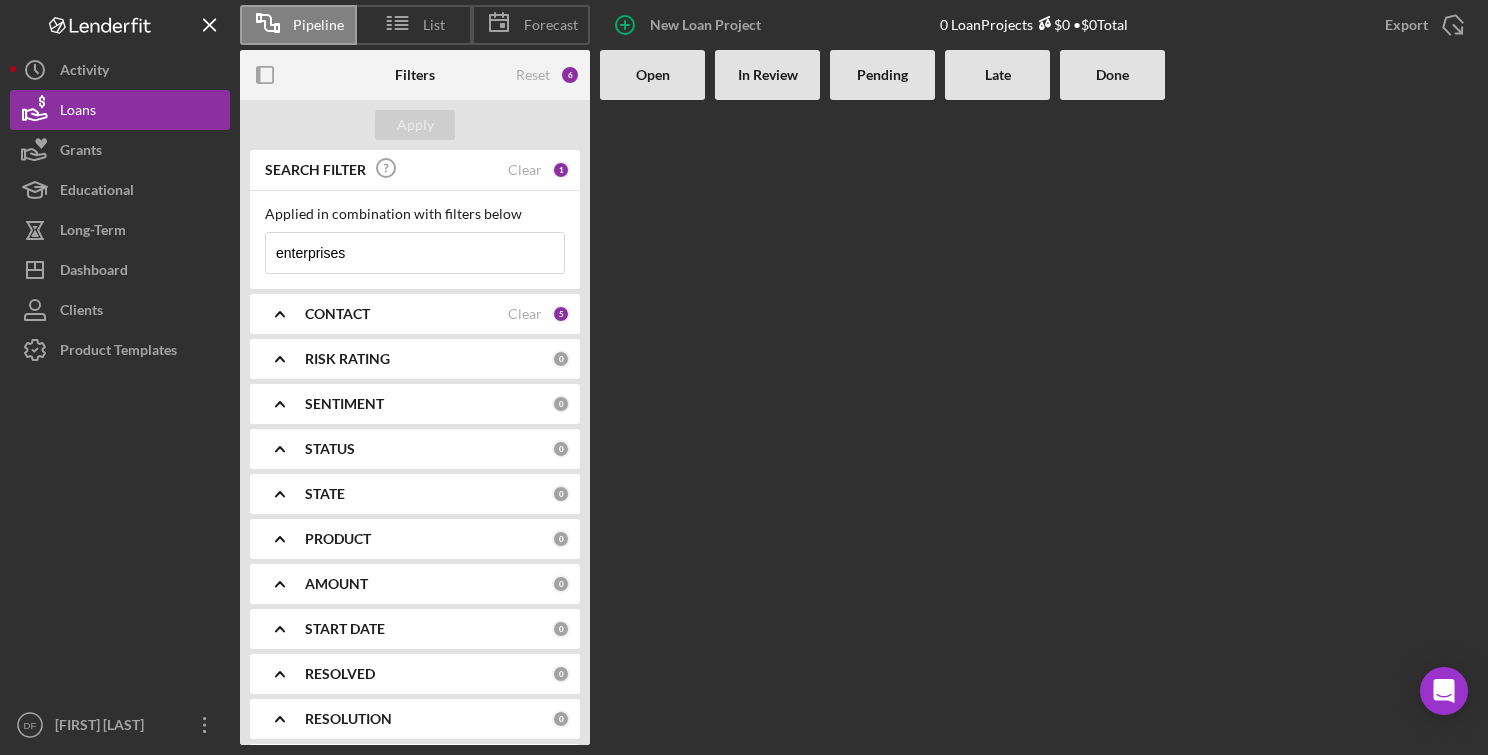drag, startPoint x: 388, startPoint y: 274, endPoint x: 381, endPoint y: 255, distance: 20.248457 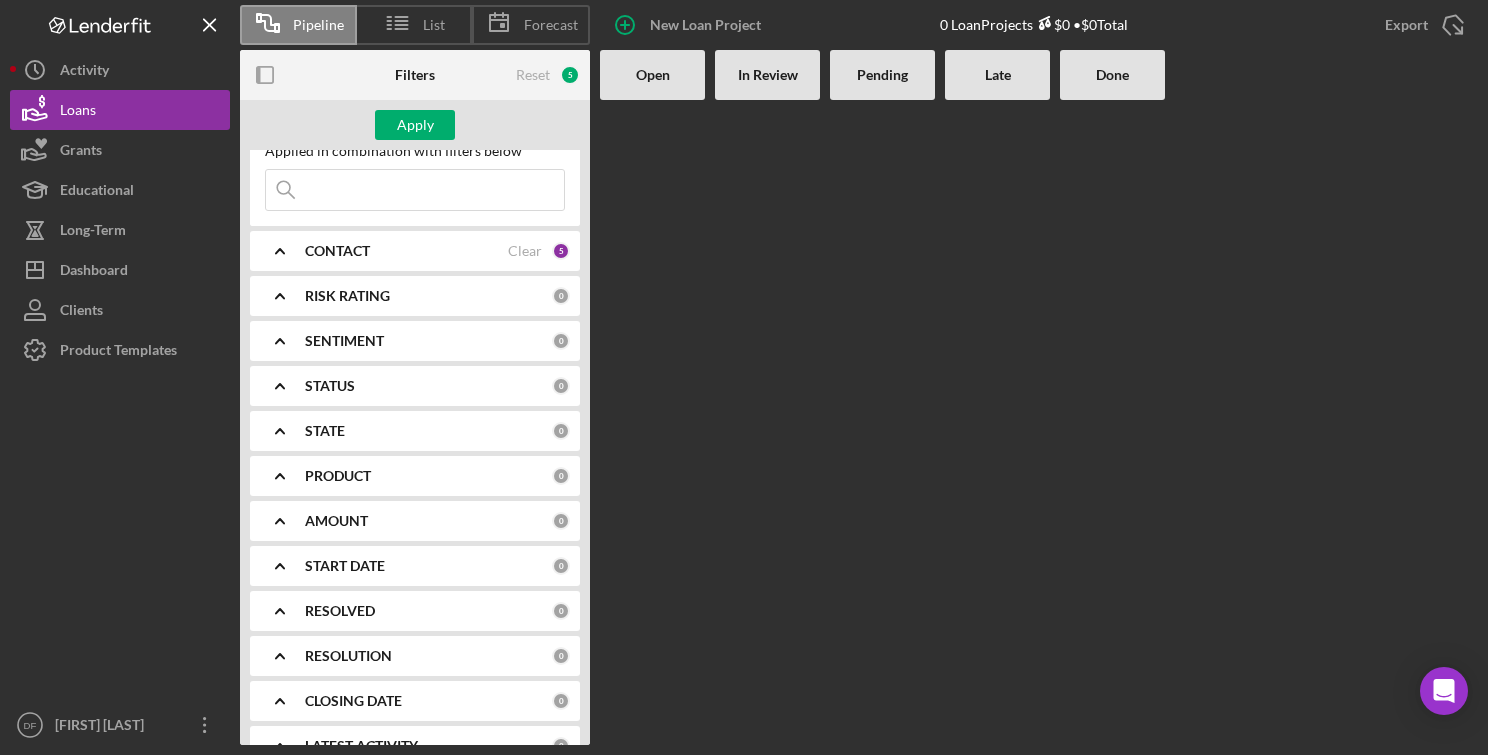 scroll, scrollTop: 0, scrollLeft: 0, axis: both 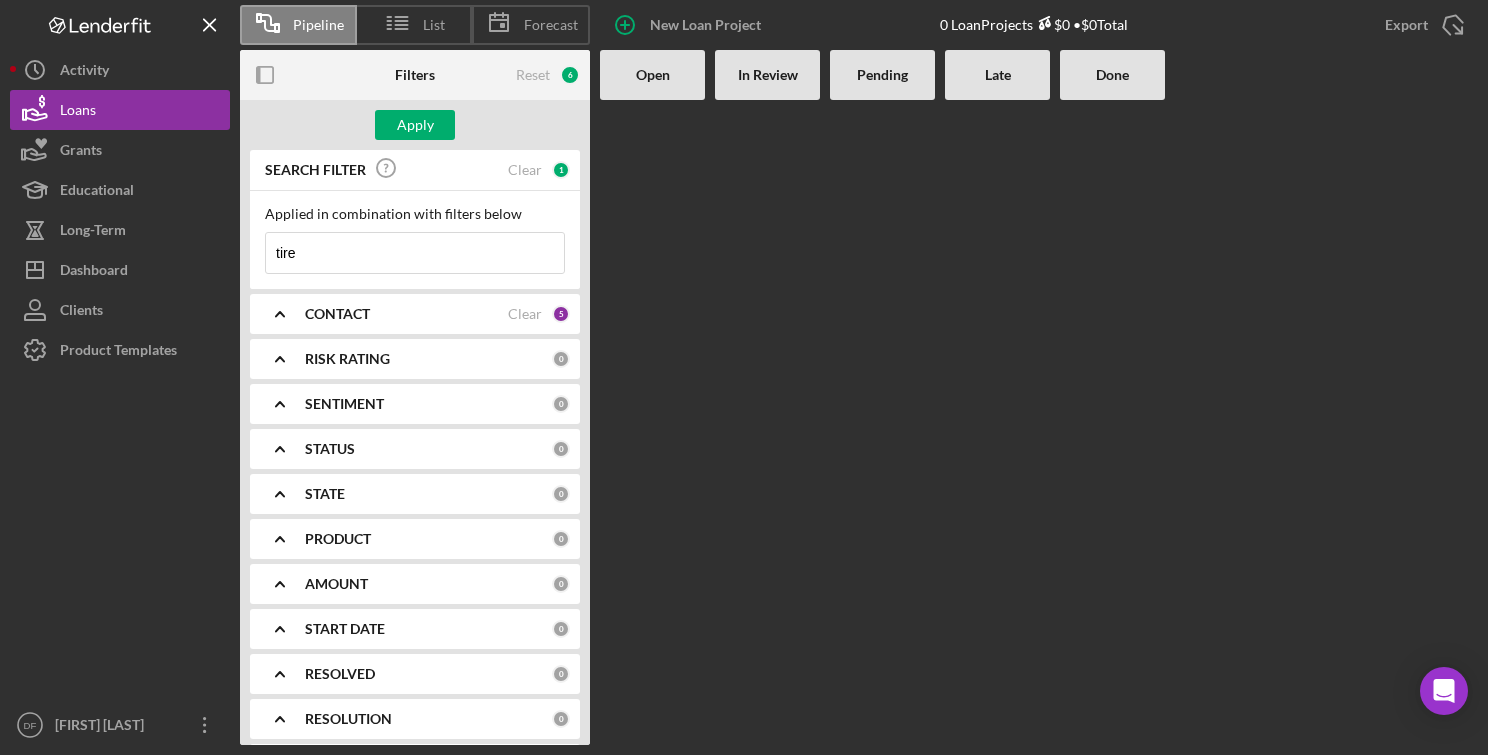 type on "Tirell Williams" 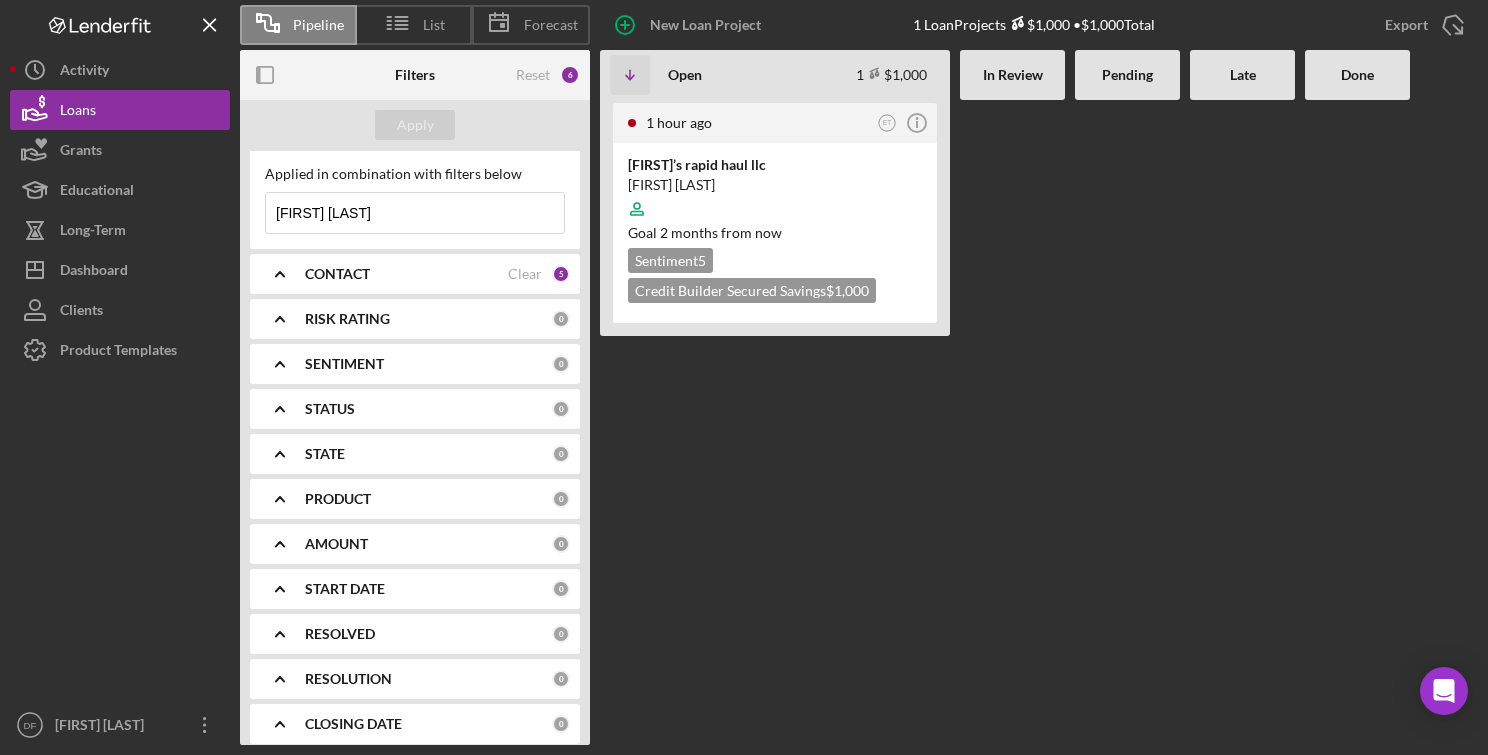 scroll, scrollTop: 39, scrollLeft: 0, axis: vertical 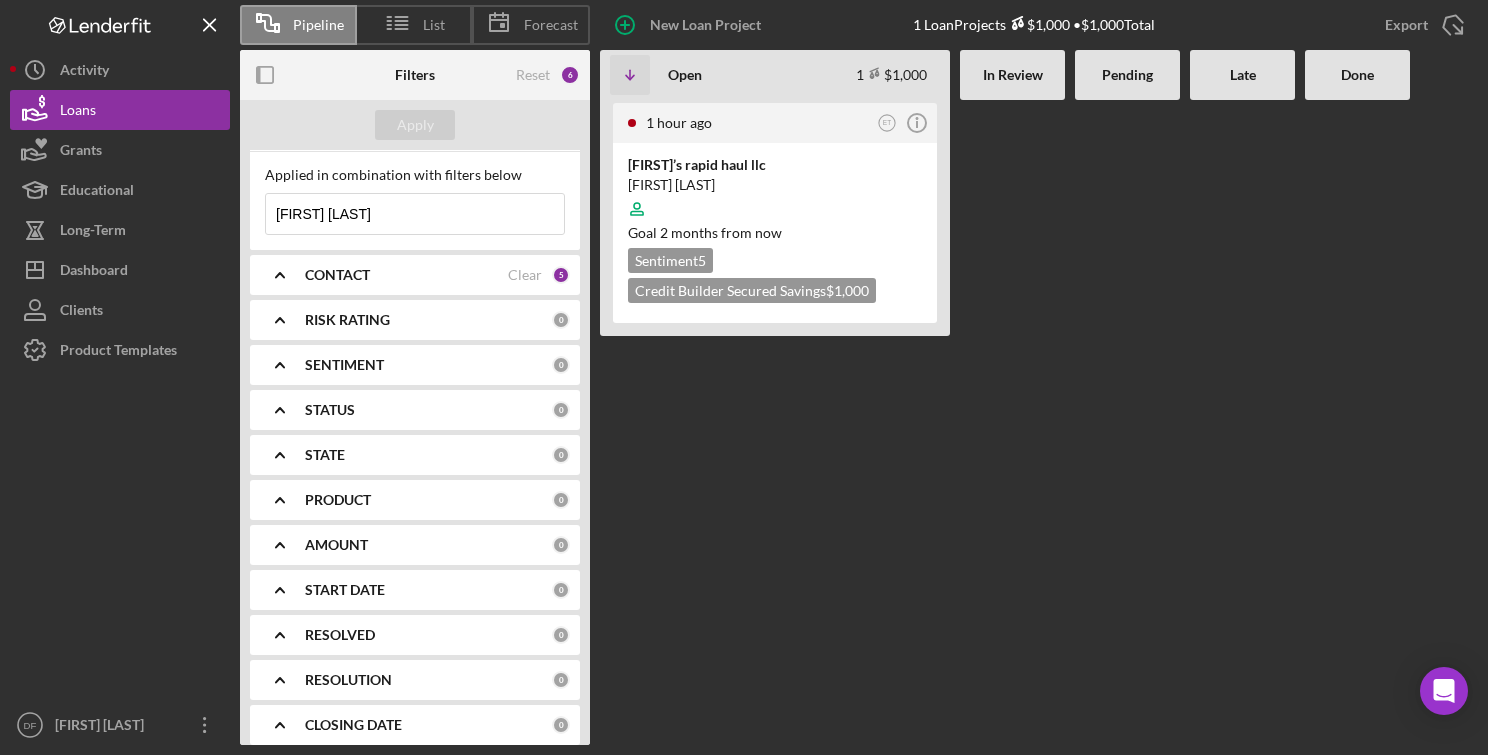 click on "CONTACT   Clear 5" at bounding box center [437, 275] 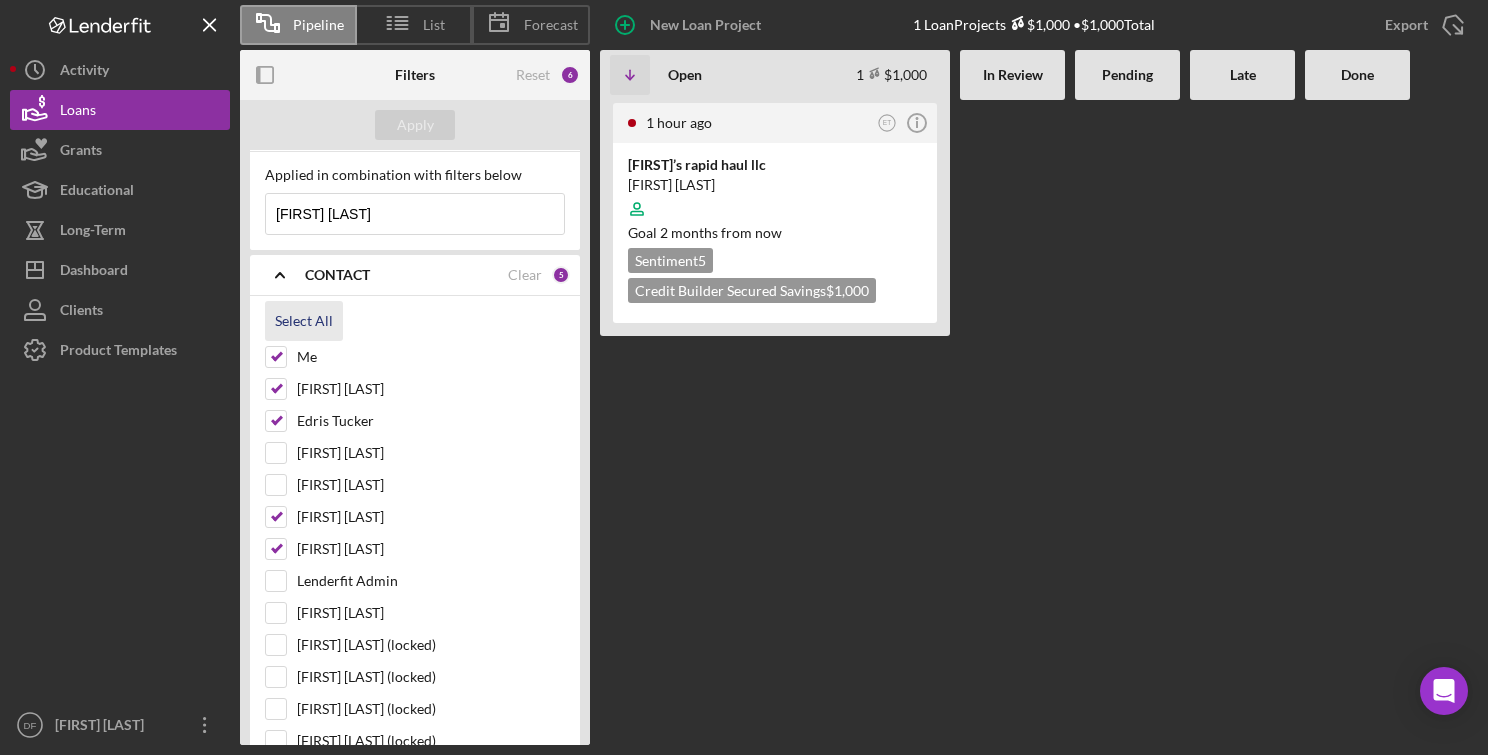 click on "Select All" at bounding box center (304, 321) 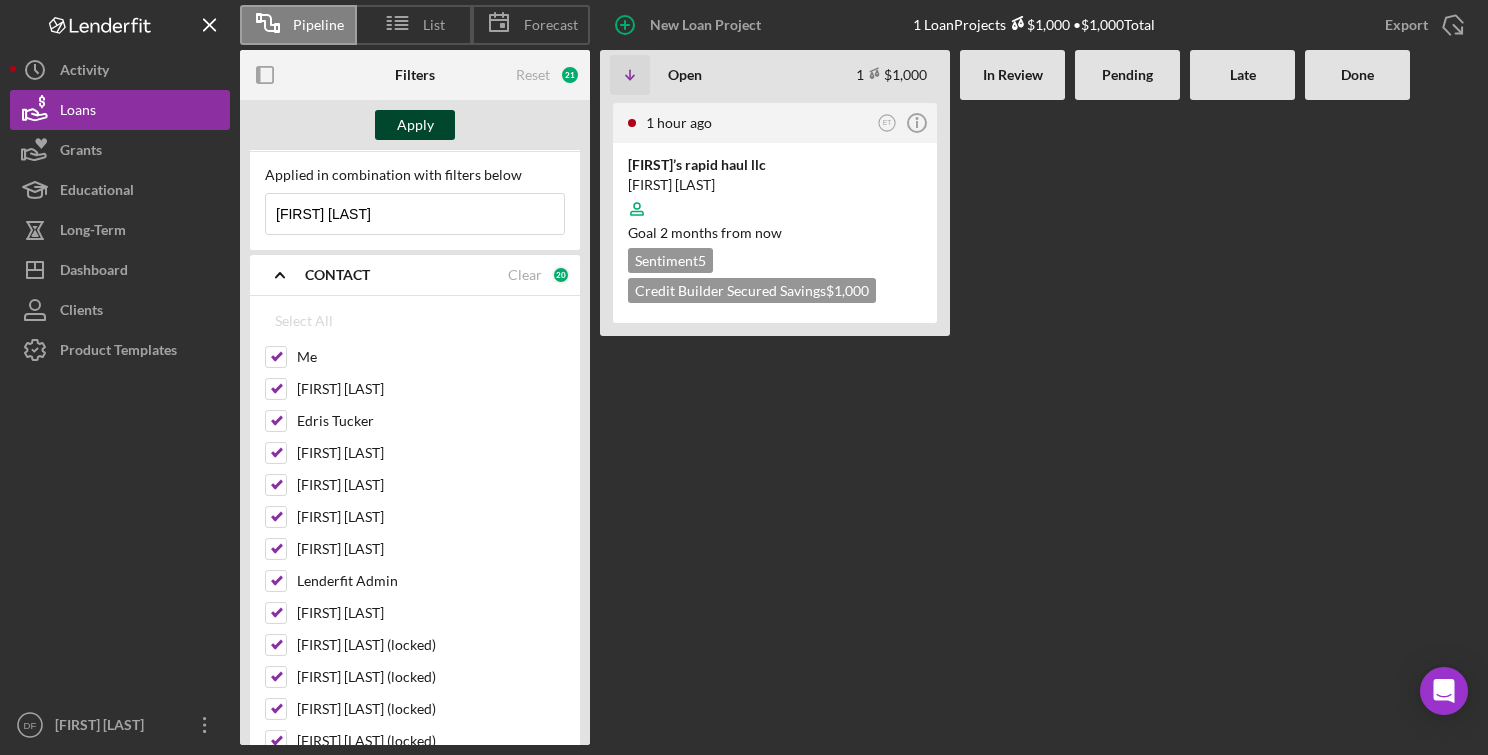 click on "Apply" at bounding box center (415, 125) 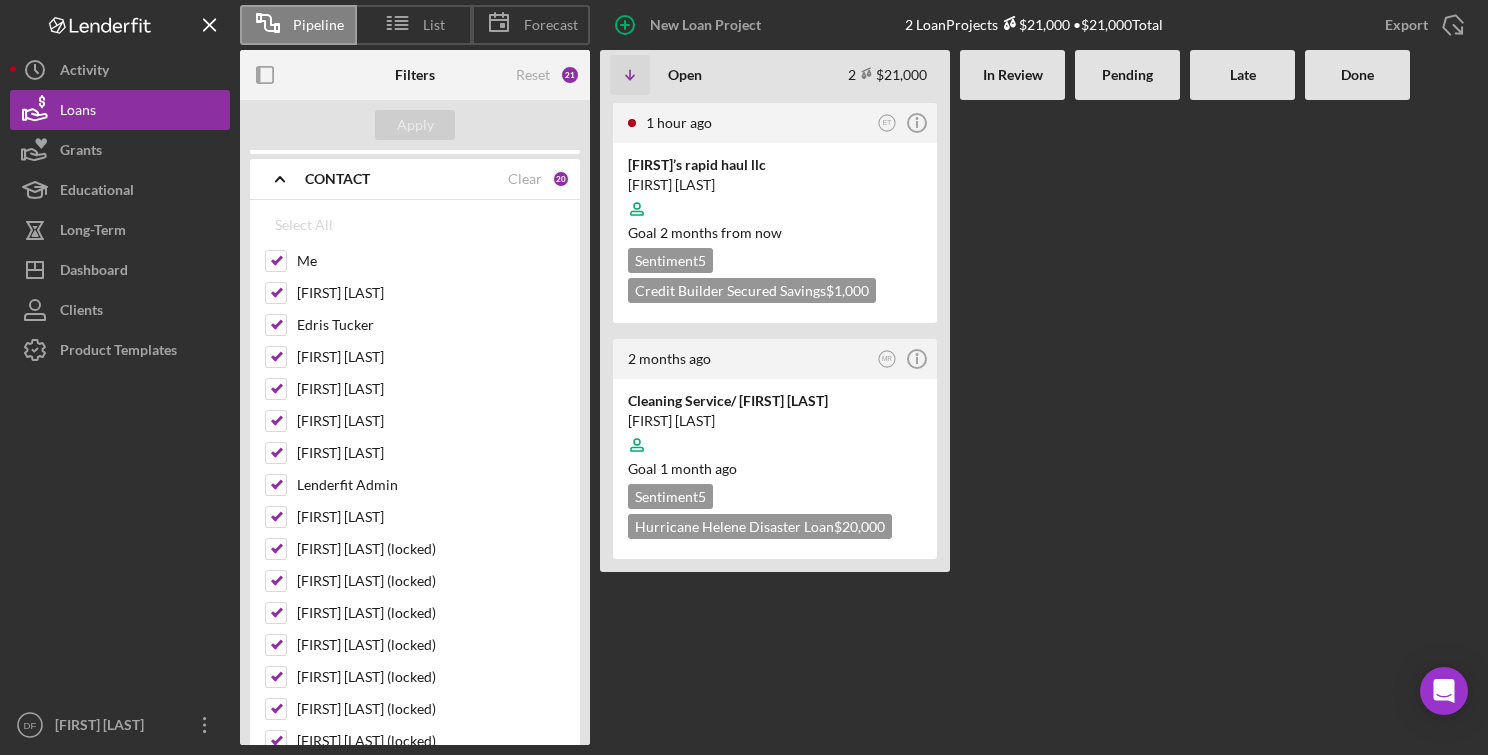 click on "CONTACT" at bounding box center [337, 179] 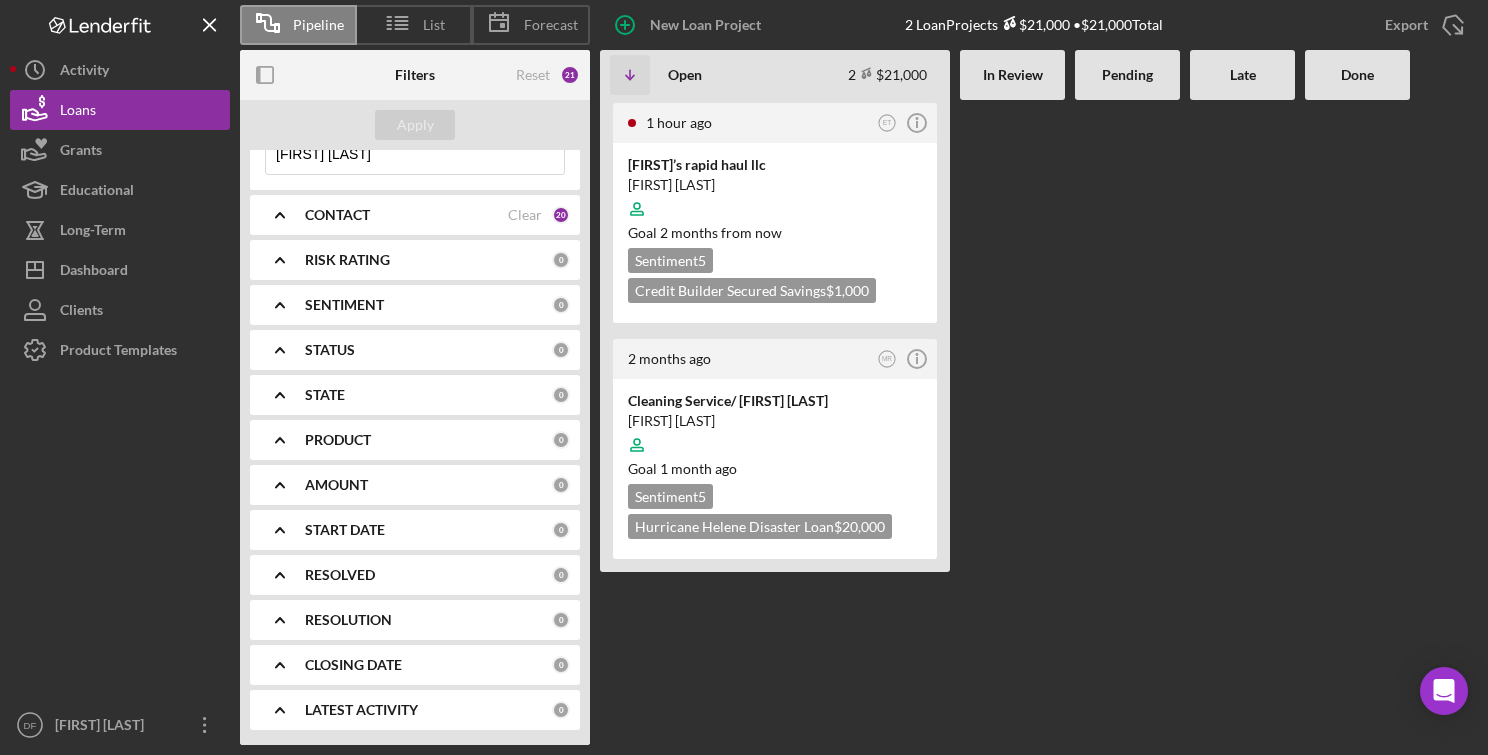 scroll, scrollTop: 99, scrollLeft: 0, axis: vertical 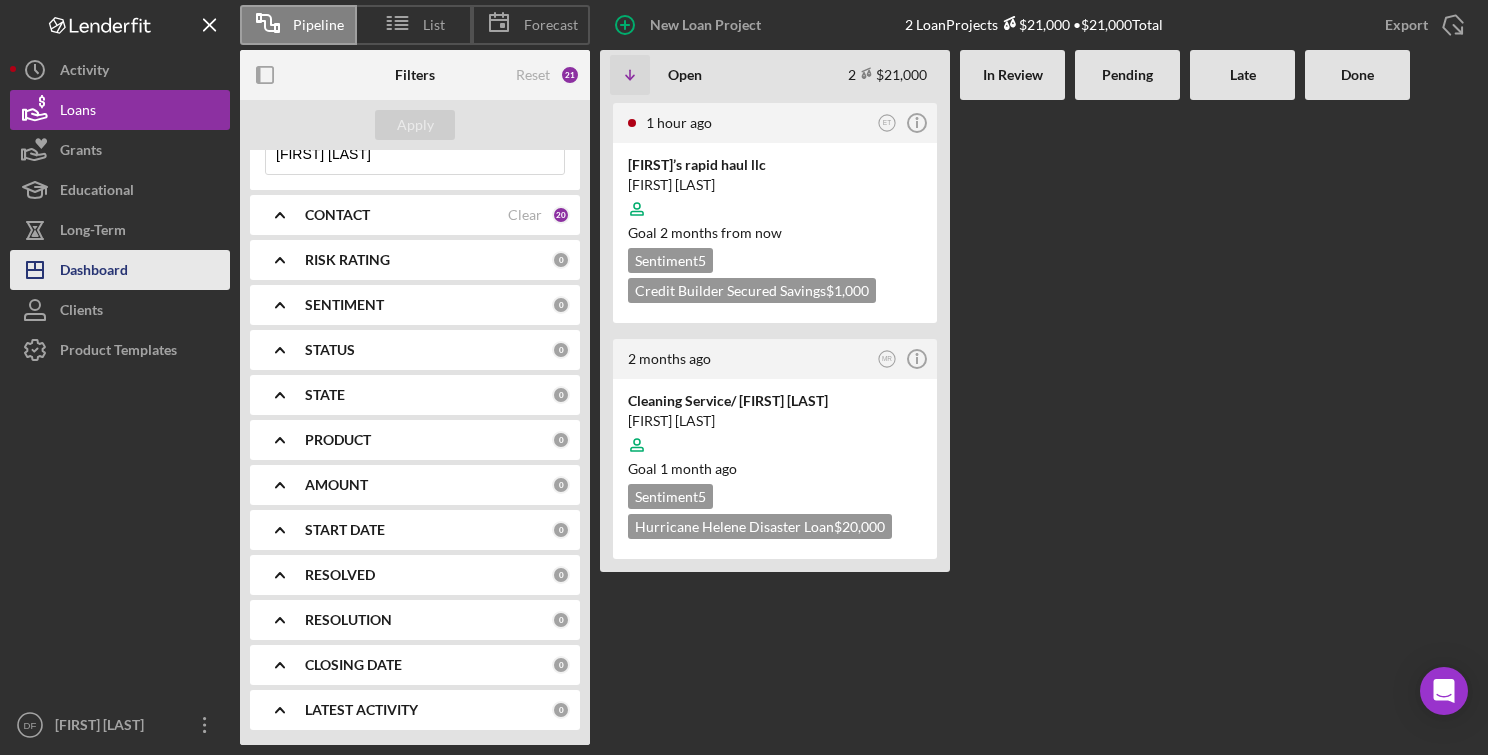 click on "Icon/Dashboard Dashboard" at bounding box center [120, 270] 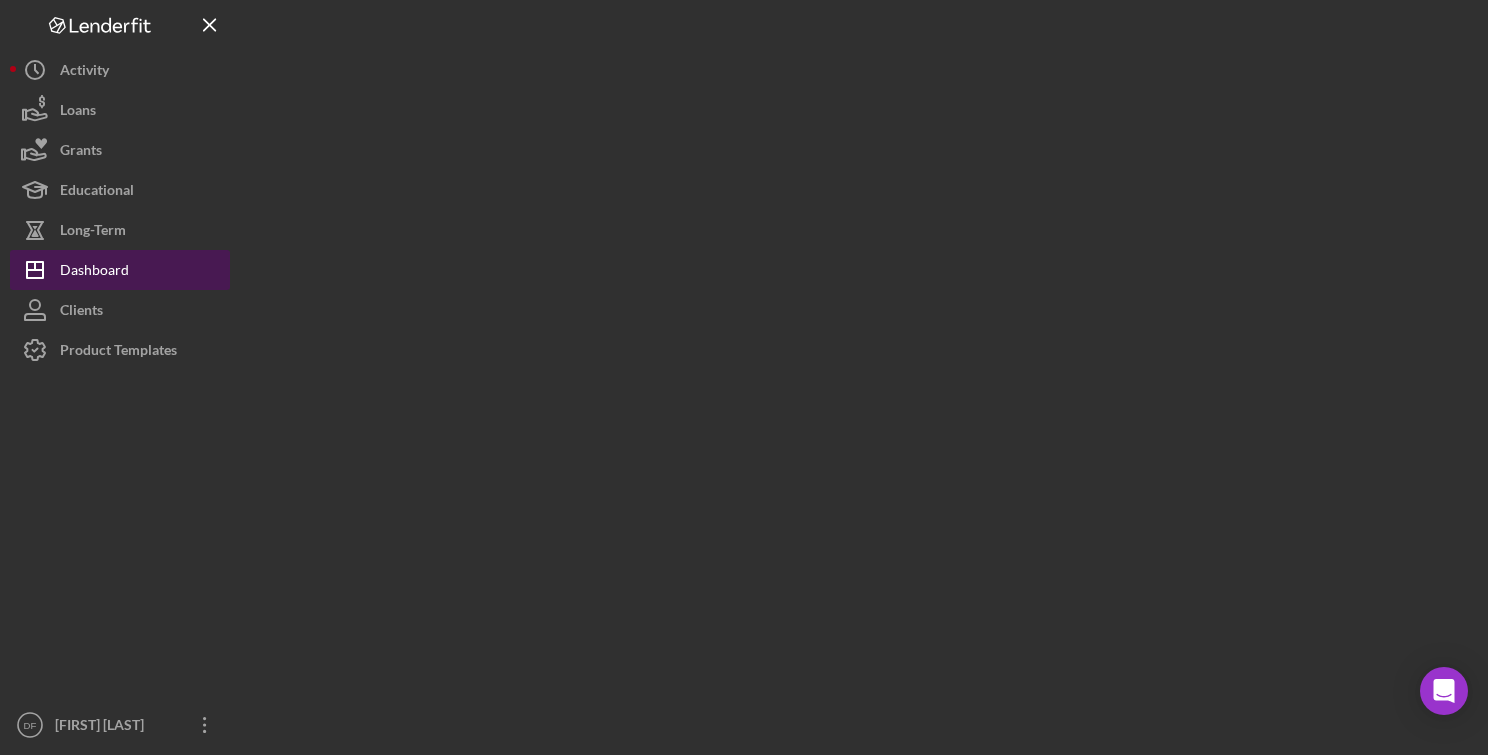 click on "Icon/Dashboard Dashboard" at bounding box center [120, 270] 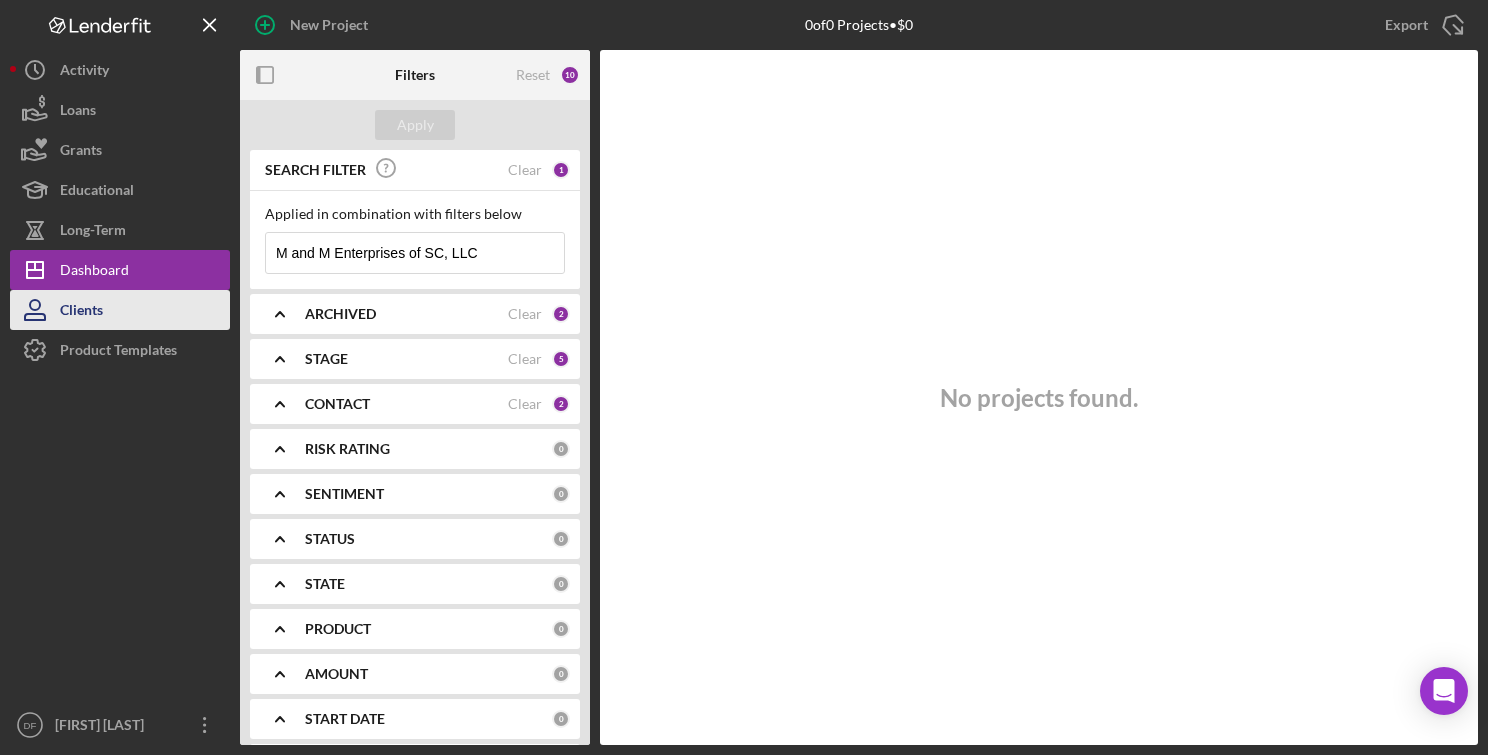 click on "Clients" at bounding box center (120, 310) 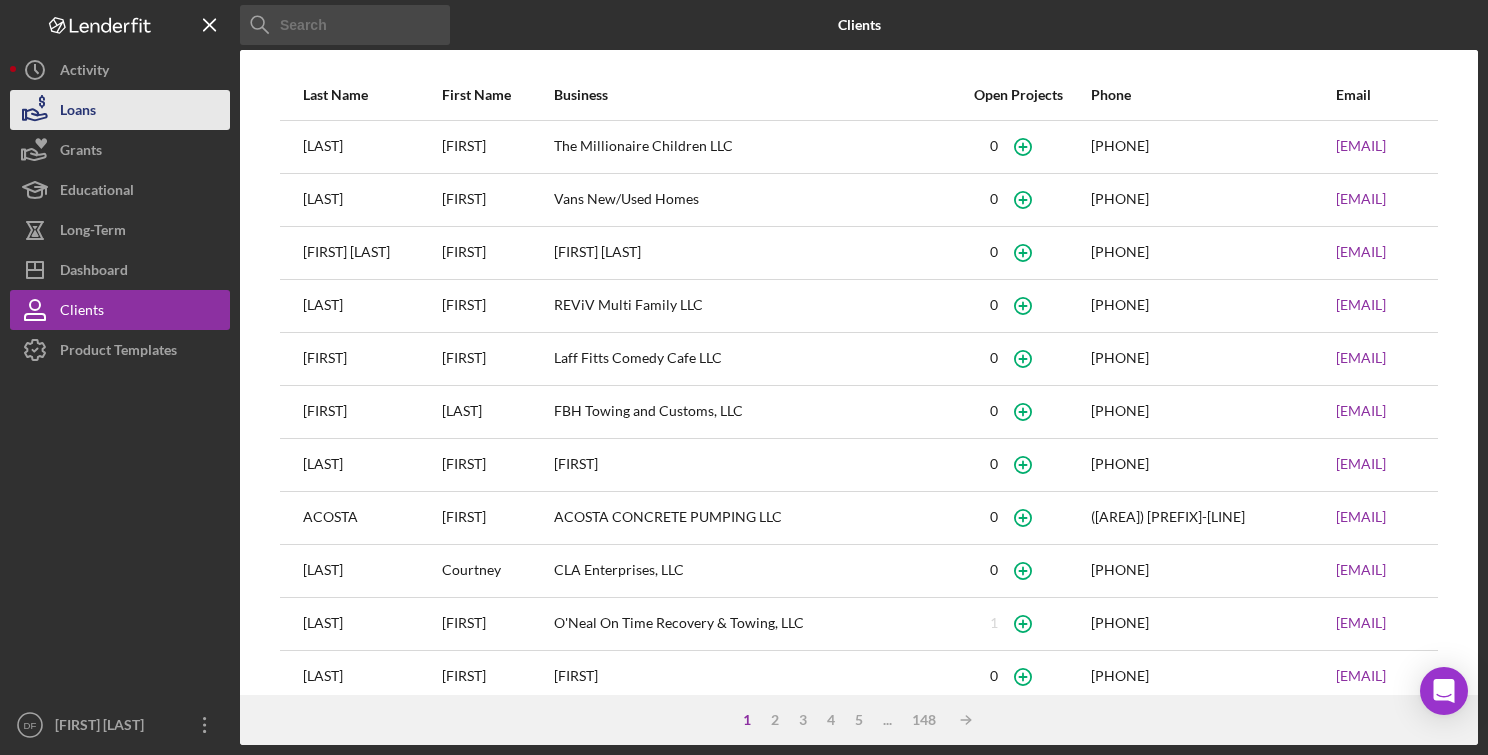 click on "Loans" at bounding box center [120, 110] 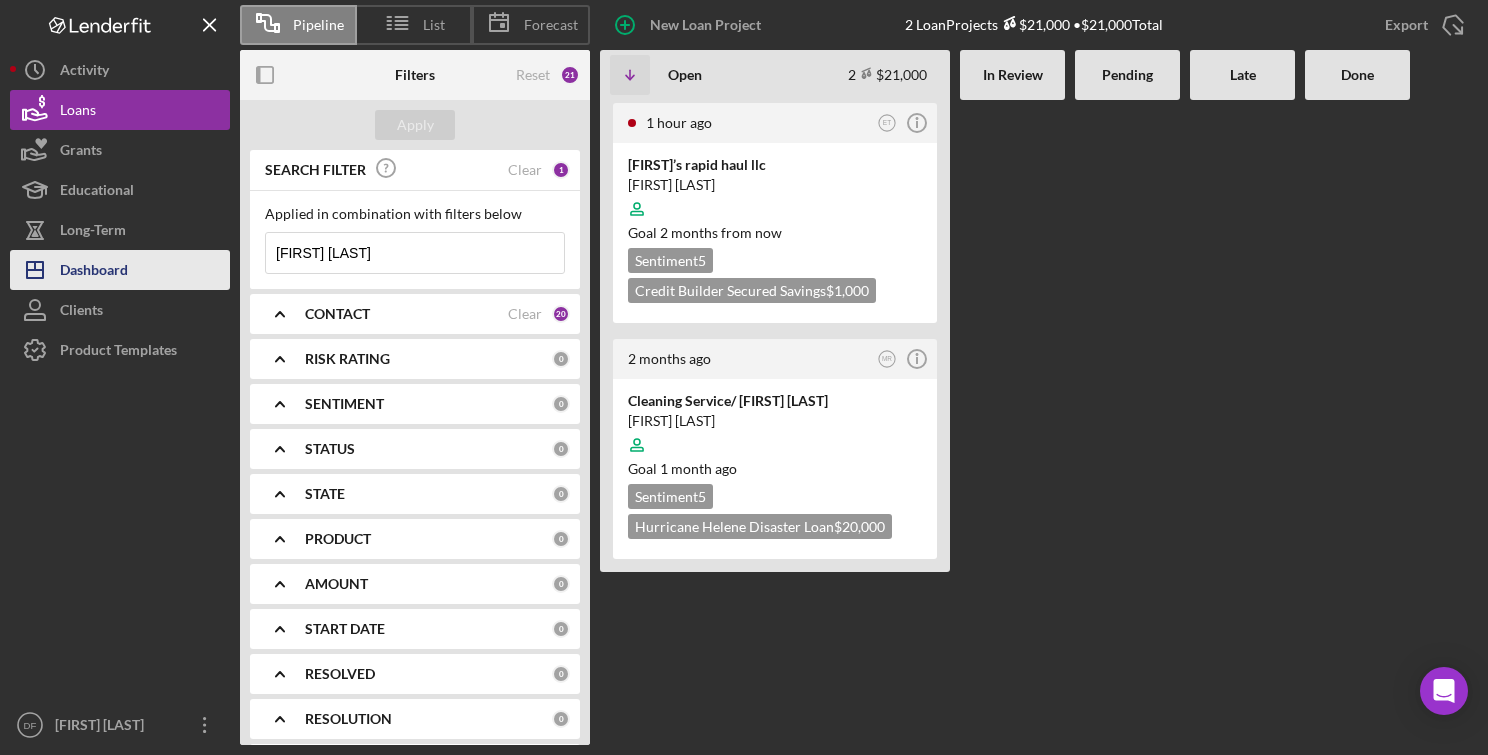 click on "Dashboard" at bounding box center [94, 272] 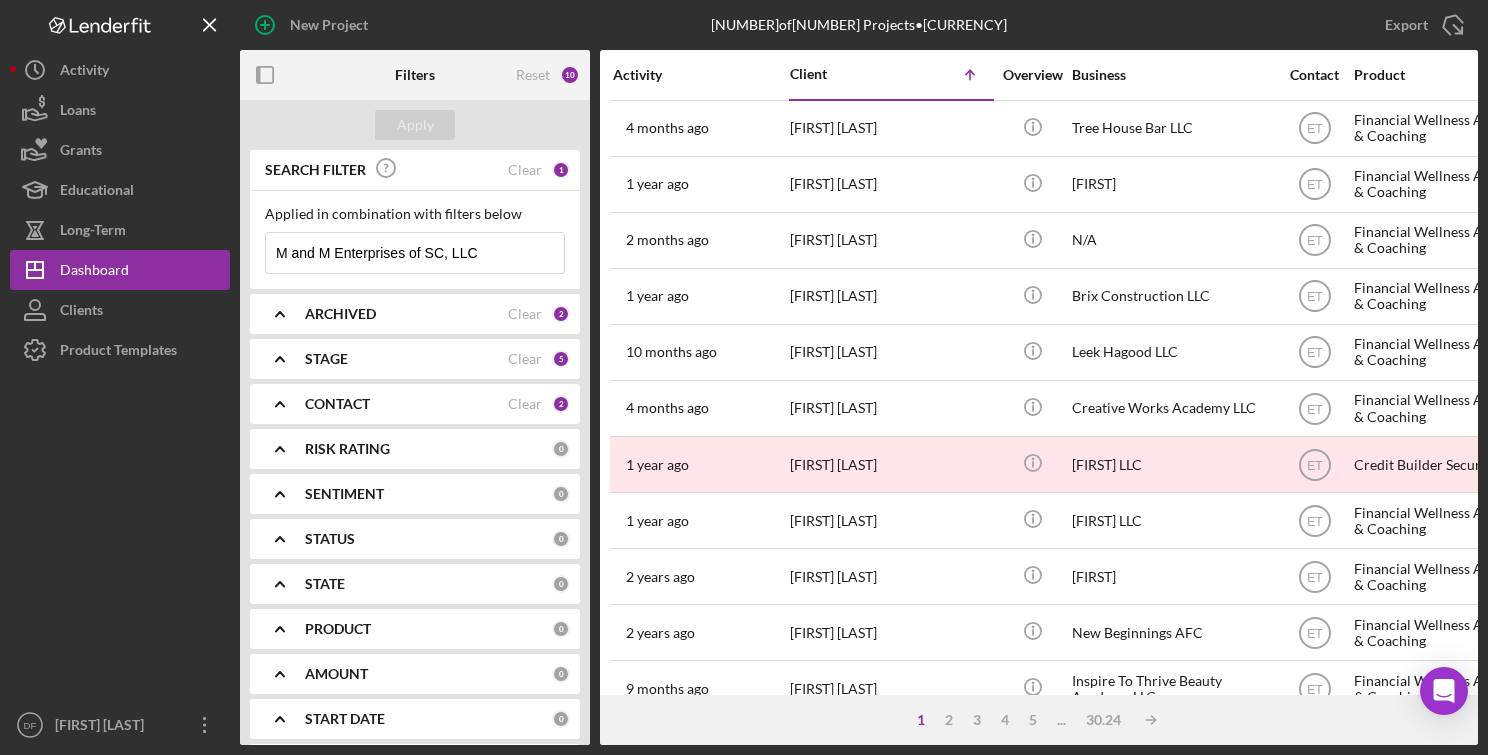 click on "CONTACT" at bounding box center (406, 404) 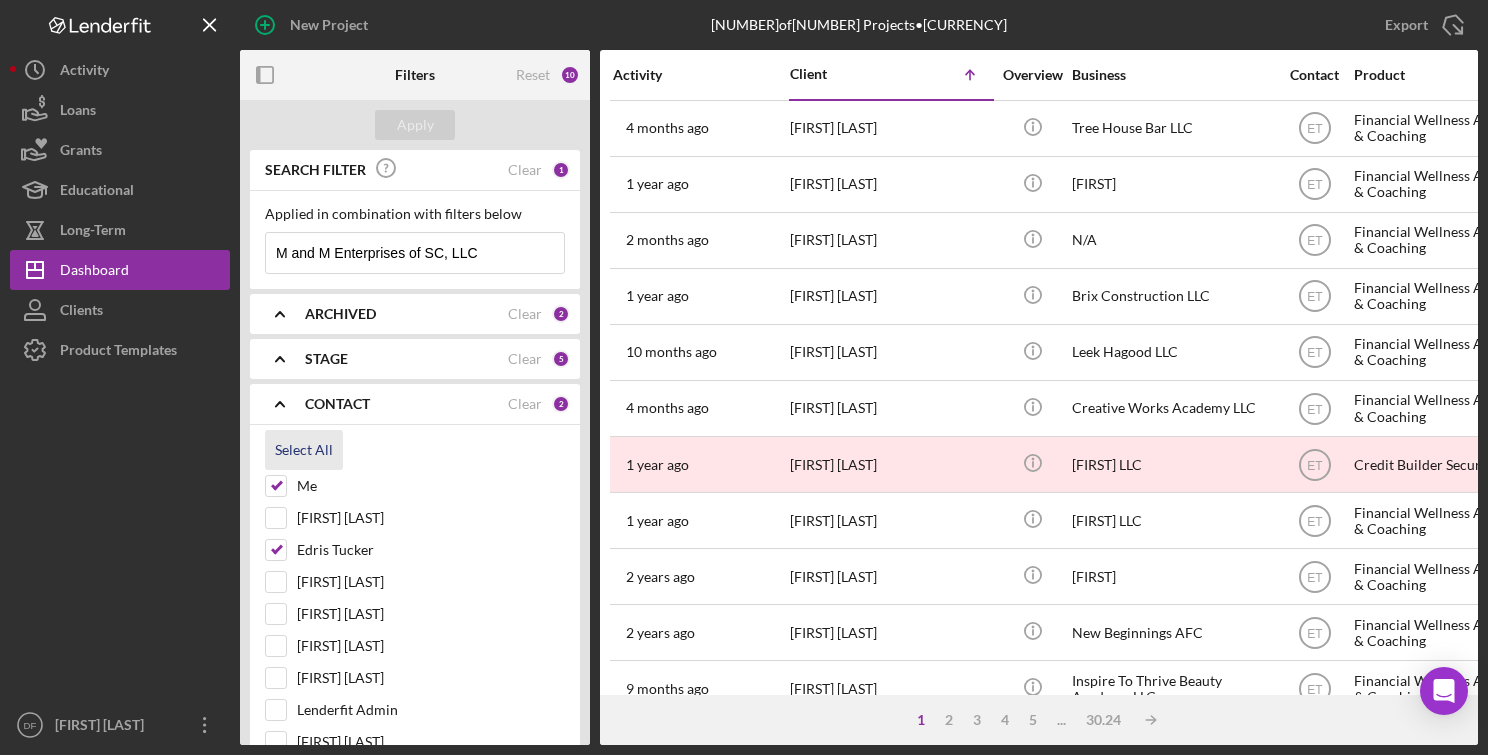 click on "Select All" at bounding box center [304, 450] 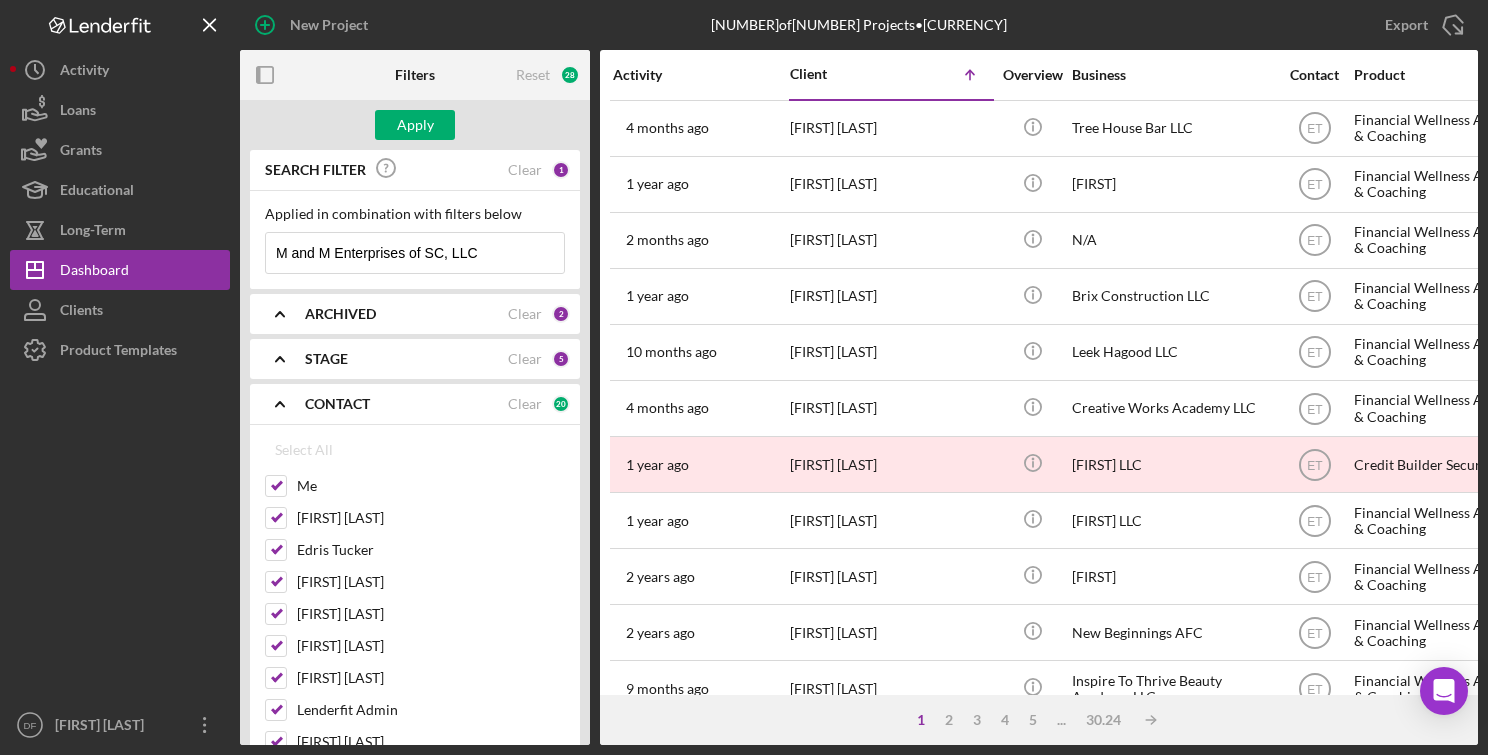 click on "CONTACT" at bounding box center (406, 404) 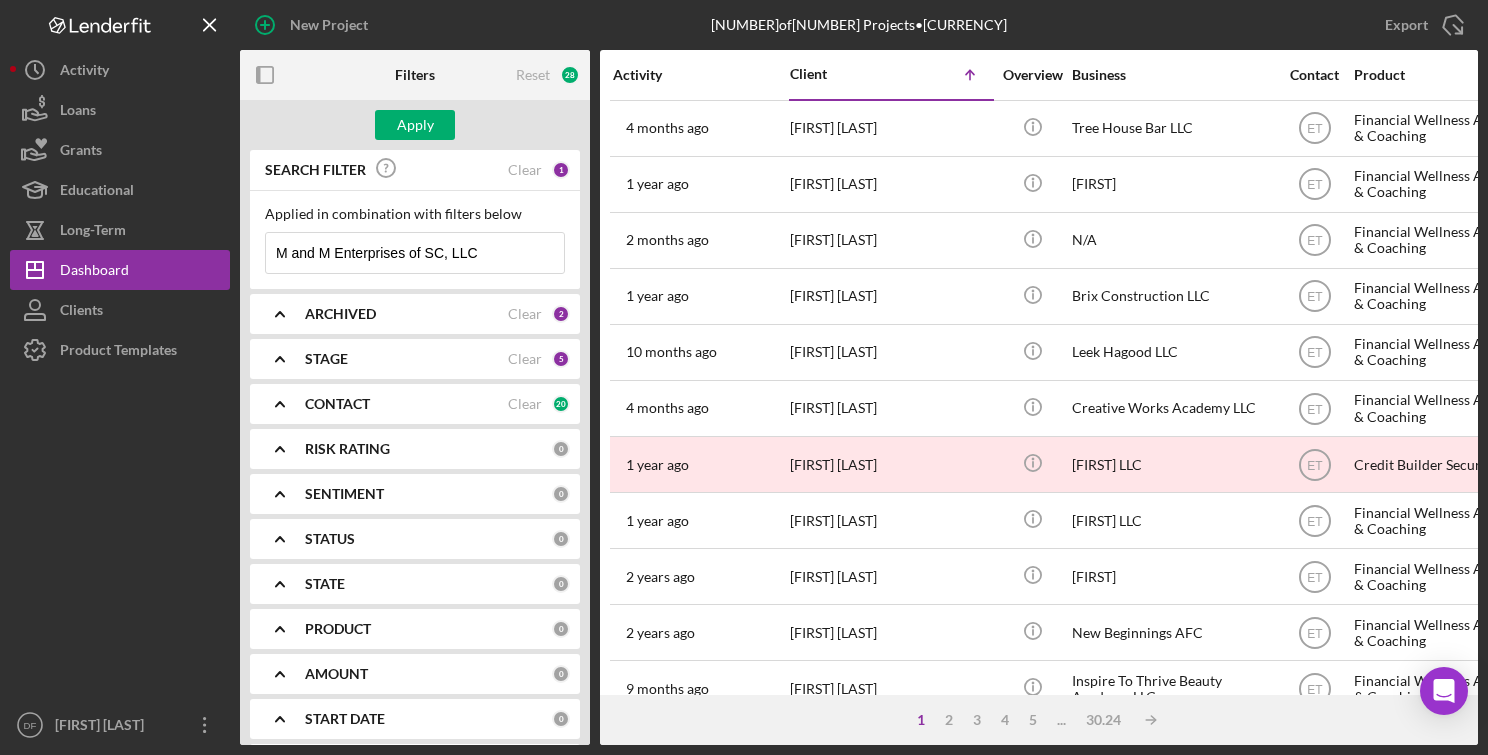 click on "STAGE" at bounding box center [406, 359] 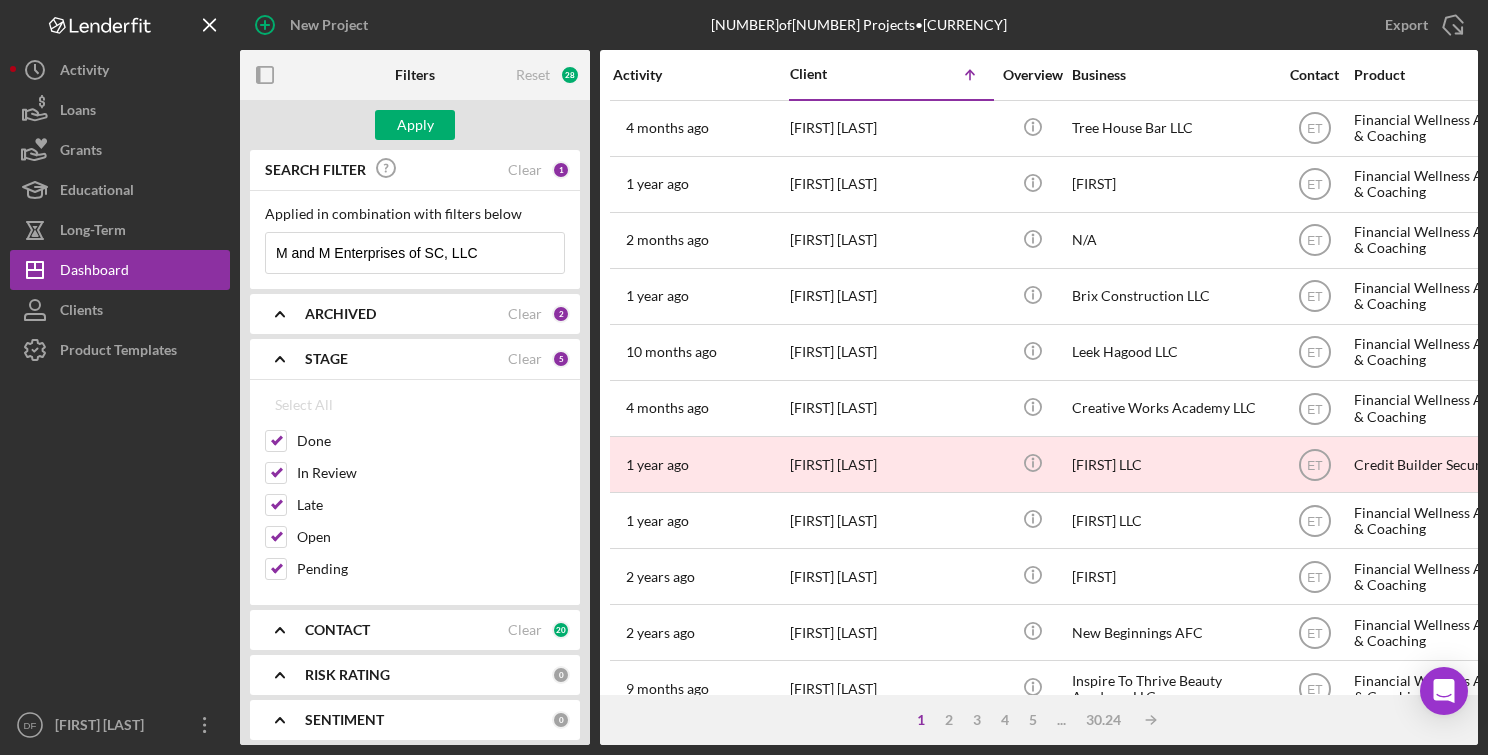 click on "STAGE" at bounding box center [406, 359] 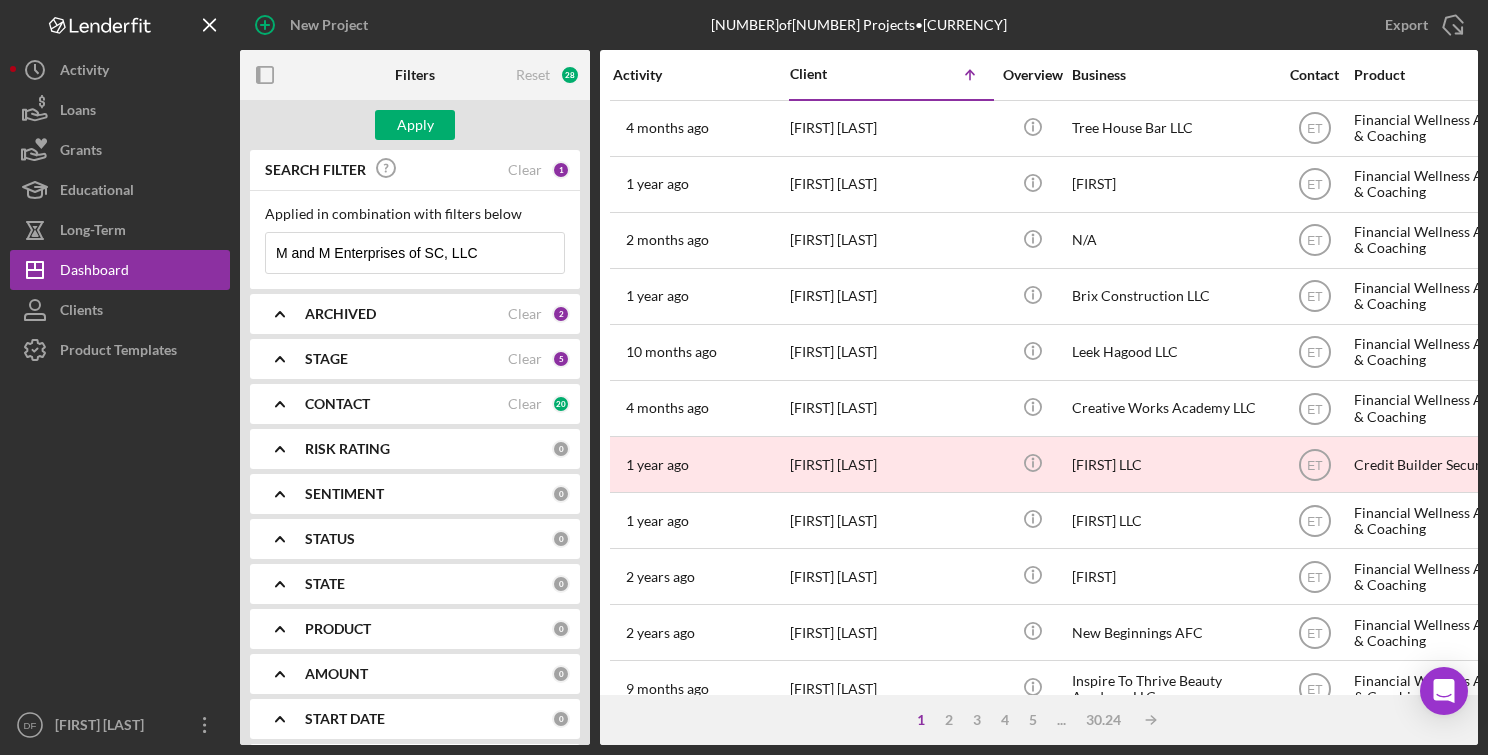 click on "ARCHIVED   Clear 2" at bounding box center (437, 314) 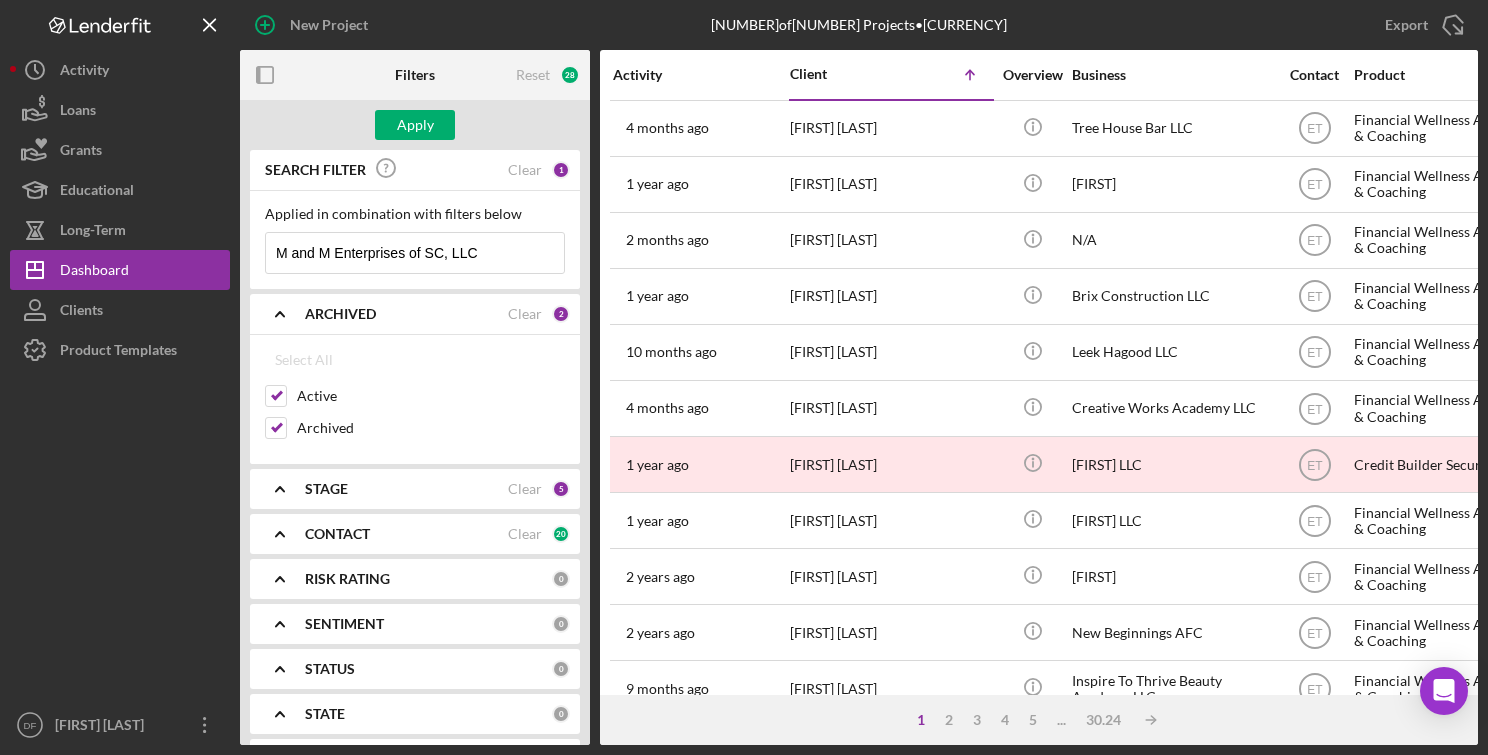 click on "ARCHIVED   Clear 2" at bounding box center [437, 314] 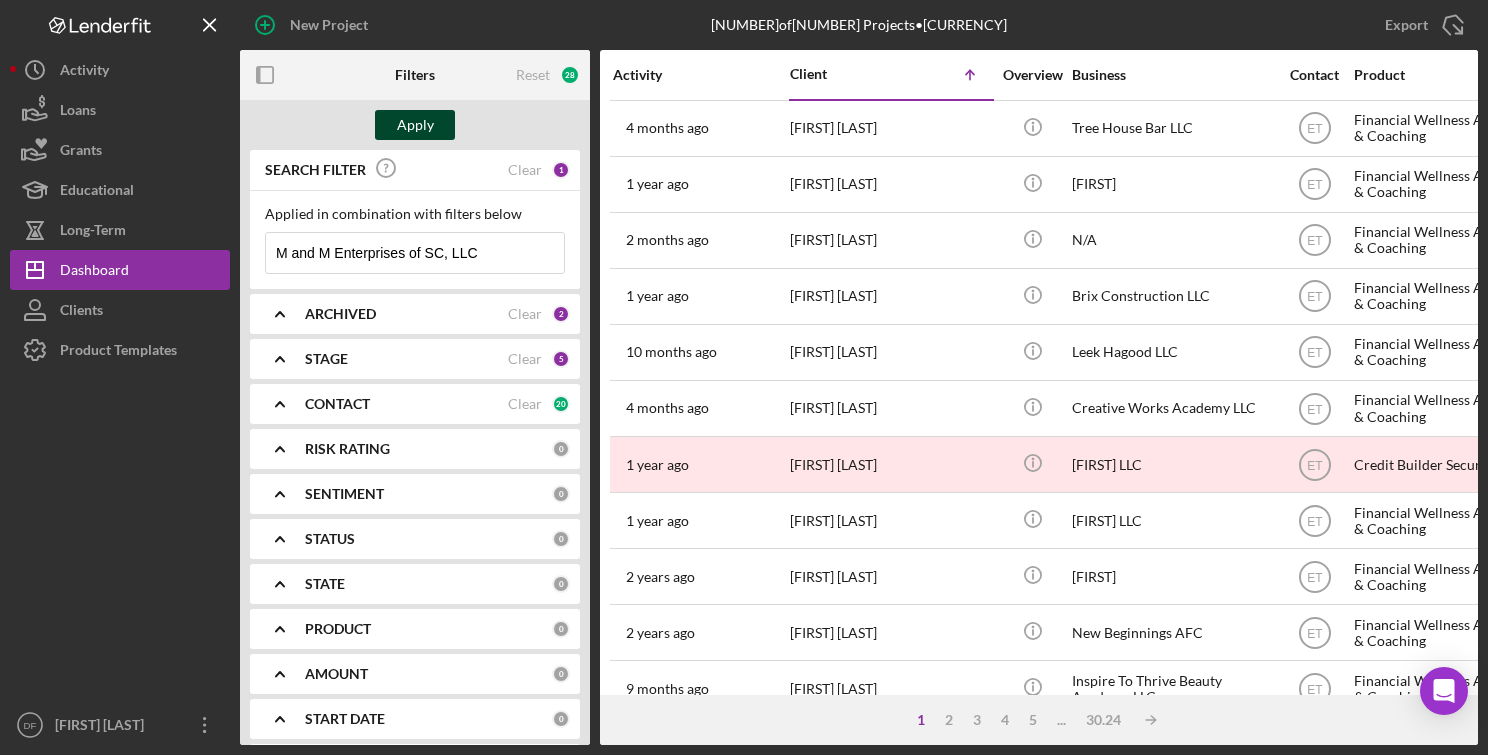 click on "Apply" at bounding box center [415, 125] 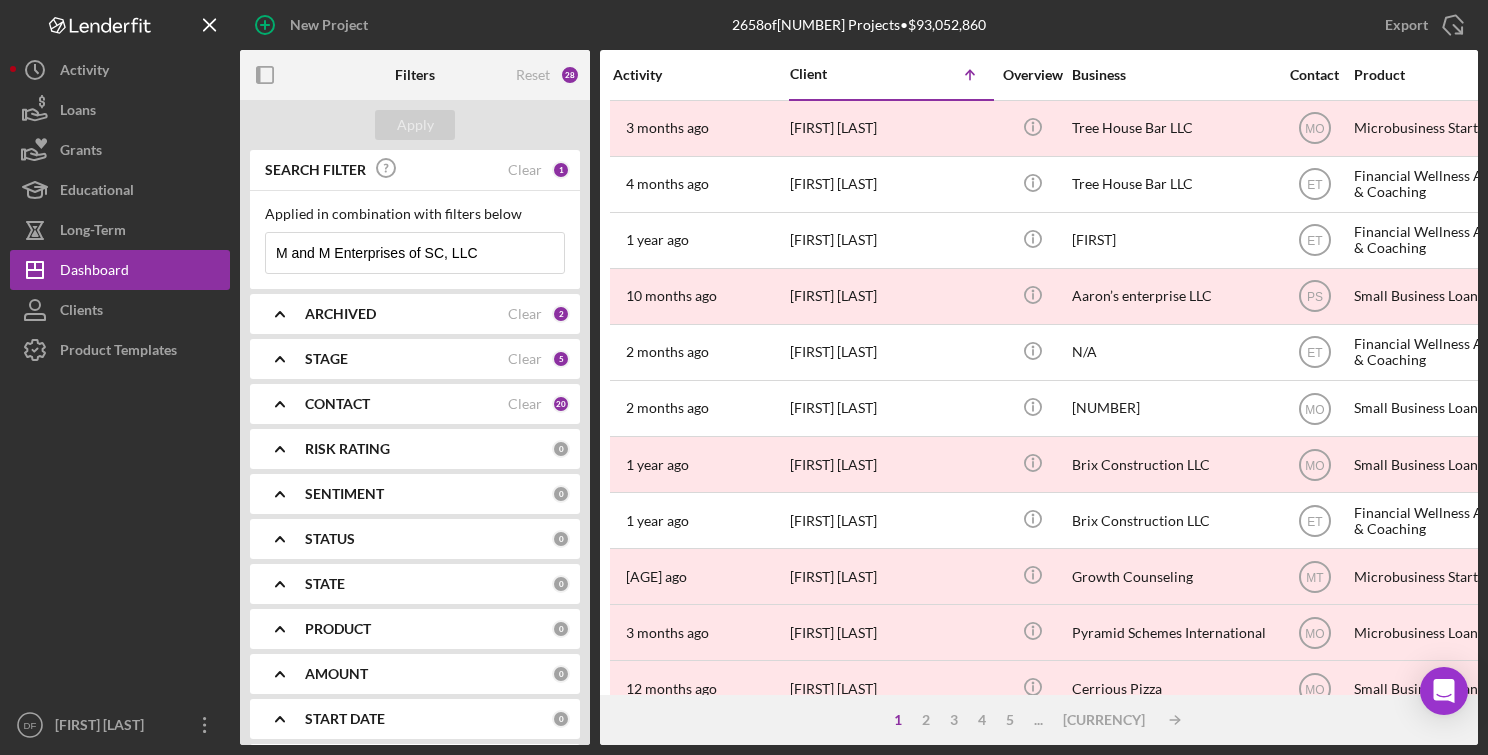 click on "M and M Enterprises of SC, LLC" at bounding box center (415, 253) 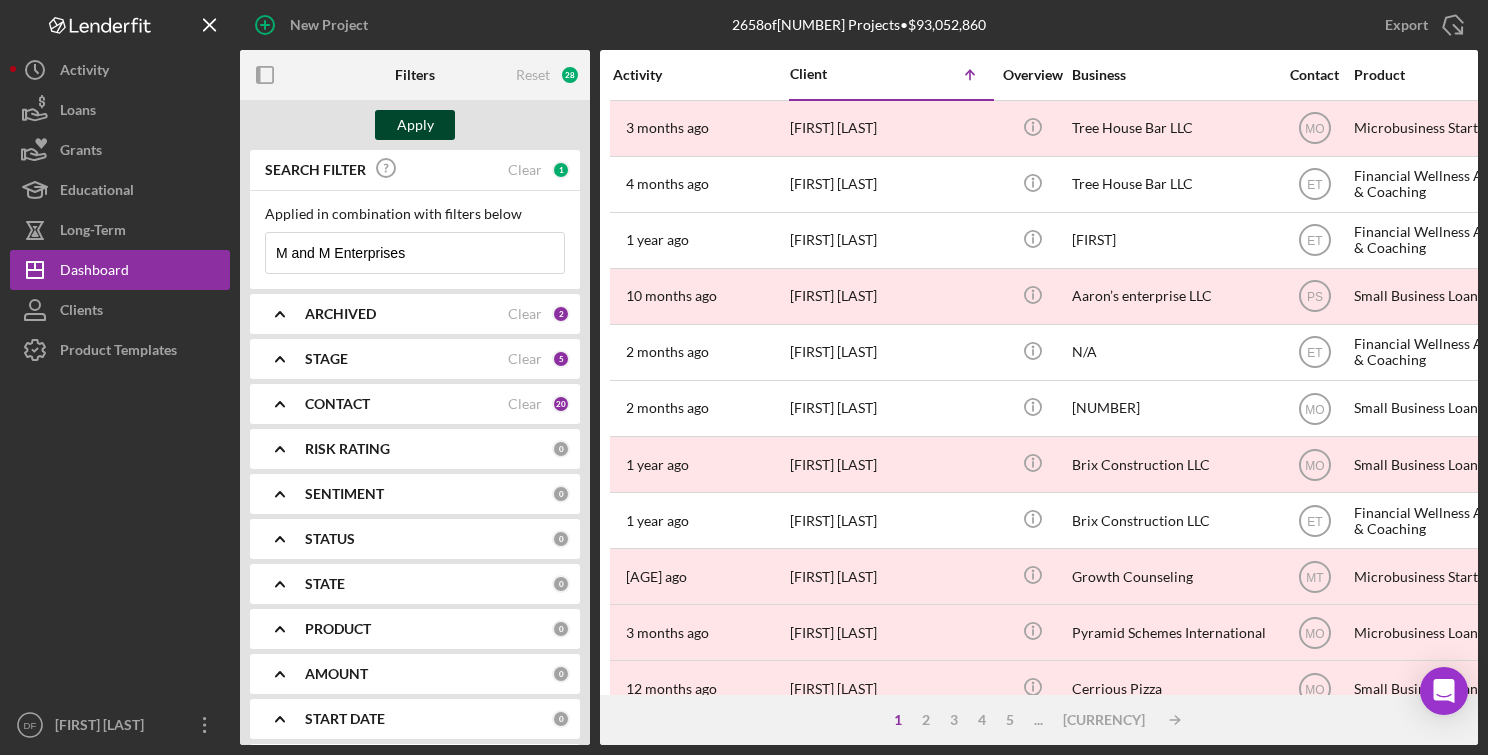click on "Apply" at bounding box center [415, 125] 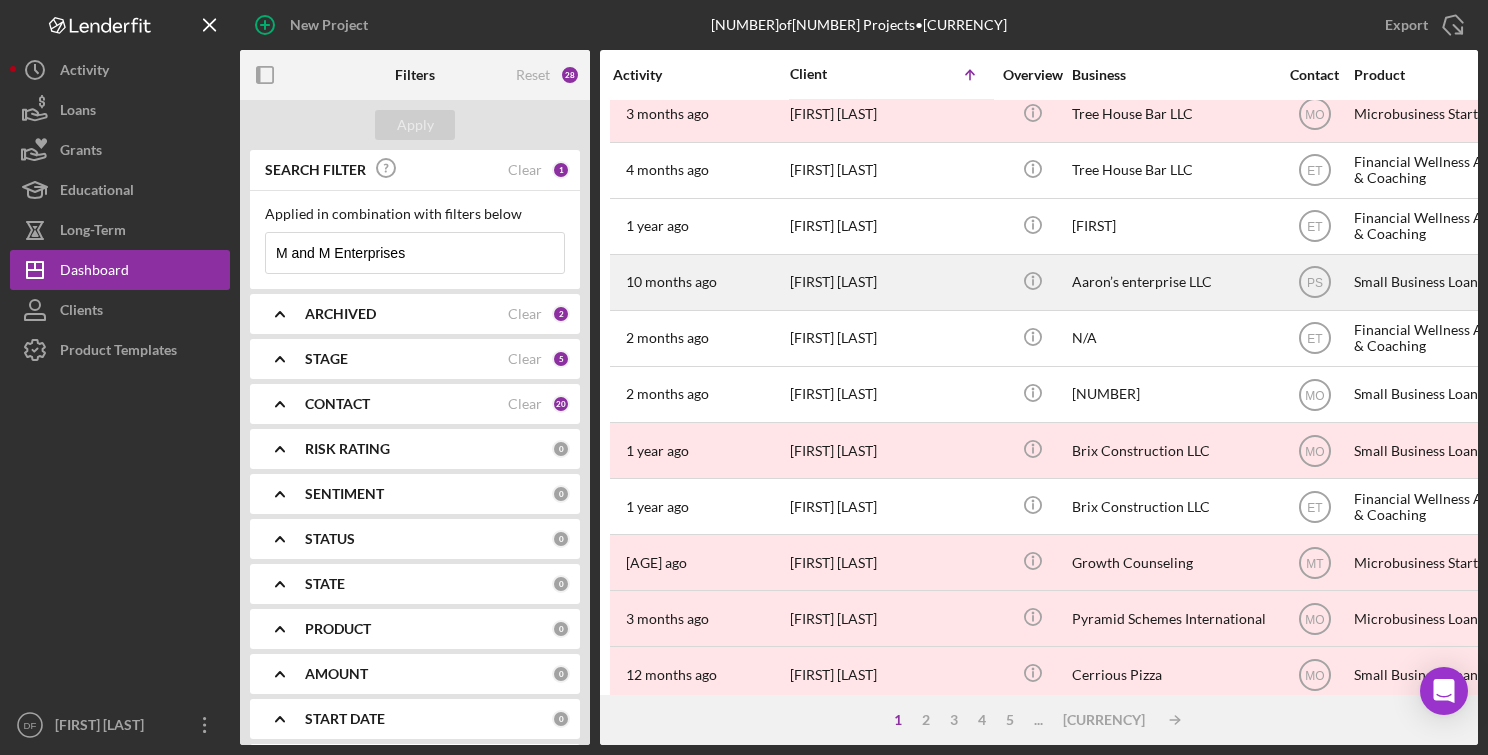 scroll, scrollTop: 0, scrollLeft: 0, axis: both 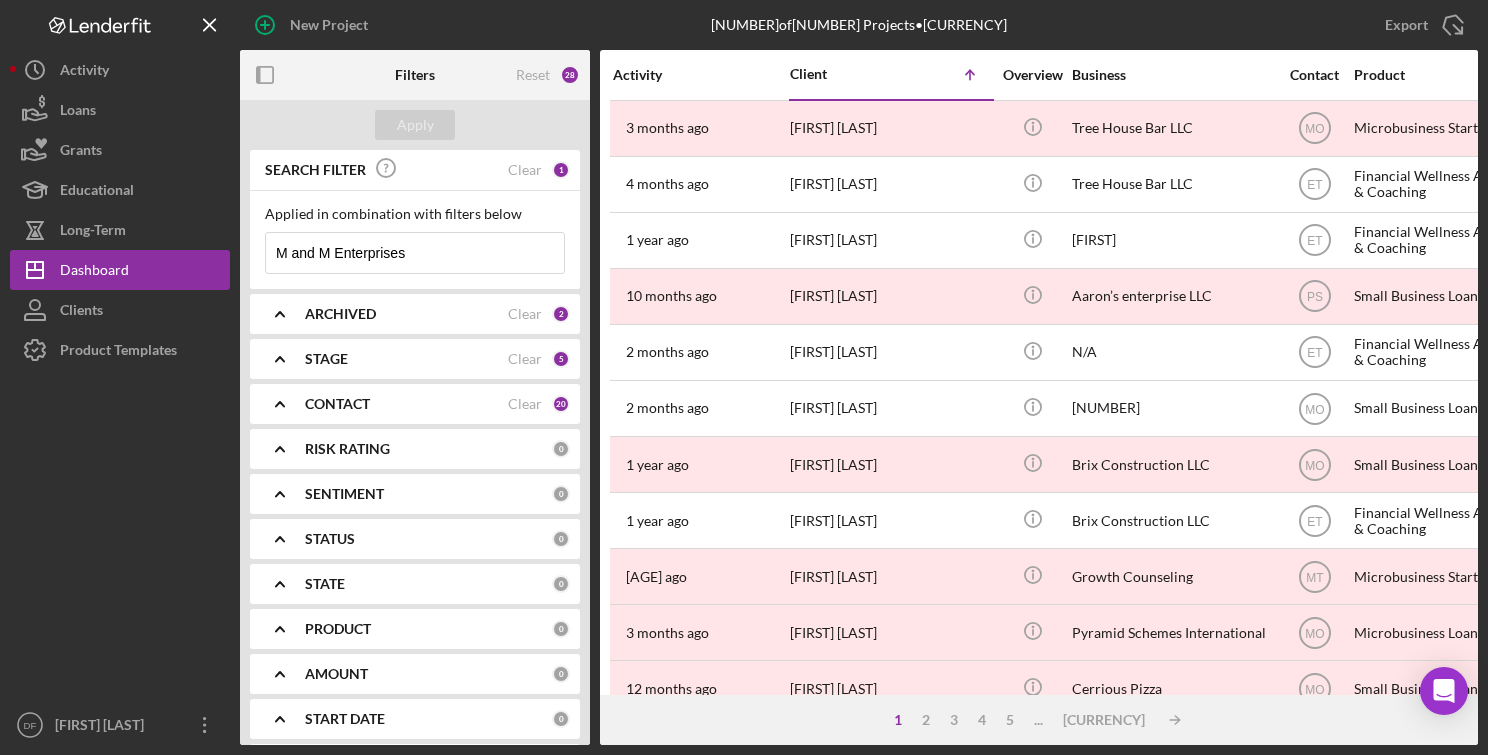 click on "M and M Enterprises" at bounding box center [415, 253] 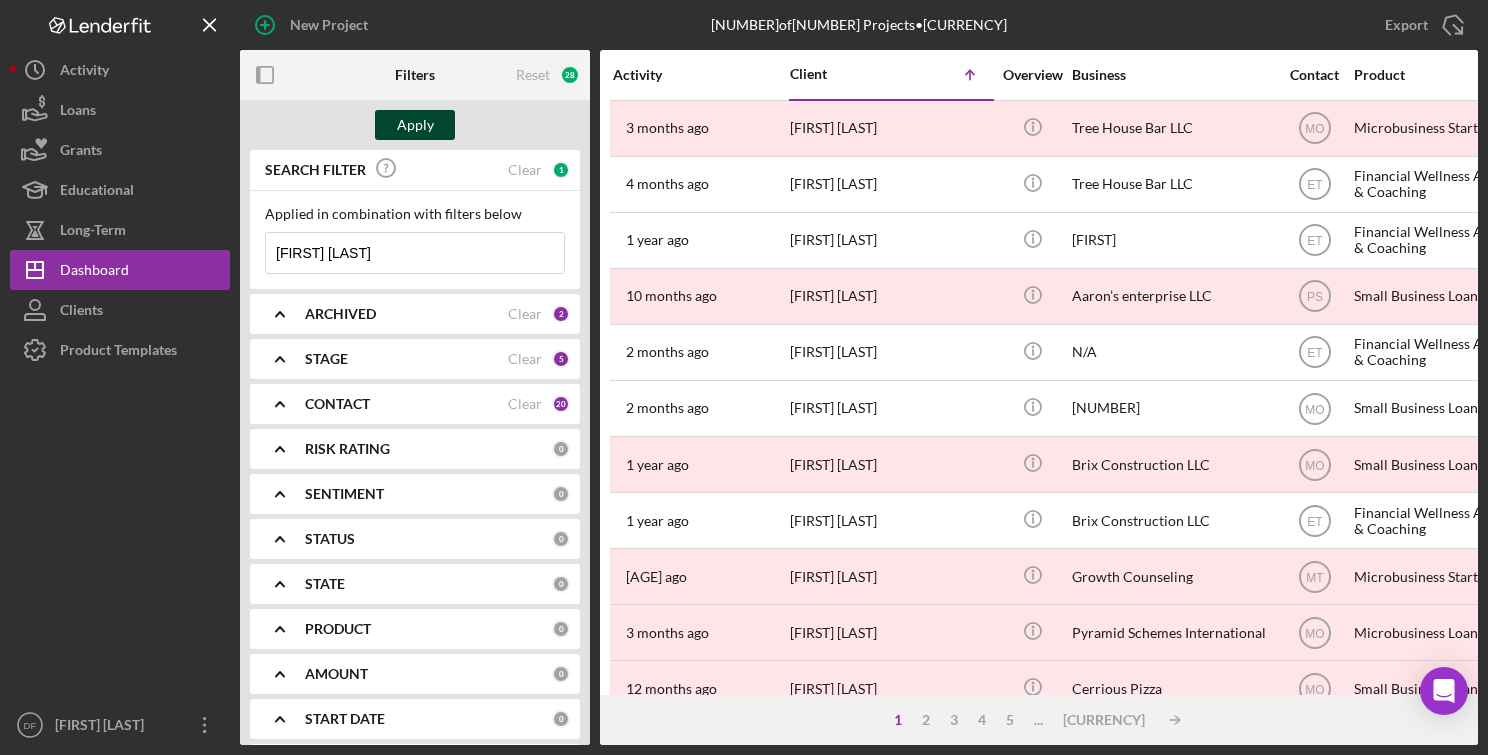 click on "Apply" at bounding box center (415, 125) 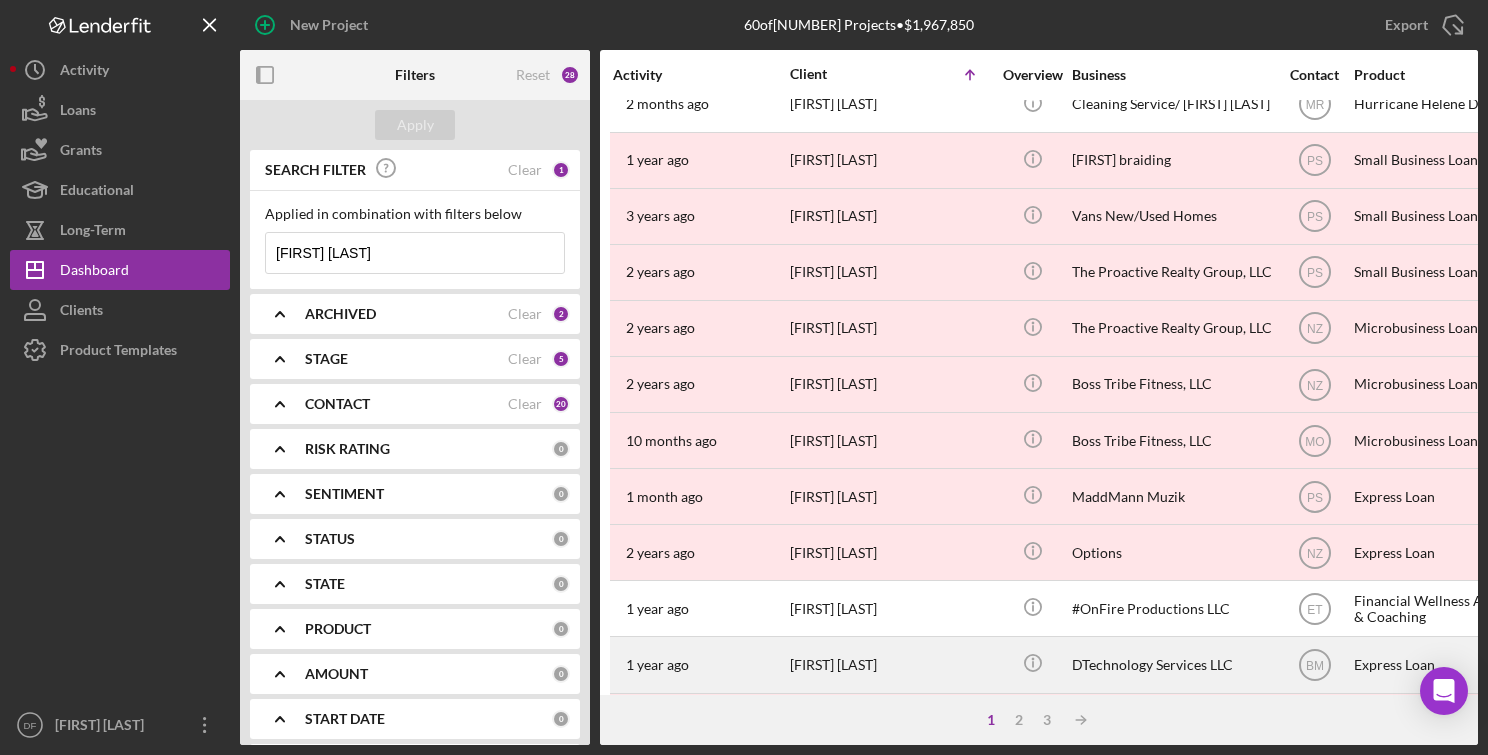 scroll, scrollTop: 0, scrollLeft: 0, axis: both 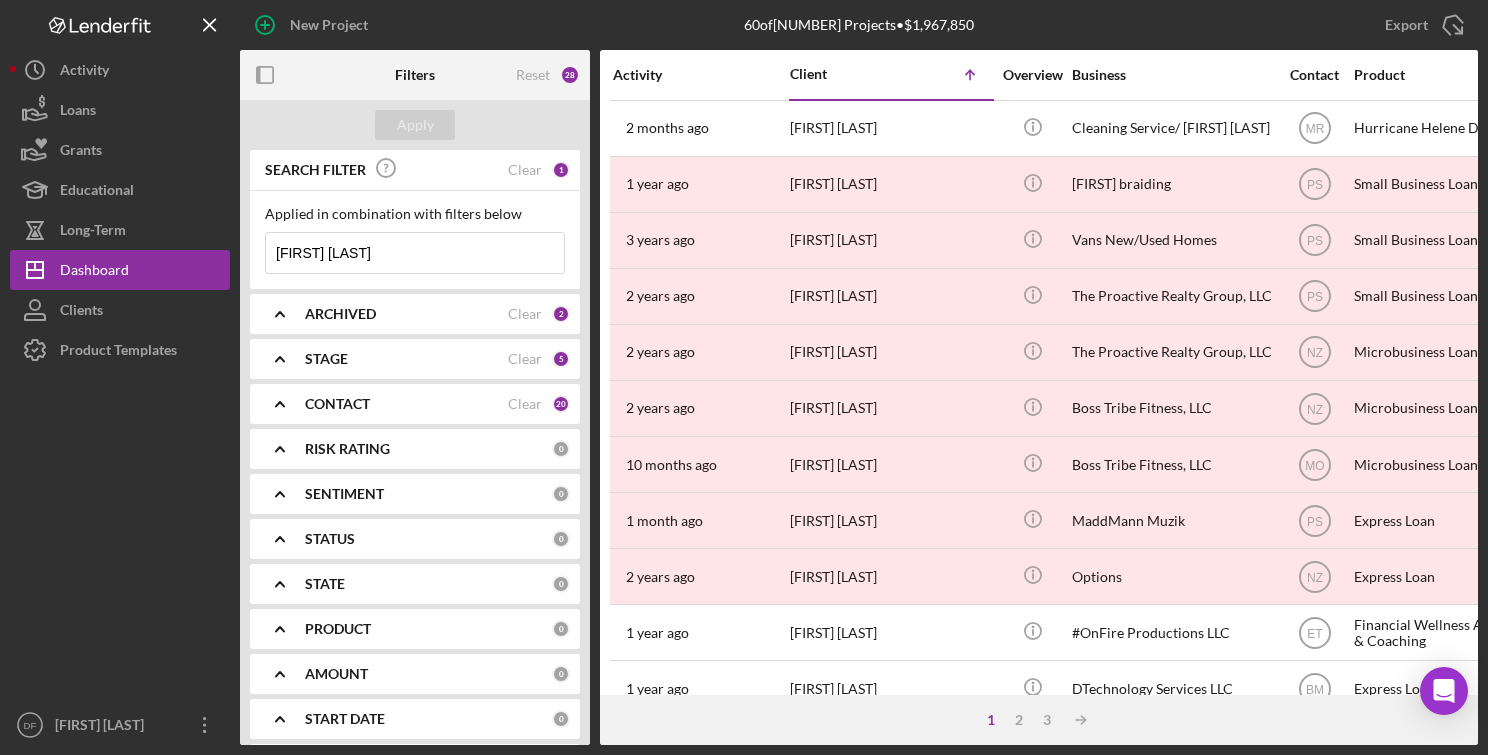 click on "Tirell Williams Icon/Menu Close" at bounding box center (415, 253) 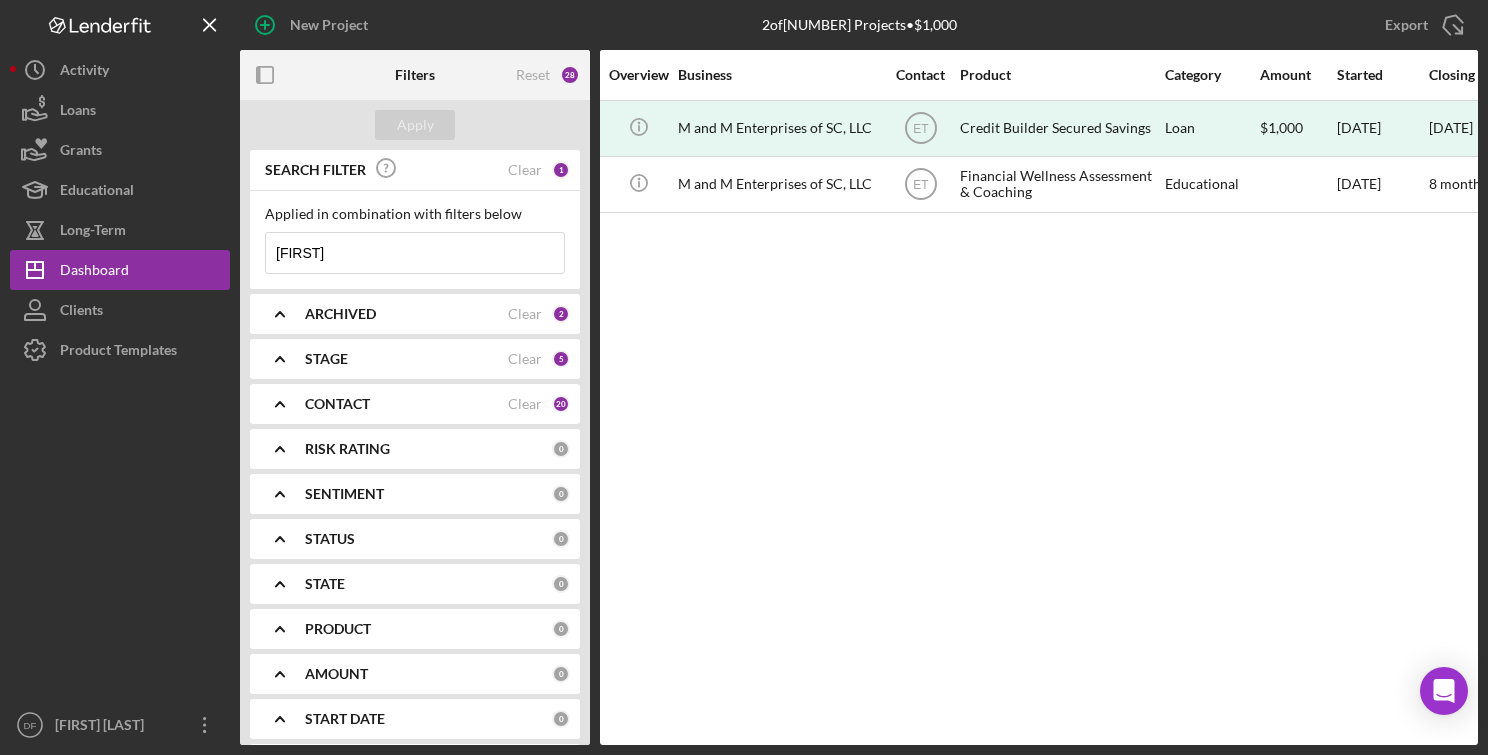 scroll, scrollTop: 0, scrollLeft: 0, axis: both 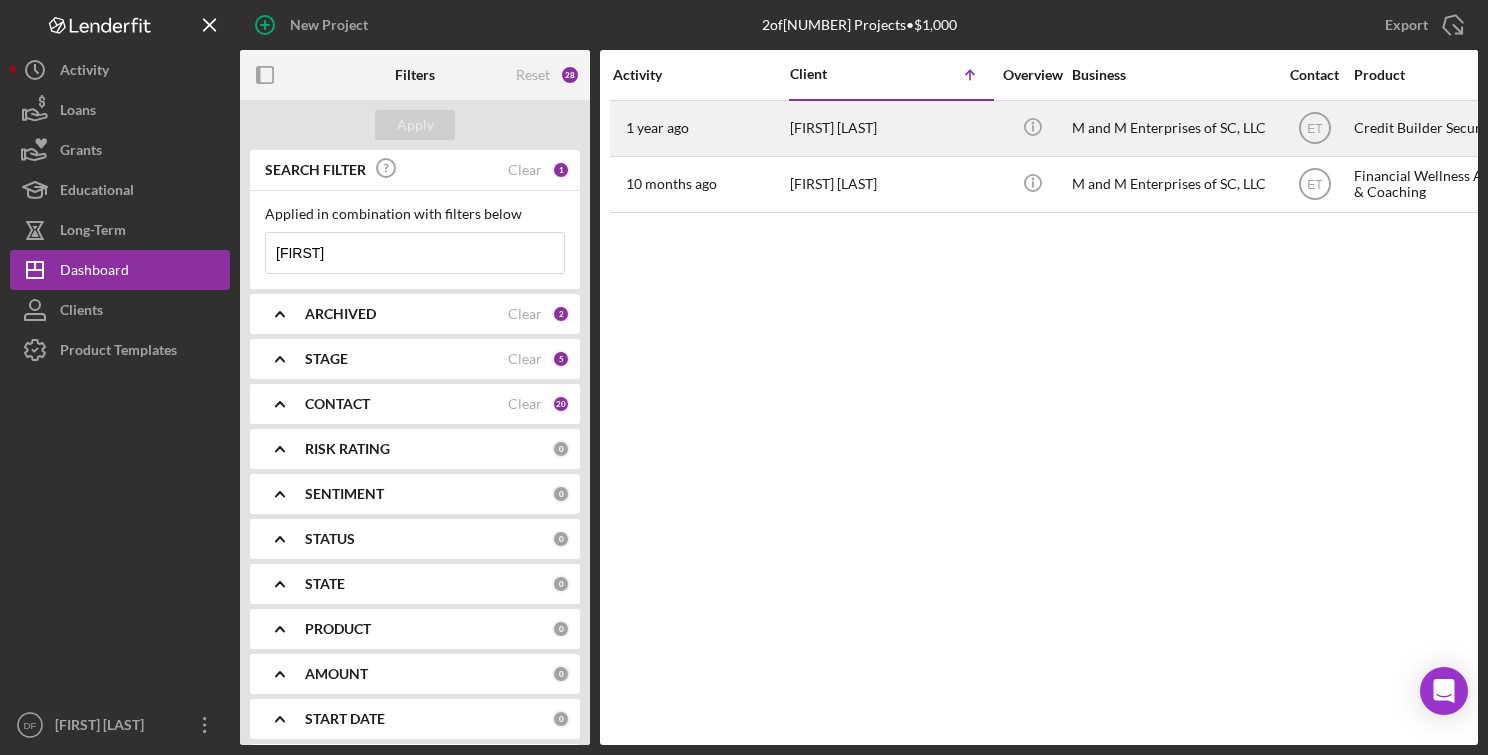 type on "[FIRST]" 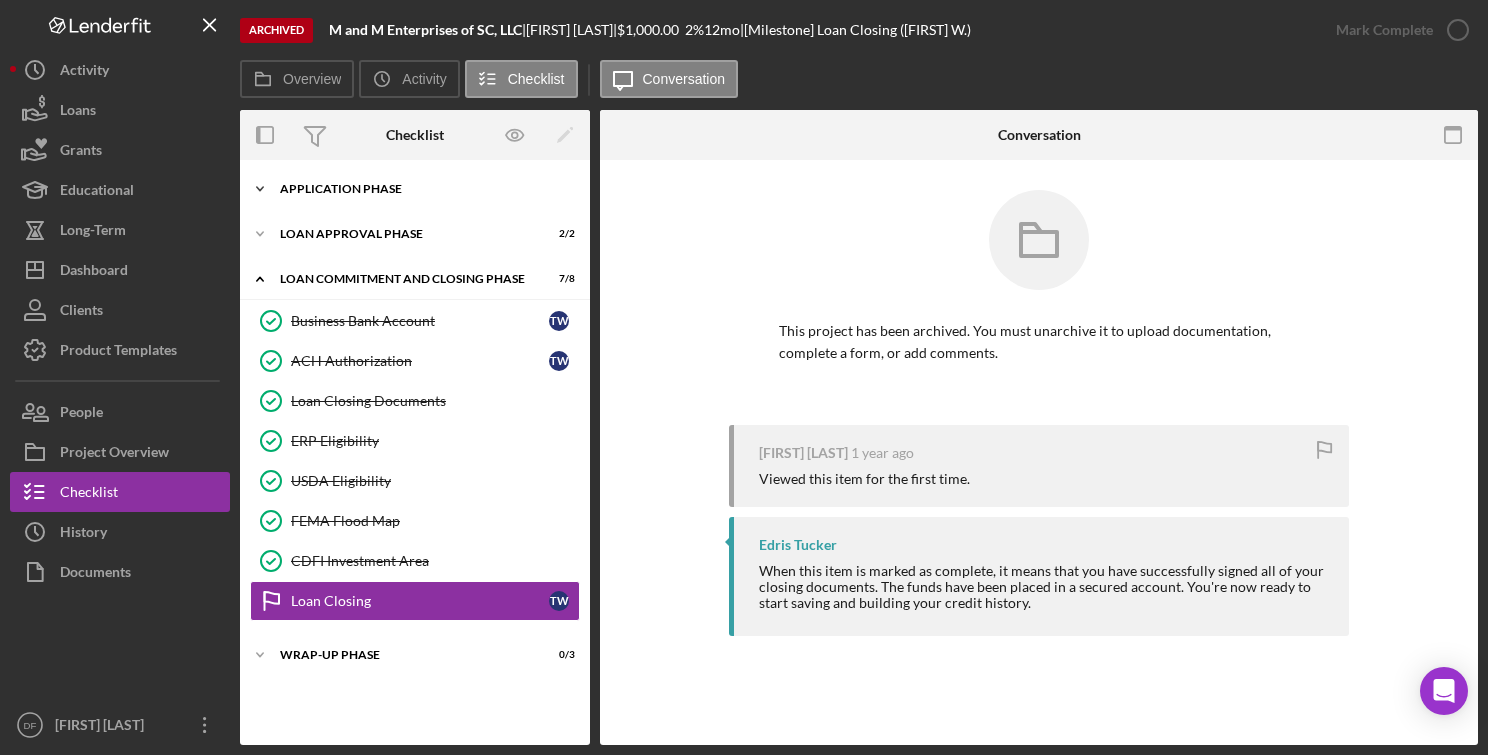 click on "Application Phase" at bounding box center [422, 189] 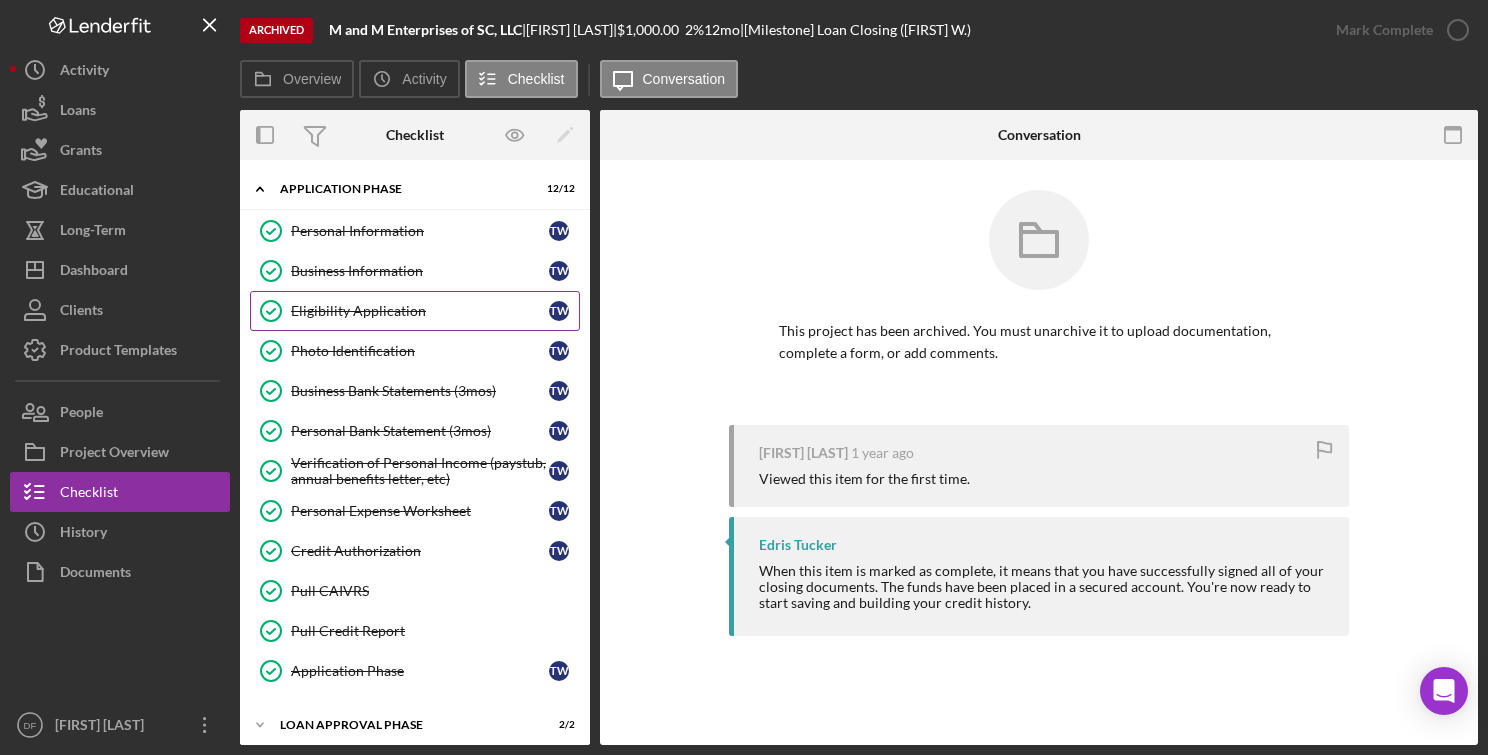 click on "Eligibility Application" at bounding box center [420, 311] 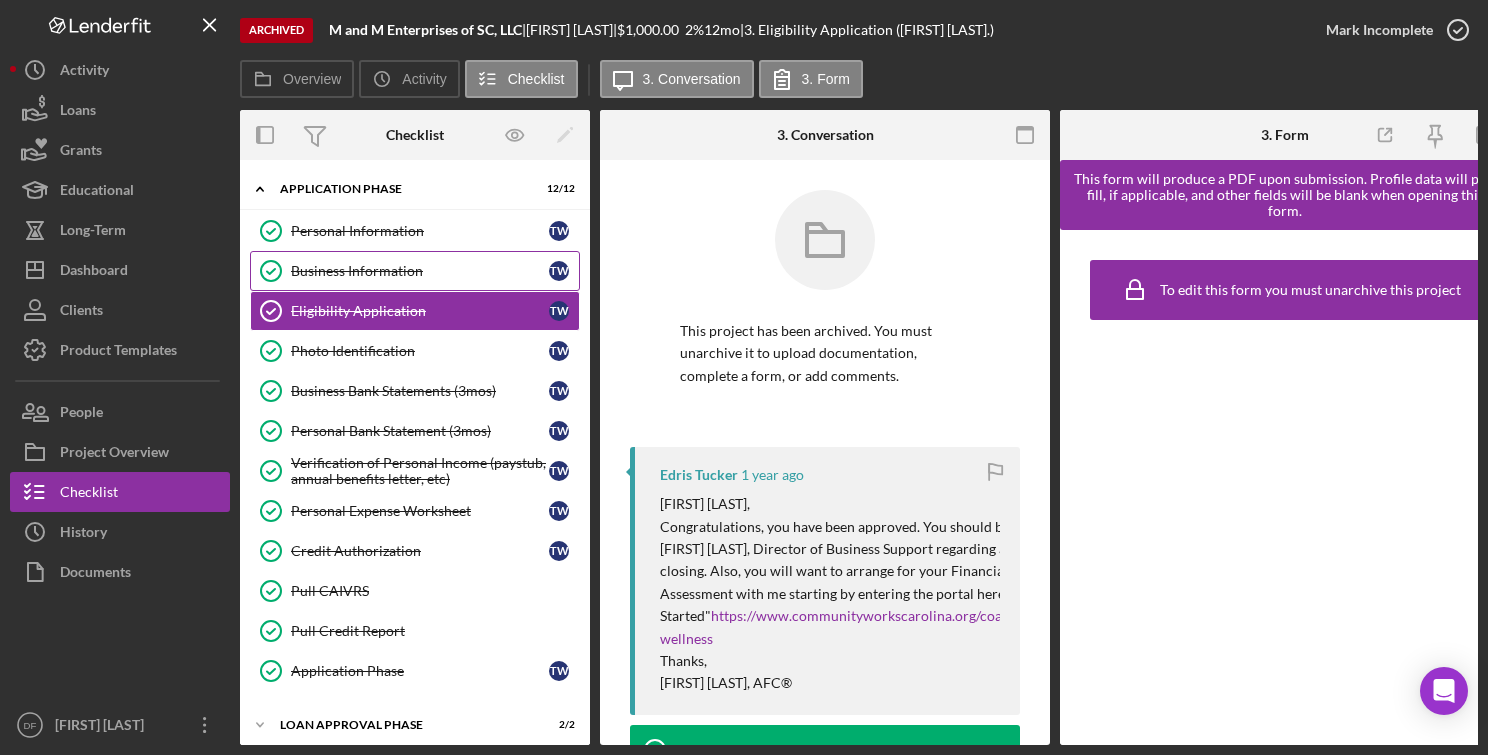 click on "Business Information" at bounding box center (420, 271) 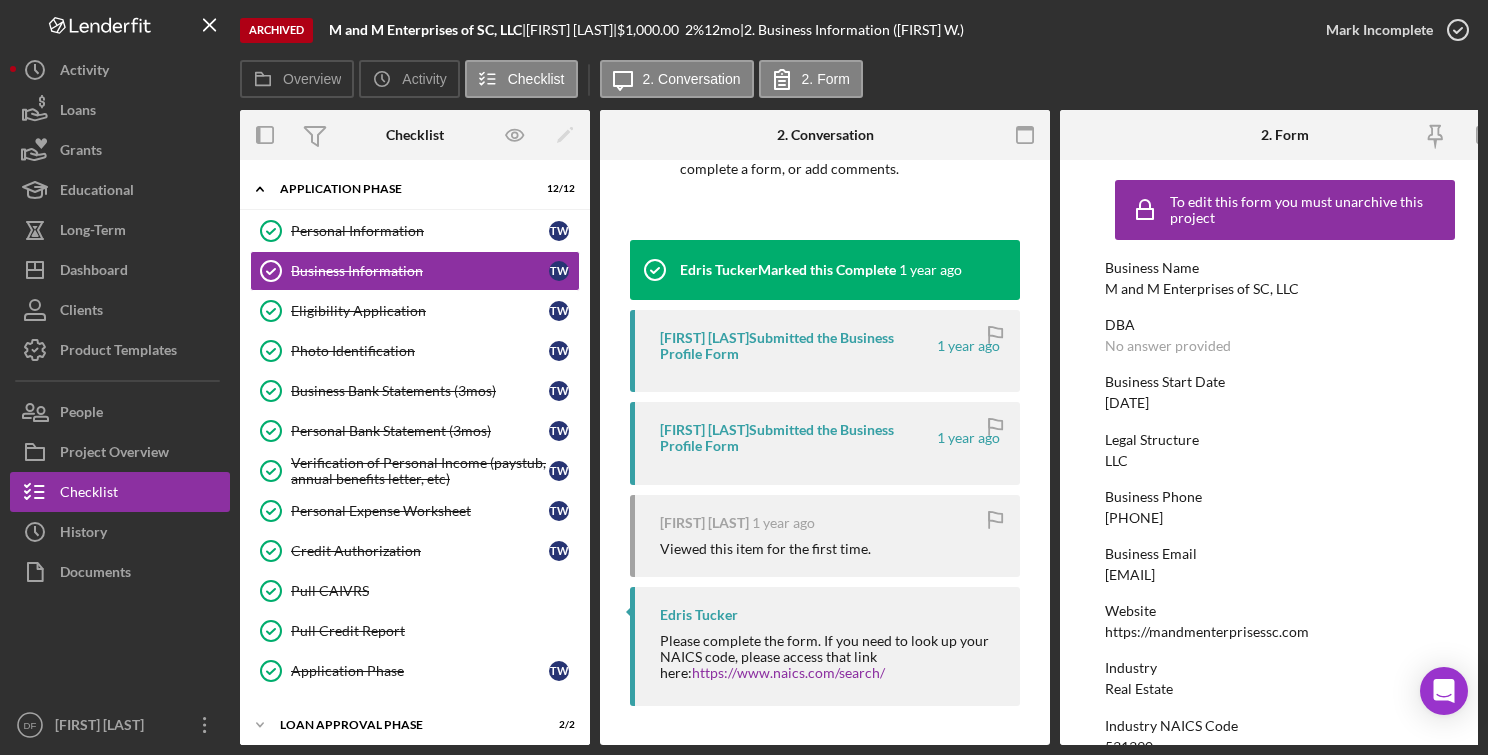 scroll, scrollTop: 214, scrollLeft: 0, axis: vertical 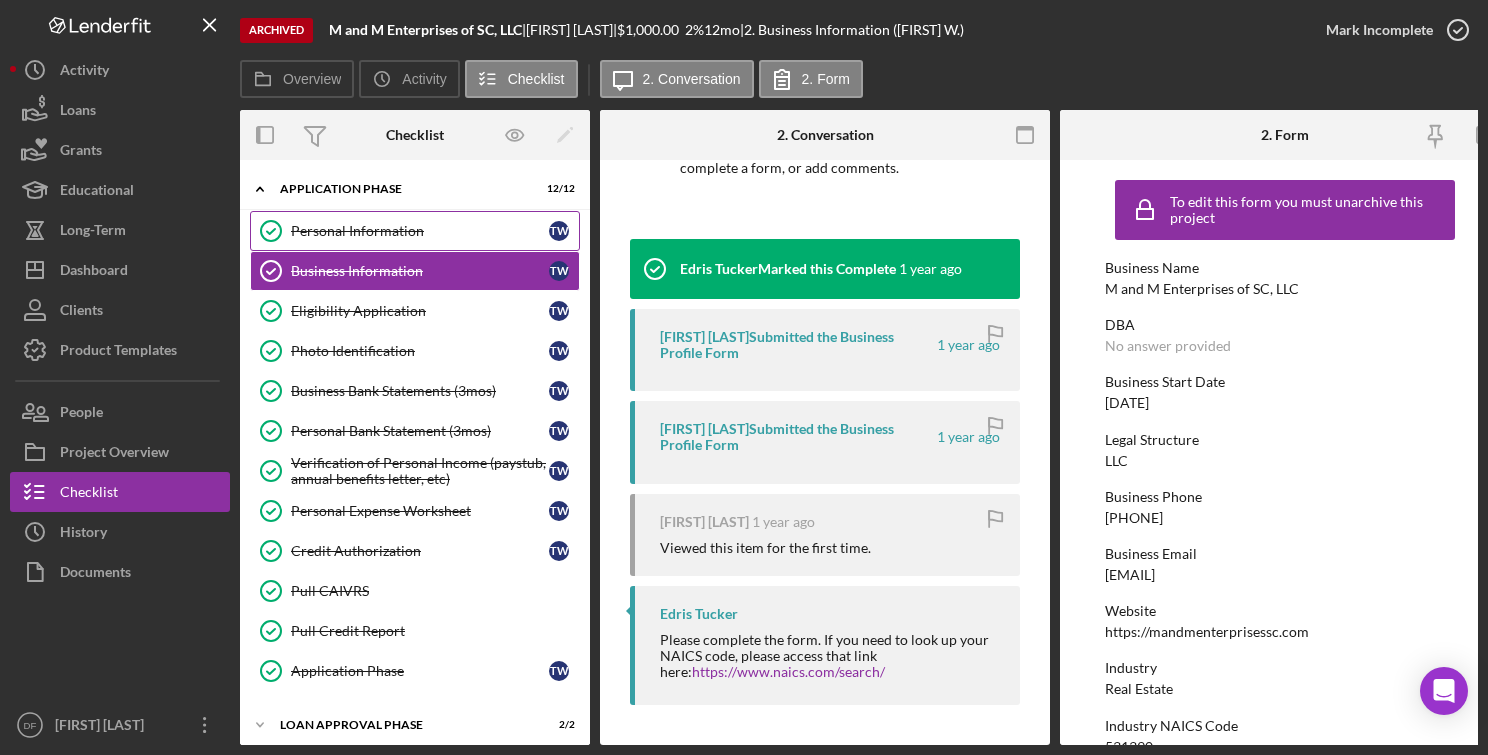 click on "Personal Information" at bounding box center (420, 231) 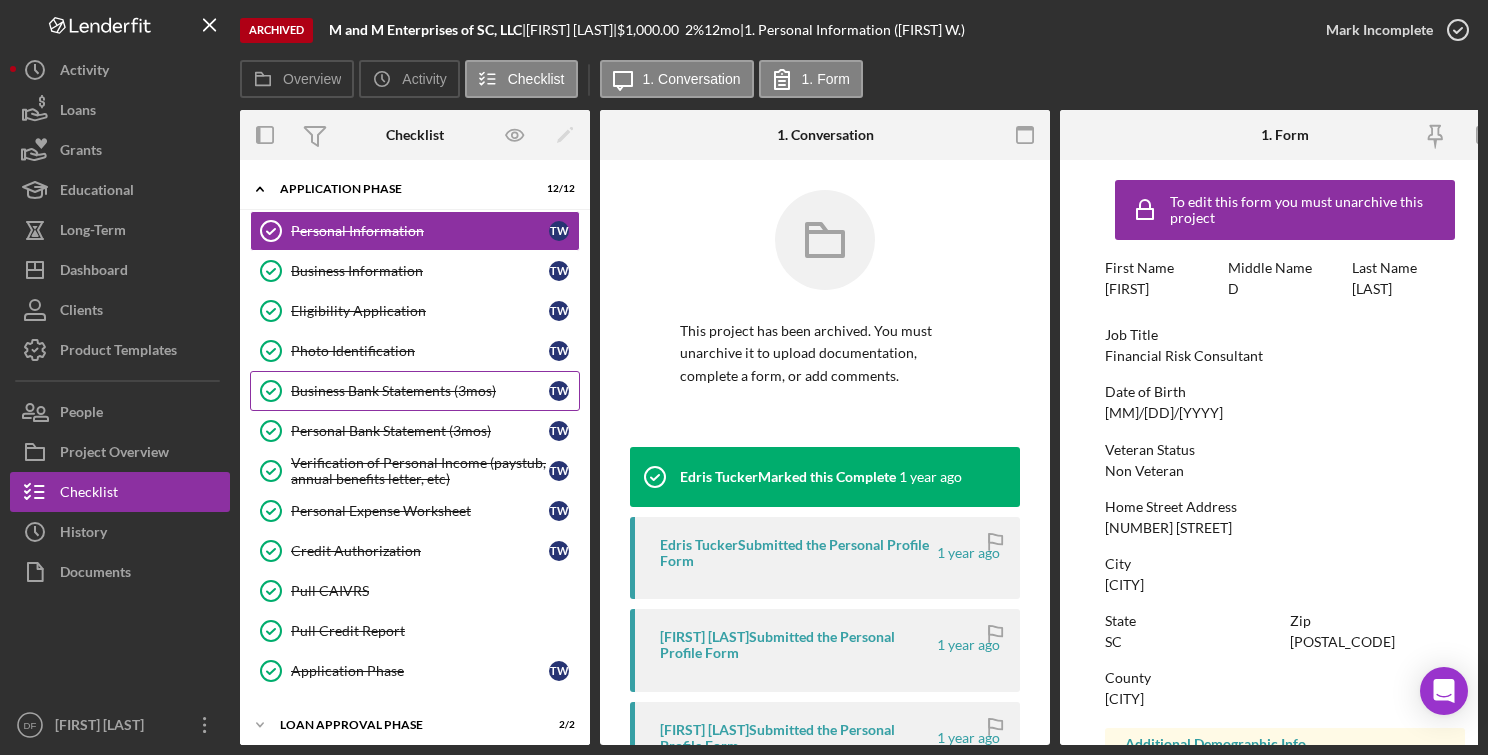 click on "Business Bank Statements (3mos) Business Bank Statements (3mos) T W" at bounding box center [415, 391] 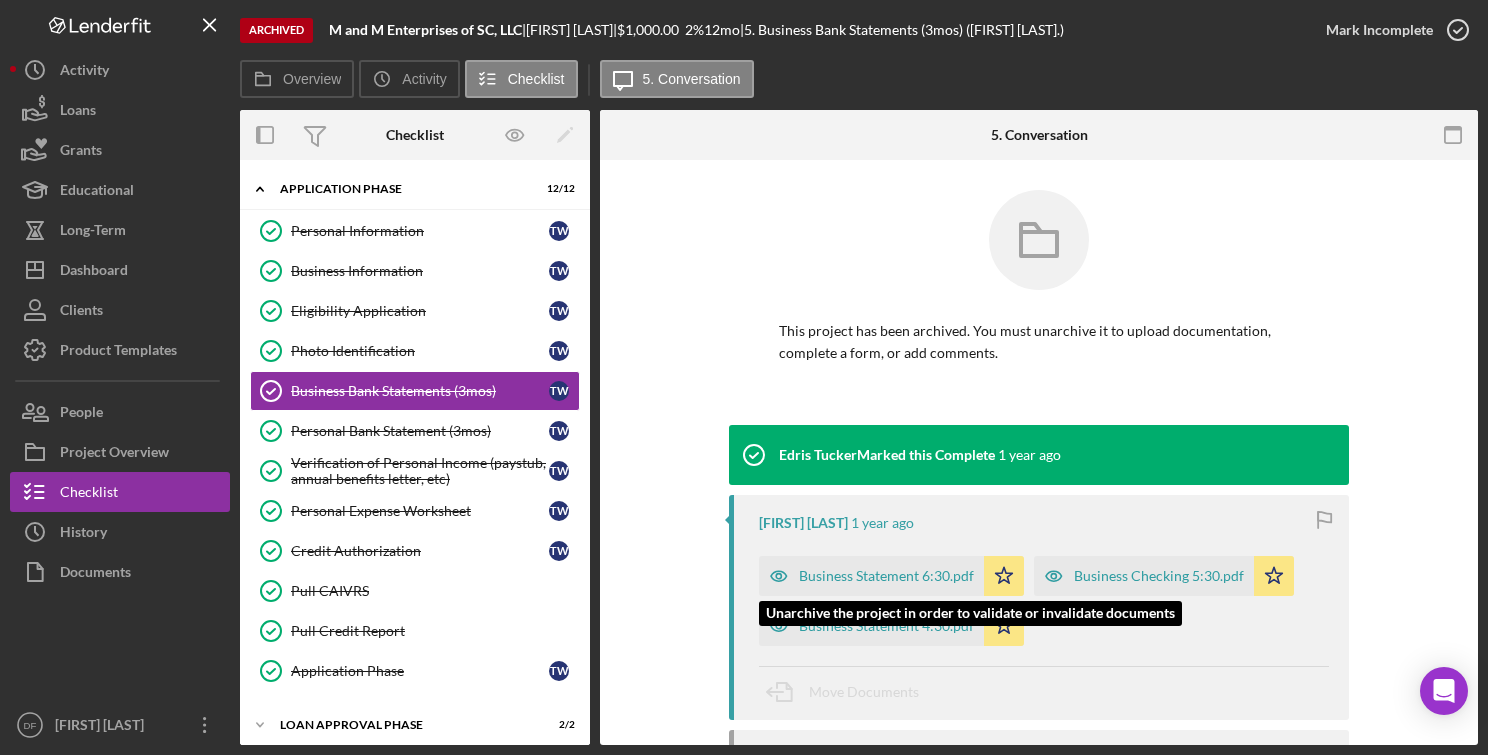 click 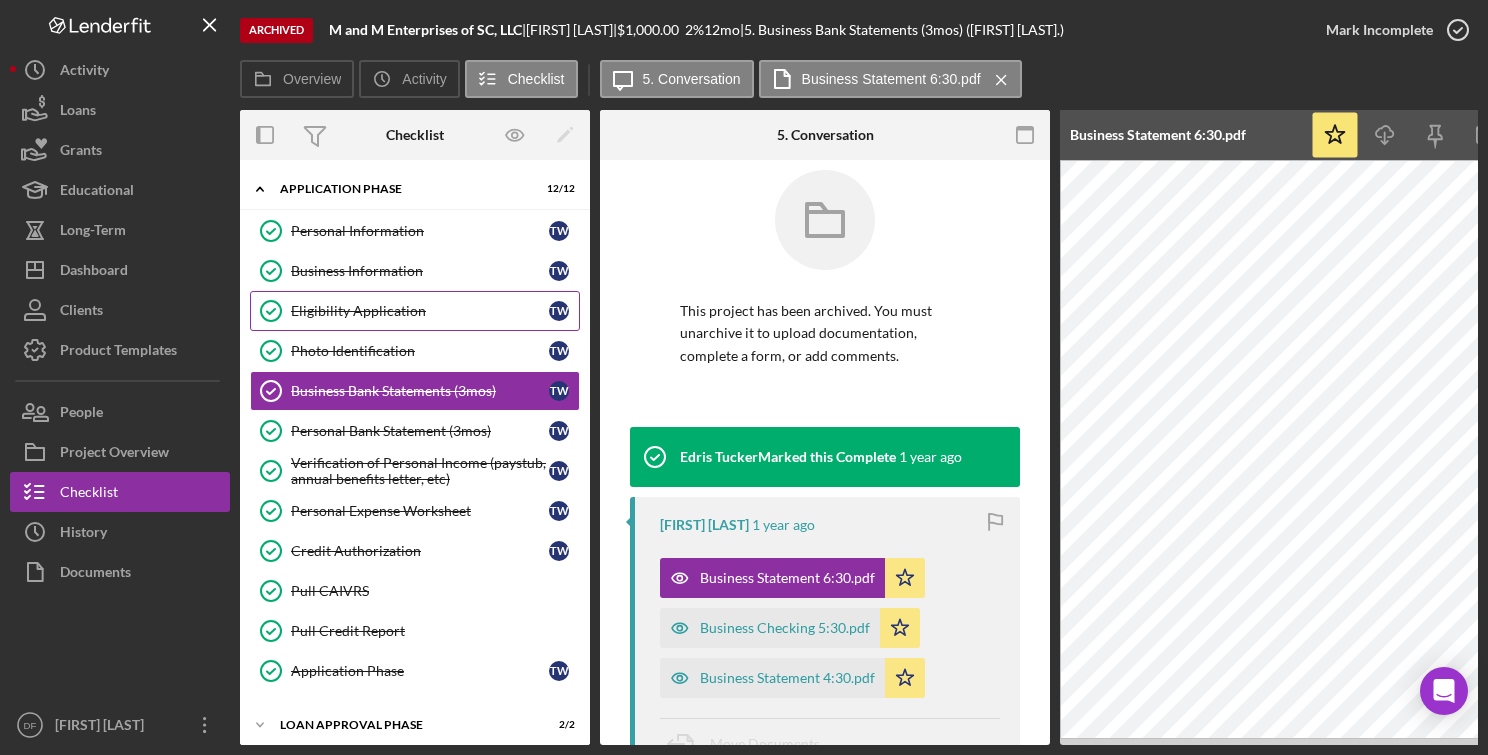 scroll, scrollTop: 21, scrollLeft: 0, axis: vertical 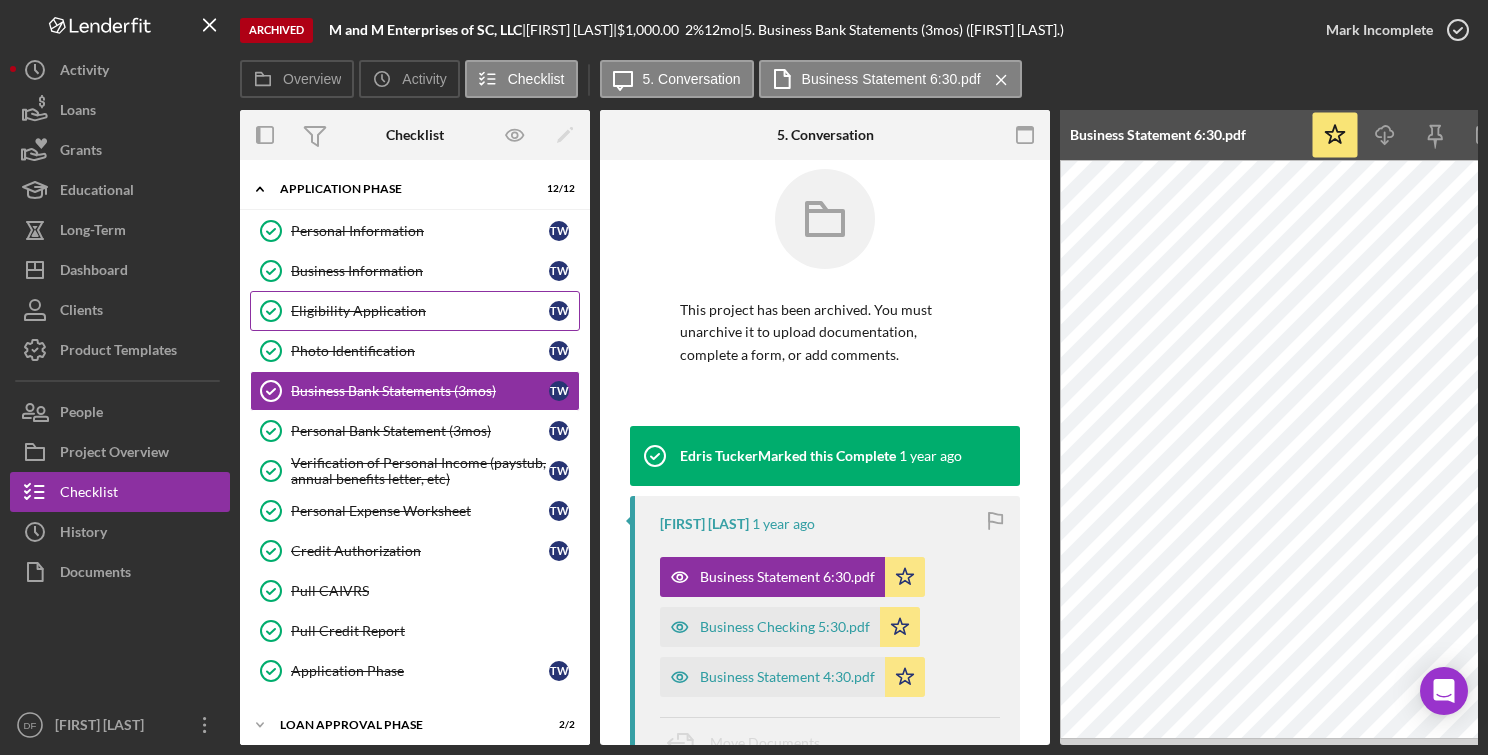 click on "Eligibility Application" at bounding box center [420, 311] 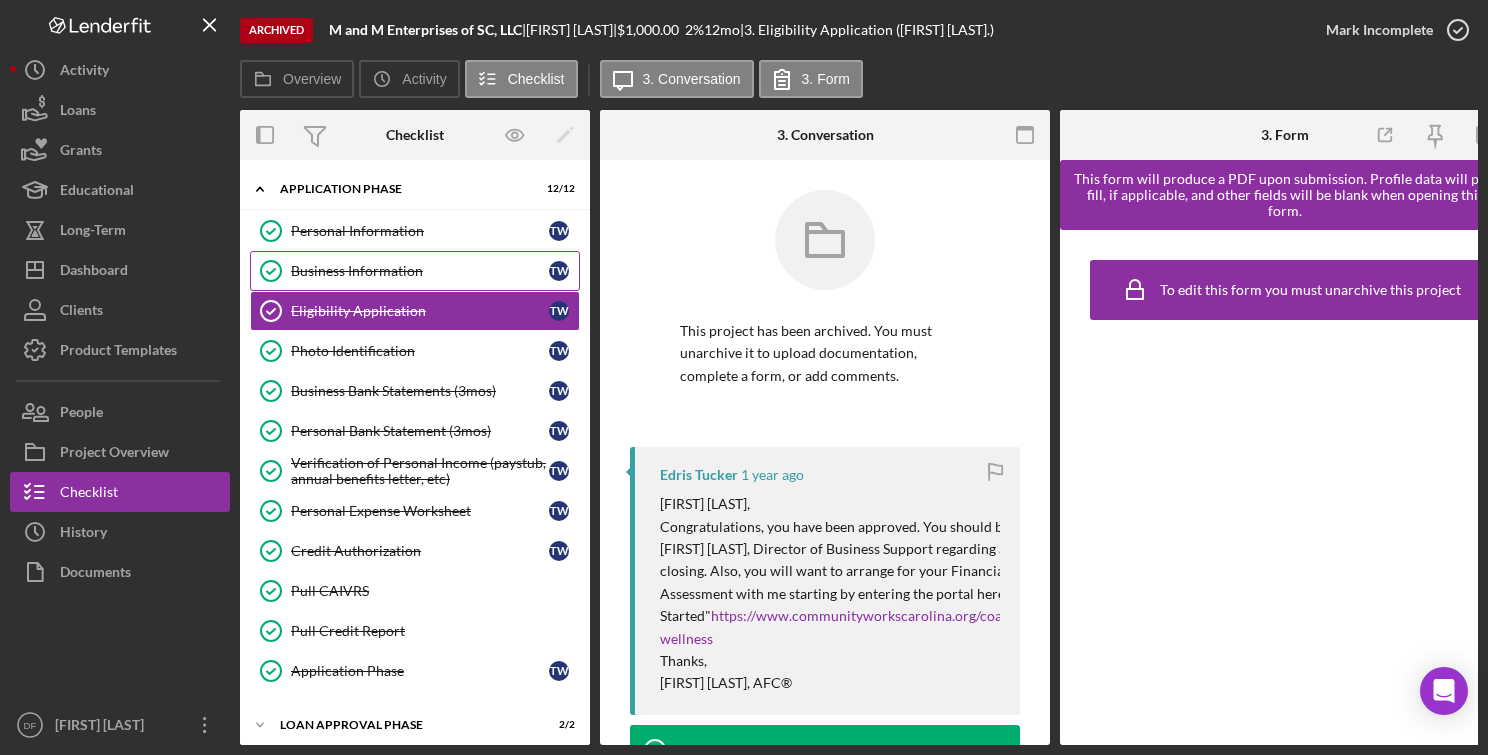 click on "[INTERNAL] Personal Information" at bounding box center [415, 271] 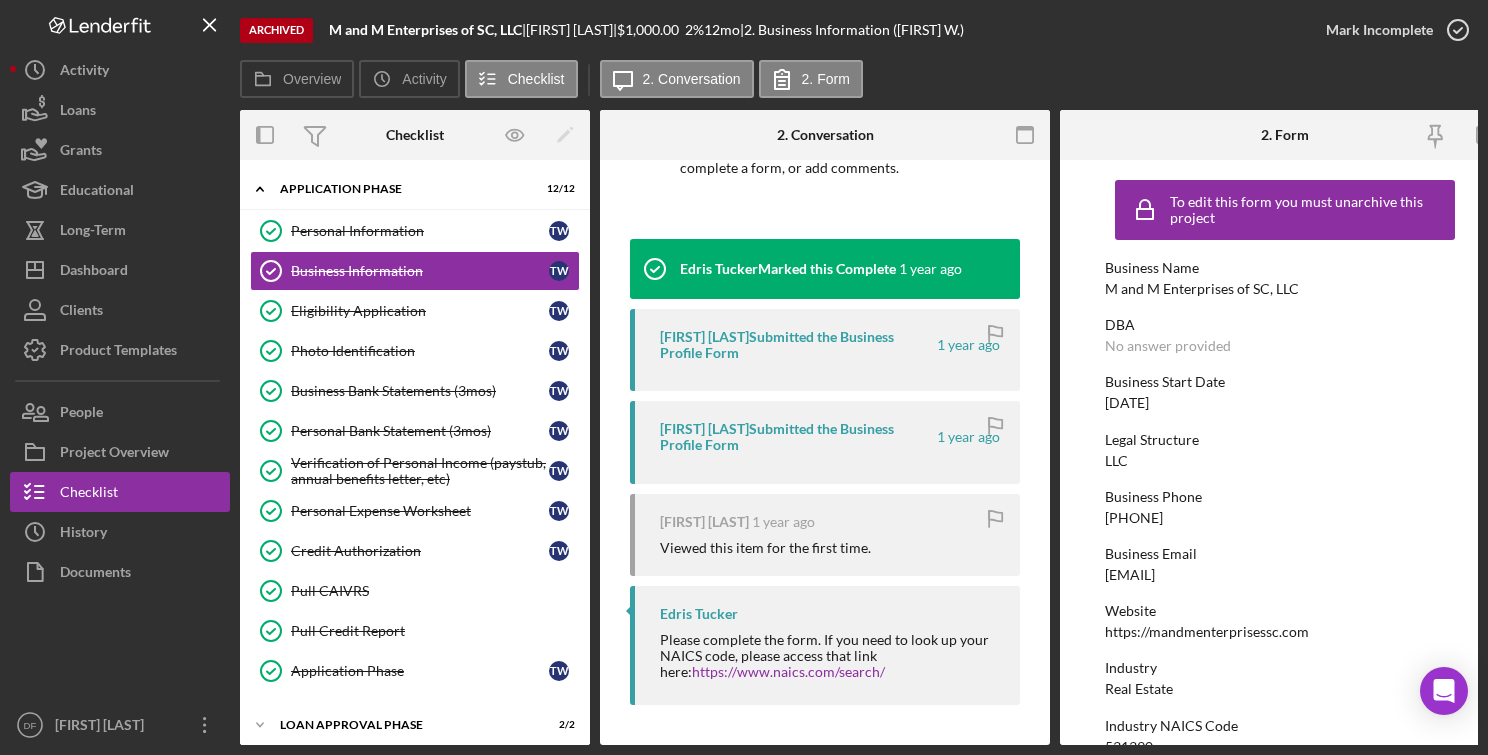 scroll, scrollTop: 214, scrollLeft: 0, axis: vertical 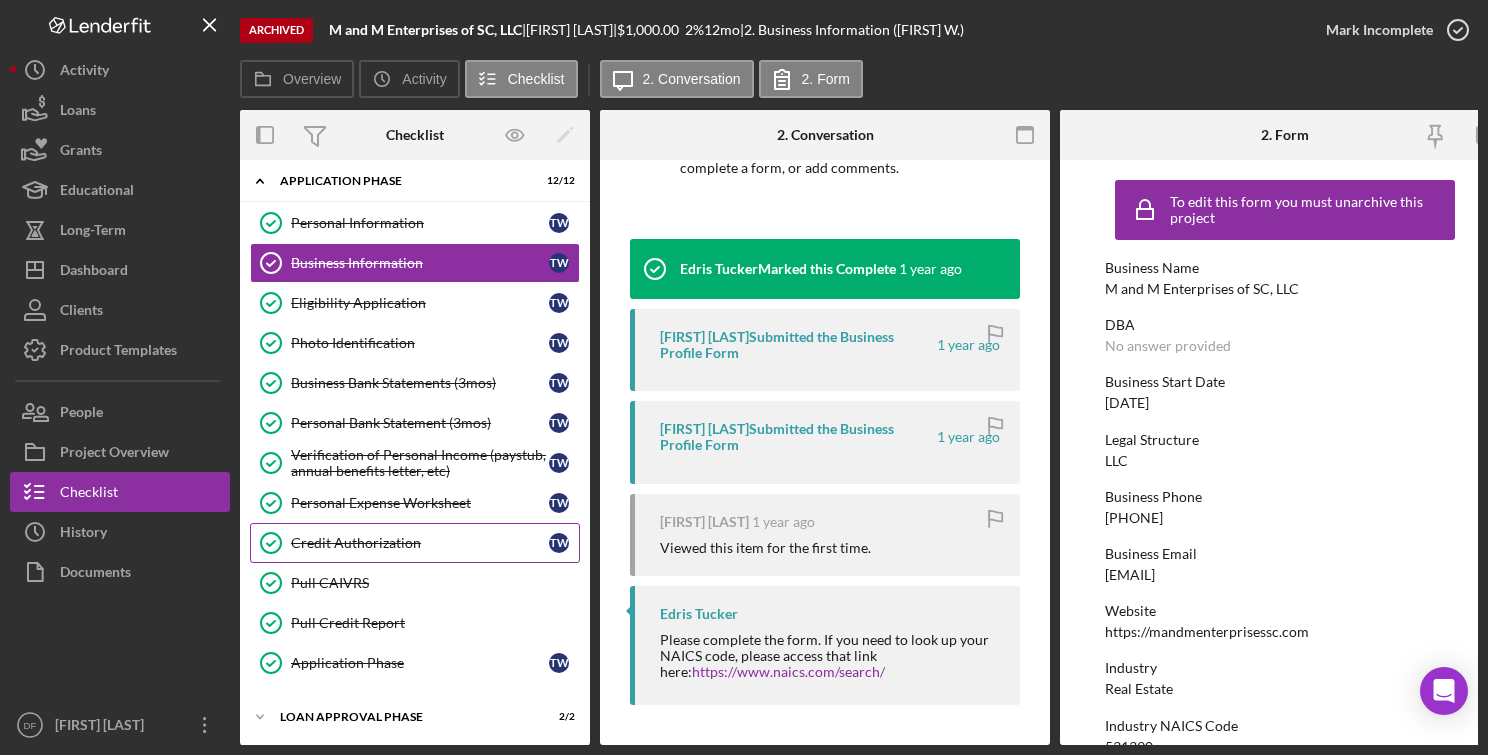 click on "Credit Authorization" at bounding box center (420, 543) 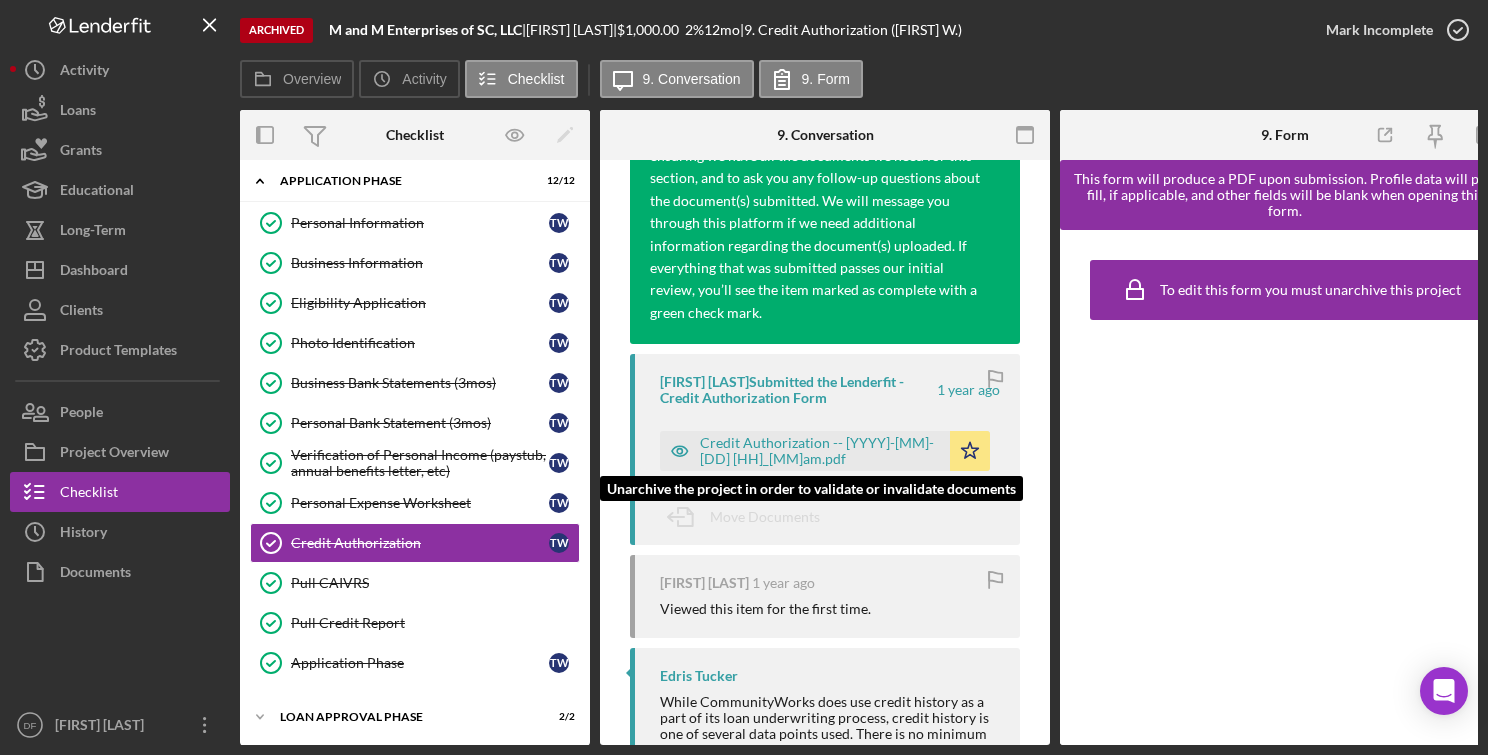 click 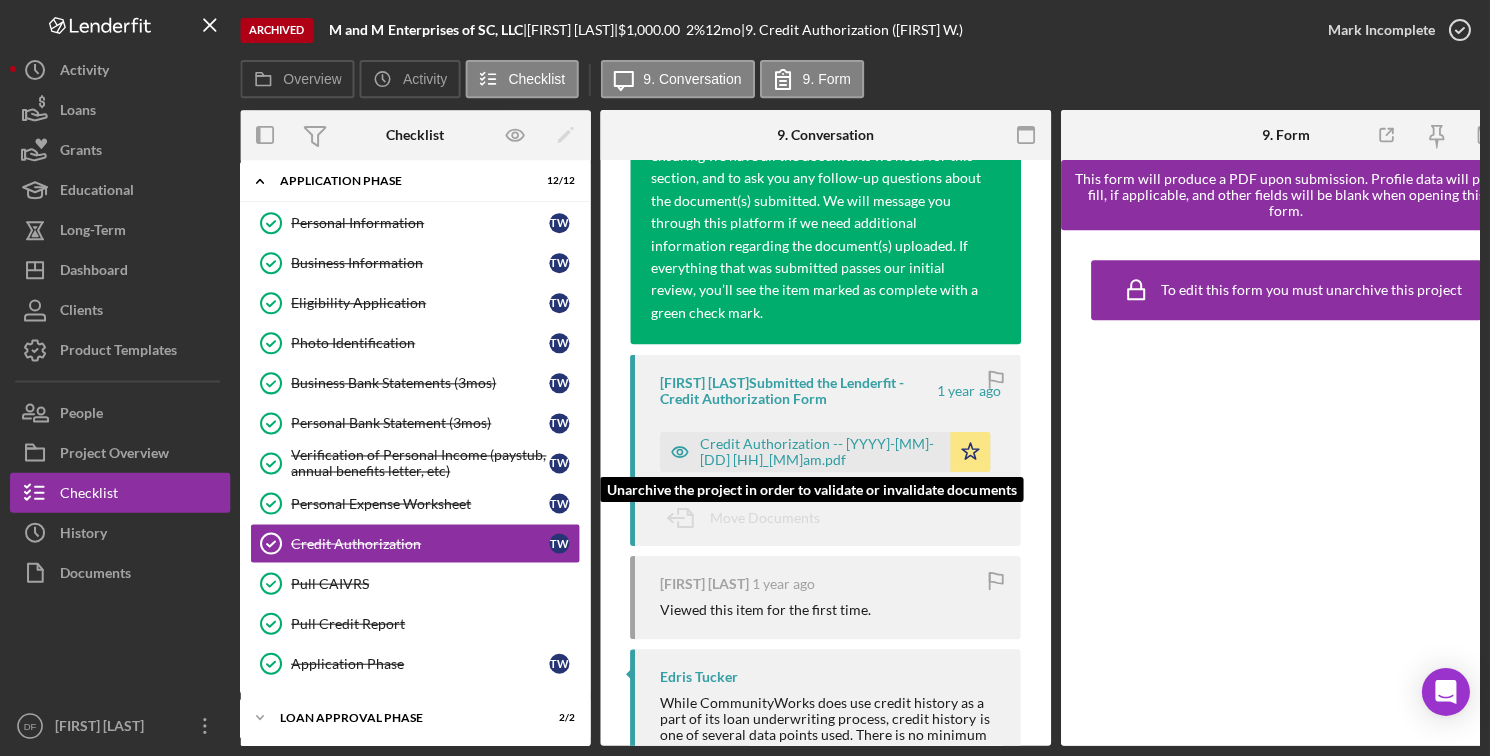 scroll, scrollTop: 398, scrollLeft: 0, axis: vertical 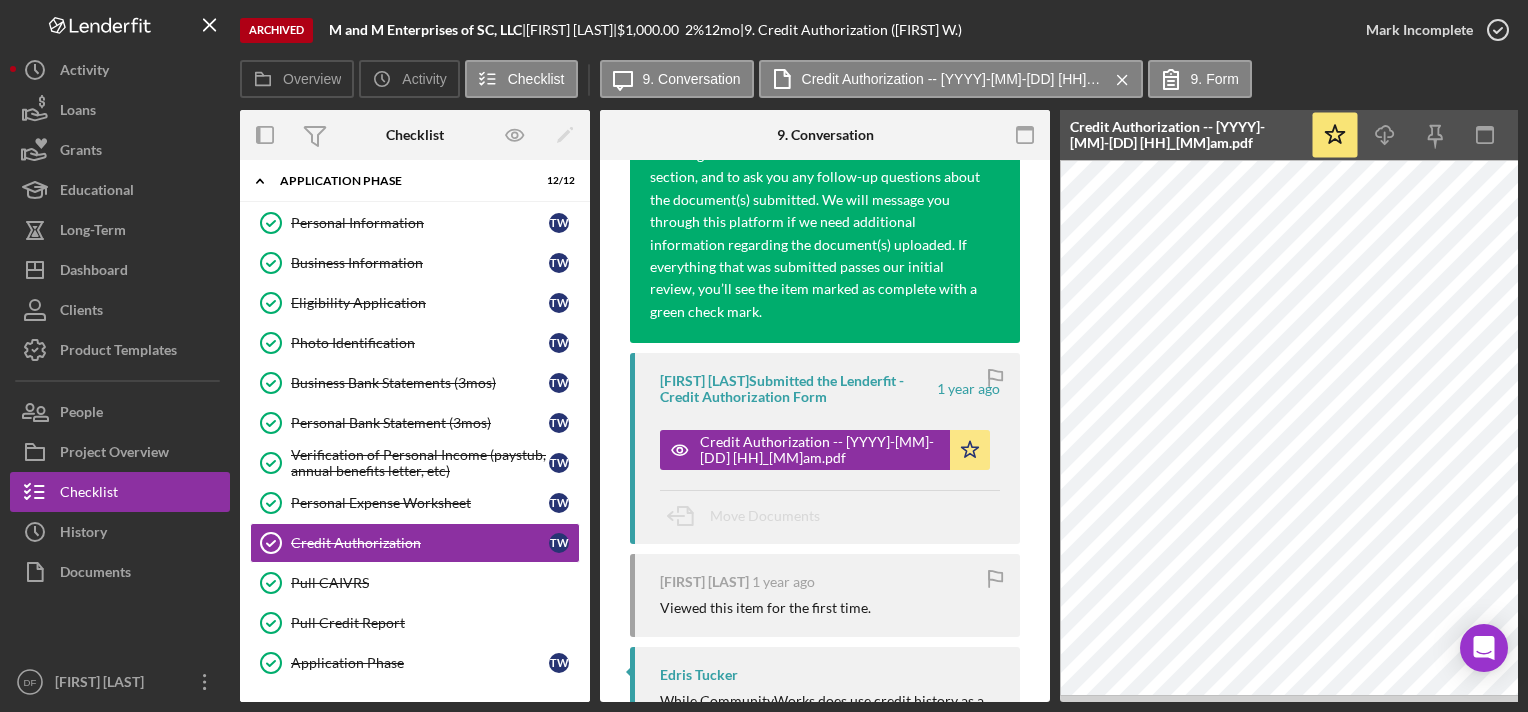 click on "Logo-Reversed Created with Sketch." 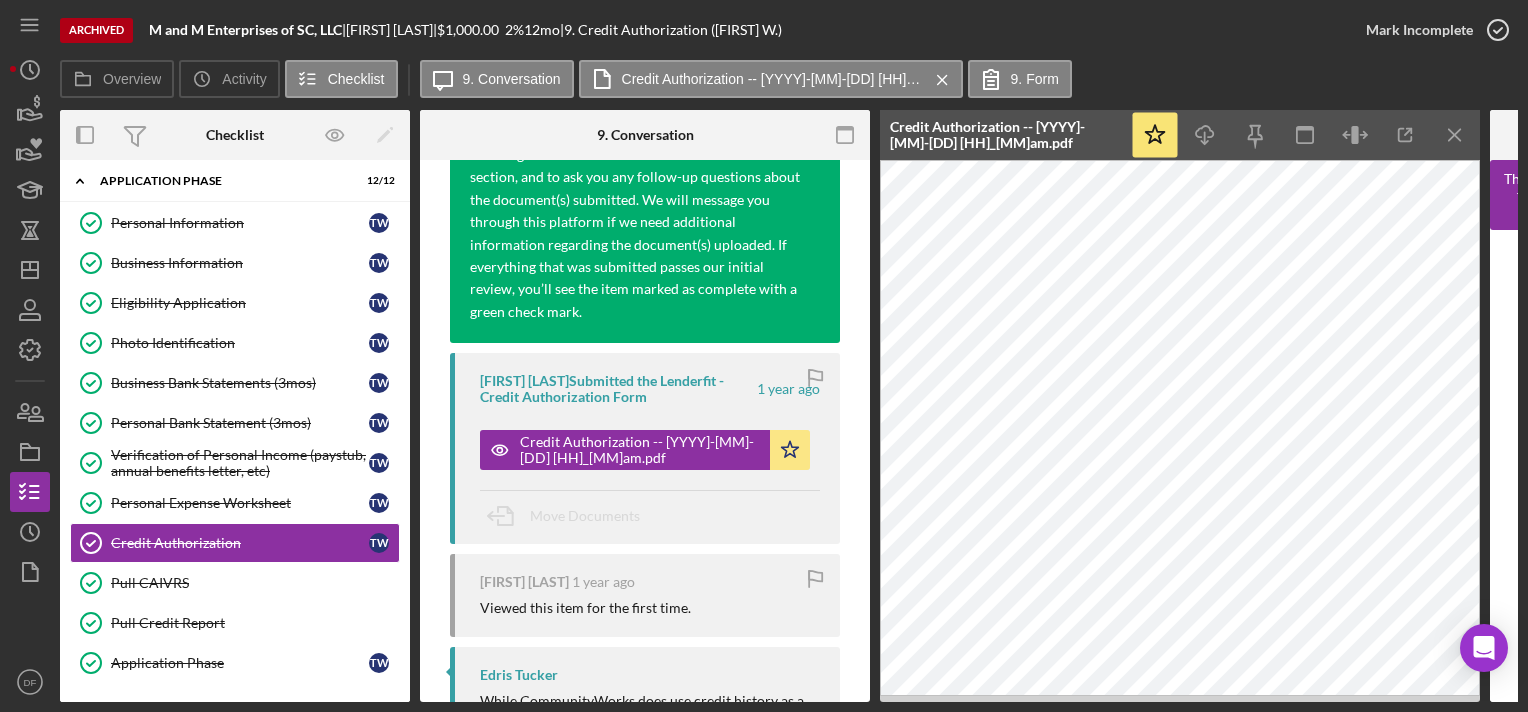 click on "Archived" at bounding box center [96, 30] 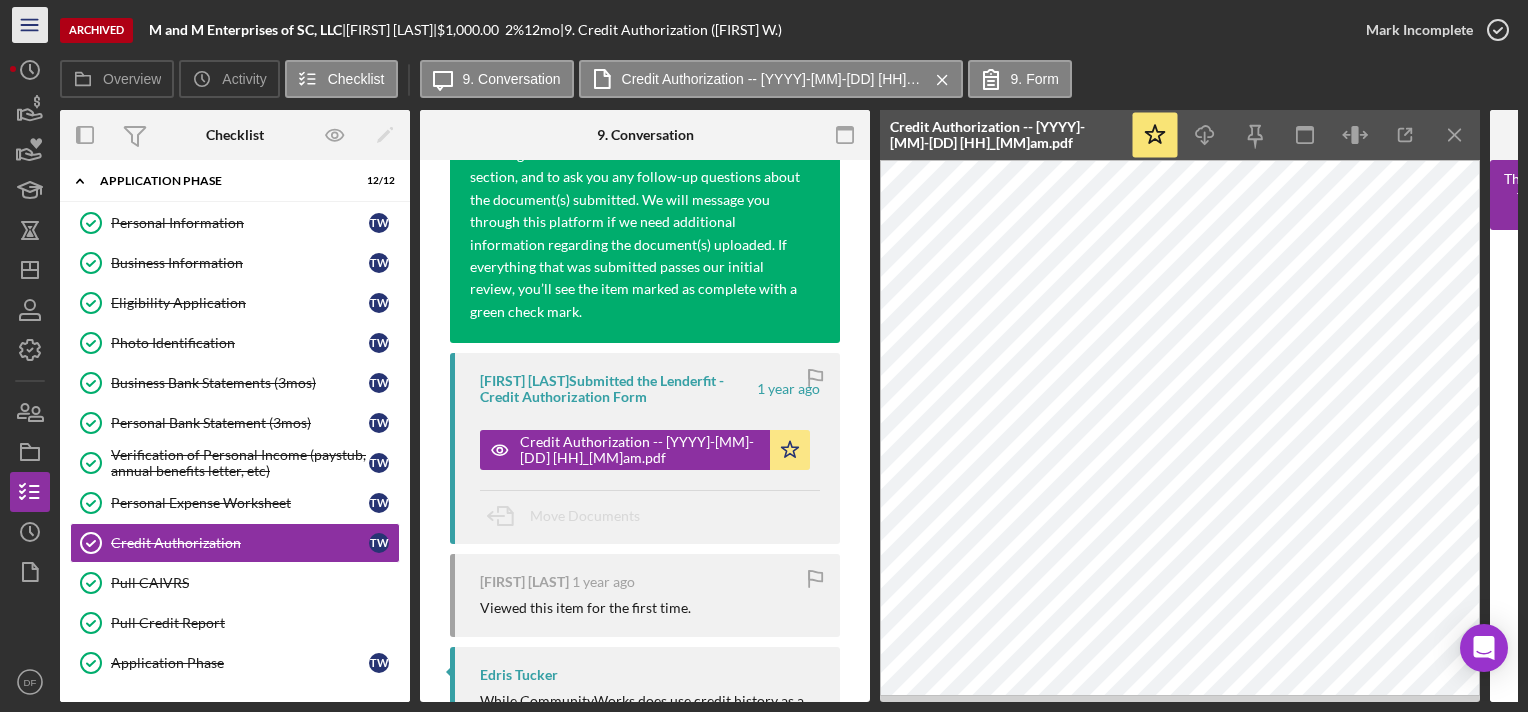 click on "Icon/Menu" 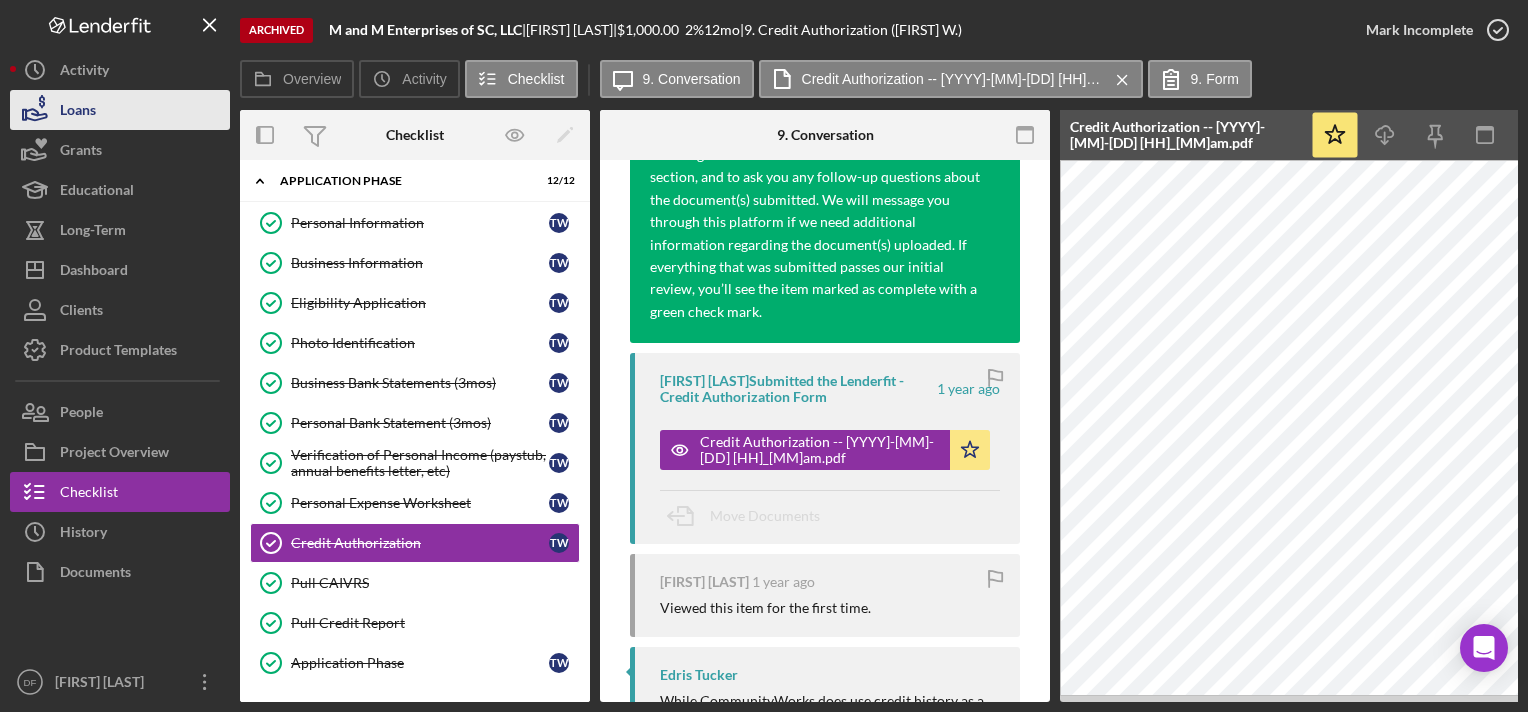 click on "Loans" at bounding box center [78, 112] 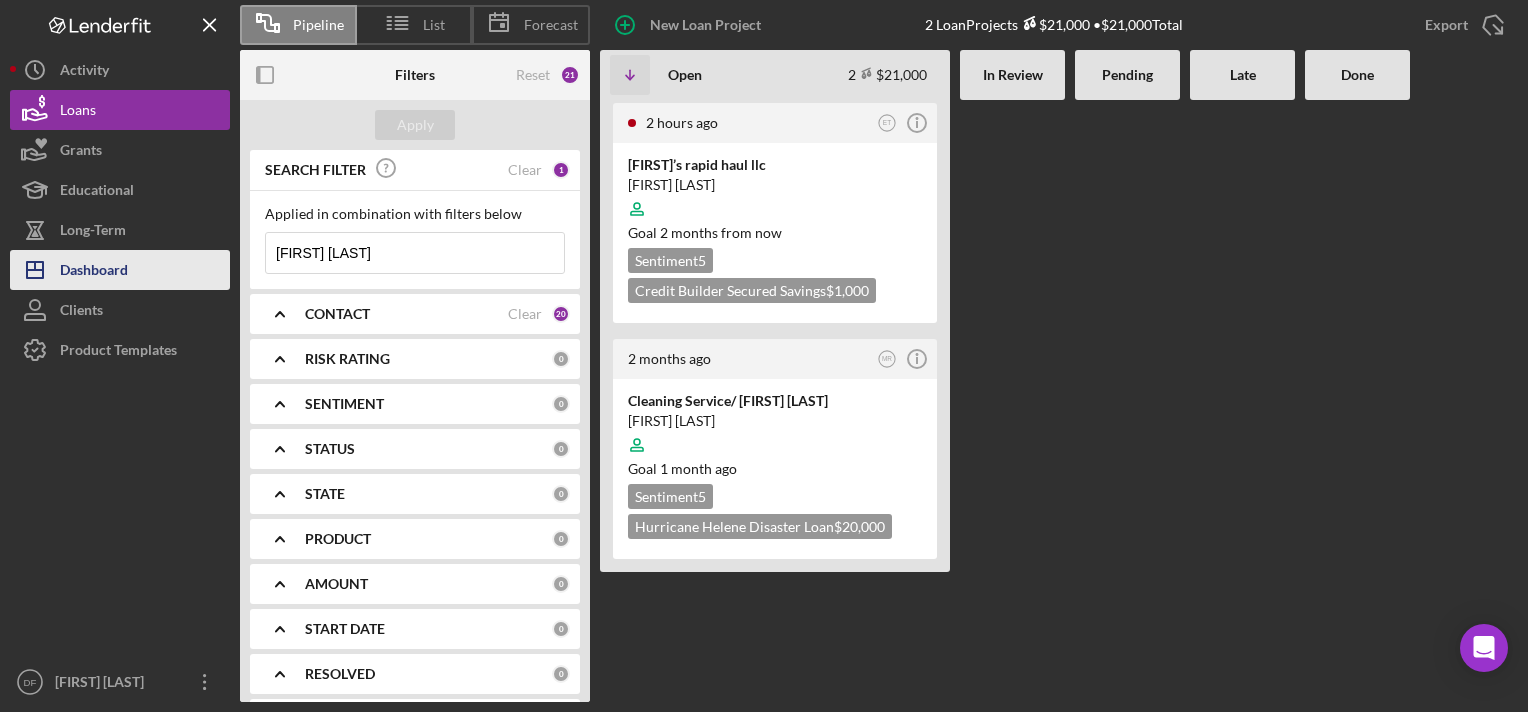 click on "Dashboard" at bounding box center [94, 272] 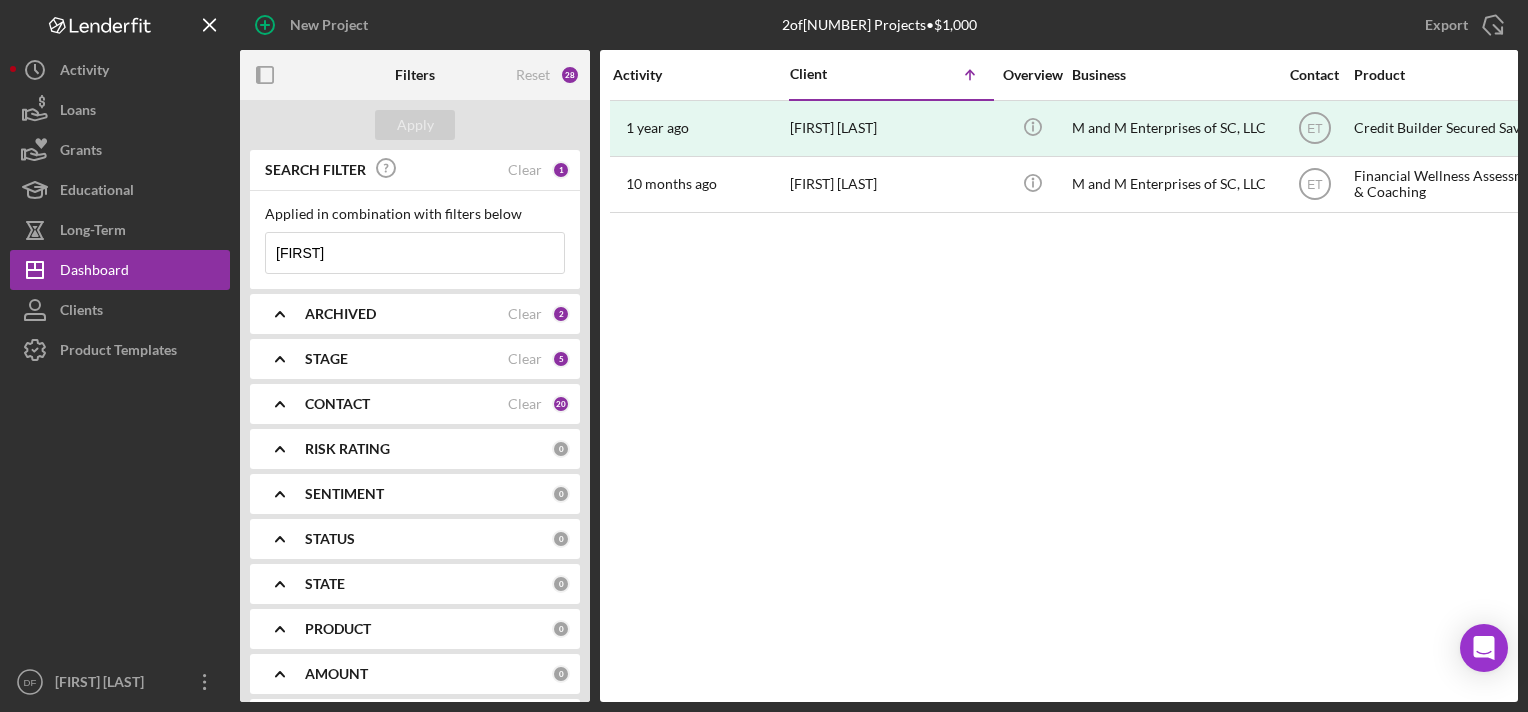 click on "[FIRST]" at bounding box center (415, 253) 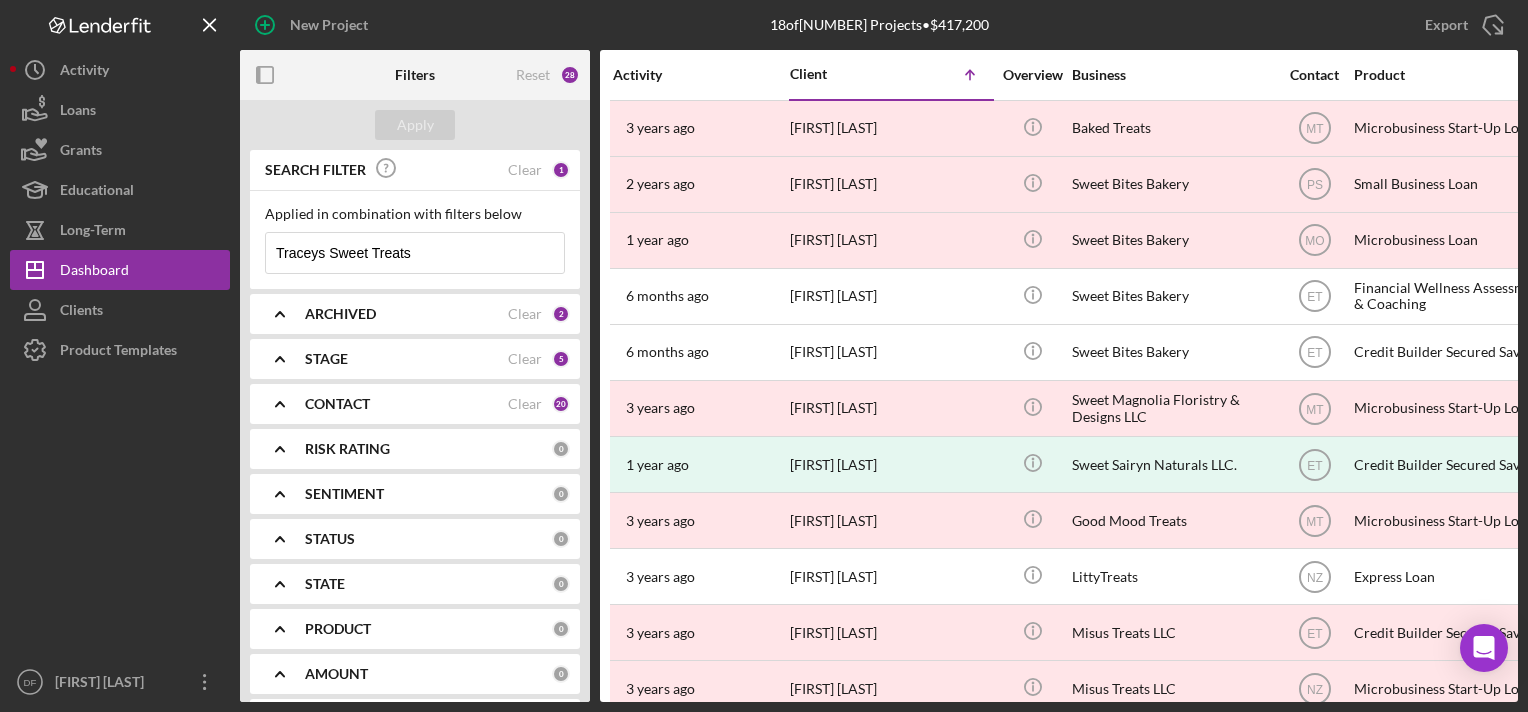 drag, startPoint x: 511, startPoint y: 248, endPoint x: 534, endPoint y: 246, distance: 23.086792 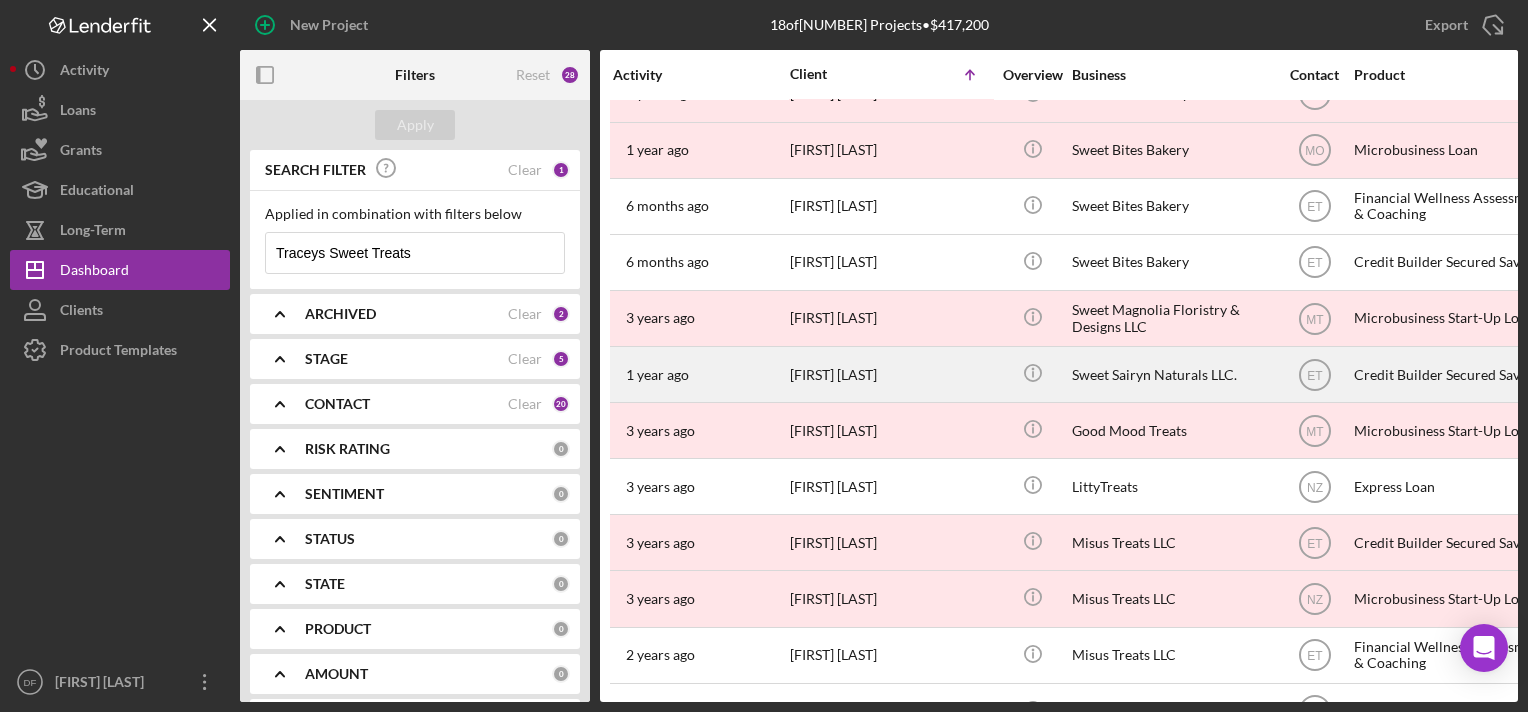 scroll, scrollTop: 432, scrollLeft: 0, axis: vertical 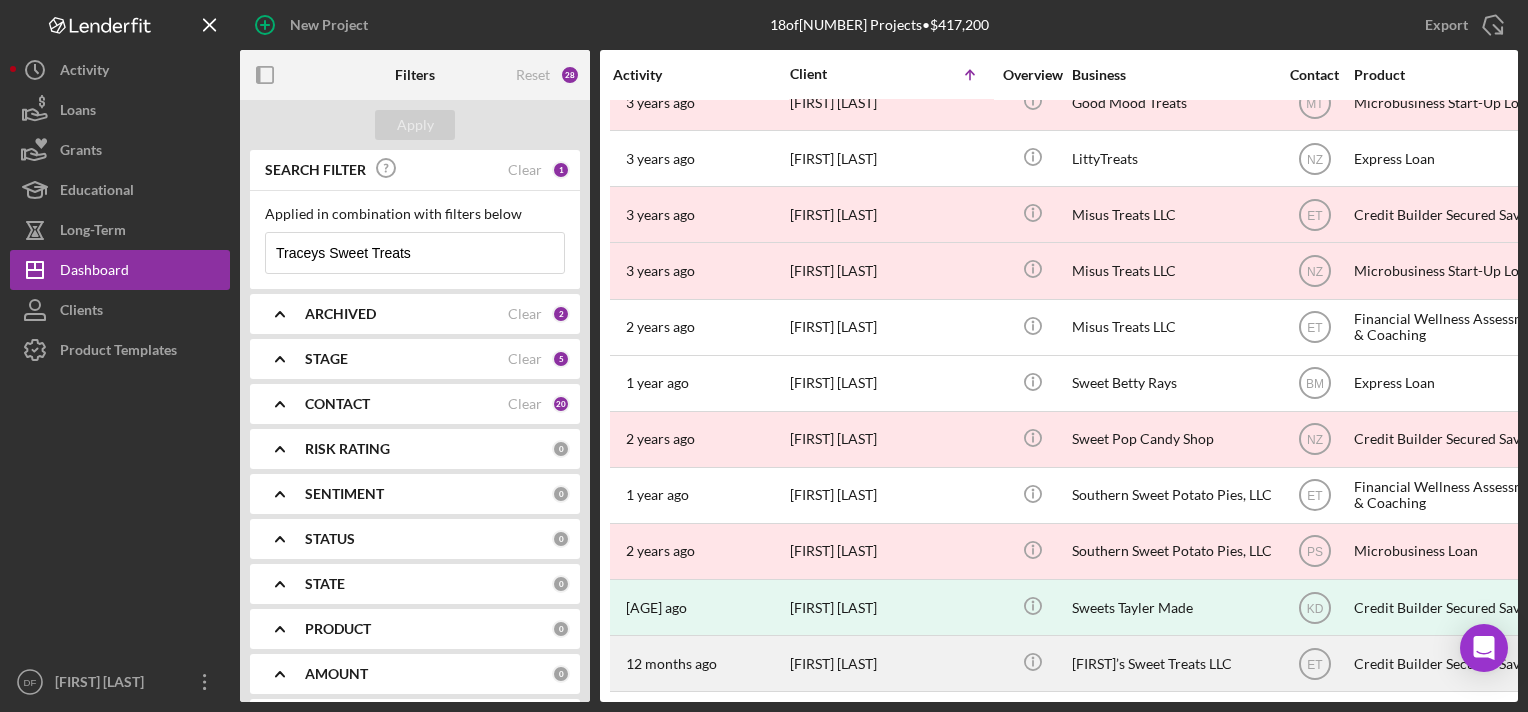 type on "Traceys Sweet Treats" 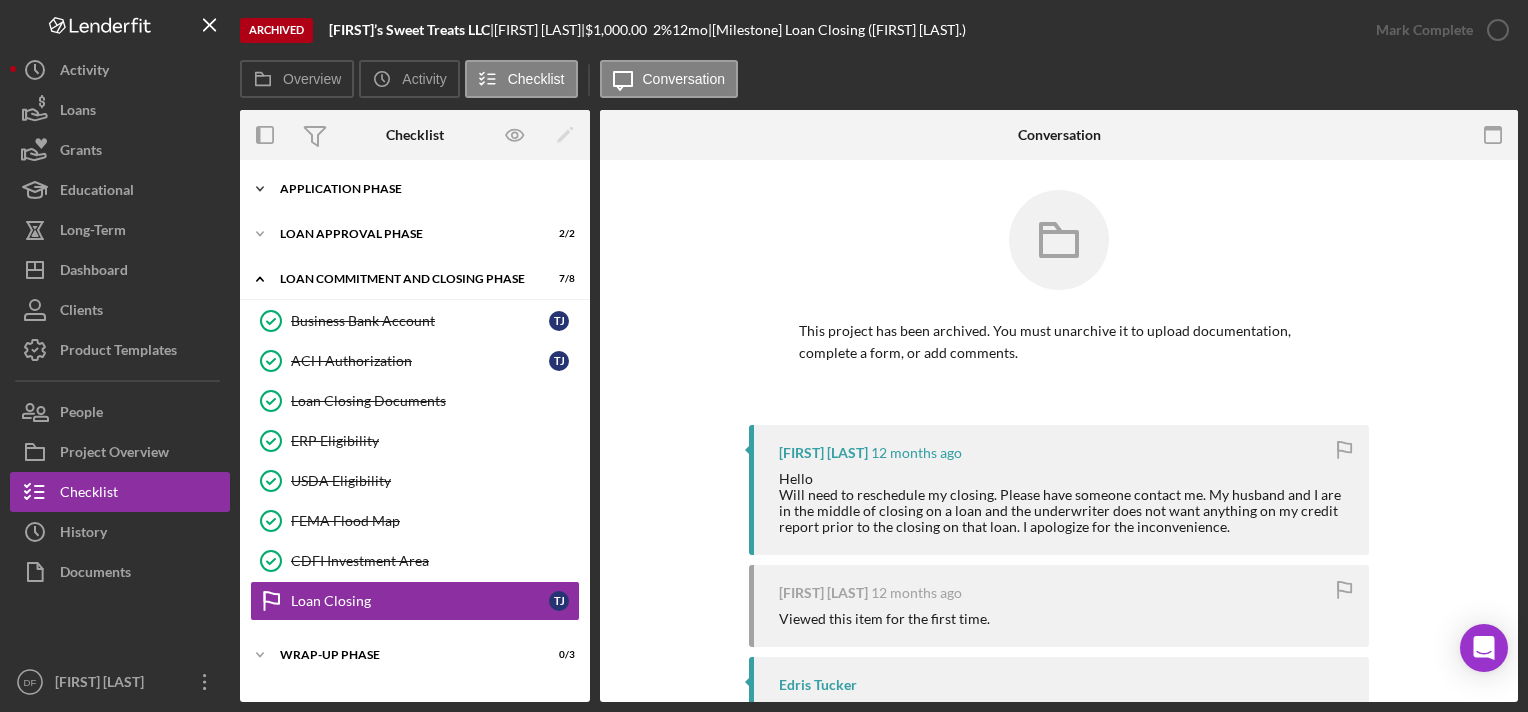click on "Application Phase" at bounding box center (422, 189) 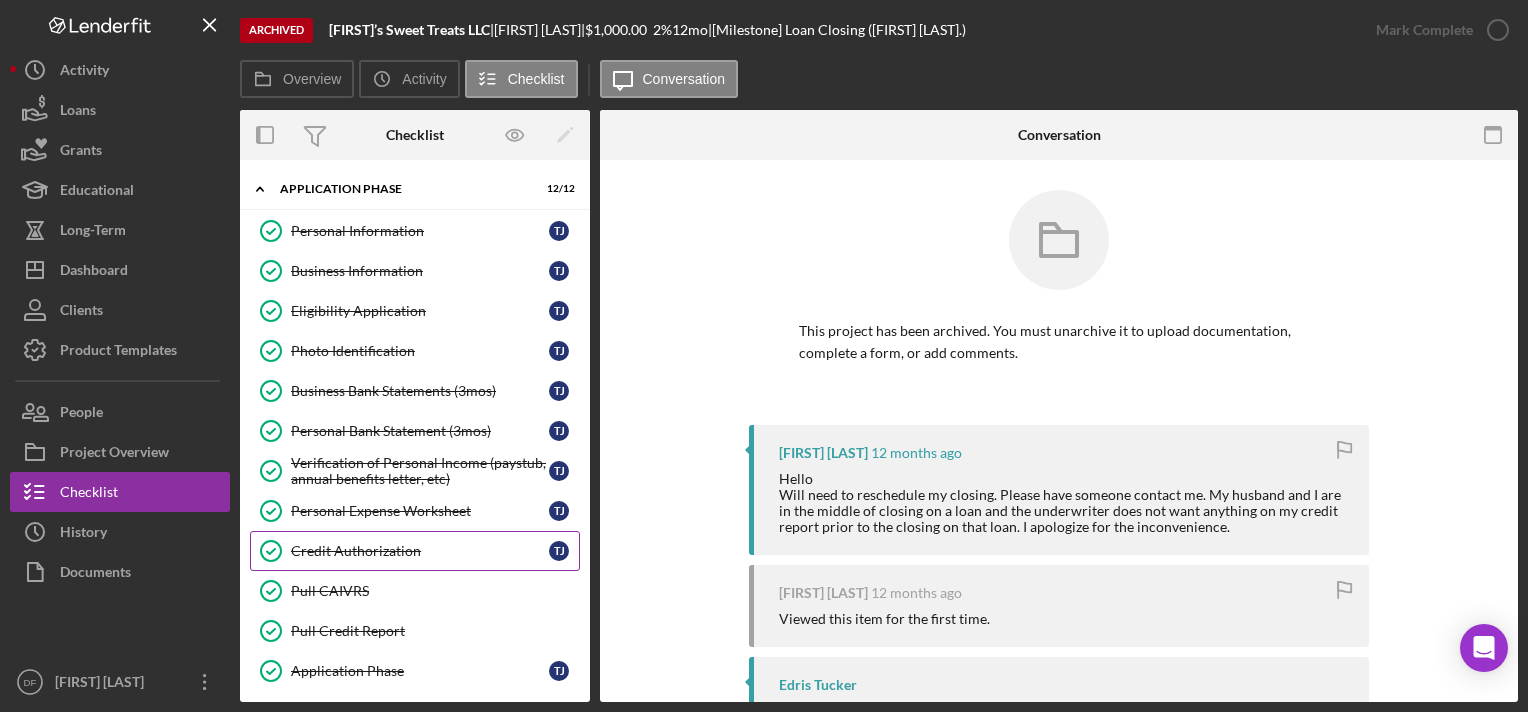 click on "Credit Authorization" at bounding box center [420, 551] 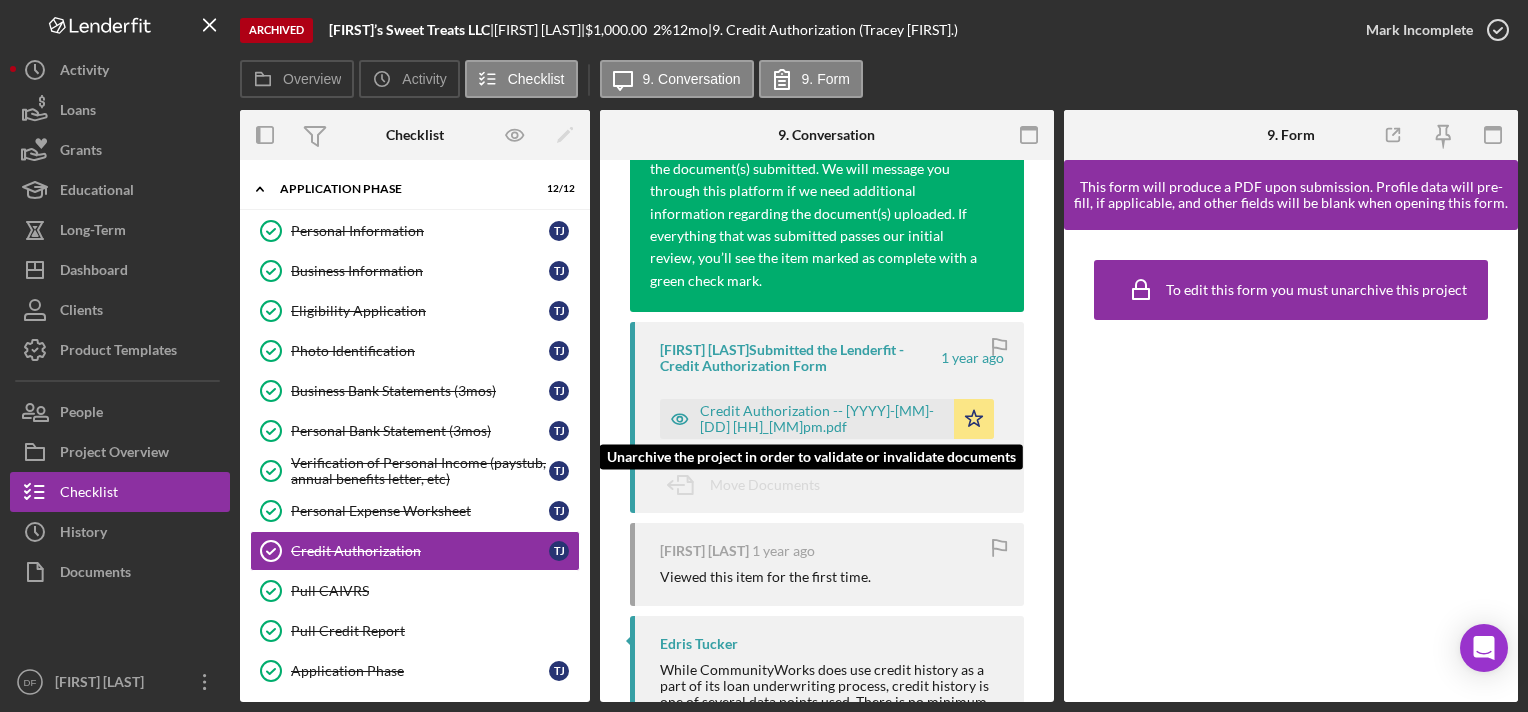 click 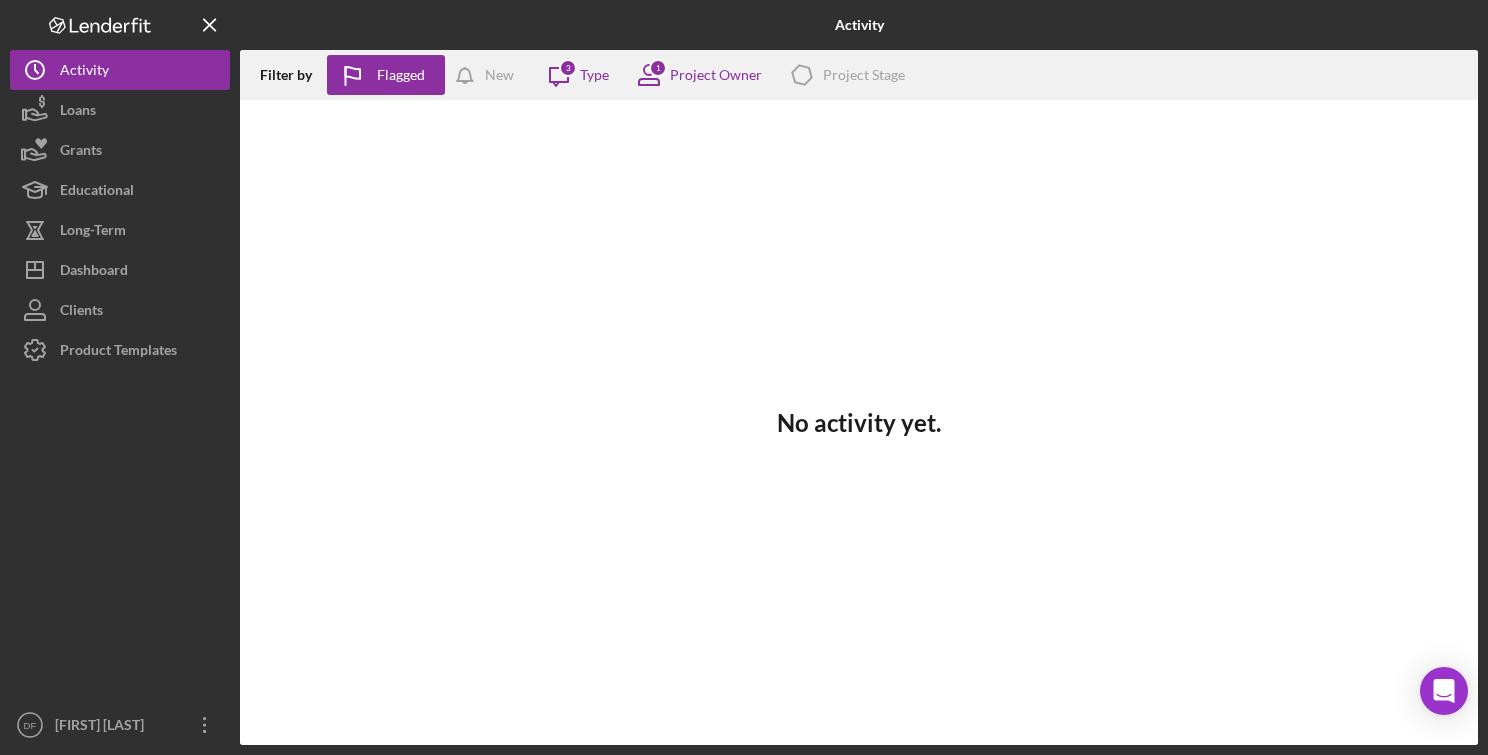 scroll, scrollTop: 0, scrollLeft: 0, axis: both 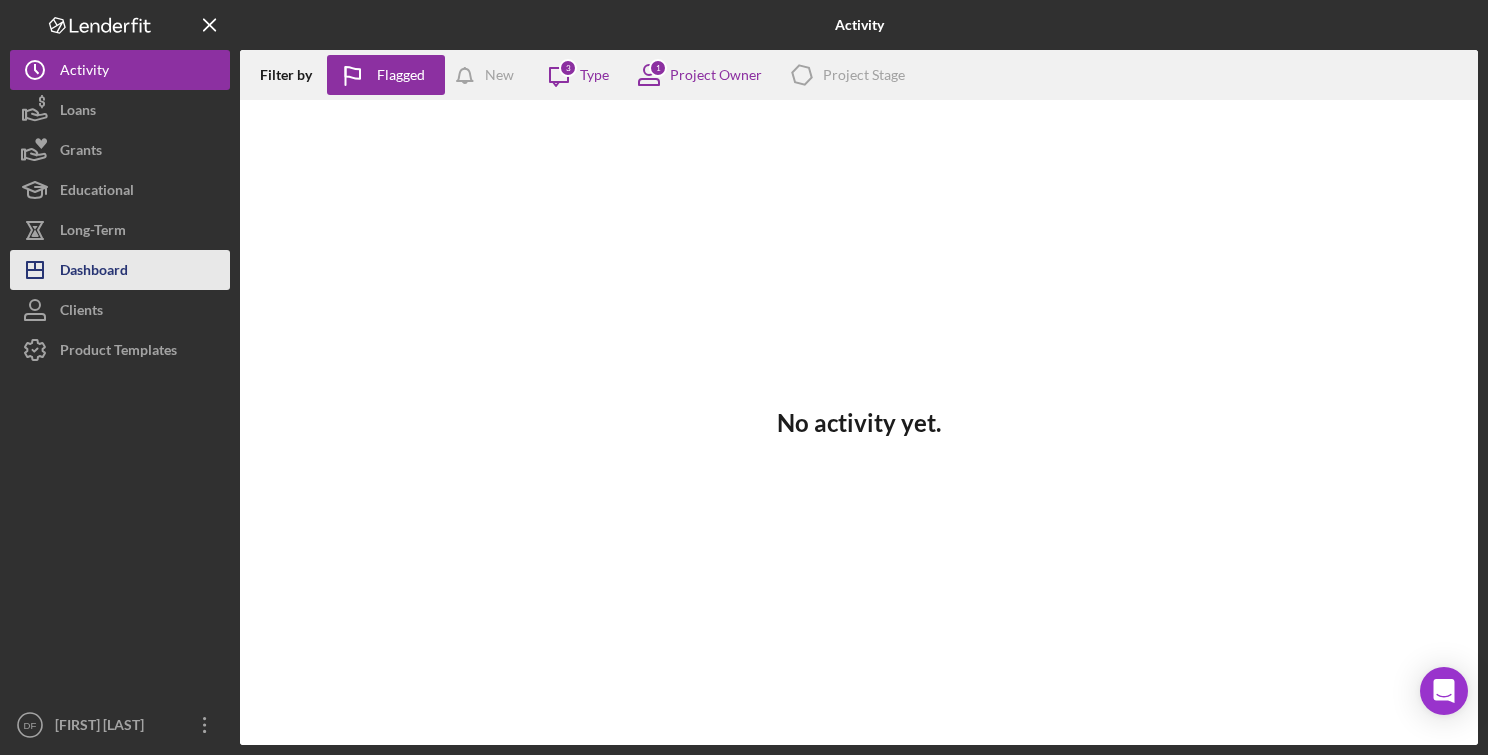 click on "Dashboard" at bounding box center [94, 272] 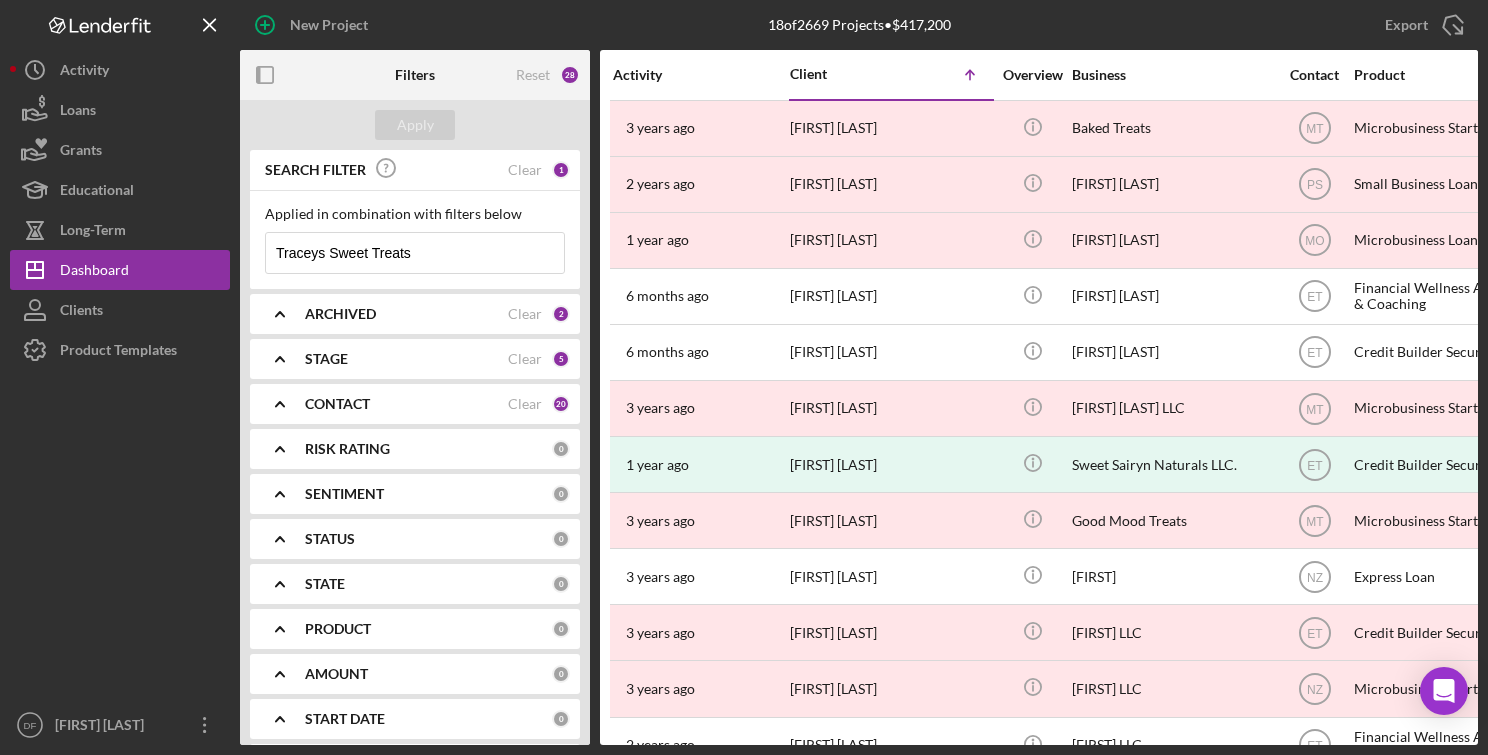 click on "Traceys Sweet Treats" at bounding box center (415, 253) 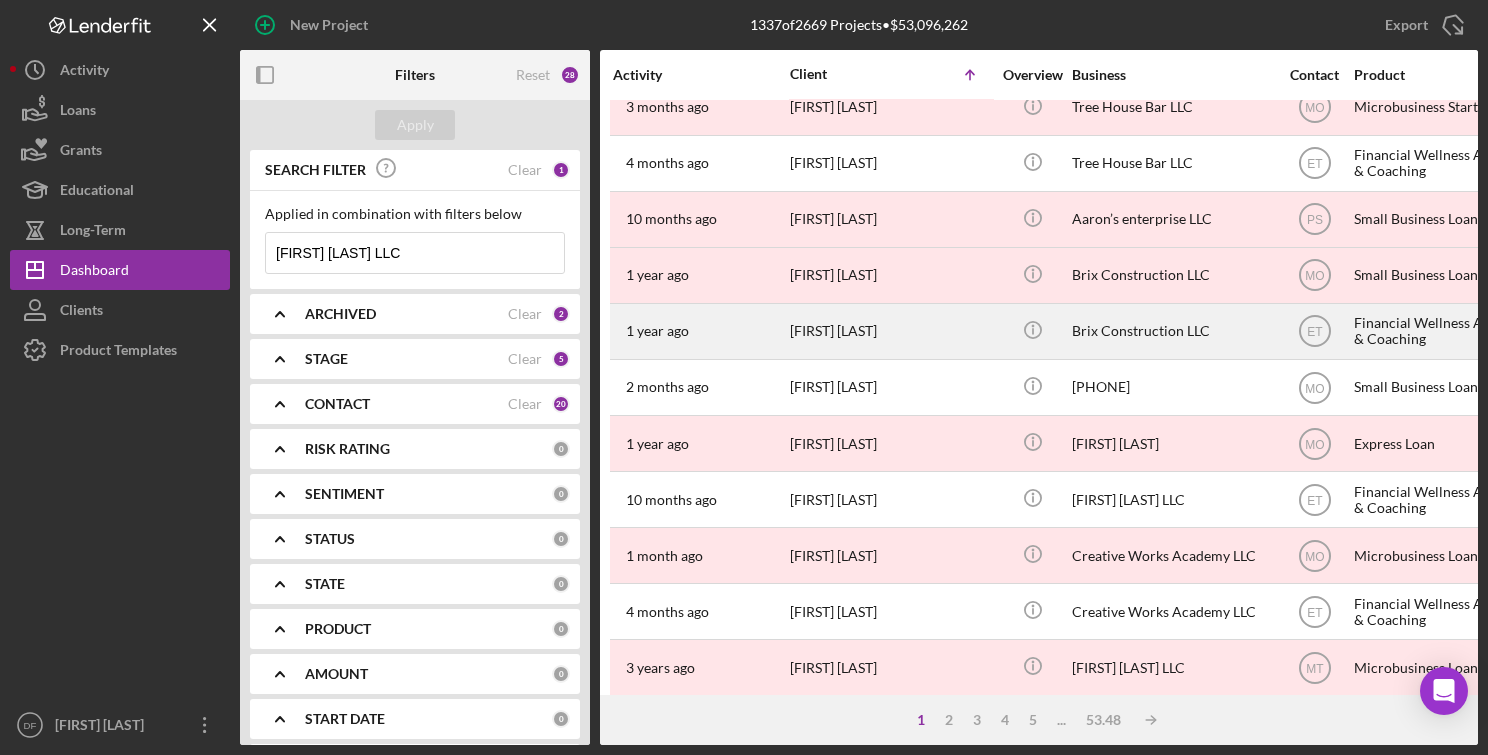 scroll, scrollTop: 0, scrollLeft: 0, axis: both 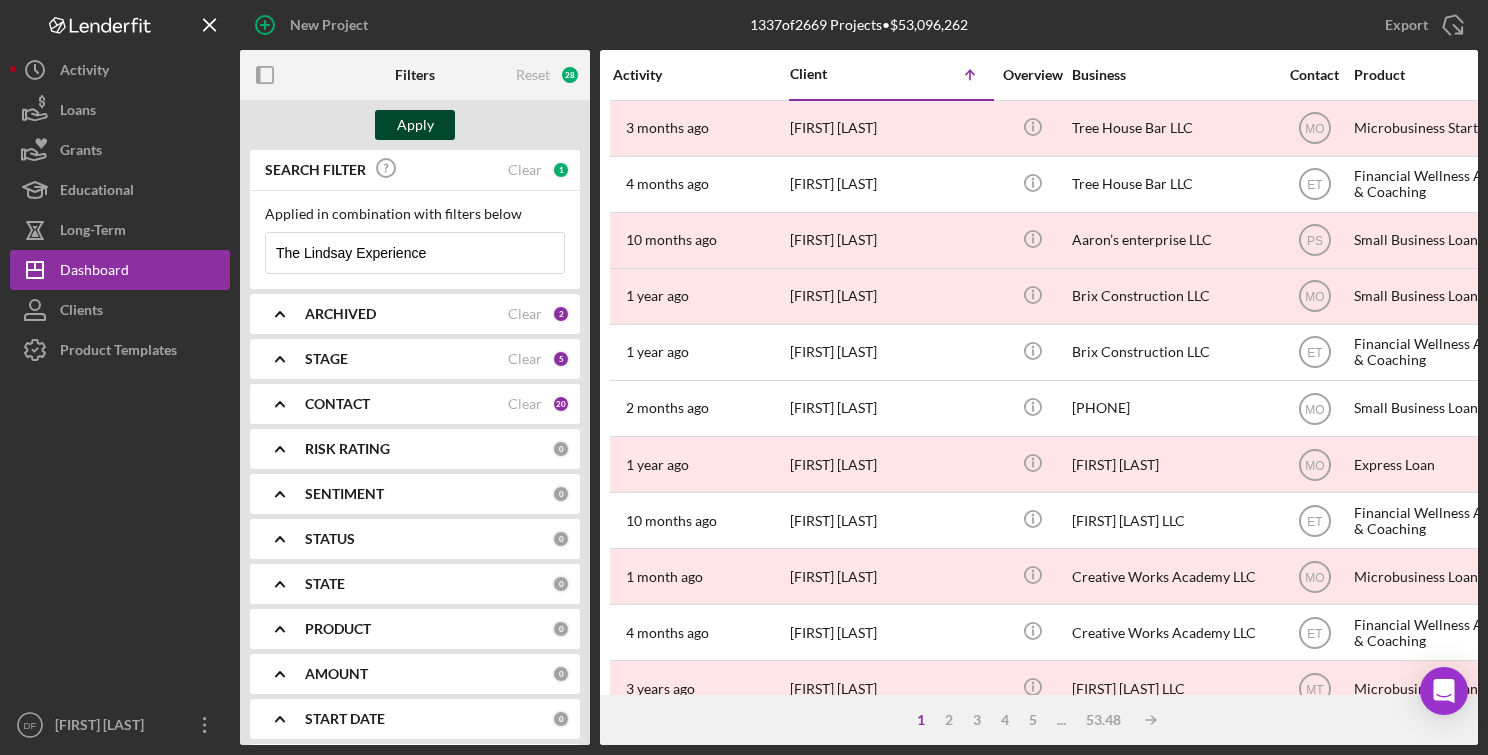 click on "Apply" at bounding box center [415, 125] 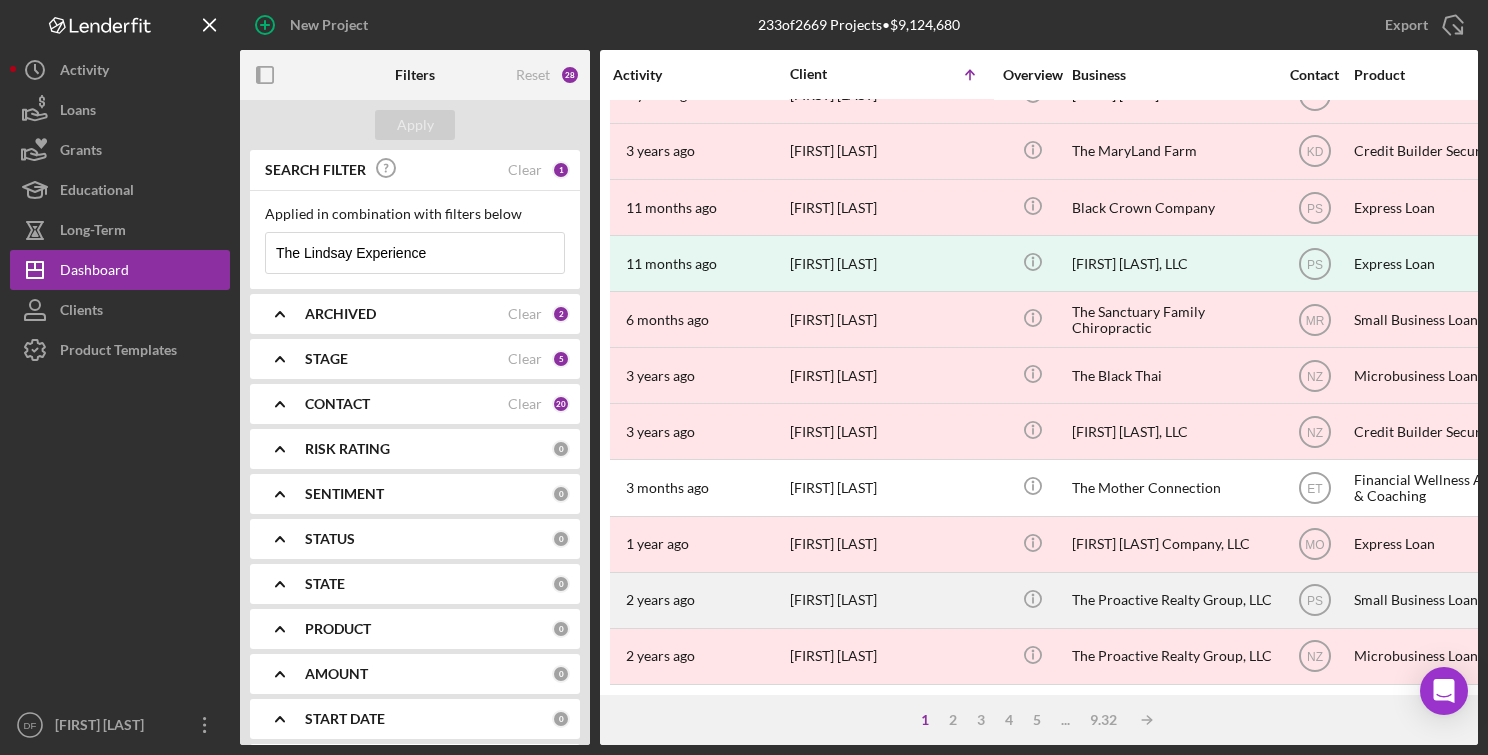 scroll, scrollTop: 833, scrollLeft: 0, axis: vertical 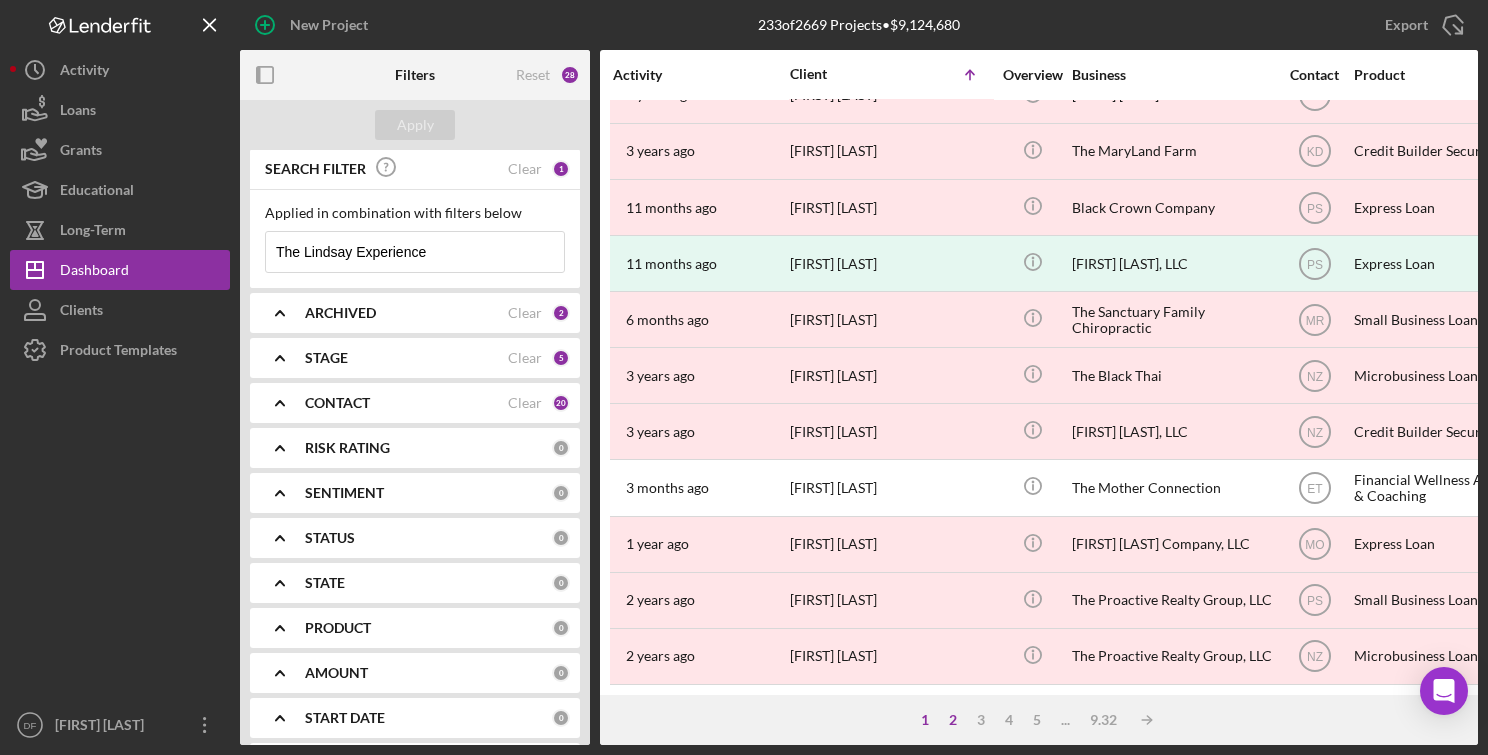 click on "2" at bounding box center (953, 720) 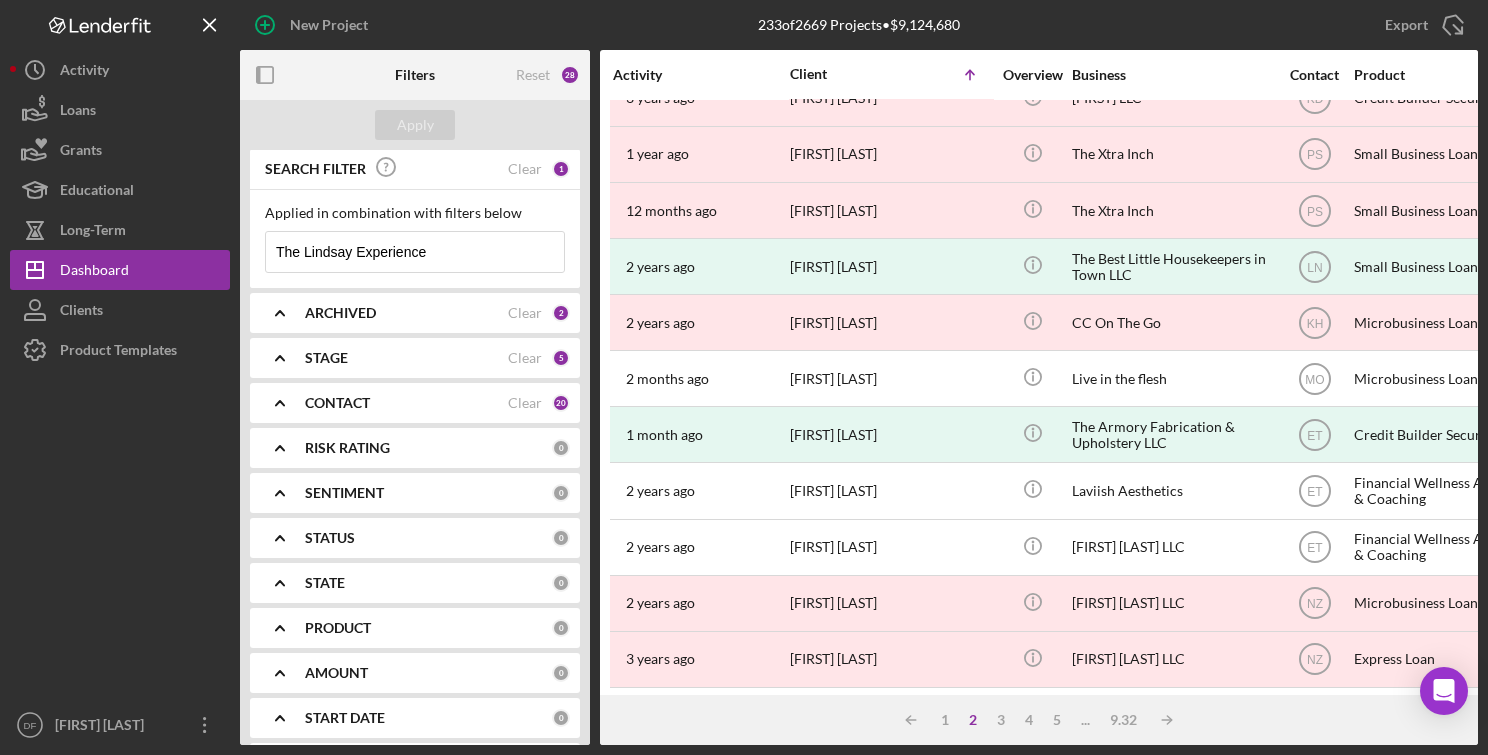 scroll, scrollTop: 833, scrollLeft: 0, axis: vertical 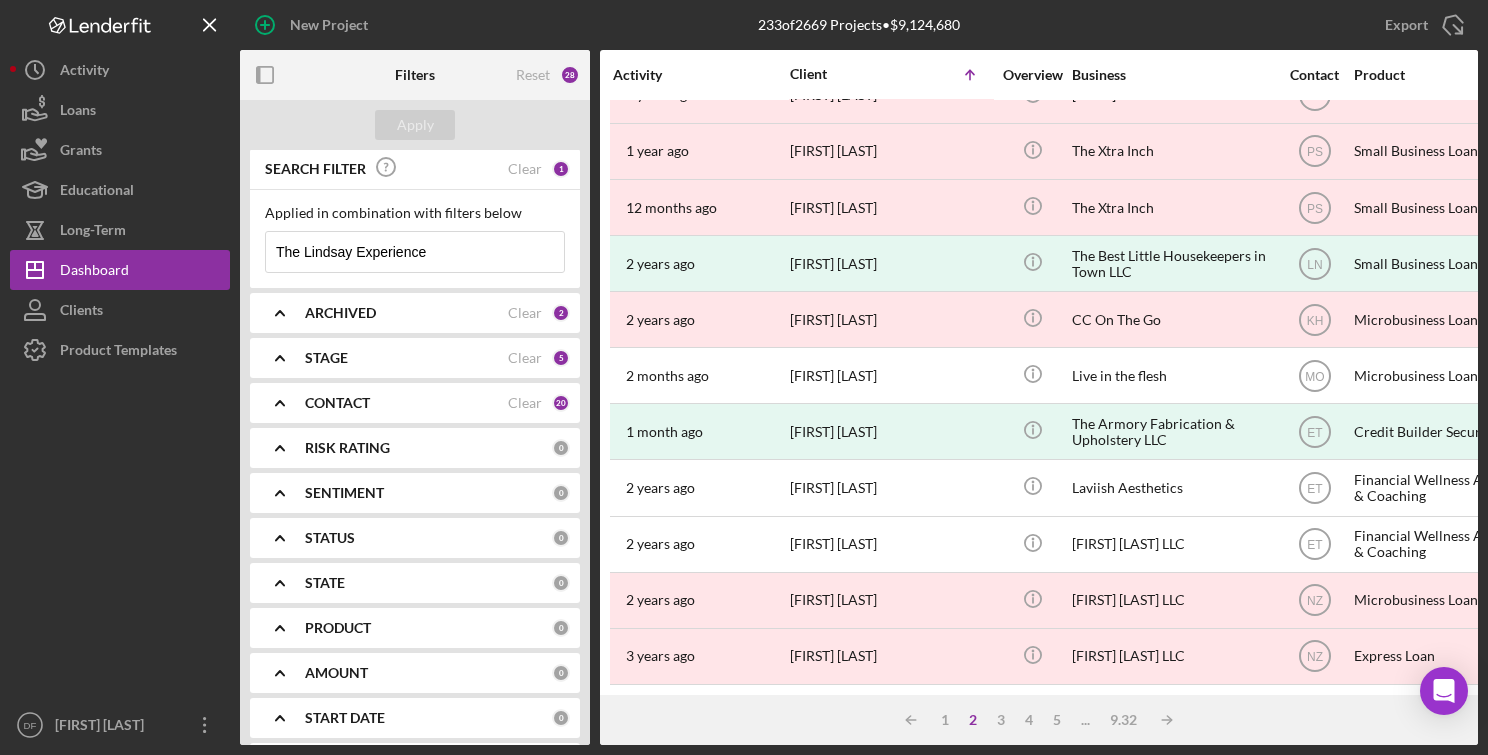 click on "The Lindsay Experience" at bounding box center [415, 252] 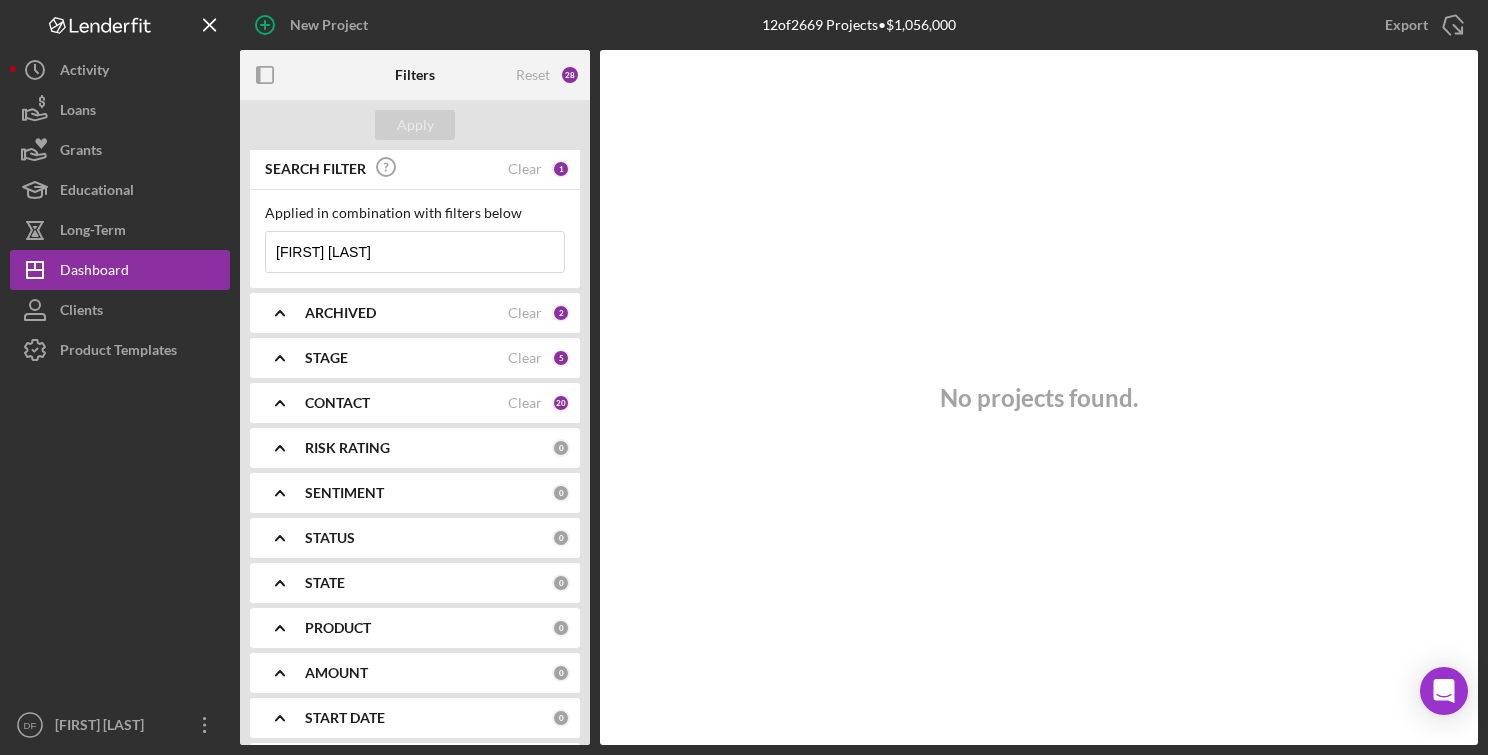 click on "[FIRST] [LAST]" at bounding box center (415, 252) 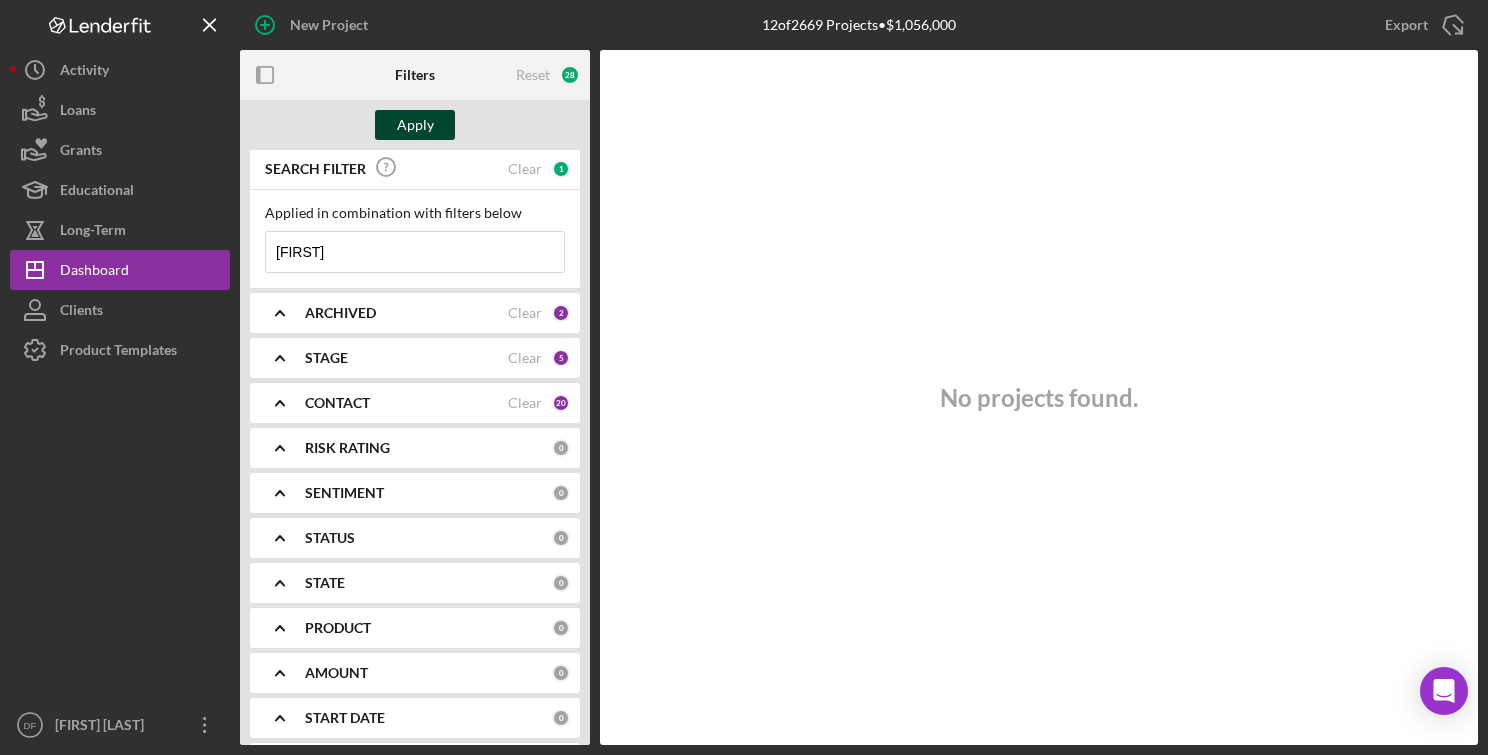 type on "Lorenzo" 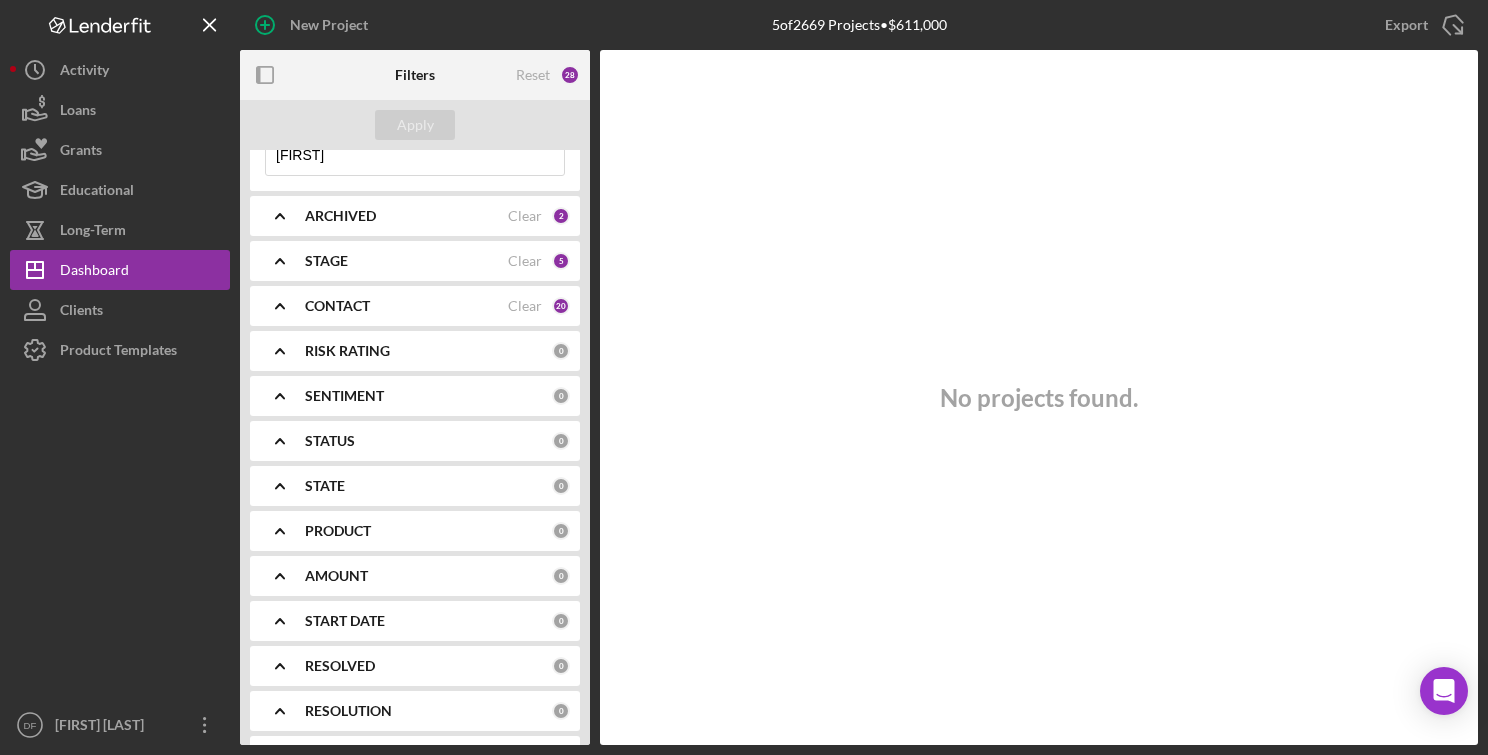 scroll, scrollTop: 0, scrollLeft: 0, axis: both 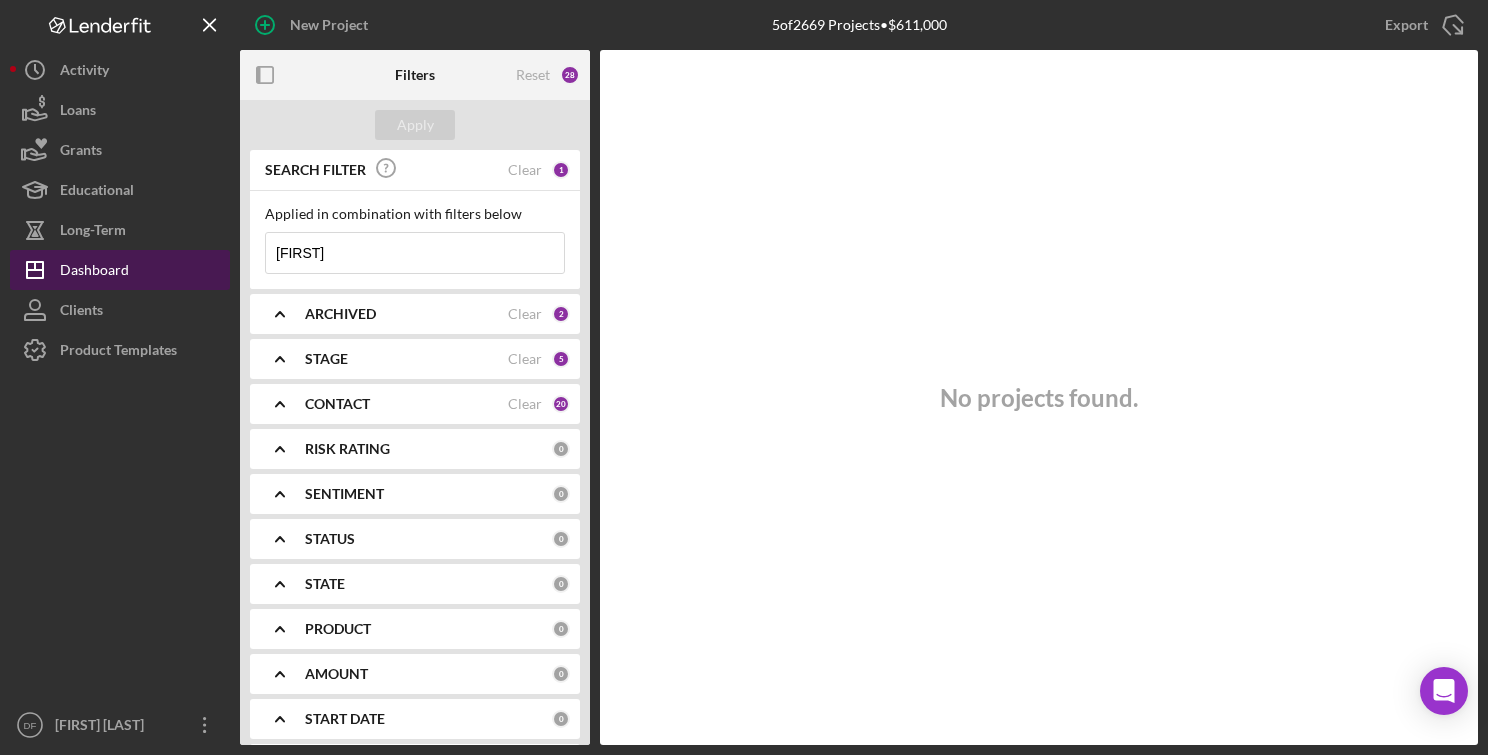 click on "Icon/Dashboard Dashboard" at bounding box center [120, 270] 